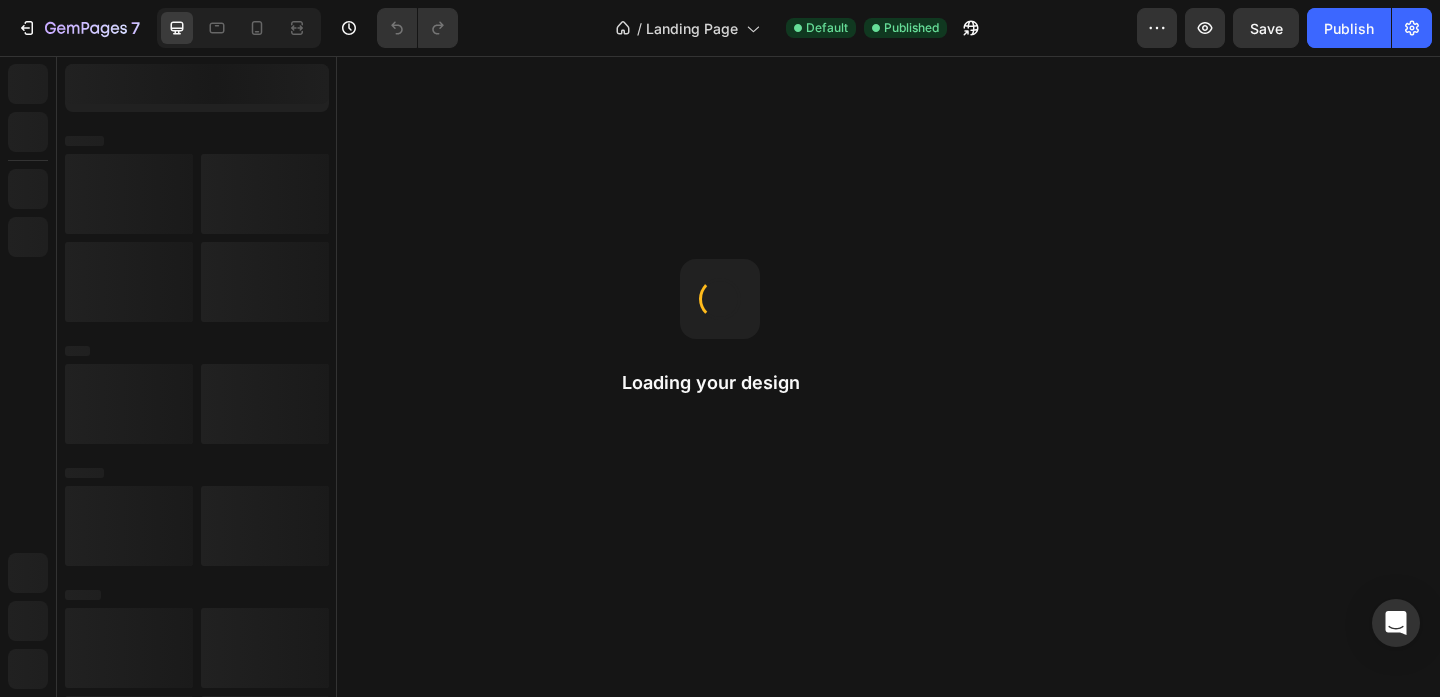 scroll, scrollTop: 0, scrollLeft: 0, axis: both 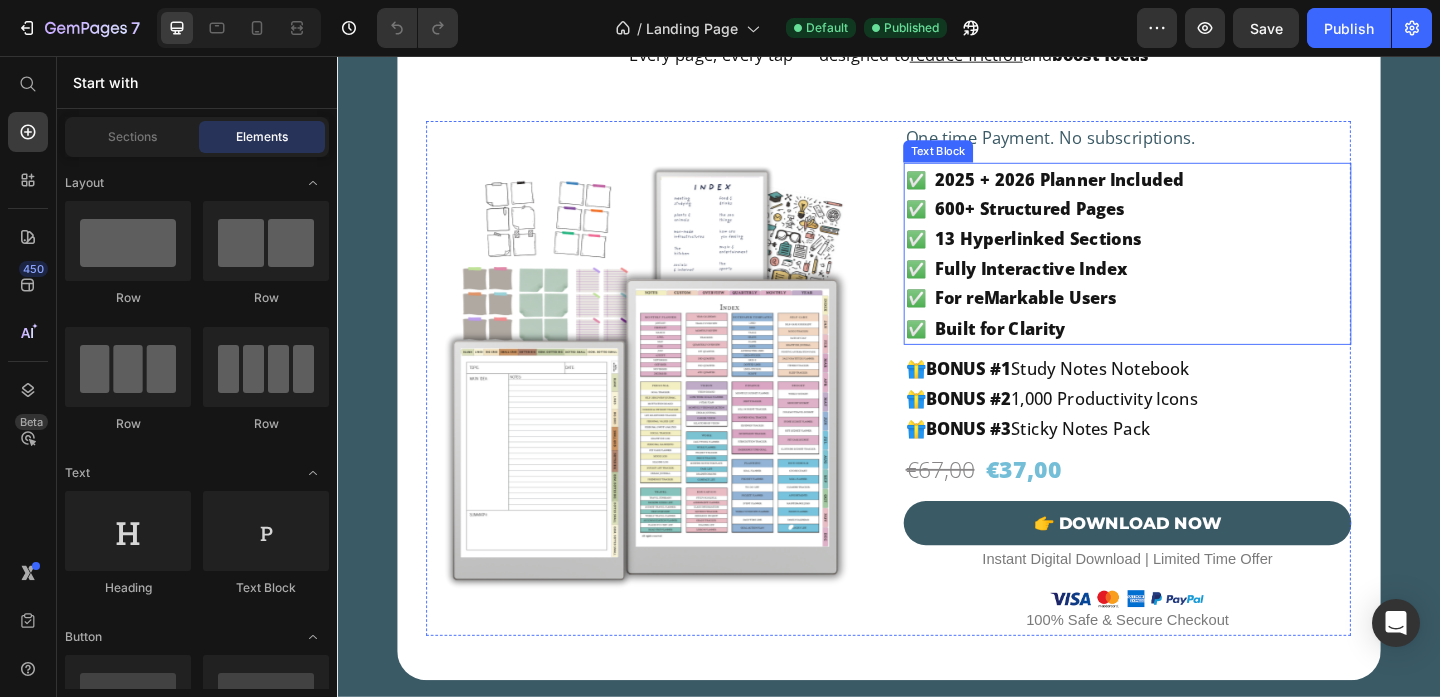 click on "✅  For reMarkable Users" at bounding box center (1196, 319) 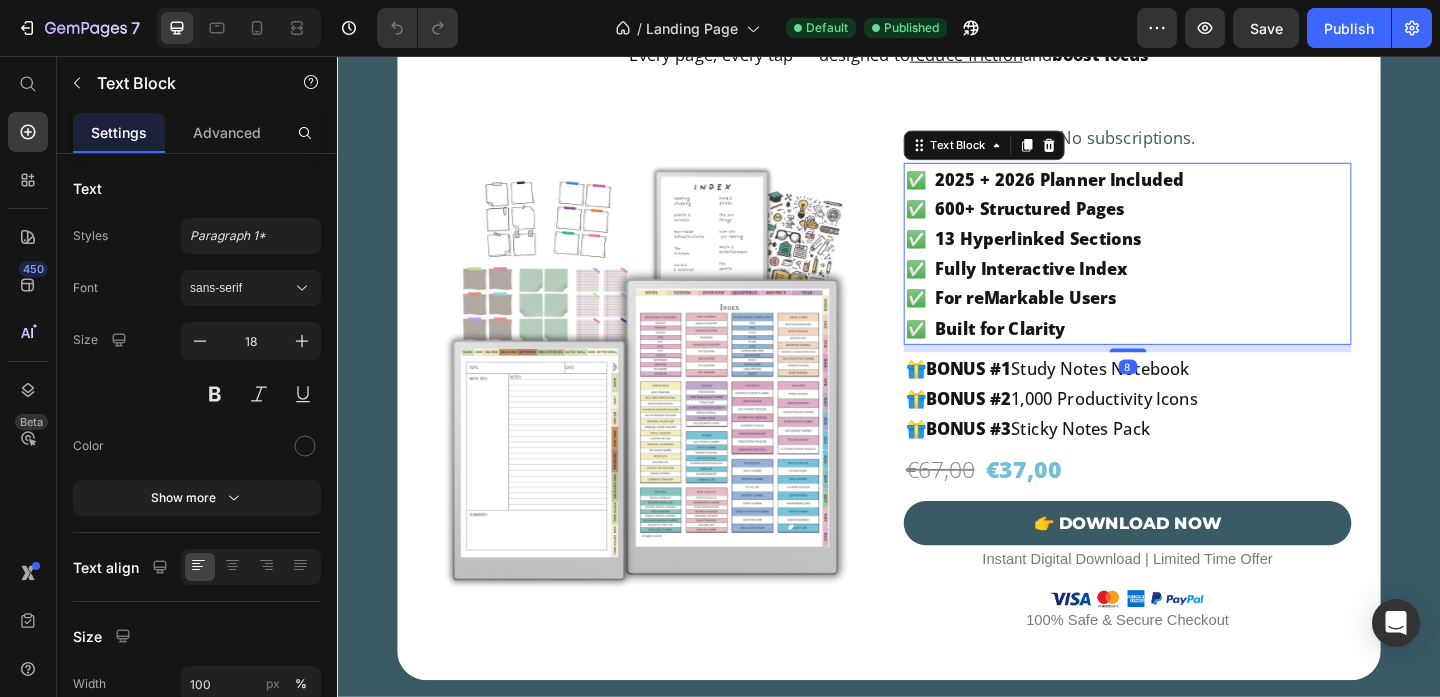 click on "✅  For reMarkable Users" at bounding box center [1196, 319] 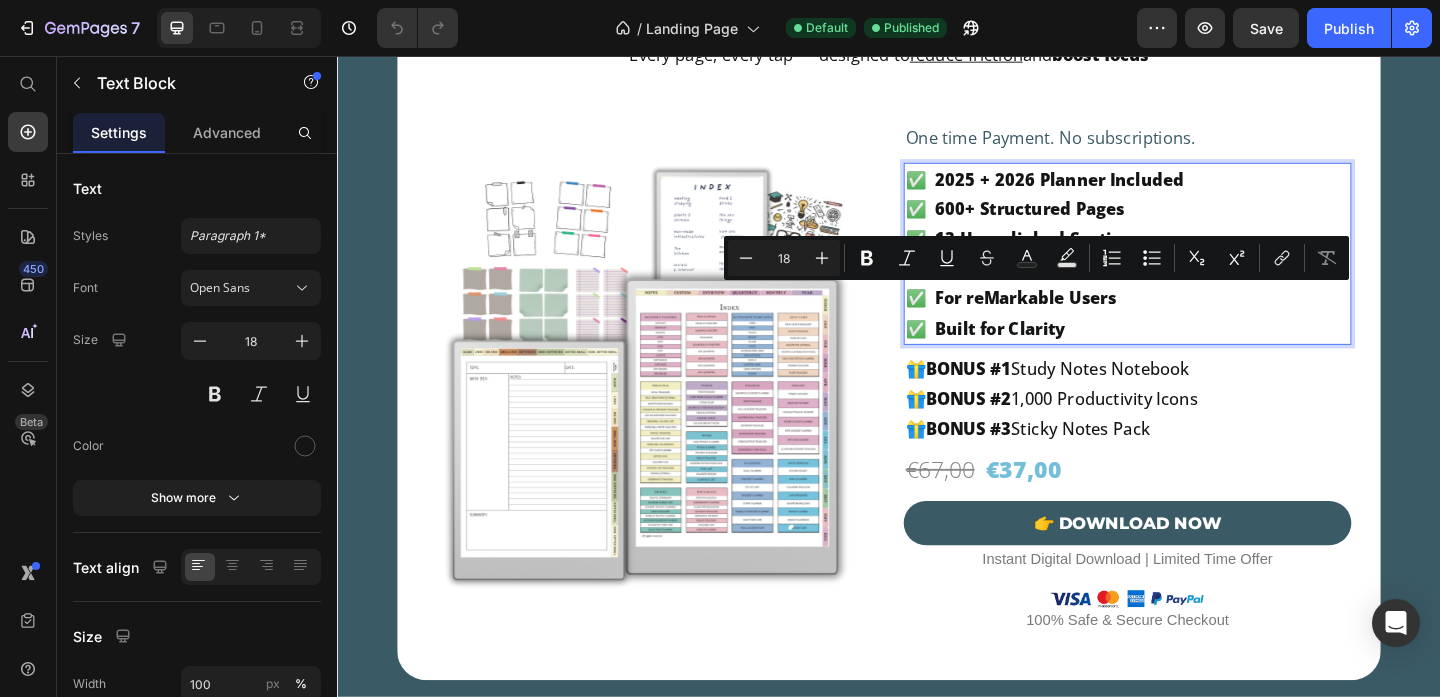 click on "✅  For reMarkable Users" at bounding box center [1196, 319] 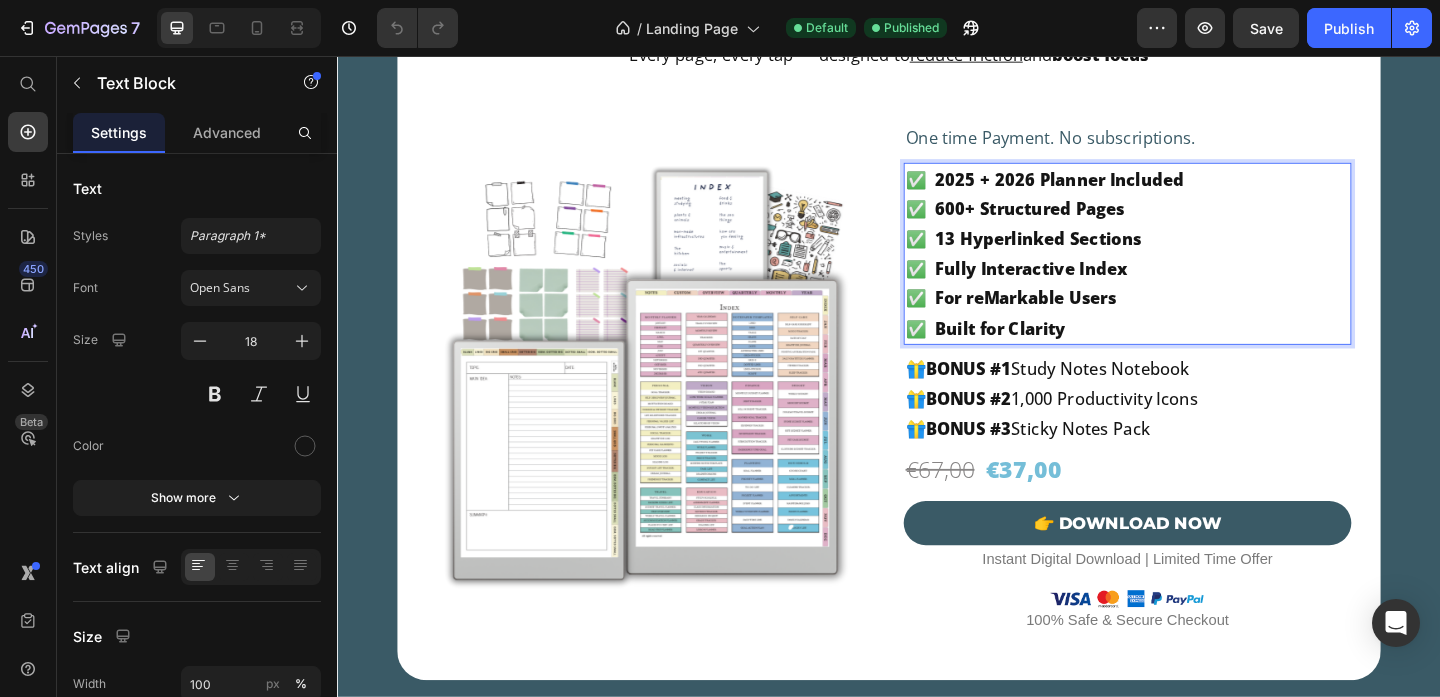 scroll, scrollTop: 3881, scrollLeft: 0, axis: vertical 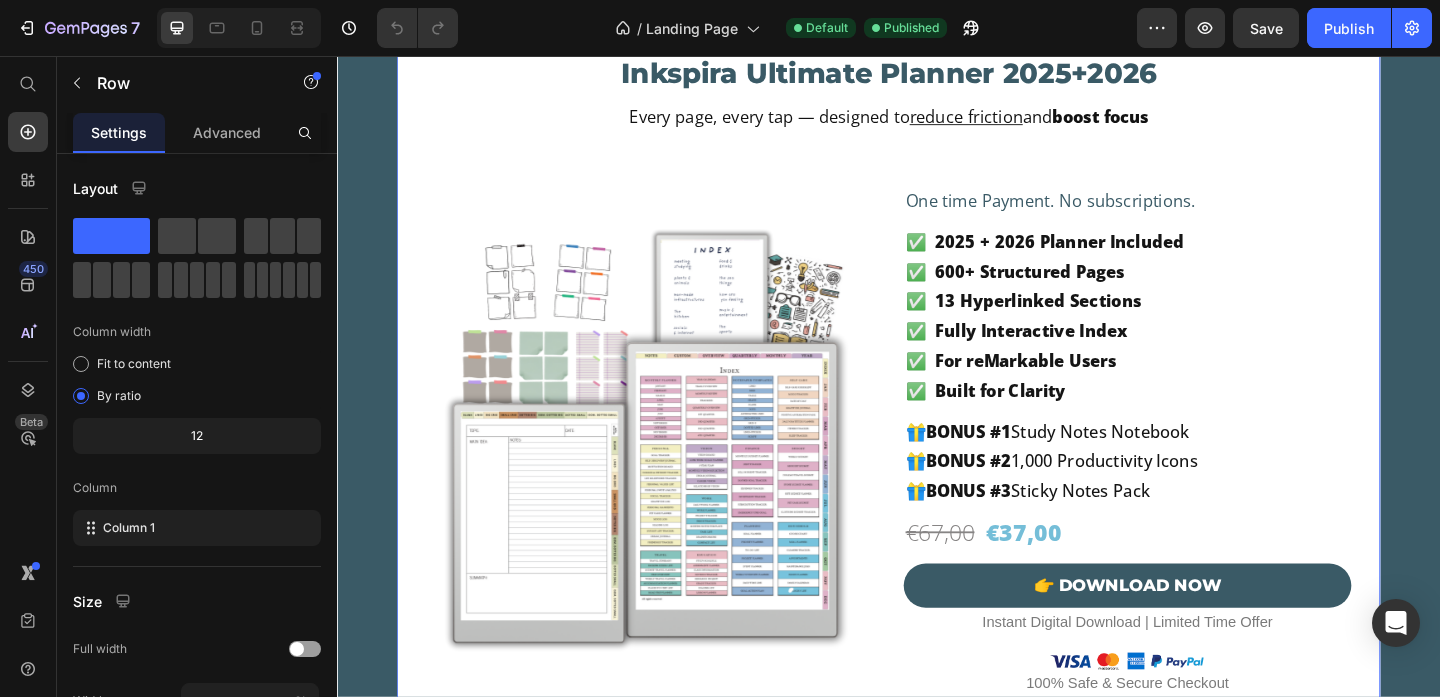 click on "Inkspira Ultimate Planner 2025+2026 Heading Every page, every tap — designed to  reduce friction  and  boost focus Text Block Product Images Inkspira Ultimate Planner 2025+2026 Heading Every page, every tap — designed to  reduce friction  and  boost focus Text Block One time Payment. No subscriptions. Text Block ✅  2025 + 2026 Planner Included ✅  600+ Structured Pages ✅  13 Hyperlinked Sections ✅  Fully Interactive Index ✅  For reMarkable Users ✅  Built for Clarity Text Block 🎁   BONUS #1   Study Notes Notebook 🎁   BONUS #2   1,000 Productivity Icons 🎁   BONUS #3   Sticky Notes Pack Text Block ⚡  Instantly Ready to Use 🔒  One-time payment Text Block €37,00 Product Price €67,00 Product Price Row 👉 DOWNLOAD NOW Add to Cart Instant Digital Download | Limited Time Offer Text Block Image 100% Safe & Secure Checkout Text Block Row Product Row   0" at bounding box center [937, 400] 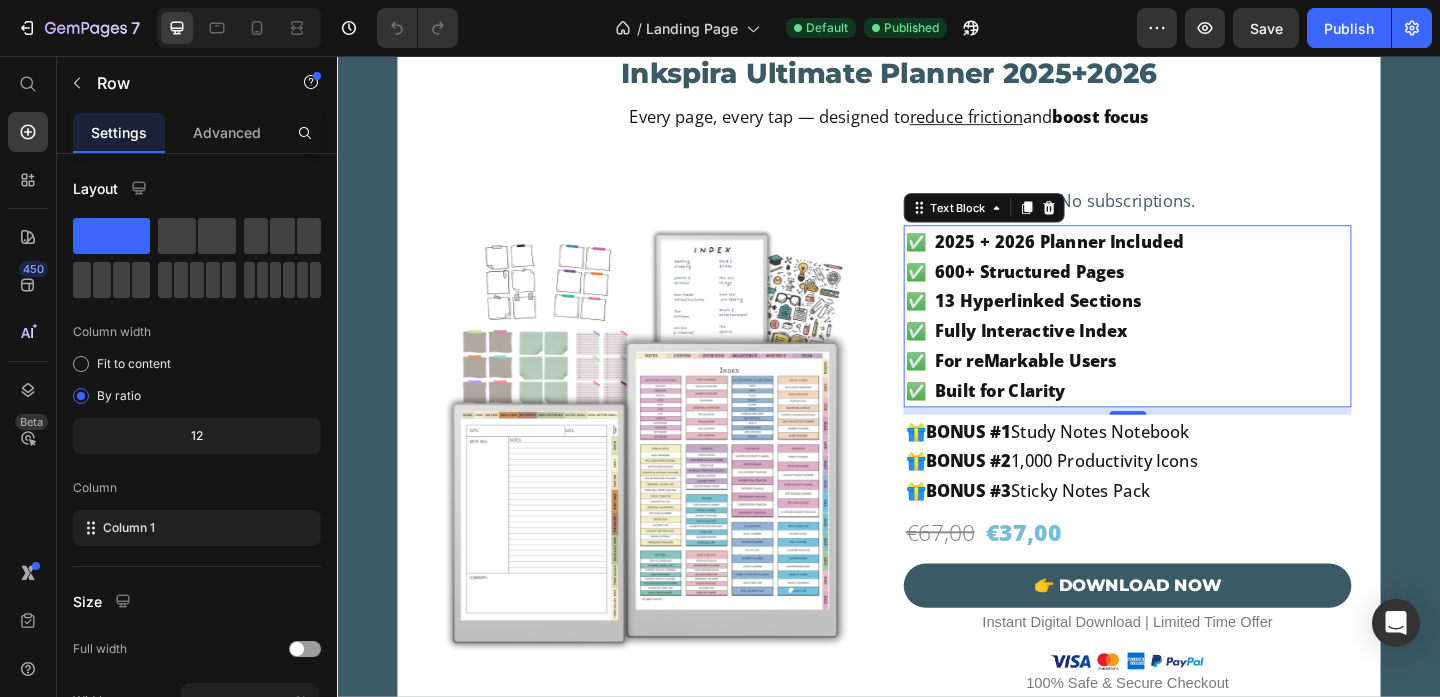 click on "✅  For reMarkable Users" at bounding box center (1196, 387) 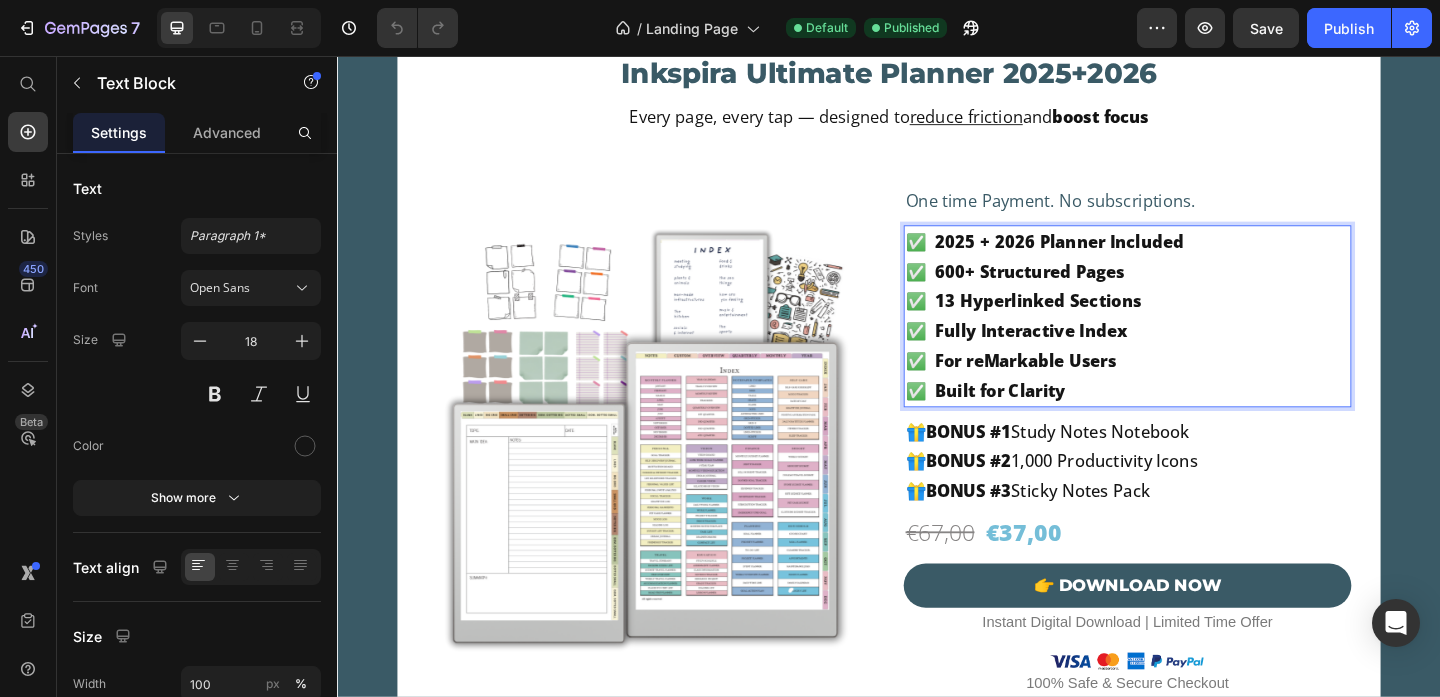 click on "✅  For reMarkable Users" at bounding box center [1196, 387] 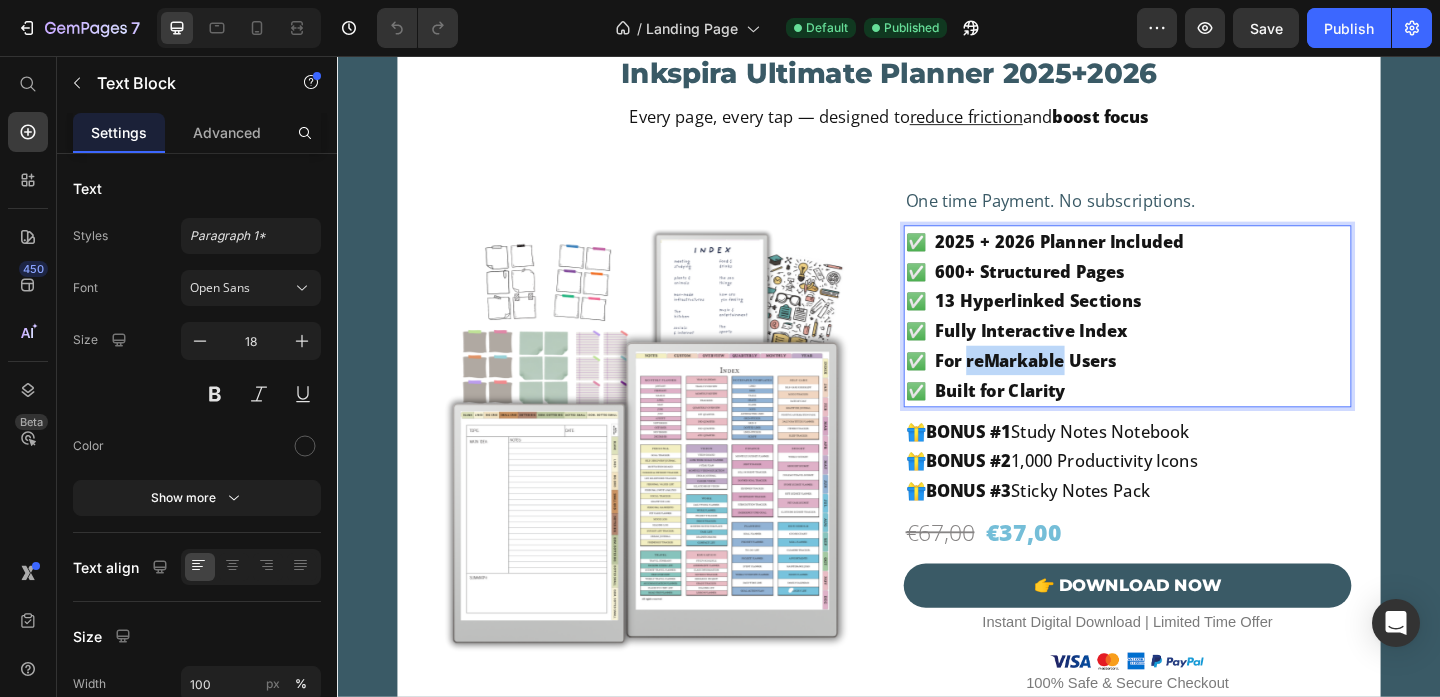 click on "✅  For reMarkable Users" at bounding box center [1196, 387] 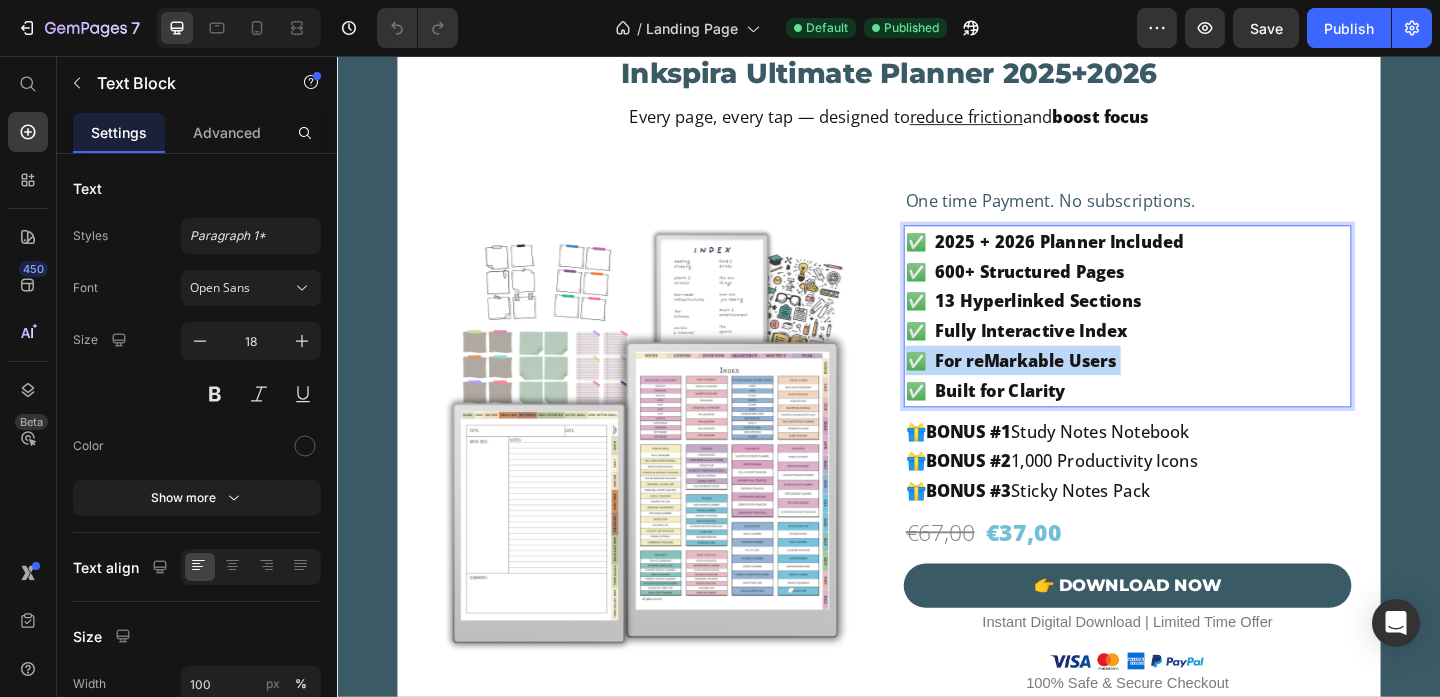 click on "✅  For reMarkable Users" at bounding box center [1196, 387] 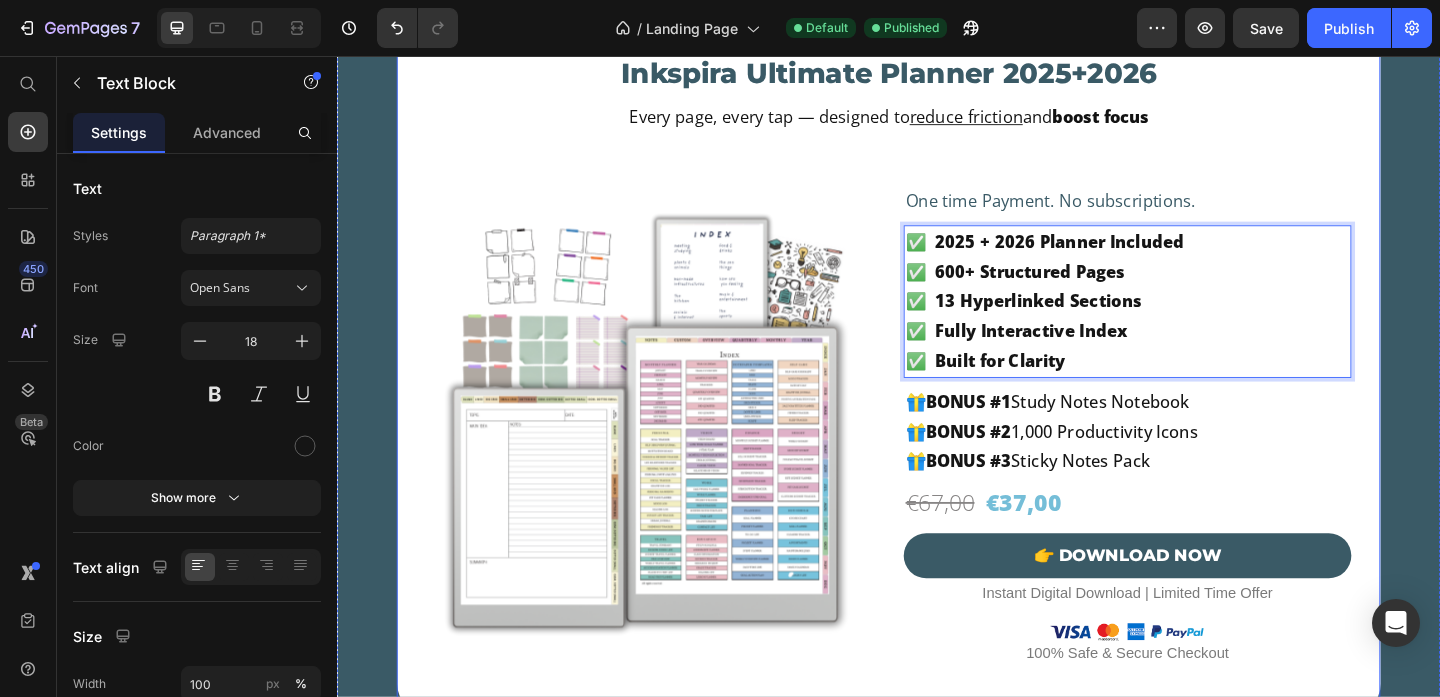 click on "Inkspira Ultimate Planner 2025+2026 Heading Every page, every tap — designed to  reduce friction  and  boost focus Text Block Product Images Inkspira Ultimate Planner 2025+2026 Heading Every page, every tap — designed to  reduce friction  and  boost focus Text Block One time Payment. No subscriptions. Text Block ✅  2025 + 2026 Planner Included ✅  600+ Structured Pages ✅  13 Hyperlinked Sections ✅  Fully Interactive Index ✅  Built for Clarity Text Block   8 🎁   BONUS #1   Study Notes Notebook 🎁   BONUS #2   1,000 Productivity Icons 🎁   BONUS #3   Sticky Notes Pack Text Block ⚡  Instantly Ready to Use 🔒  One-time payment Text Block €37,00 Product Price €67,00 Product Price Row 👉 DOWNLOAD NOW Add to Cart Instant Digital Download | Limited Time Offer Text Block Image 100% Safe & Secure Checkout Text Block Row Product Row" at bounding box center (937, 384) 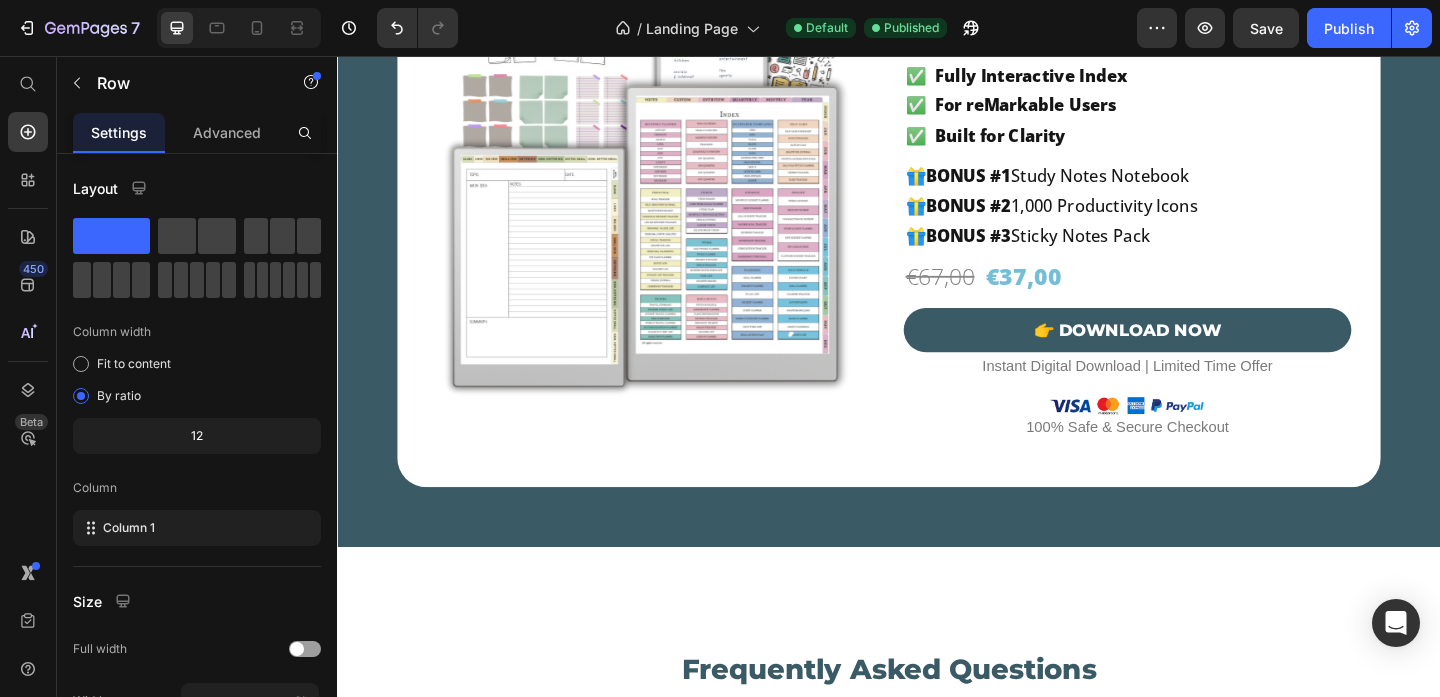 scroll, scrollTop: 14225, scrollLeft: 0, axis: vertical 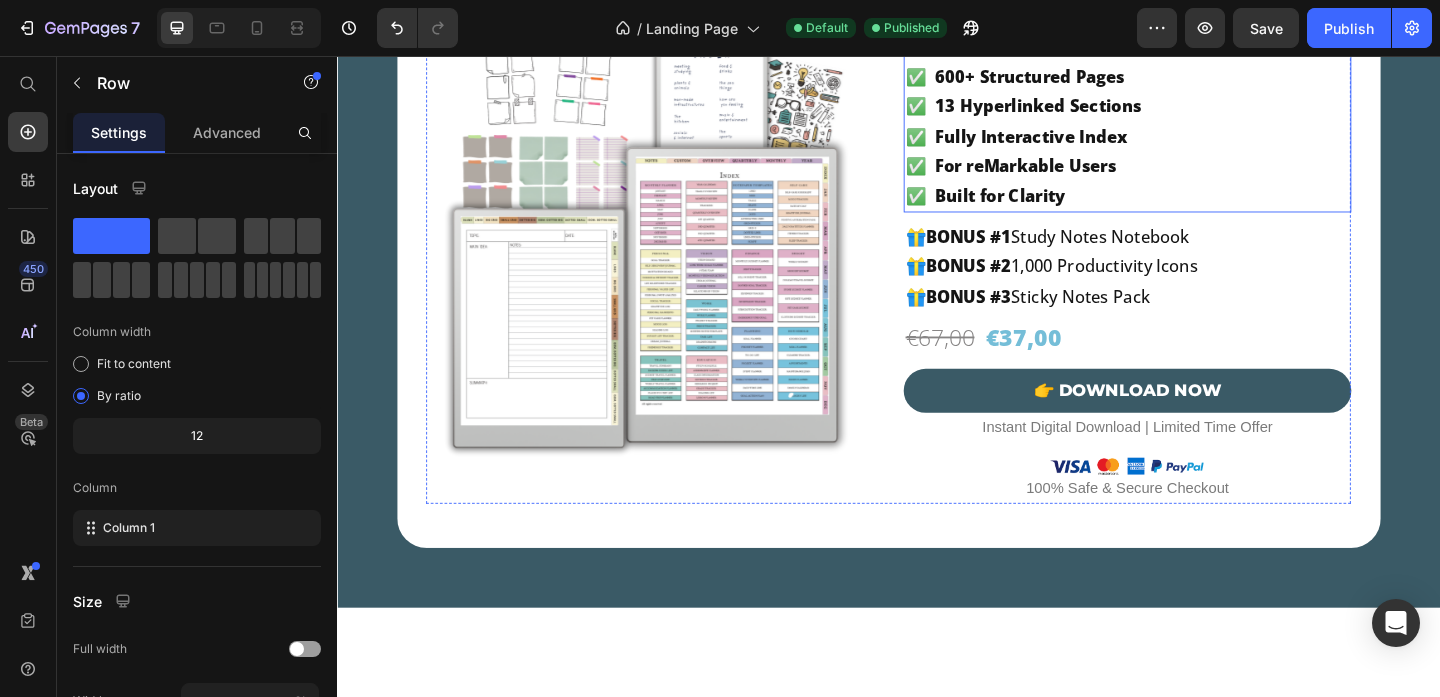 click on "✅  For reMarkable Users" at bounding box center [1196, 175] 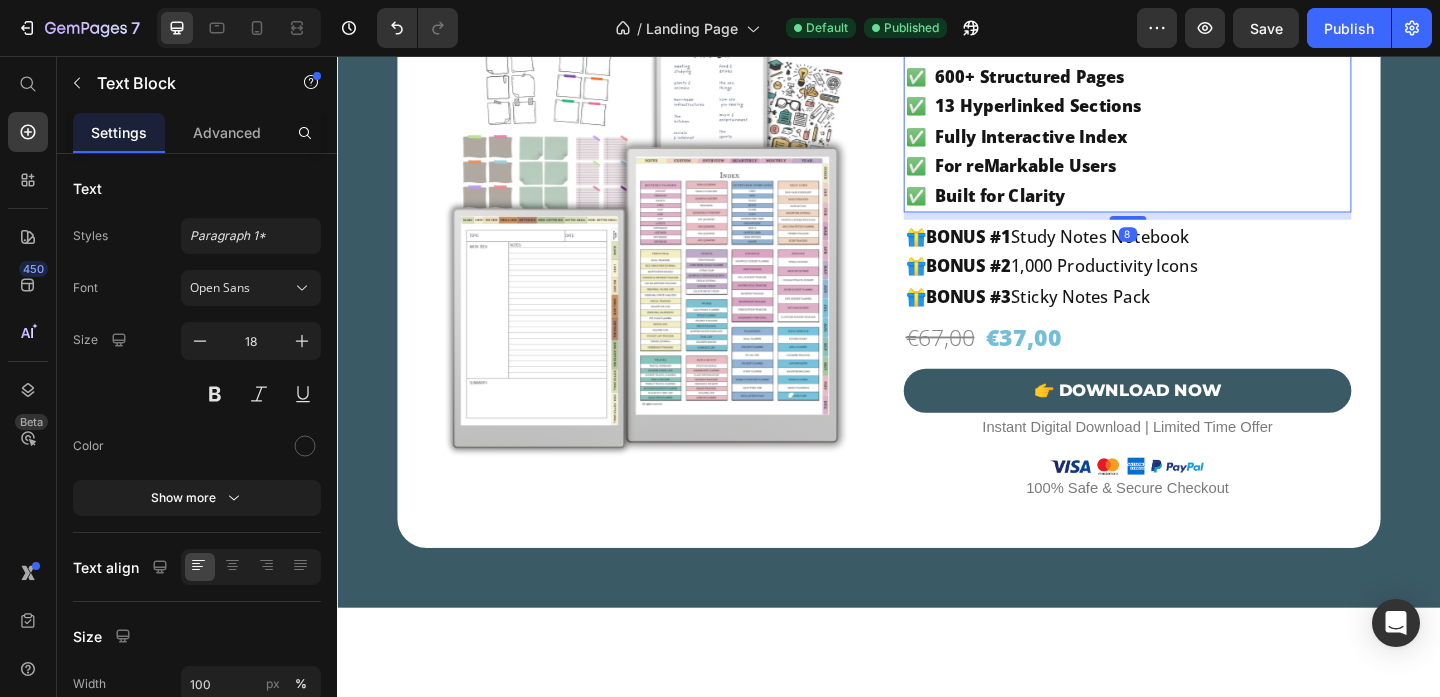 click on "✅  For reMarkable Users" at bounding box center [1196, 175] 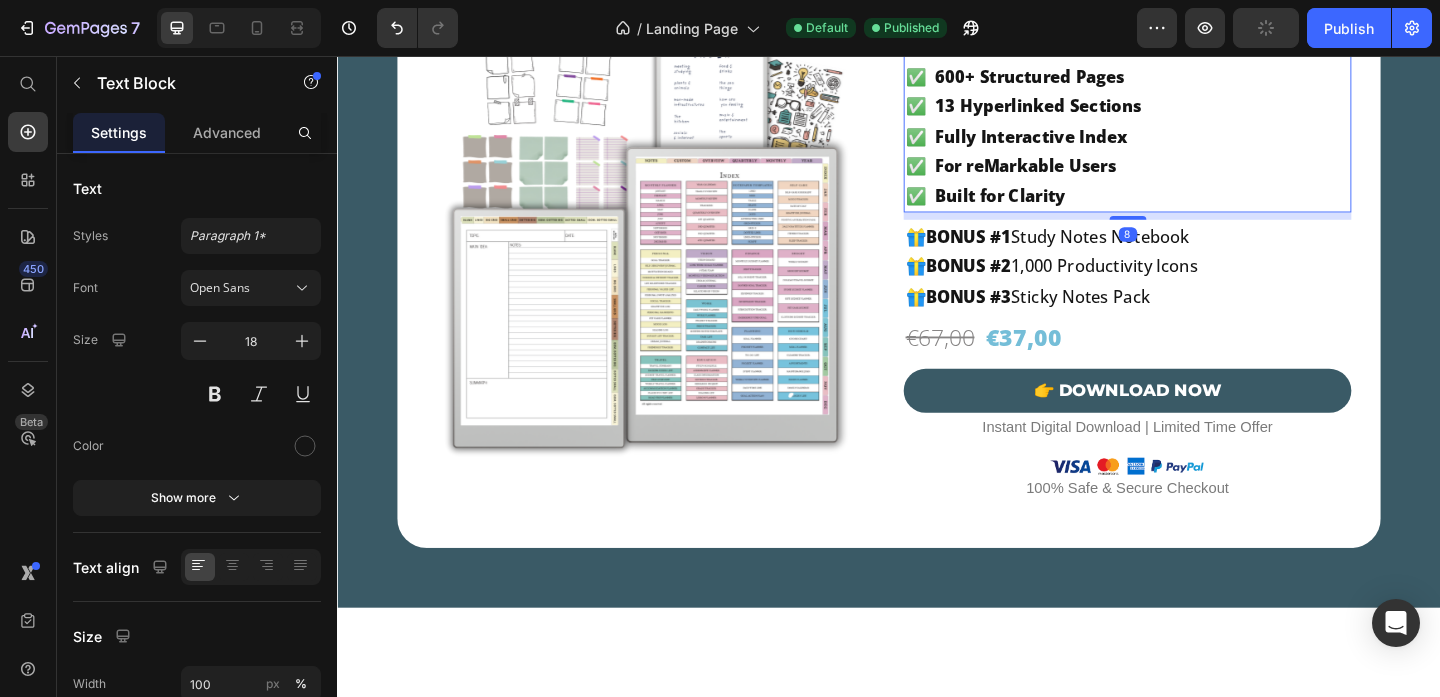 click on "✅  For reMarkable Users" at bounding box center [1196, 175] 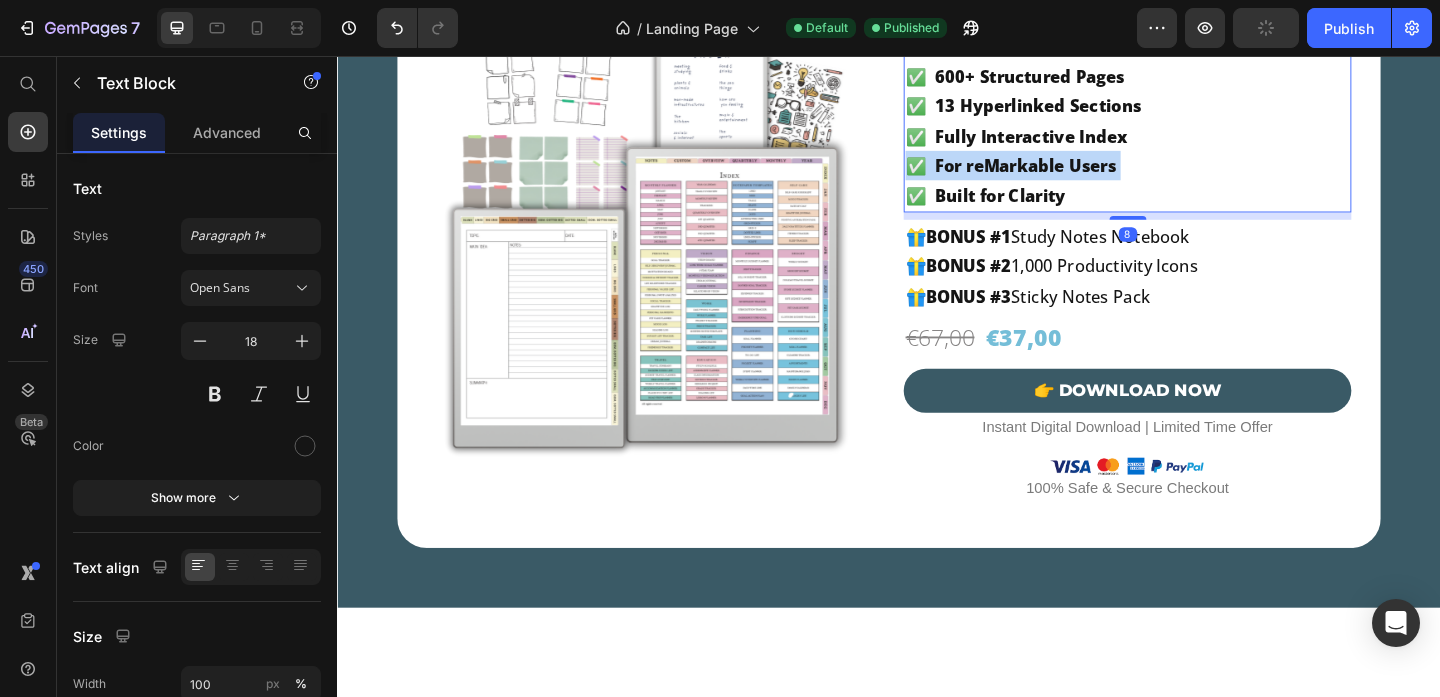 click on "✅  For reMarkable Users" at bounding box center (1196, 175) 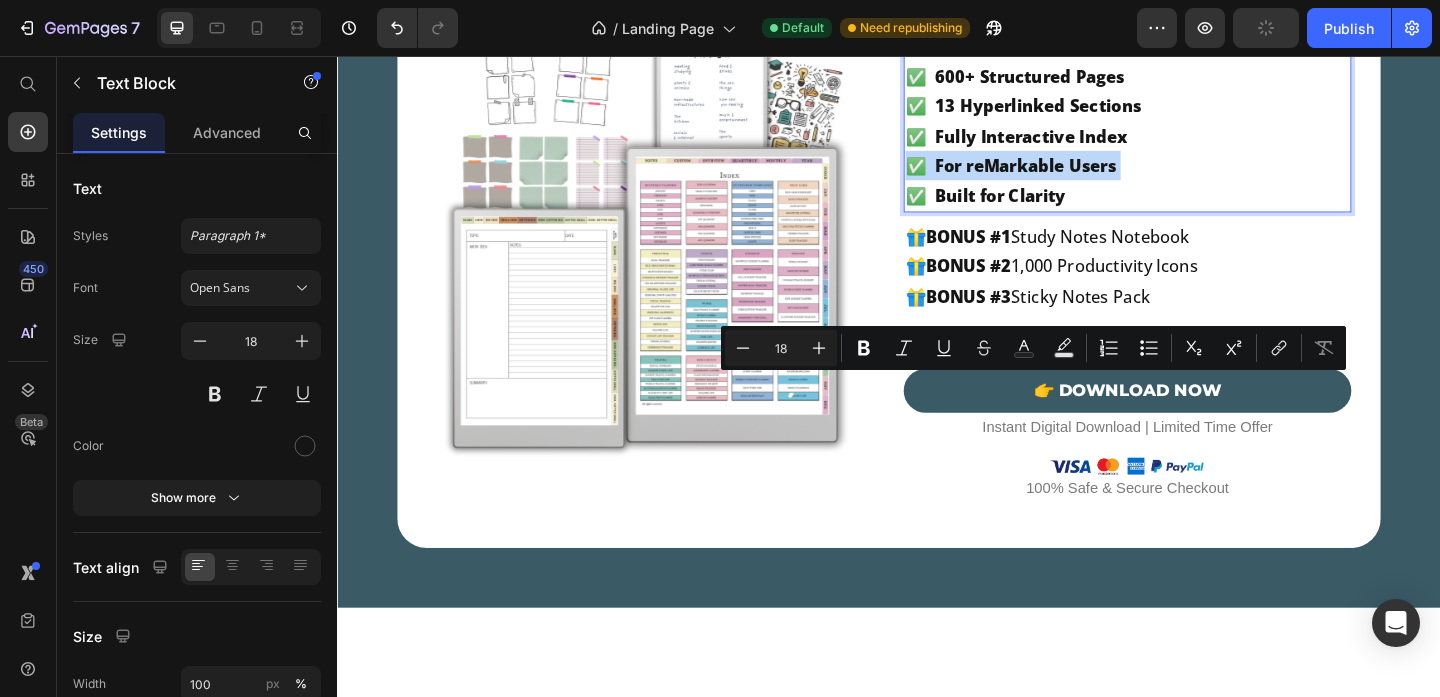 click on "✅  For reMarkable Users" at bounding box center (1196, 175) 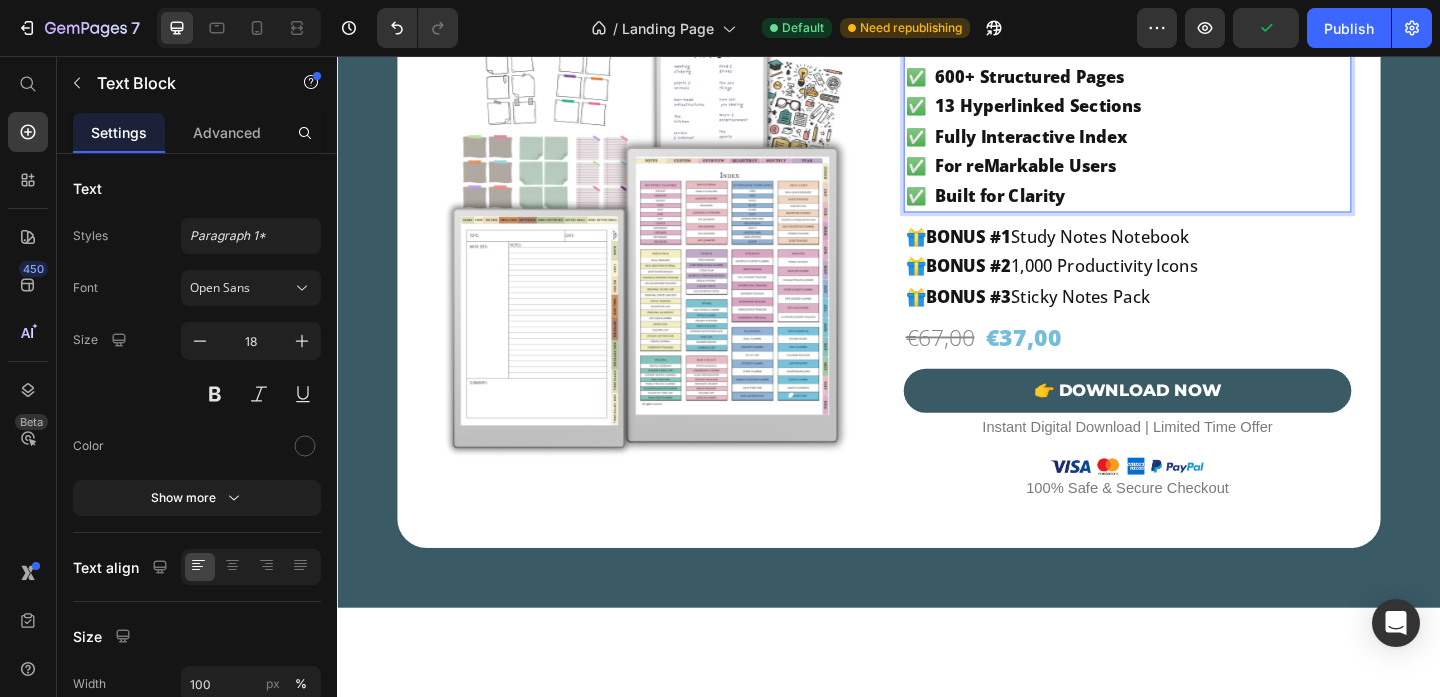 click on "✅  For reMarkable Users" at bounding box center [1196, 175] 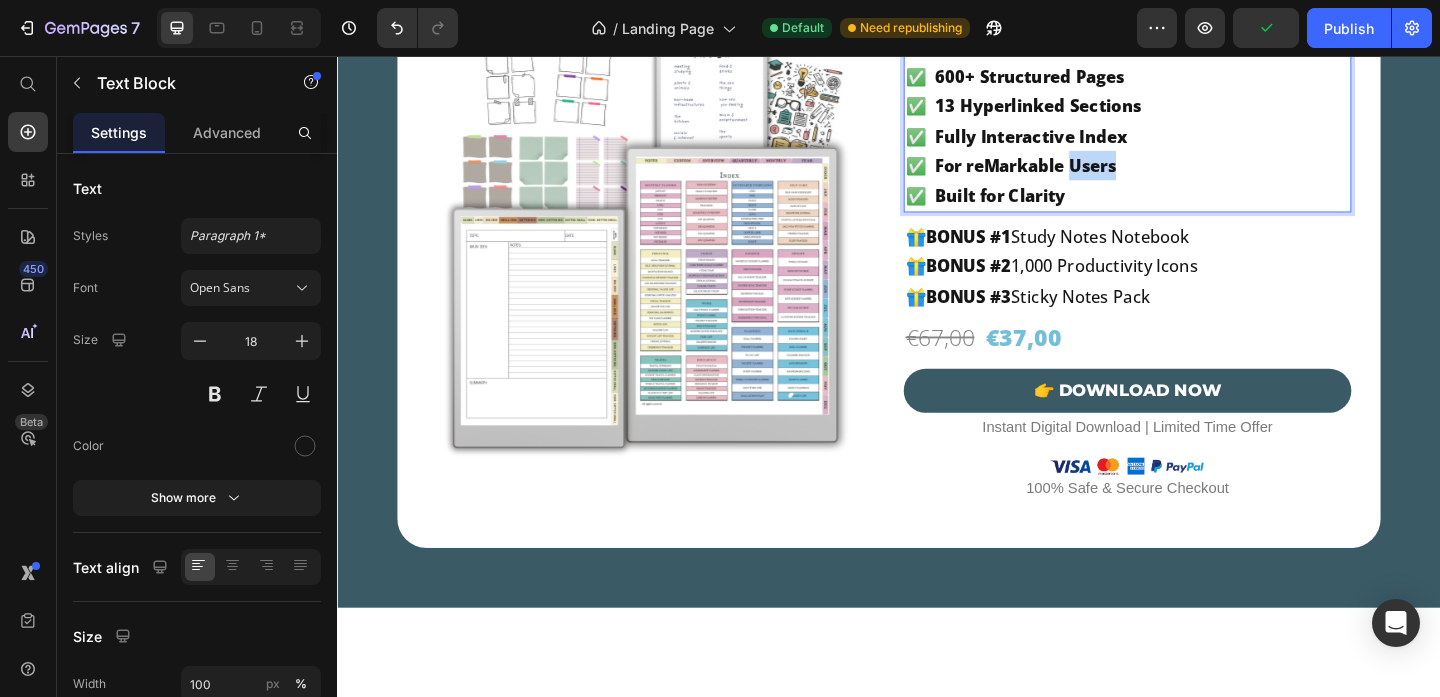 click on "✅  For reMarkable Users" at bounding box center [1196, 175] 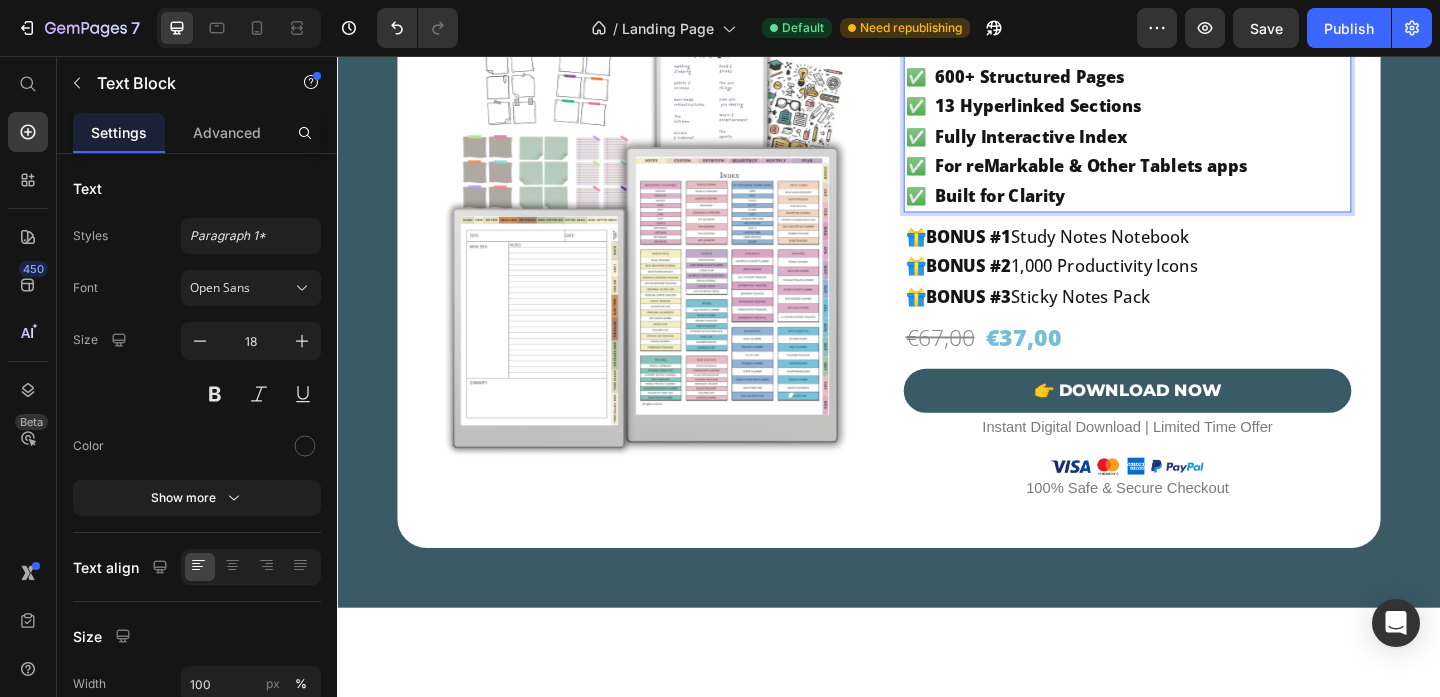 click on "✅  For reMarkable & Other Tablets apps" at bounding box center [1196, 175] 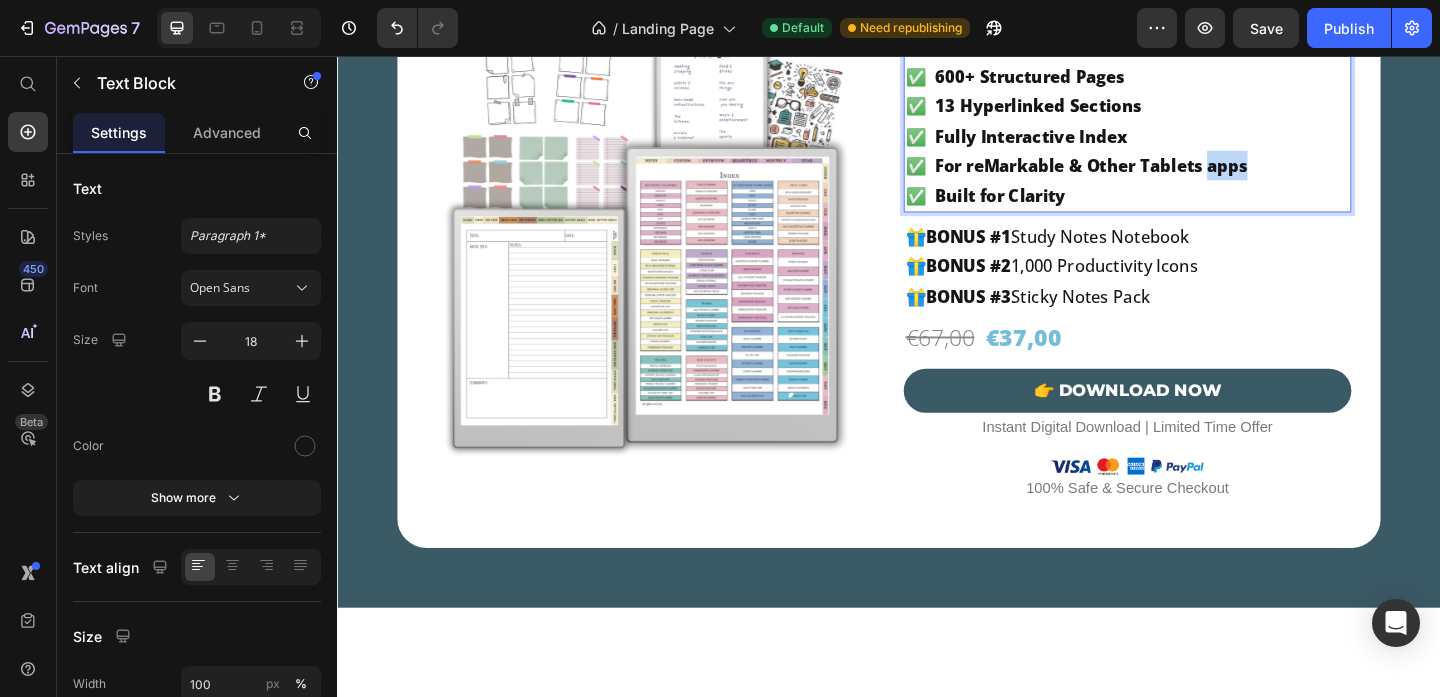 click on "✅  For reMarkable & Other Tablets apps" at bounding box center (1196, 175) 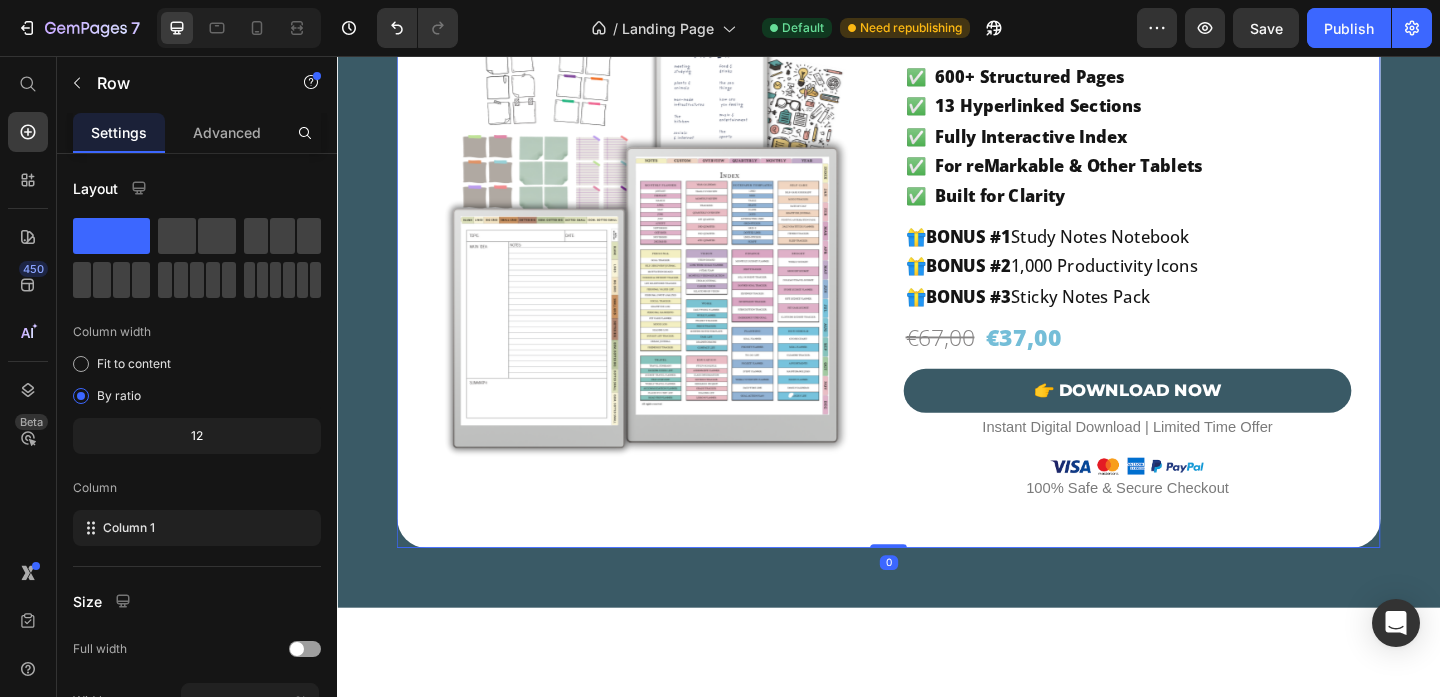 click on "Inkspira Ultimate Planner 2025+2026 Heading Every page, every tap — designed to  reduce friction  and  boost focus Text Block Product Images Inkspira Ultimate Planner 2025+2026 Heading Every page, every tap — designed to  reduce friction  and  boost focus Text Block One time Payment. No subscriptions. Text Block ✅  2025 + 2026 Planner Included ✅  600+ Structured Pages ✅  13 Hyperlinked Sections ✅  Fully Interactive Index ✅  For reMarkable & Other Tablets ✅  Built for Clarity Text Block 🎁   BONUS #1   Study Notes Notebook 🎁   BONUS #2   1,000 Productivity Icons 🎁   BONUS #3   Sticky Notes Pack Text Block ⚡  Instantly Ready to Use 🔒  One-time payment Text Block €37,00 Product Price €67,00 Product Price Row 👉 DOWNLOAD NOW Add to Cart Instant Digital Download | Limited Time Offer Text Block Image 100% Safe & Secure Checkout Text Block Row Product" at bounding box center [937, 188] 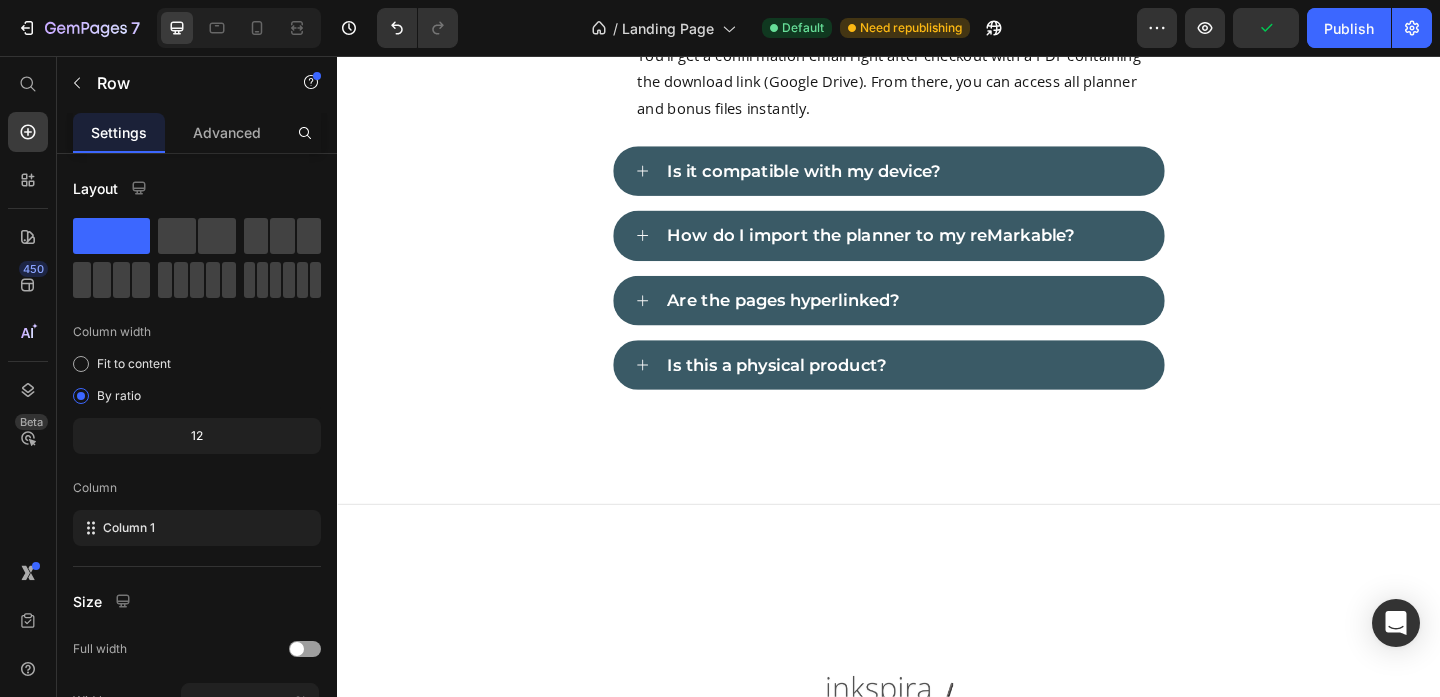 scroll, scrollTop: 15171, scrollLeft: 0, axis: vertical 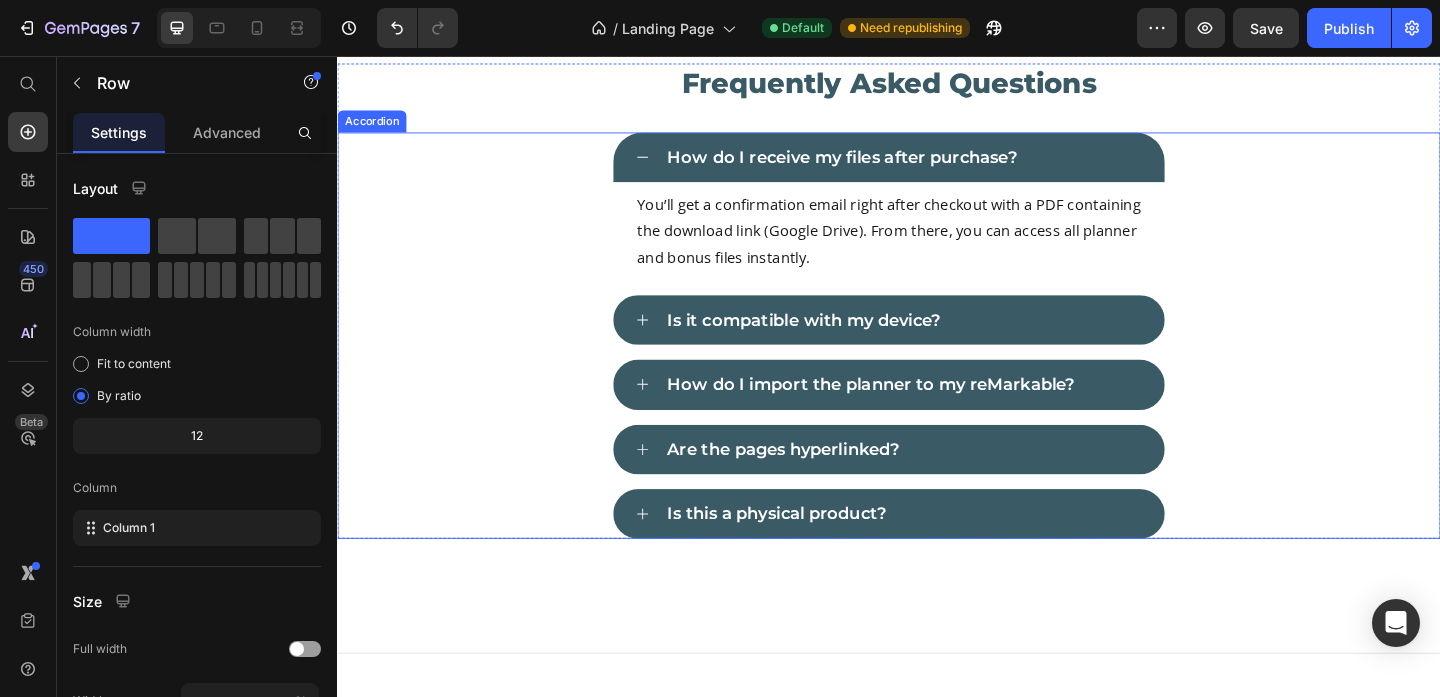 click 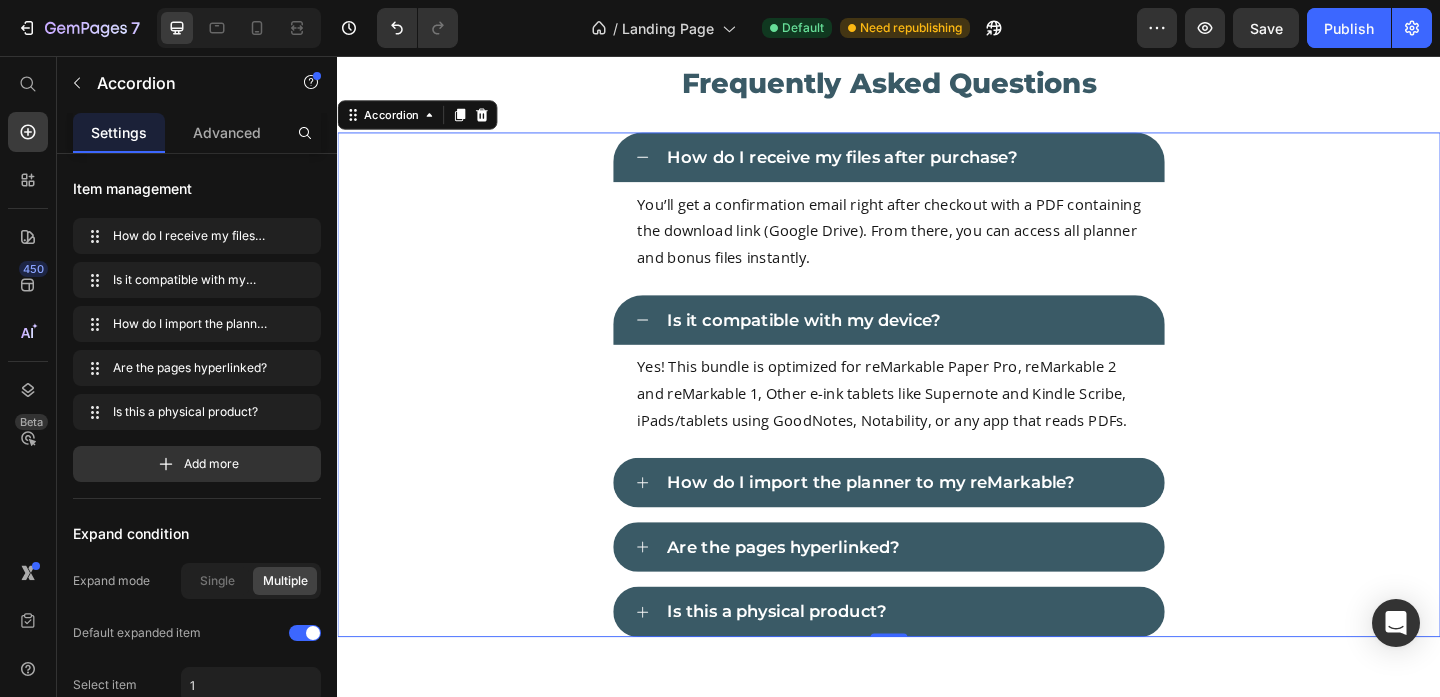 click 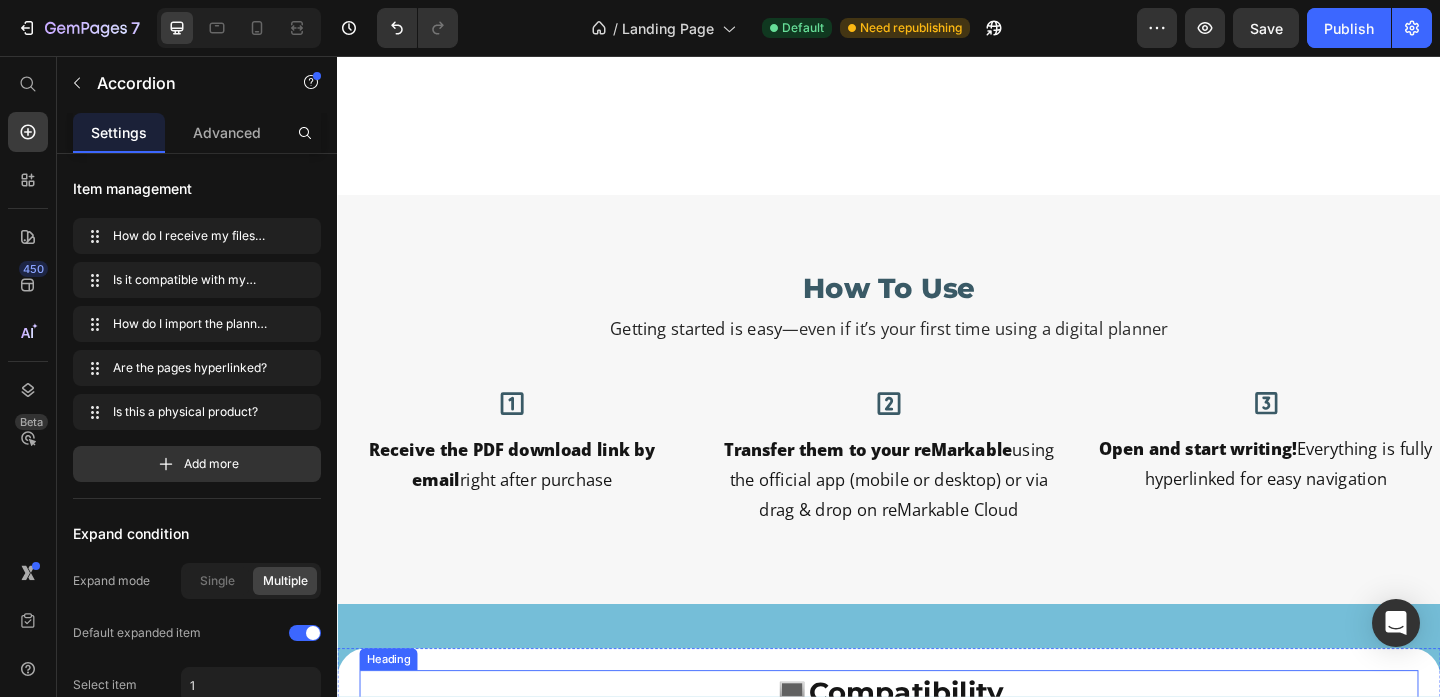 scroll, scrollTop: 12650, scrollLeft: 0, axis: vertical 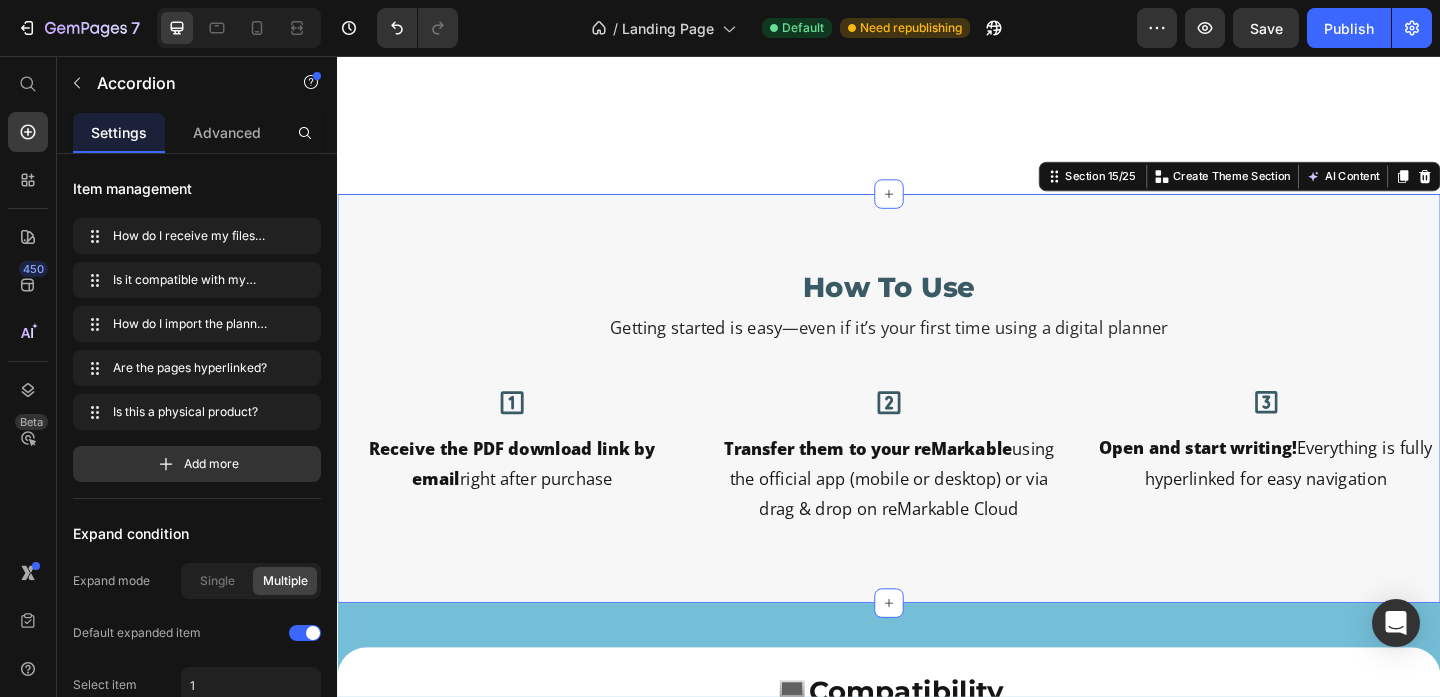 click on "How To Use Heading Getting started is easy —even if it’s your first time using a digital planner Text Block Row
Icon Receive the PDF download link by email  right after purchase Text Block Row
Icon Transfer them to your reMarkable  using the official app (mobile or desktop) or via drag & drop on reMarkable Cloud Text Block Row
Icon Open and start writing!  Everything is fully hyperlinked for easy navigation Text Block Row Row Section 15/25   You can create reusable sections Create Theme Section AI Content Write with GemAI What would you like to describe here? Tone and Voice Persuasive Product Getting products... Show more Generate" at bounding box center [937, 428] 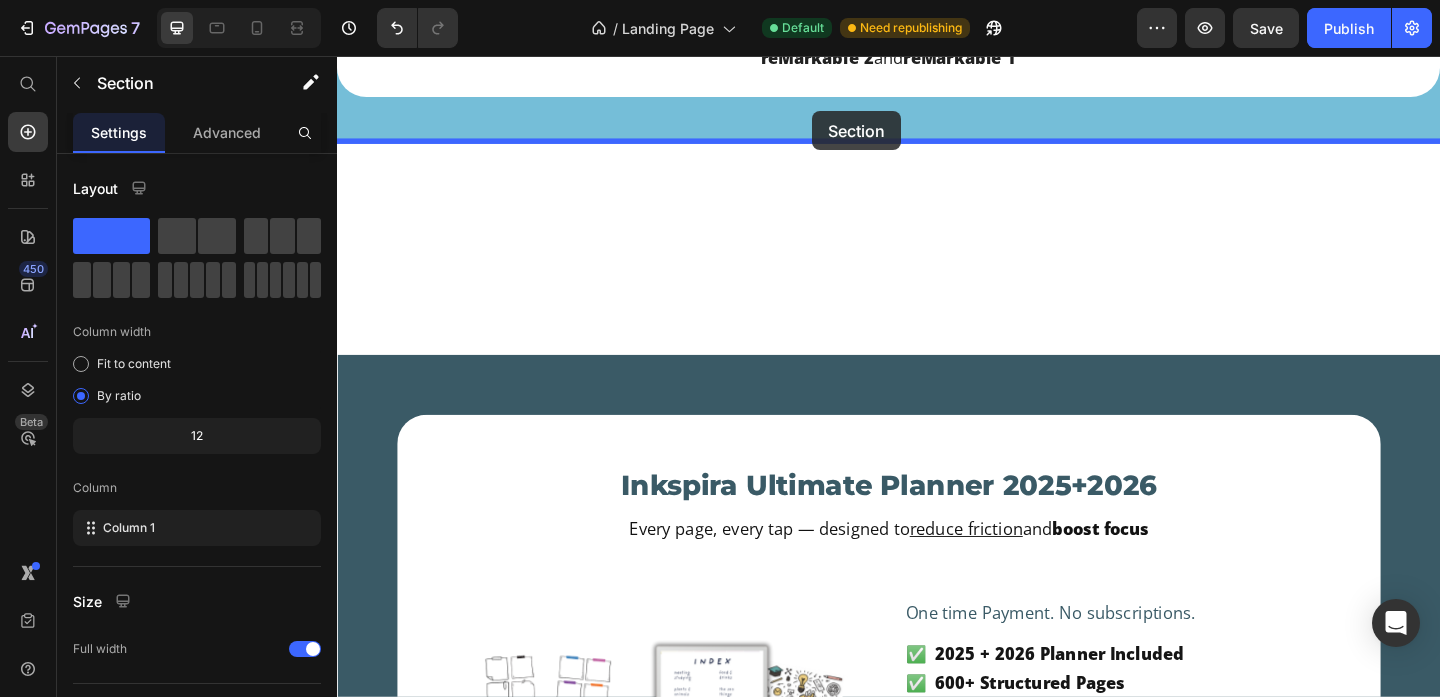 scroll, scrollTop: 13500, scrollLeft: 0, axis: vertical 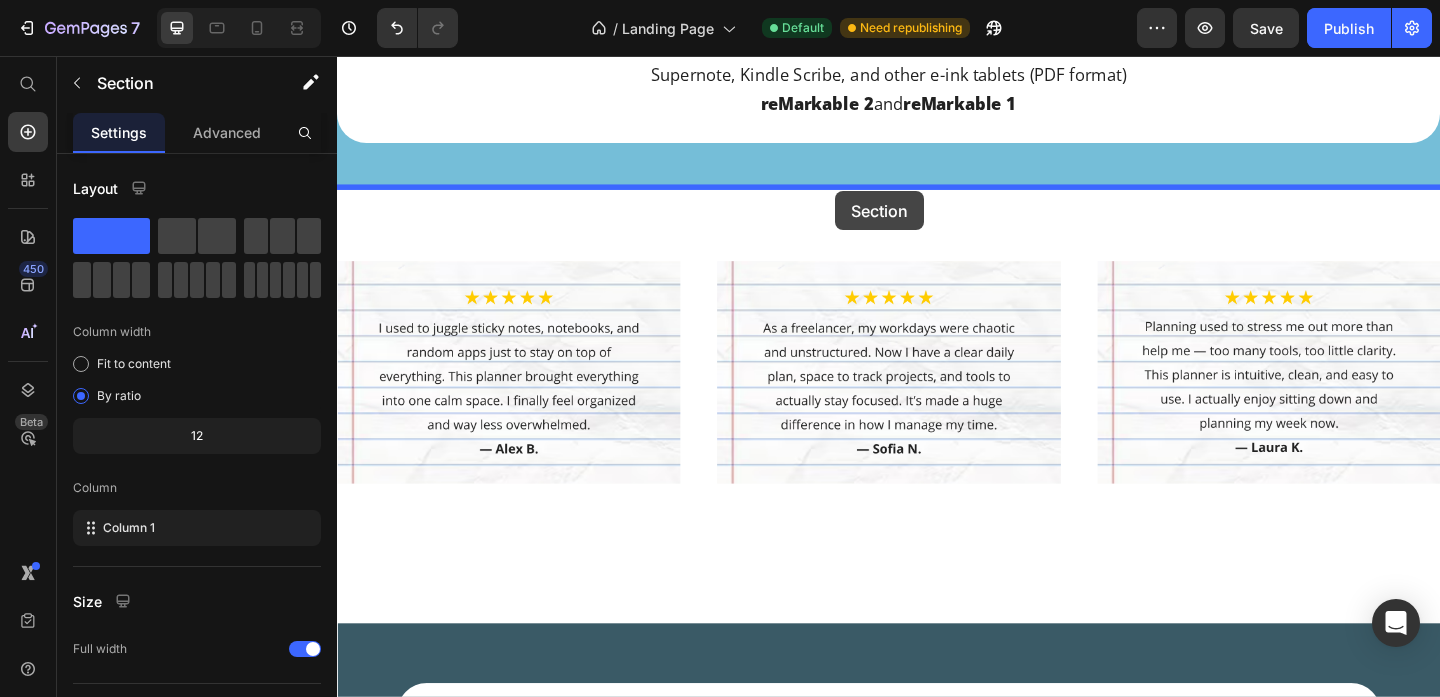 drag, startPoint x: 1146, startPoint y: 197, endPoint x: 879, endPoint y: 203, distance: 267.0674 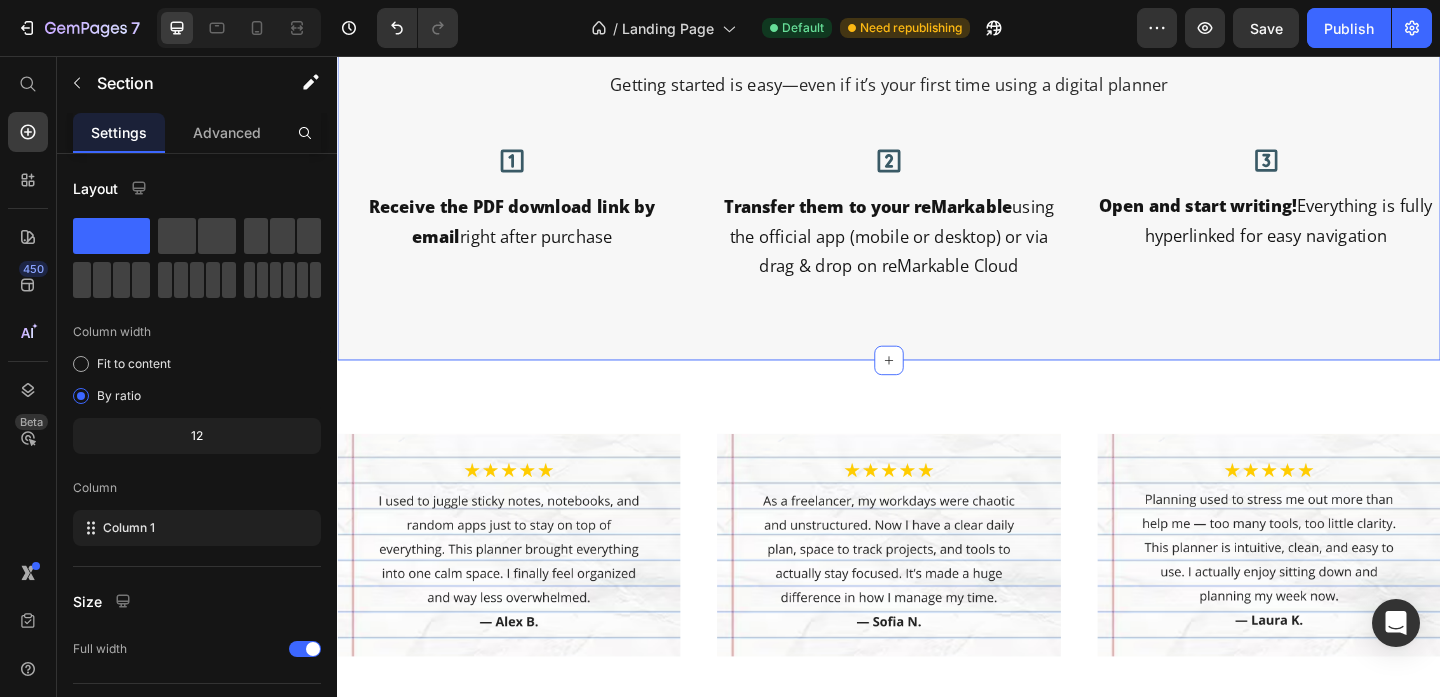 scroll, scrollTop: 13061, scrollLeft: 0, axis: vertical 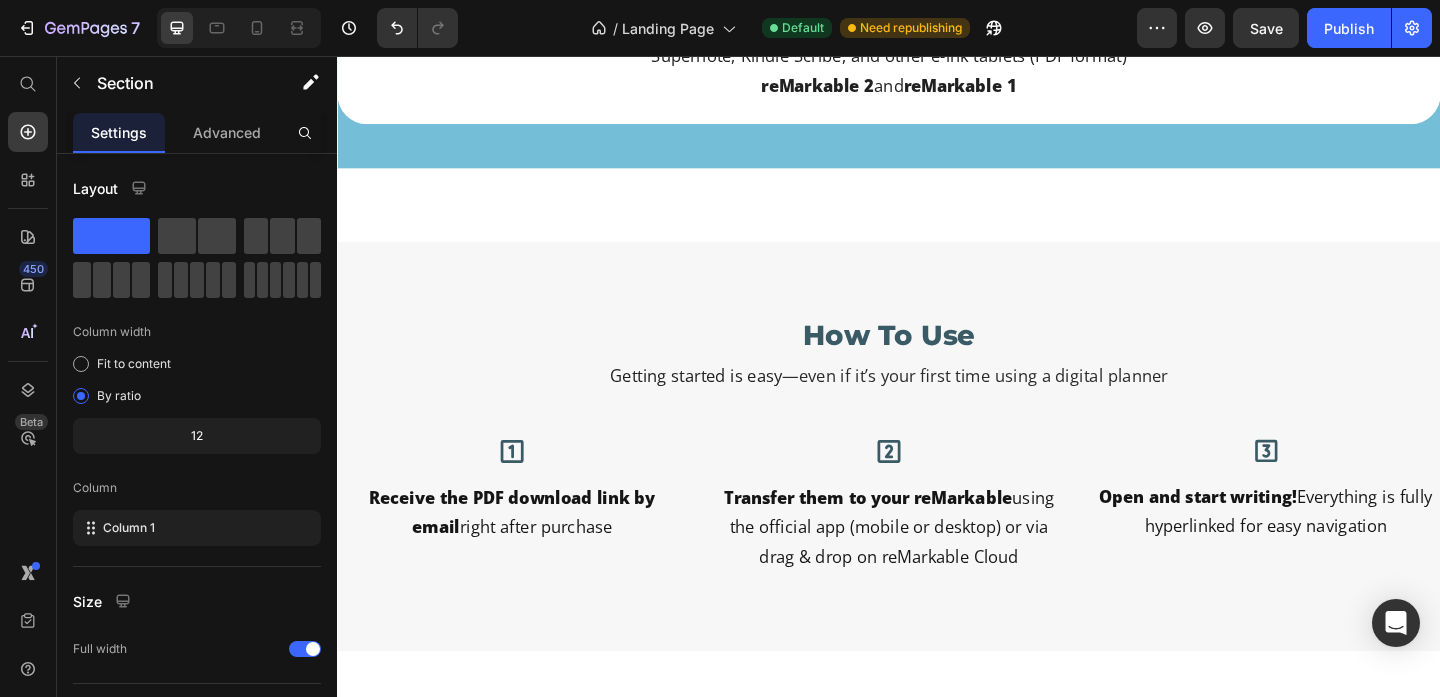 click on "Product Images Inkspira Ultimate Planner 2025+2026 Product Title €37,00 Product Price Row This product has only default variant Product Variants & Swatches 1 Product Quantity 👉 DOWNLOAD NOW Product Cart Button Row Product Sticky 🚨   Limited-Time Offer!  Heading Get the digital planner for  40% OFF   ONLY FOR A SHORT TIME! Text Block 00 Days 20 Hours 45 Minutes Countdown Timer Row Row
Icon 💬   Limited-Time Offer!  Heading Get the digital planner for  40% OFF   ONLY FOR A SHORT TIME! Text Block Section 8/25 Image 🧷  1,000 Productivity Icons Heading A complete visual toolkit to enhance your digital workspace and  add clarity  at a glance   Over  1,000 minimalist icons  in high-resolution.   Icons are  organized into an index by category :  work ,  personal ,  wellness ,  food ,  home ,  finance ,  and more   Helps  reduce visual clutter  while keeping your layouts aesthetic and intuitive Text Block Row Row Row Section 14/25 💻  Compatibility Heading reMarkable Paper Pro" at bounding box center [937, -4688] 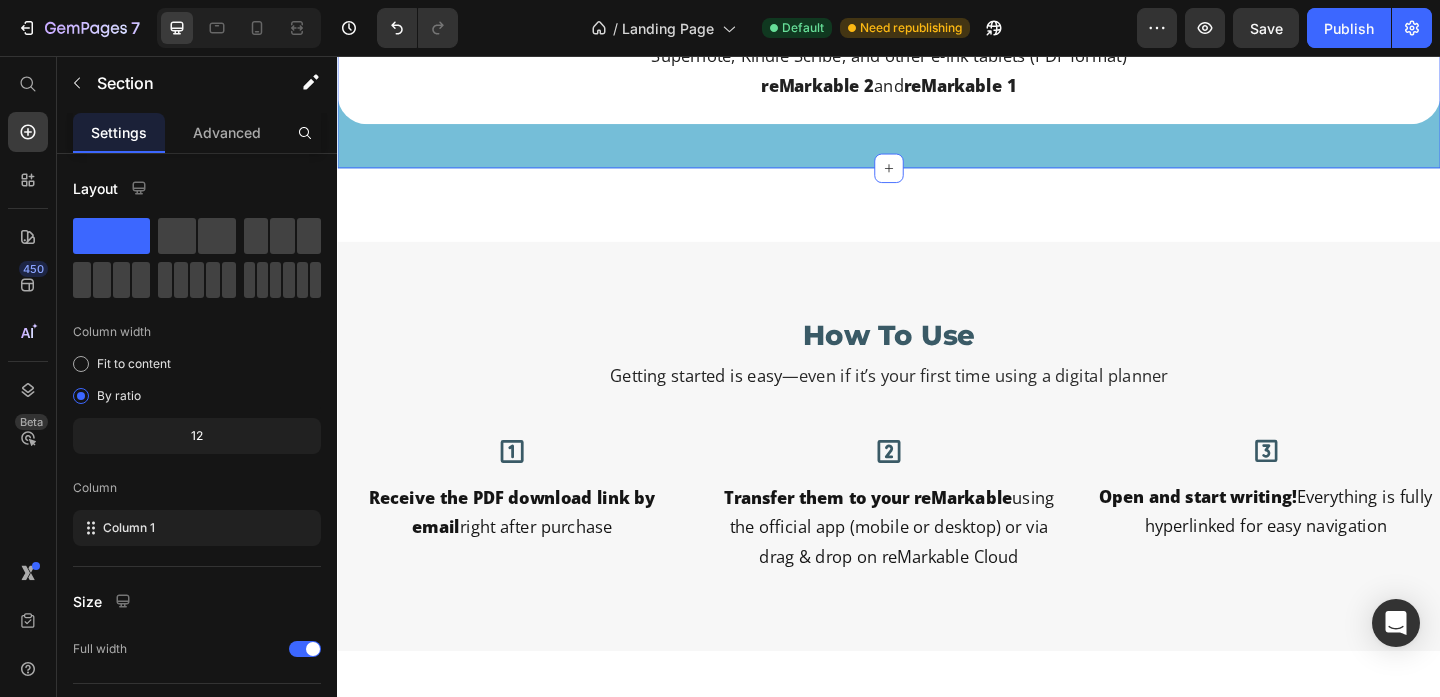 click on "💻  Compatibility Heading This bundle is designed for the  reMarkable Paper Pro  and is fully compatible with: Desktop  and  tablet  use via GoodNotes, Notability, or any PDF annotation app Supernote, Kindle Scribe, and other e-ink tablets (PDF format) reMarkable 2  and  reMarkable 1 Text Block Row Row Row Row Section 15/25   You can create reusable sections Create Theme Section AI Content Write with GemAI What would you like to describe here? Tone and Voice Persuasive Product Inkspira Sleep Covers Show more Generate" at bounding box center (937, -14) 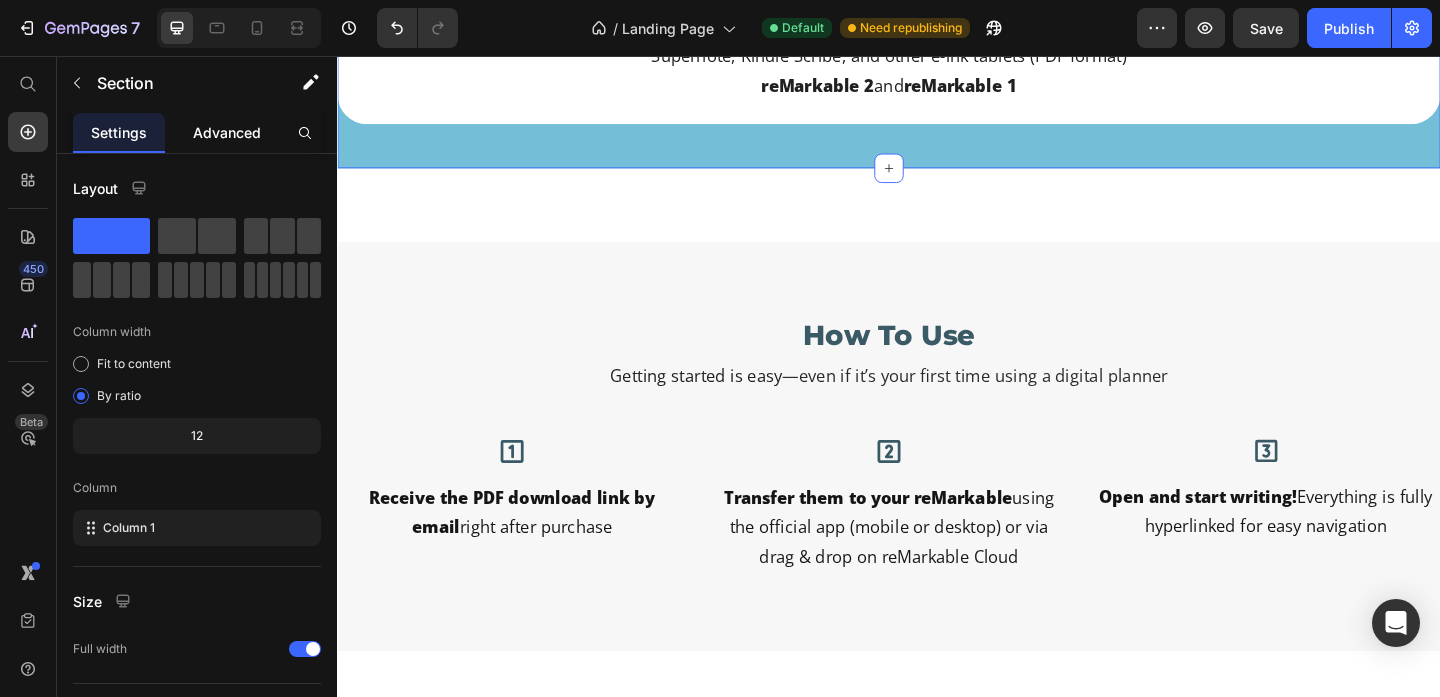 click on "Advanced" at bounding box center (227, 132) 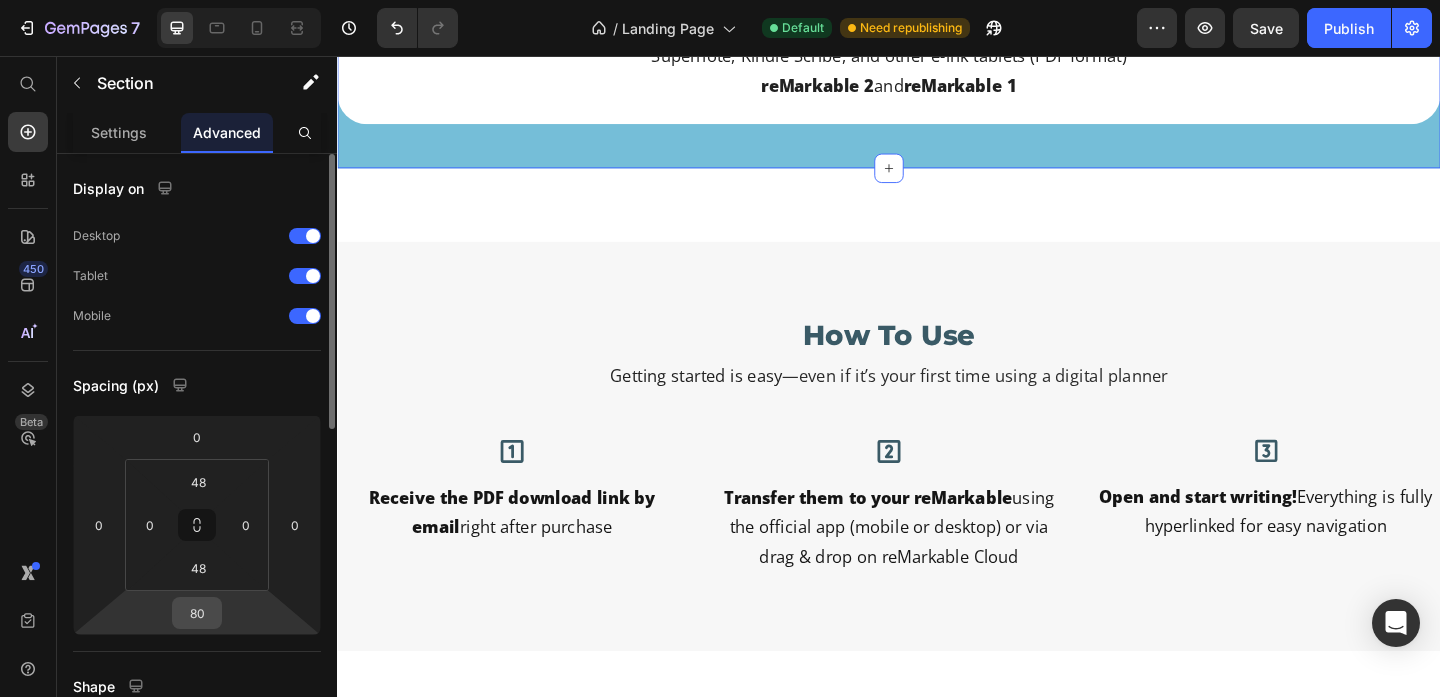 click on "80" at bounding box center [197, 613] 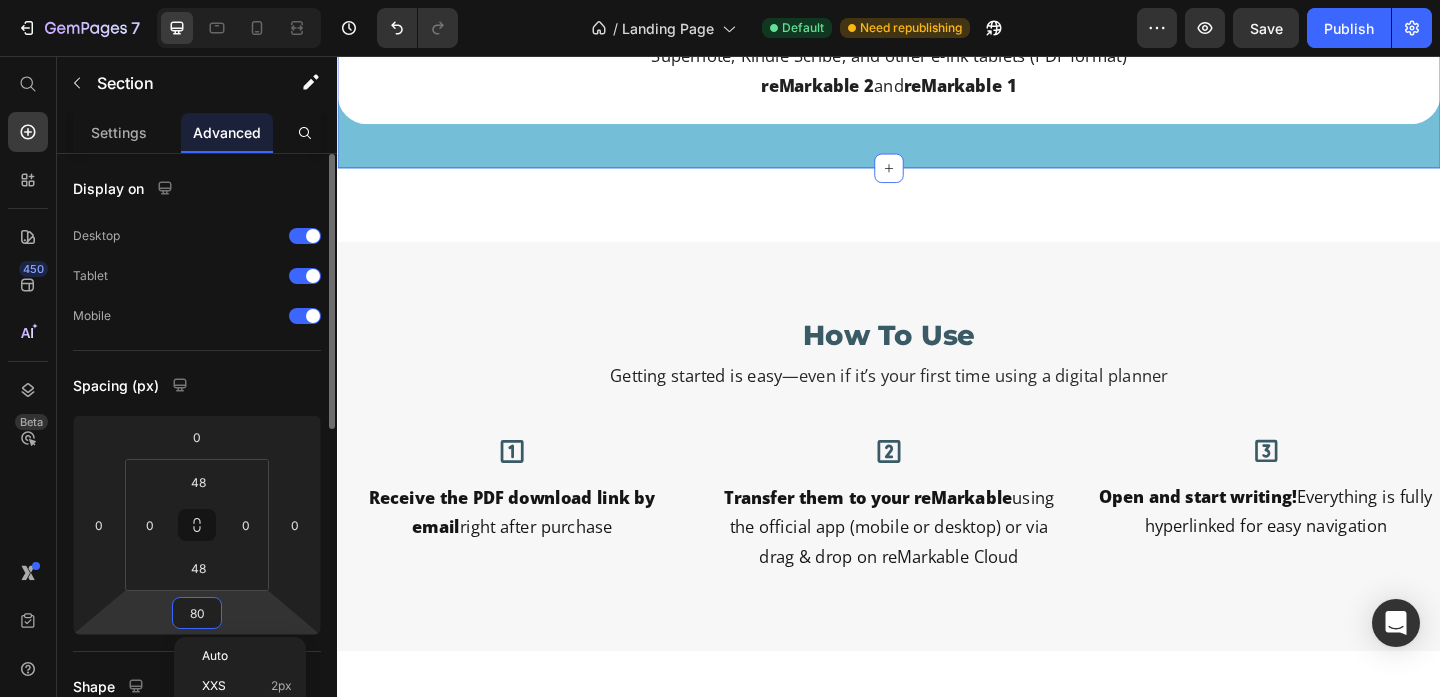 type 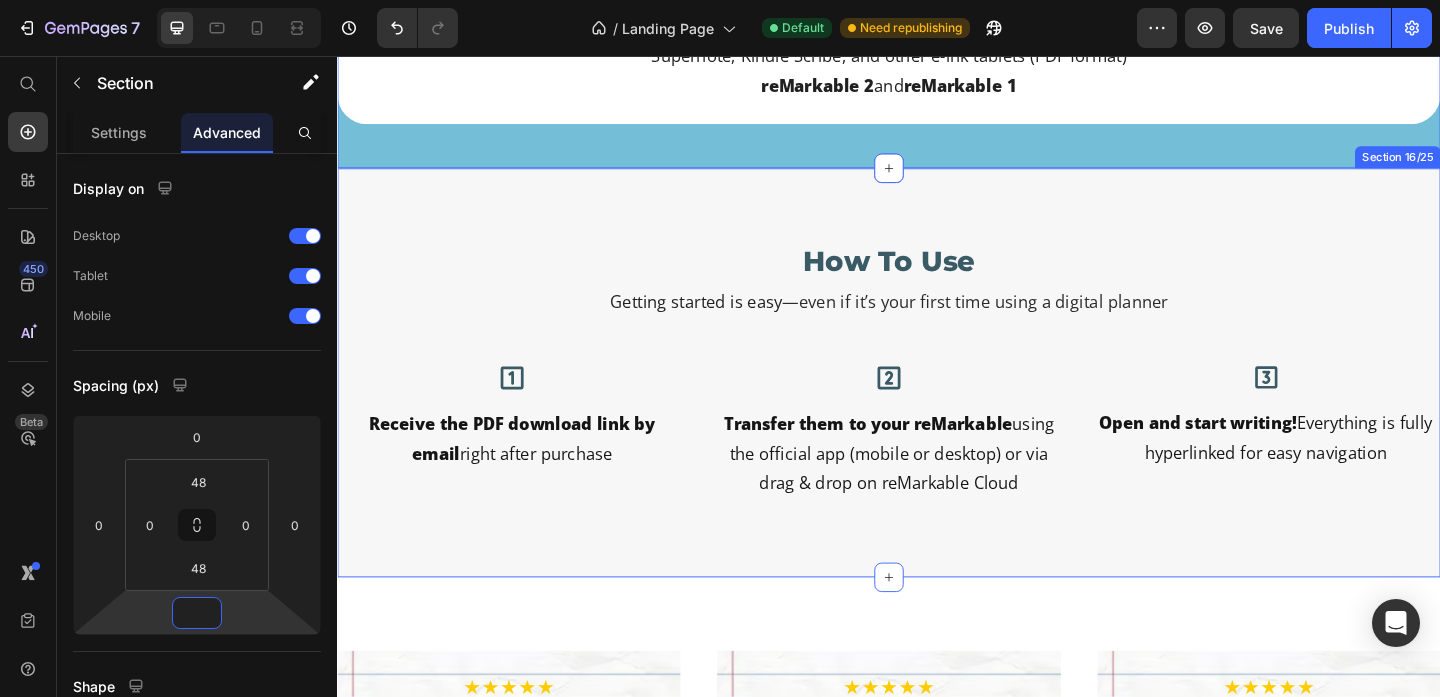 click on "How To Use Heading Getting started is easy —even if it’s your first time using a digital planner Text Block Row
Icon Receive the PDF download link by email  right after purchase Text Block Row
Icon Transfer them to your reMarkable  using the official app (mobile or desktop) or via drag & drop on reMarkable Cloud Text Block Row
Icon Open and start writing!  Everything is fully hyperlinked for easy navigation Text Block Row Row Section 16/25" at bounding box center [937, 400] 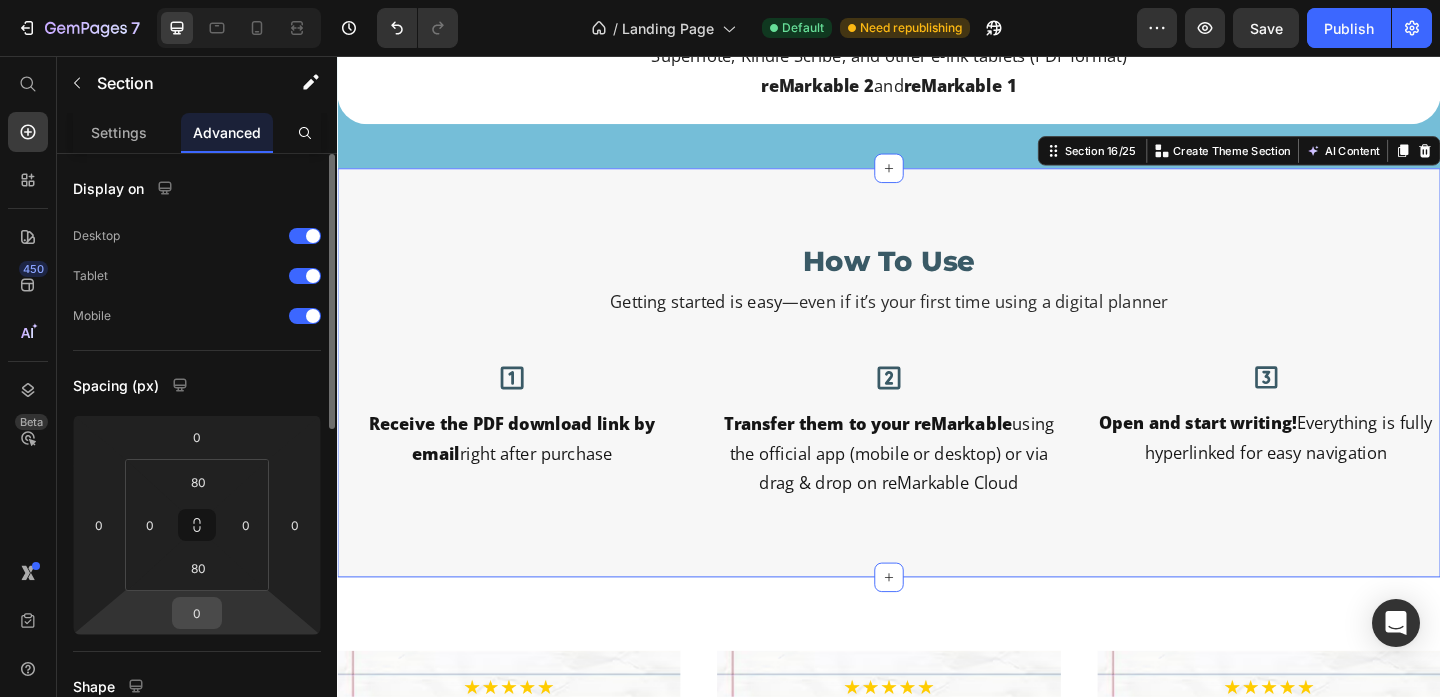 click on "0" at bounding box center (197, 613) 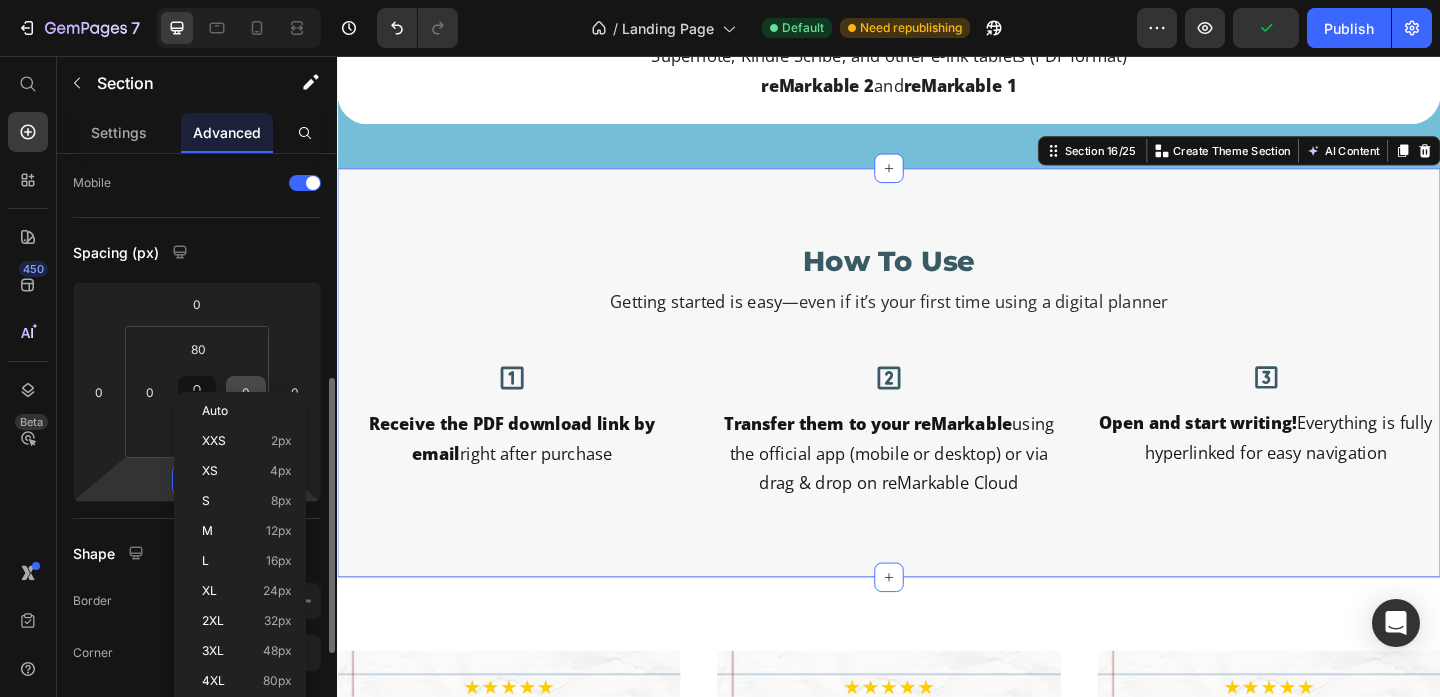 scroll, scrollTop: 273, scrollLeft: 0, axis: vertical 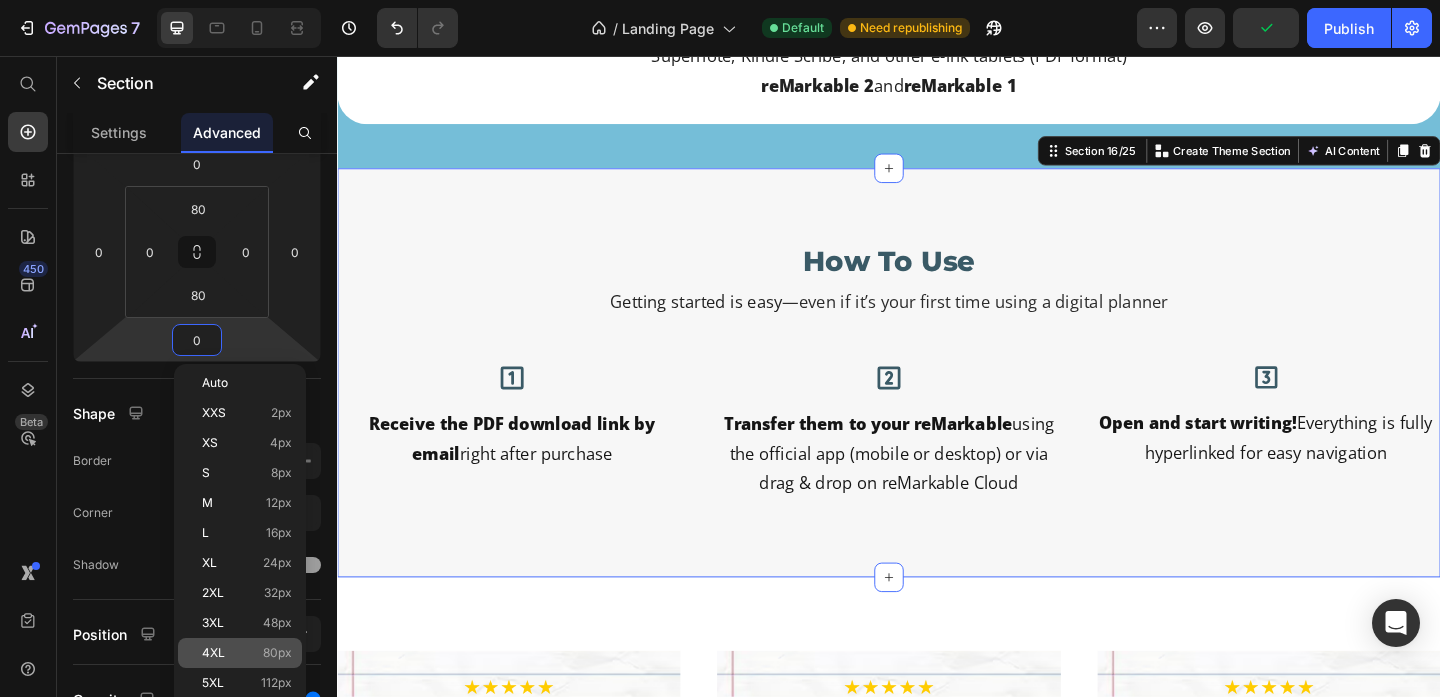 click on "4XL" at bounding box center (213, 653) 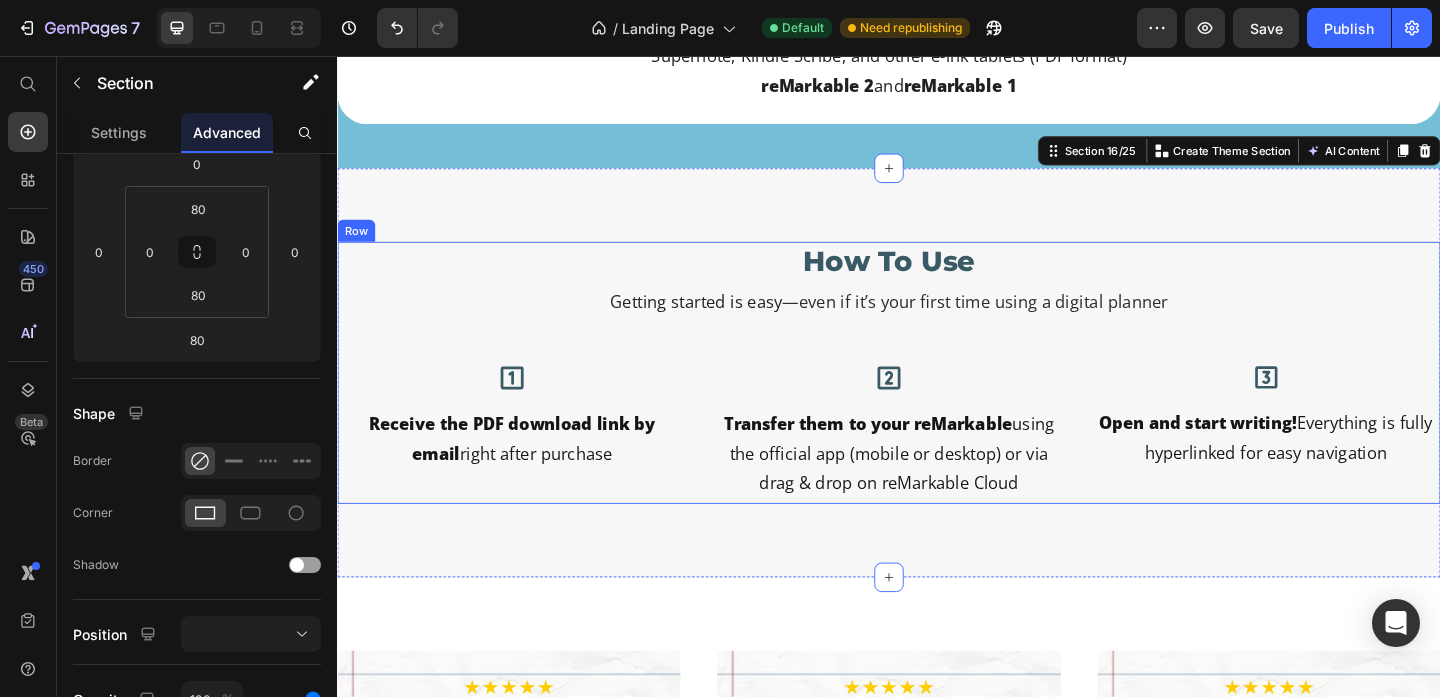 click on "How To Use" at bounding box center (937, 279) 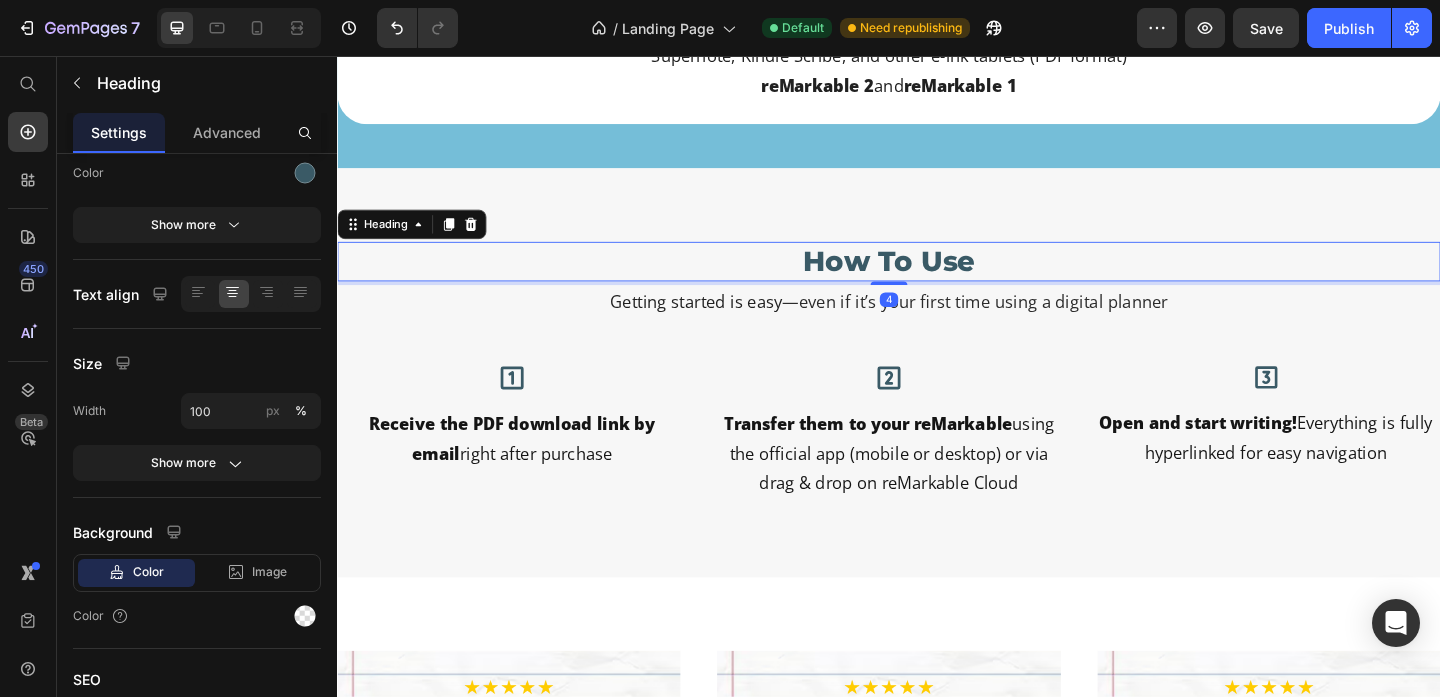 scroll, scrollTop: 0, scrollLeft: 0, axis: both 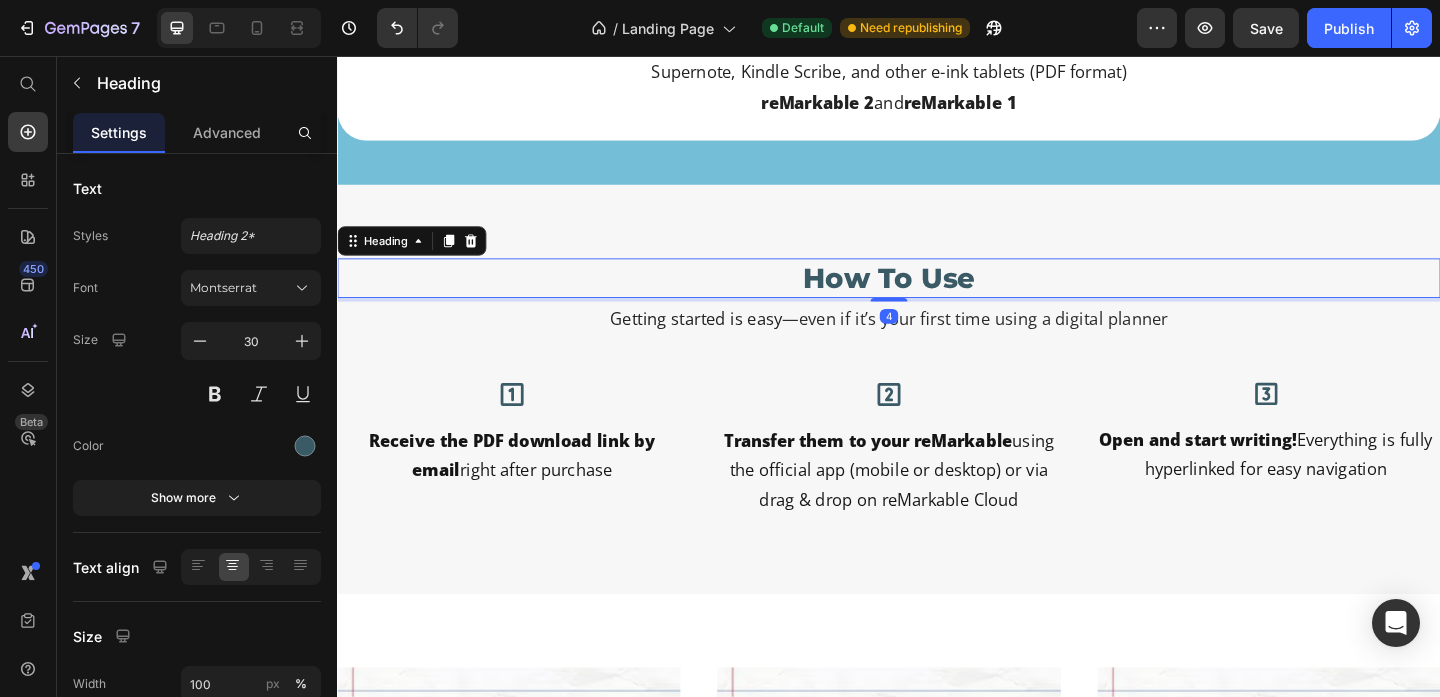 click on "How To Use" at bounding box center (937, 297) 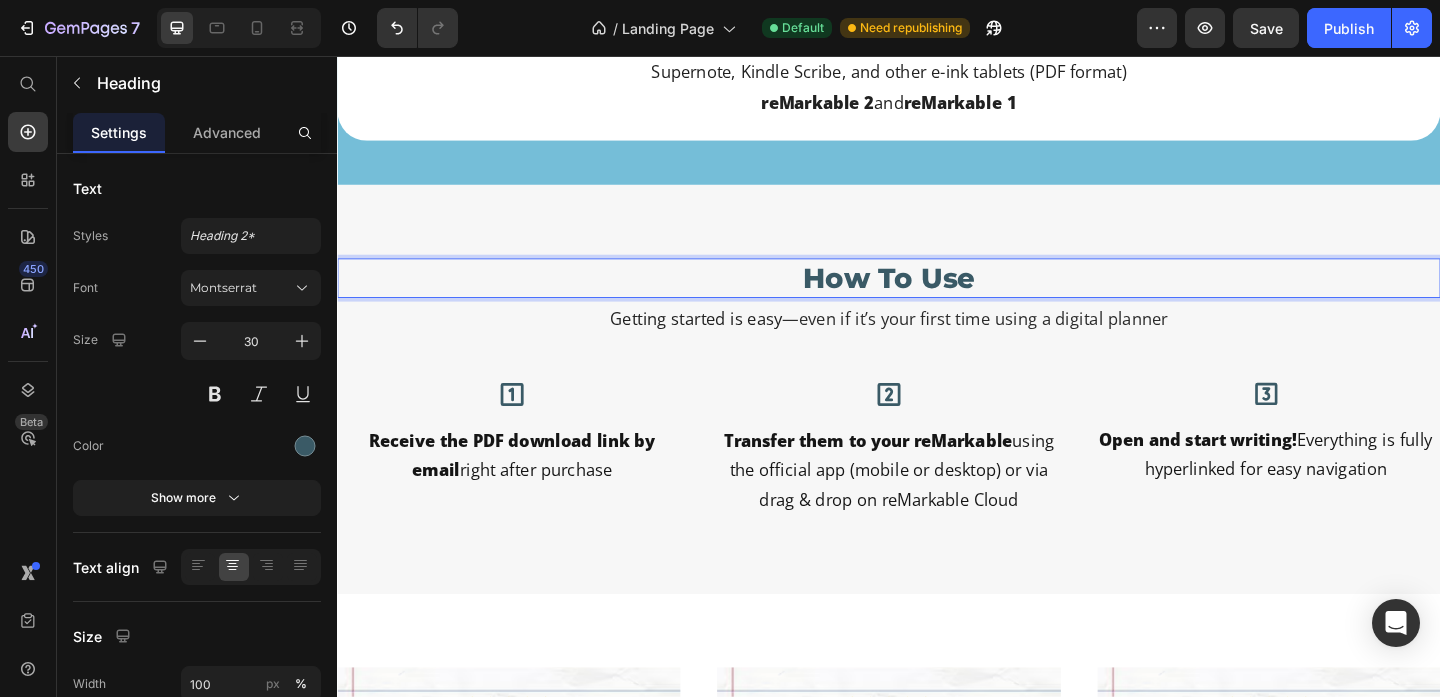 click on "How To Use" at bounding box center [937, 297] 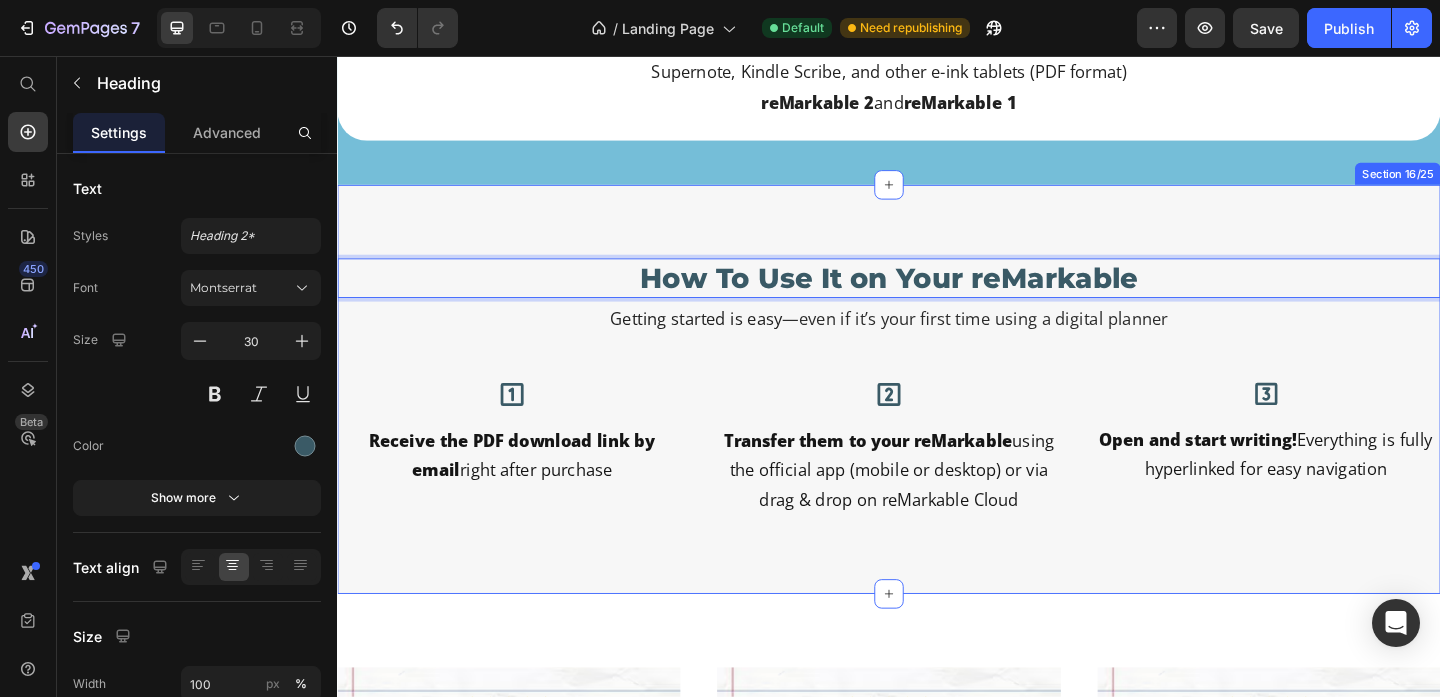 click on "How To Use It on Your reMarkable Heading   4 Getting started is easy —even if it’s your first time using a digital planner Text Block Row
Icon Receive the PDF download link by email  right after purchase Text Block Row
Icon Transfer them to your reMarkable  using the official app (mobile or desktop) or via drag & drop on reMarkable Cloud Text Block Row
Icon Open and start writing!  Everything is fully hyperlinked for easy navigation Text Block Row Row Section 16/25" at bounding box center (937, 418) 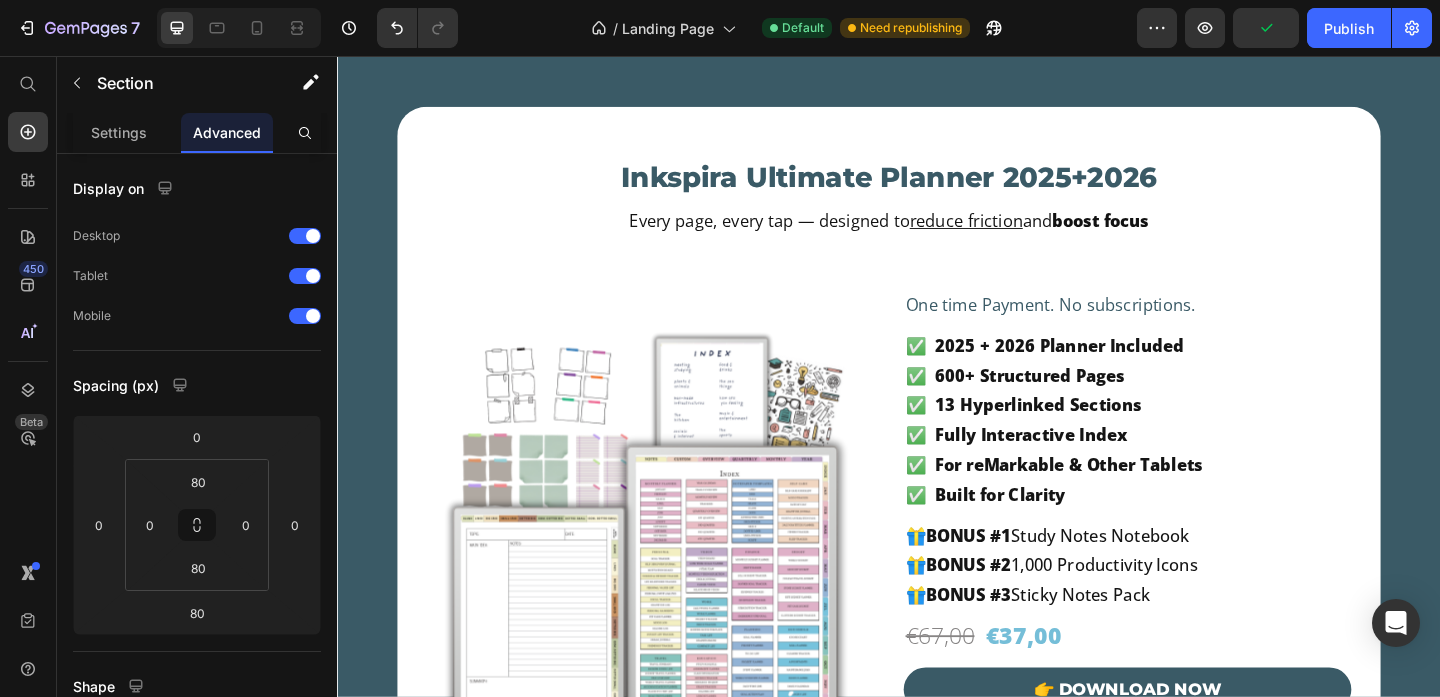 scroll, scrollTop: 14340, scrollLeft: 0, axis: vertical 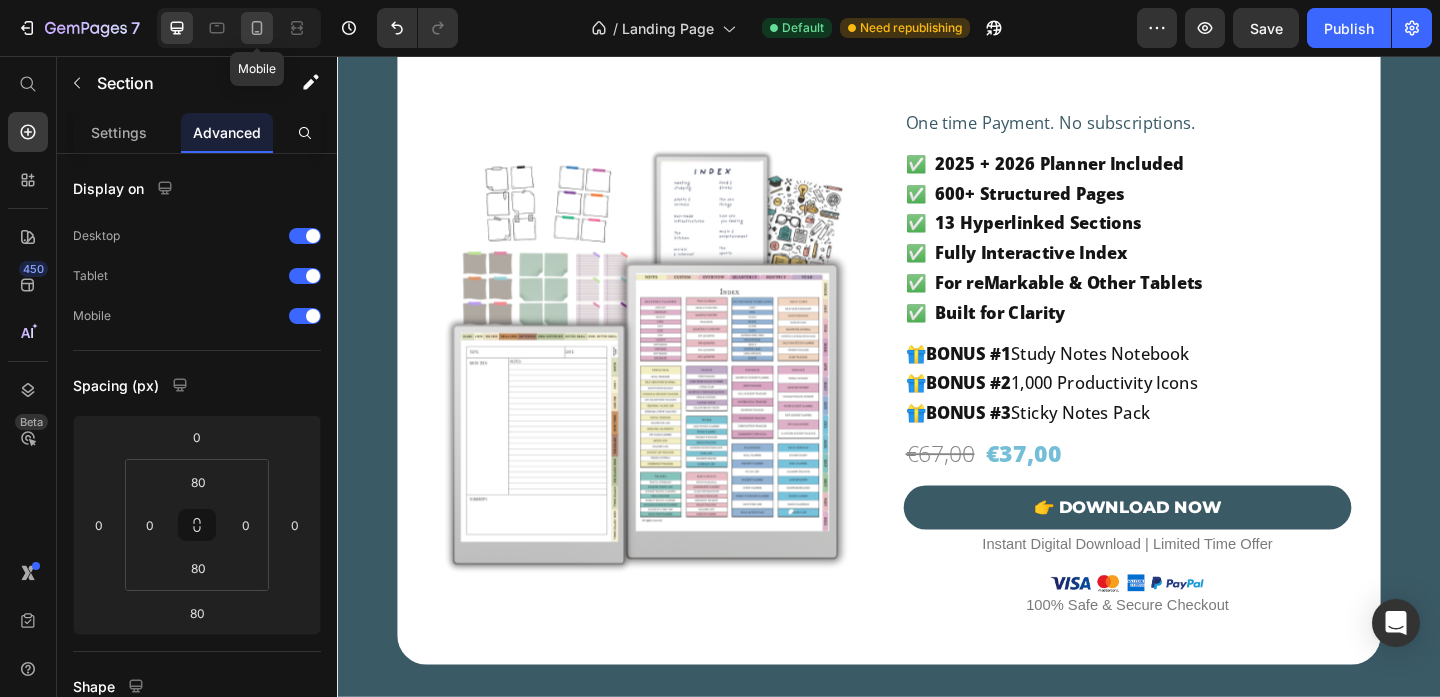 click 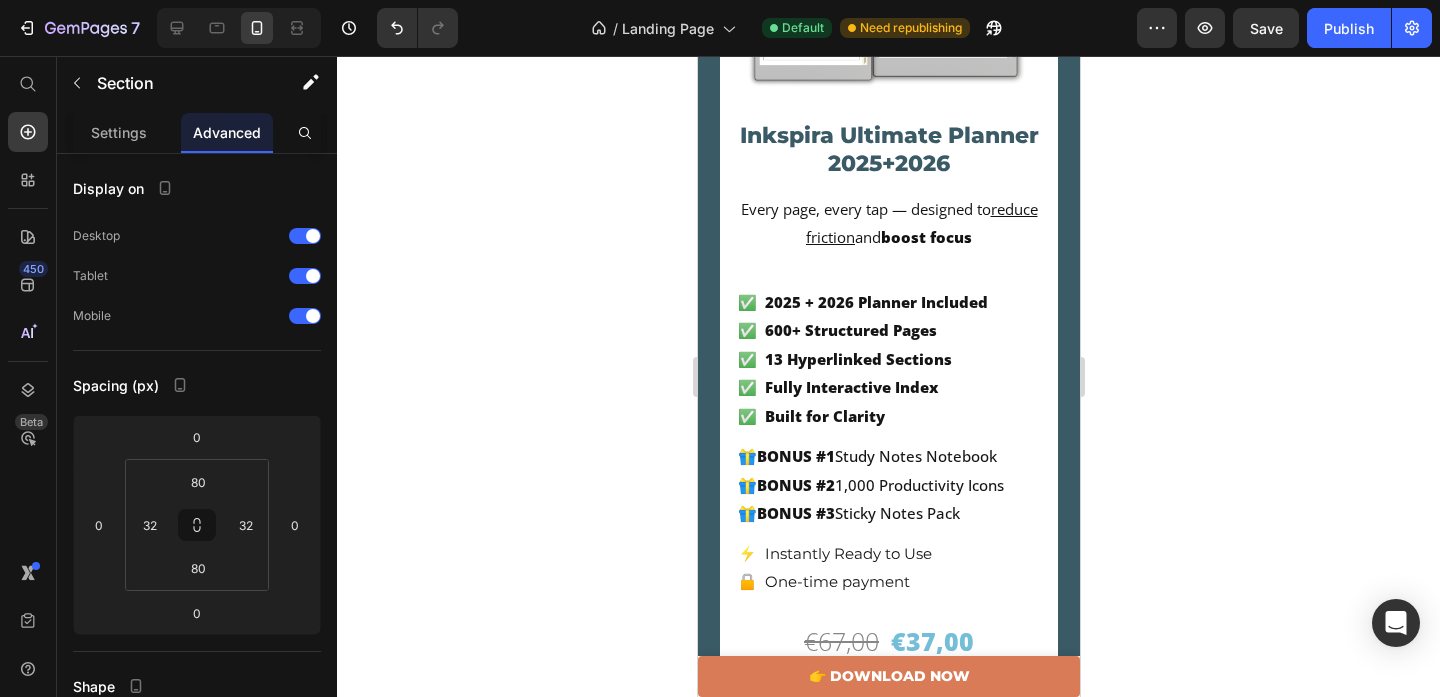 scroll, scrollTop: 3833, scrollLeft: 0, axis: vertical 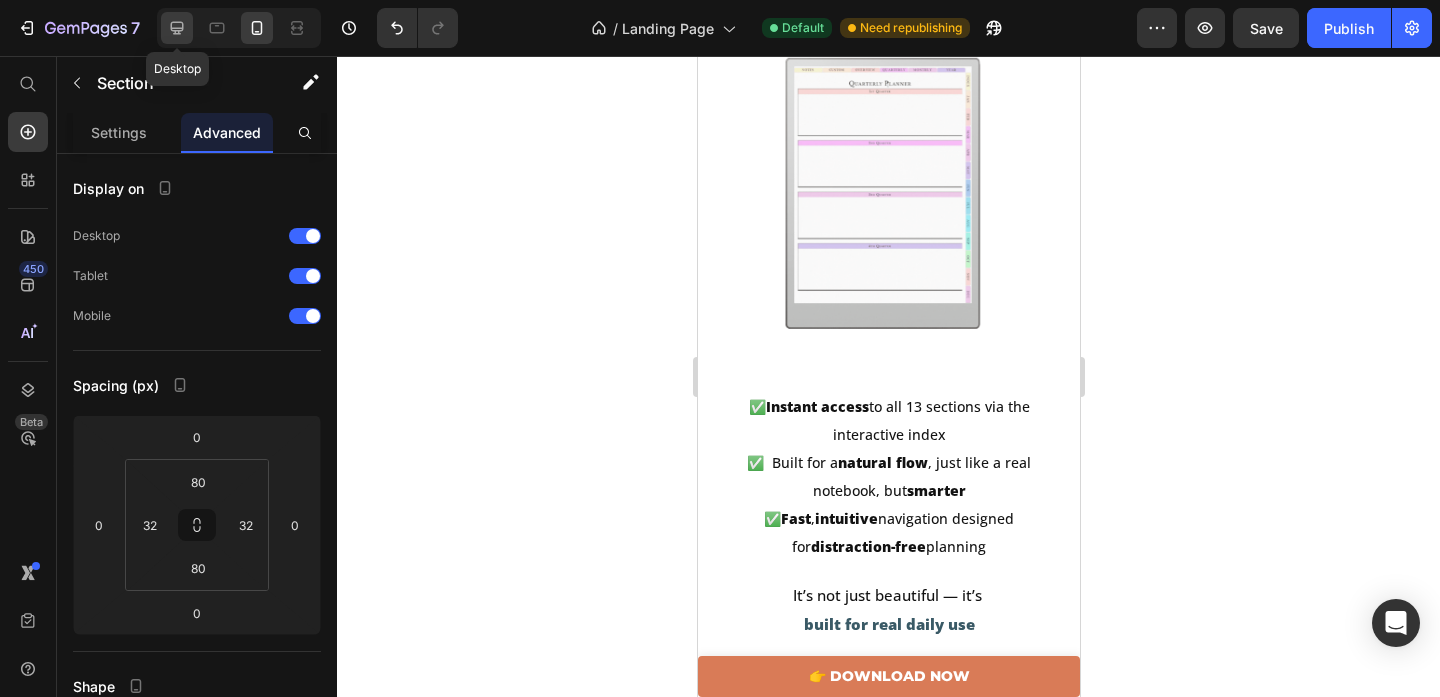 click 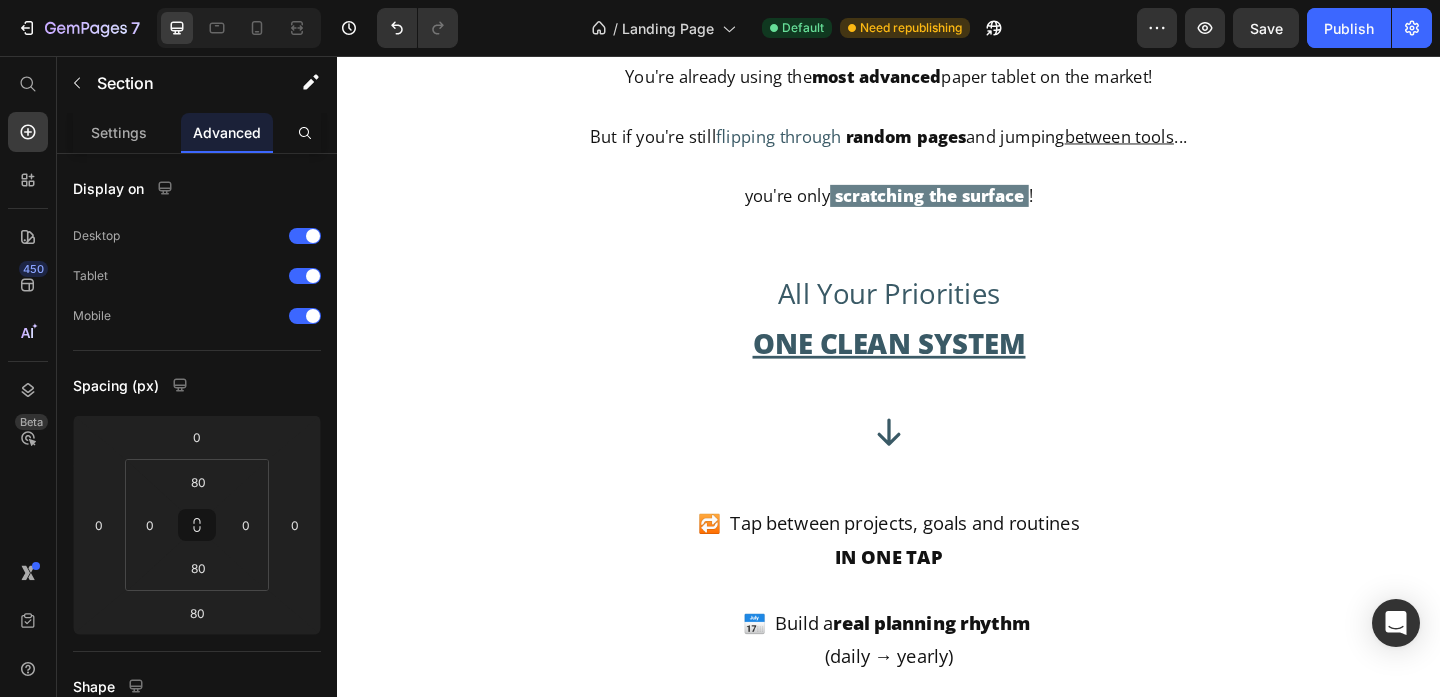 scroll, scrollTop: 1561, scrollLeft: 0, axis: vertical 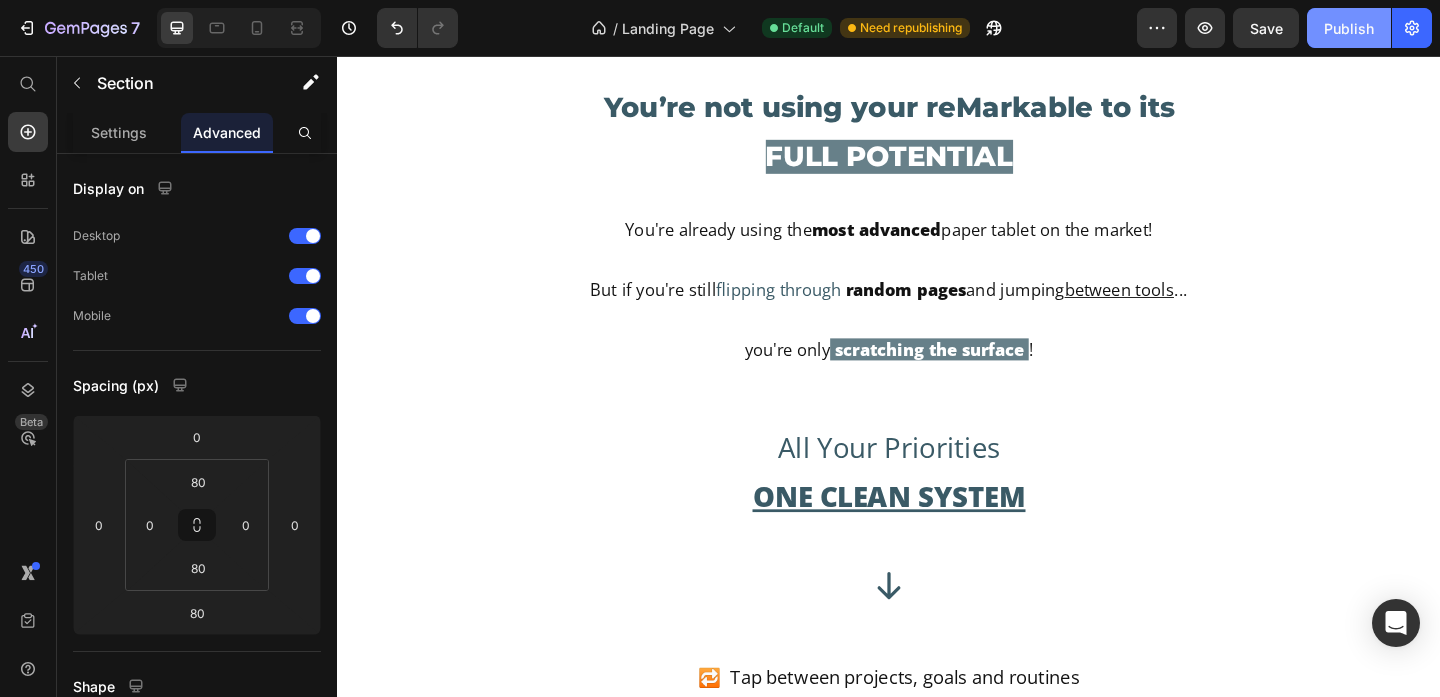 click on "Publish" at bounding box center [1349, 28] 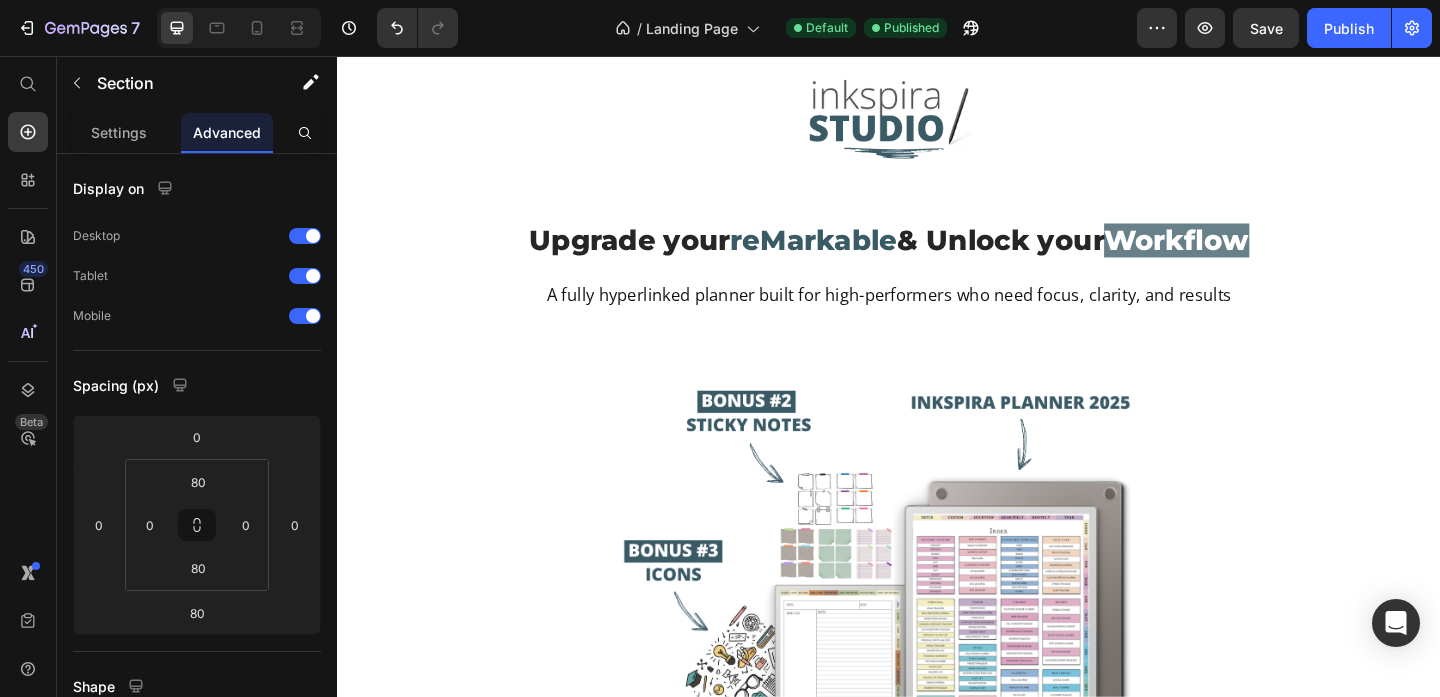 scroll, scrollTop: 0, scrollLeft: 0, axis: both 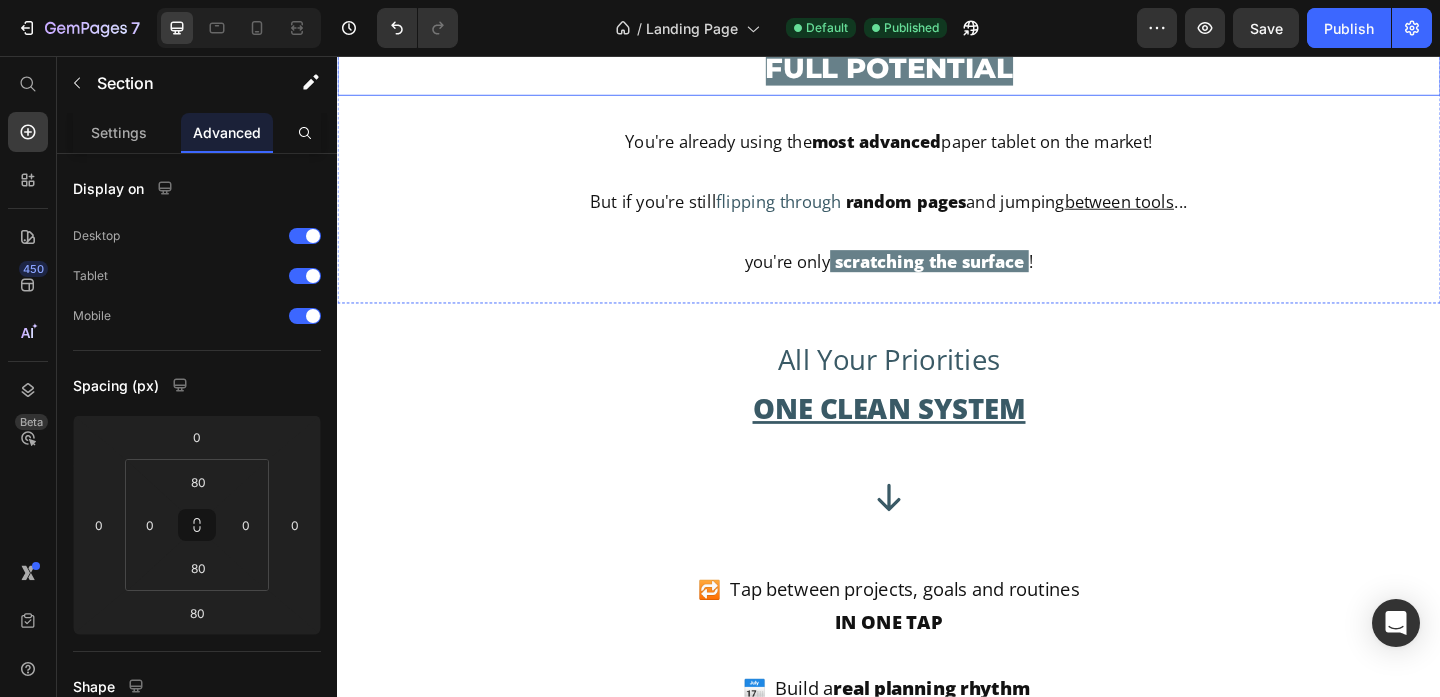click on "You’re not using your reMarkable to its   FULL POTENTIAL" at bounding box center (937, 43) 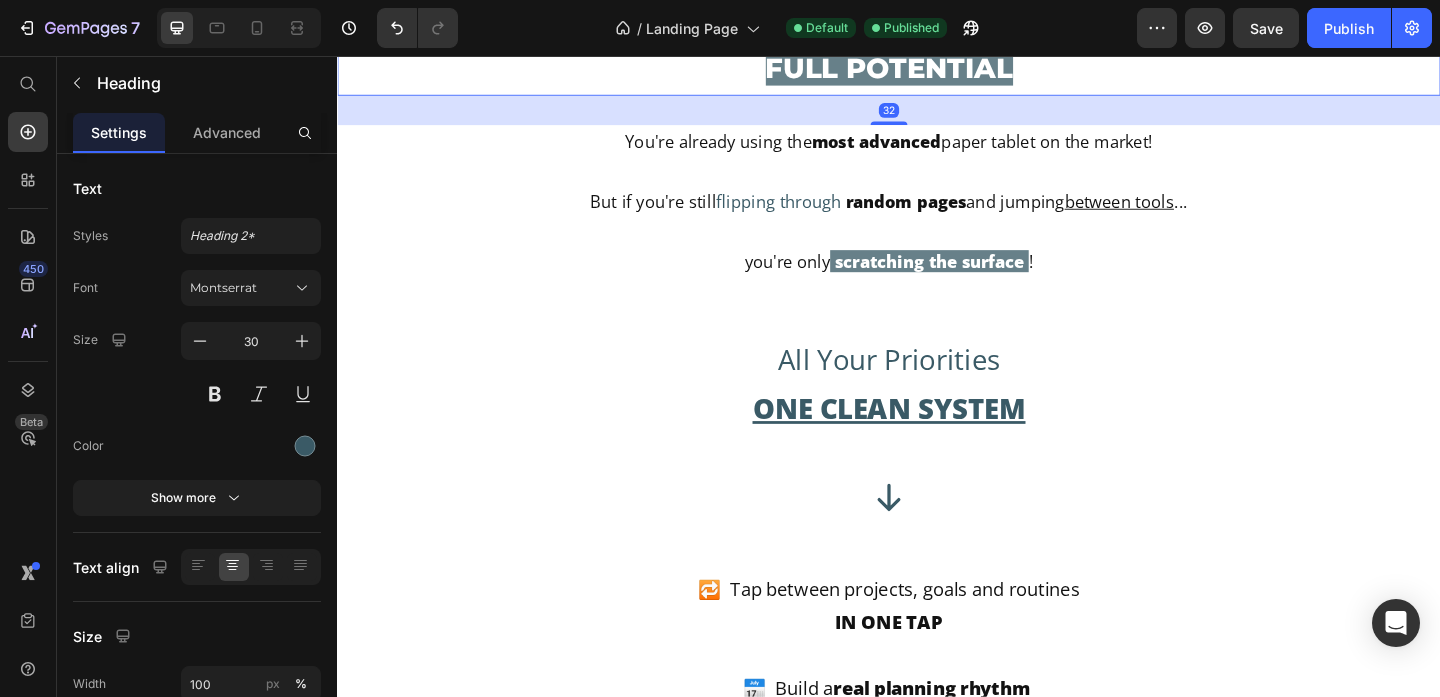 click on "You’re not using your reMarkable to its   FULL POTENTIAL" at bounding box center [937, 43] 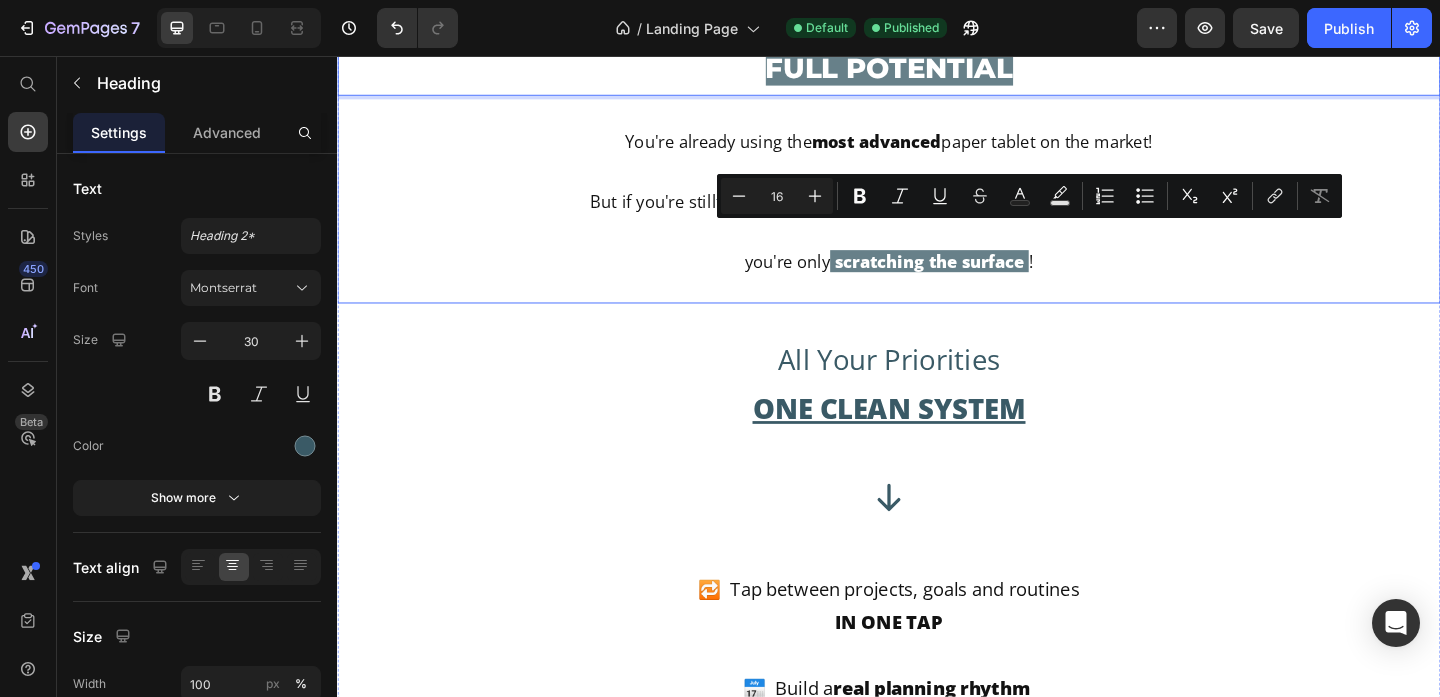 click on "You’re not using your reMarkable to its   FULL POTENTIAL  Heading   32 You’re not using your reMarkable to its   FULL POTENTIAL  Heading You already invested in the  most advanced  paper tablet on the market! But if you're still  flipping through   random pages  and jumping  between tools ...    you’re only scratching the surface. Text Block All your priorities ONE CLEAN SYSTEM Text Block
Icon 🔁  Tap between projects, goals and routines  IN ONE TAP   📅  Build a  real planning rhythm   (daily → yearly)   🧘‍♂️  Work, life, and self-care  finally in sync   💼  Built by  reMarkable users for reMarkable users Text Block 🔁  Tap between projects, goals and routines  IN ONE TAP   📅  Build a  real planning rhythm   (daily → yearly)   🧘‍♂️  Work, life, and self-care  finally in sync   💼  Built by  reMarkable users for reMarkable users Text Block Row 🔁  Tap between projects, goals and routines  IN ONE TAP   📅  Build a" at bounding box center (937, 156) 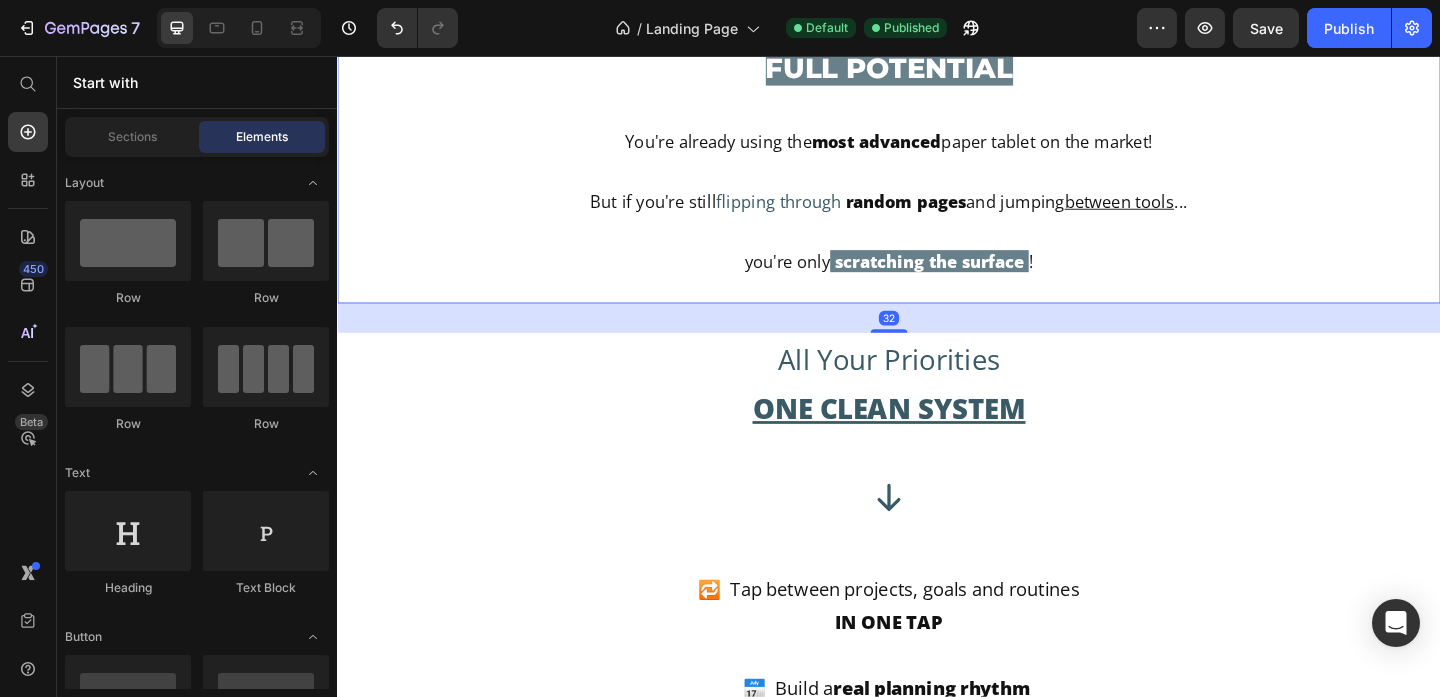 click on "Product Images Inkspira Ultimate Planner 2025+2026 Product Title €37,00 Product Price Row This product has only default variant Product Variants & Swatches 1 Product Quantity 👉 DOWNLOAD NOW Product Cart Button Row Product Sticky   GET THE PLANNER NOW Button Instant Digital Download | Limited Time Offer Text Block Row Row Section 4/25 Trusted by  professionals   who need more than  BLANK PAGES Heading Trusted by  professionals   who need more than  BLANK PAGES Heading Section 5/25 Image Row Image Row Row Image Row Row Row Section 6/25 You’re not using your reMarkable to its   FULL POTENTIAL  Heading You’re not using your reMarkable to its   FULL POTENTIAL  Heading You already invested in the  most advanced  paper tablet on the market! But if you're still  flipping through   random pages  and jumping  between tools ...    you’re only scratching the surface. Text Block All your priorities ONE CLEAN SYSTEM Text Block
Icon 🔁  Tap between projects, goals and routines" at bounding box center (937, 6524) 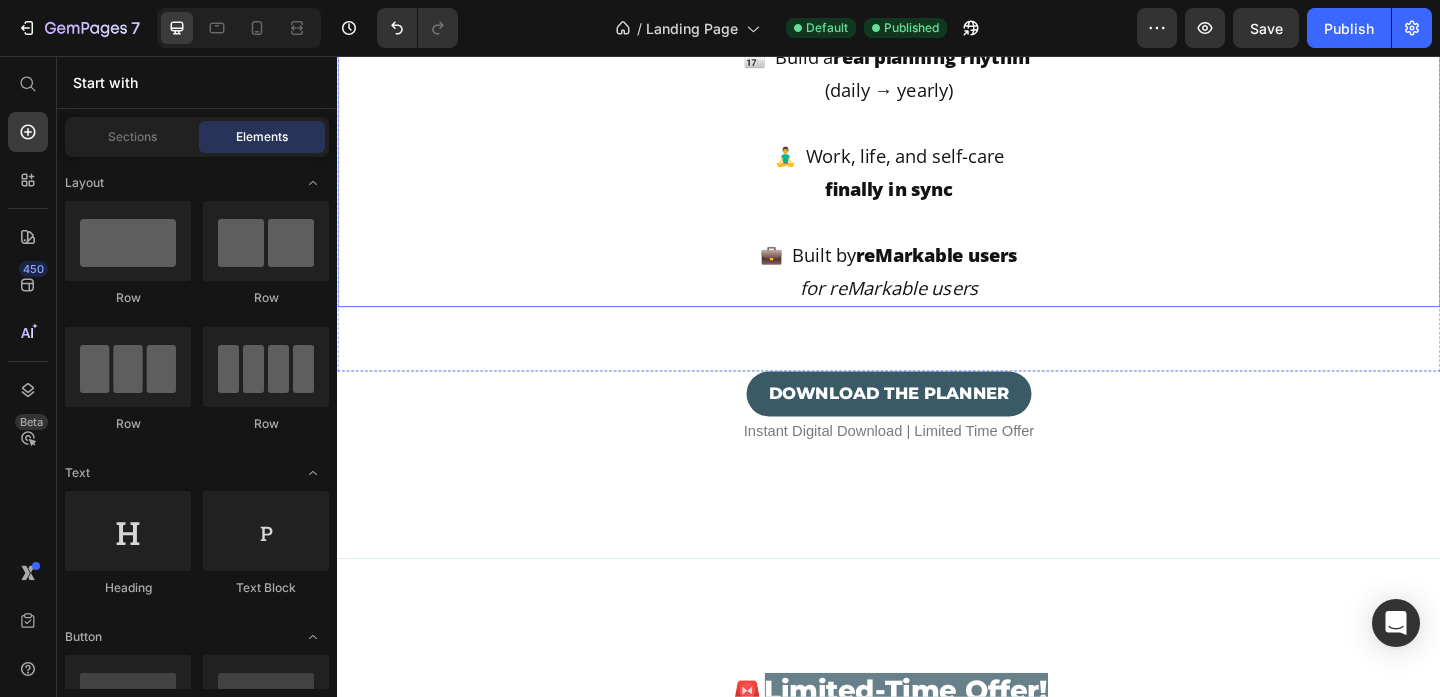 scroll, scrollTop: 2403, scrollLeft: 0, axis: vertical 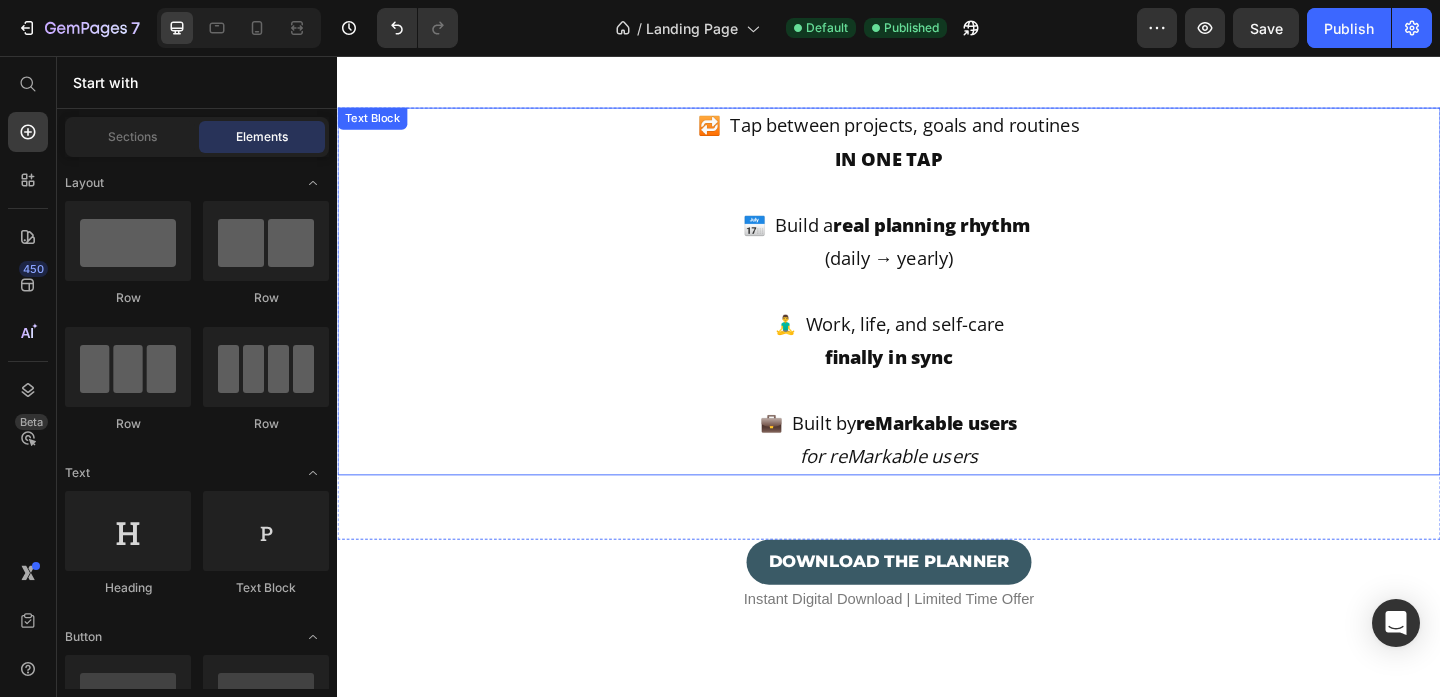 click on "for reMarkable users" at bounding box center [937, 491] 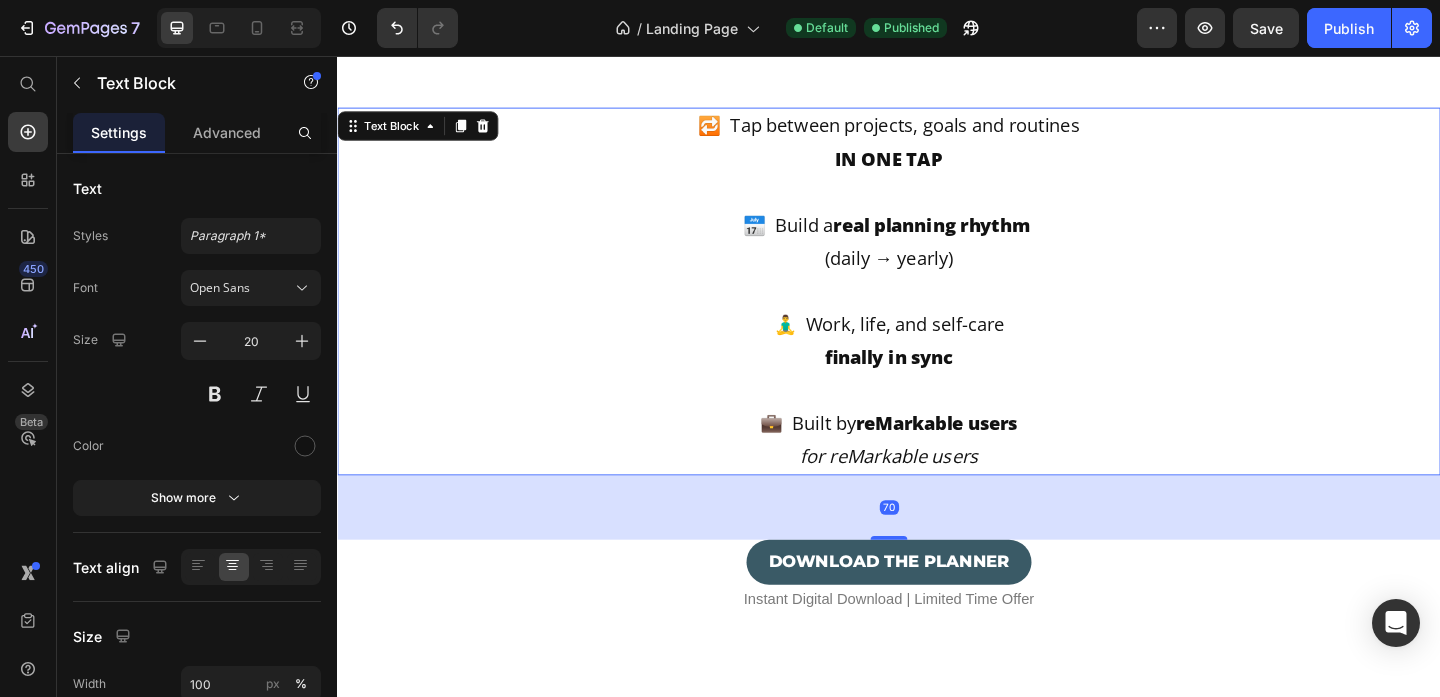 click on "for reMarkable users" at bounding box center [937, 491] 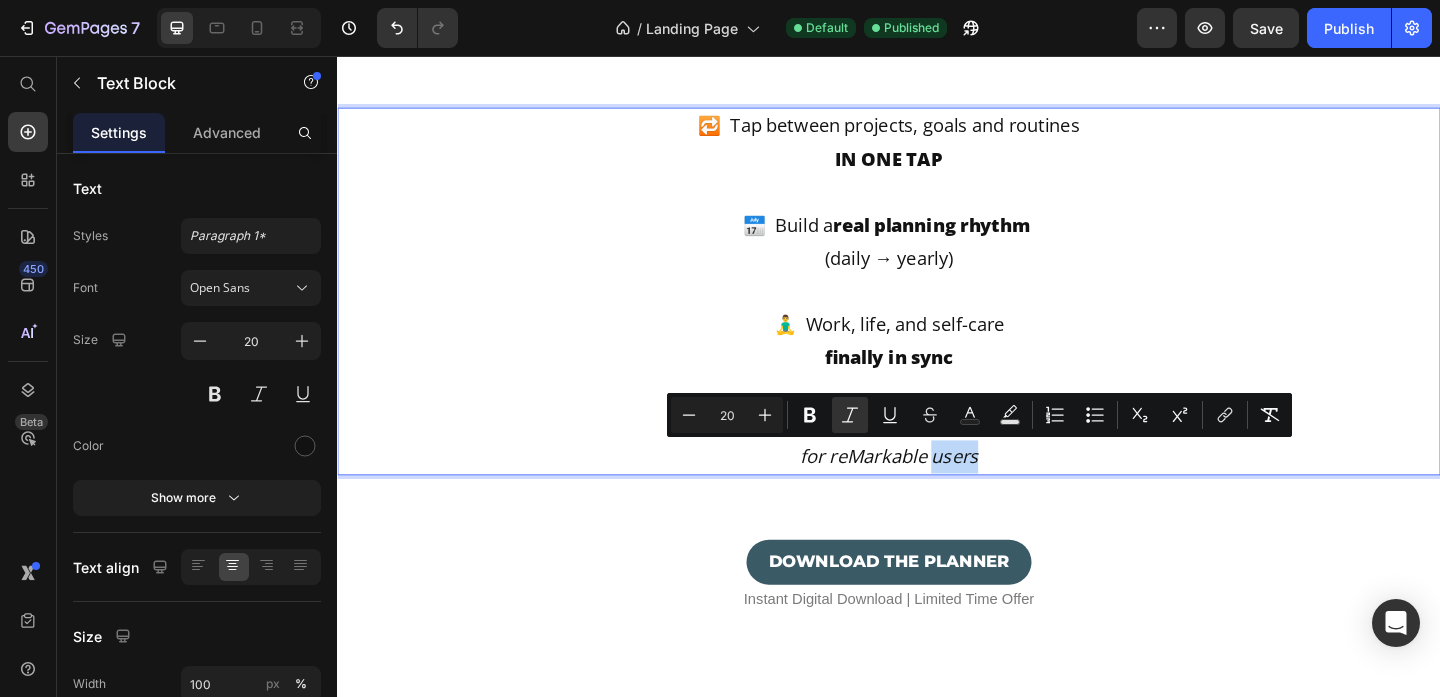 click on "for reMarkable users" at bounding box center [937, 492] 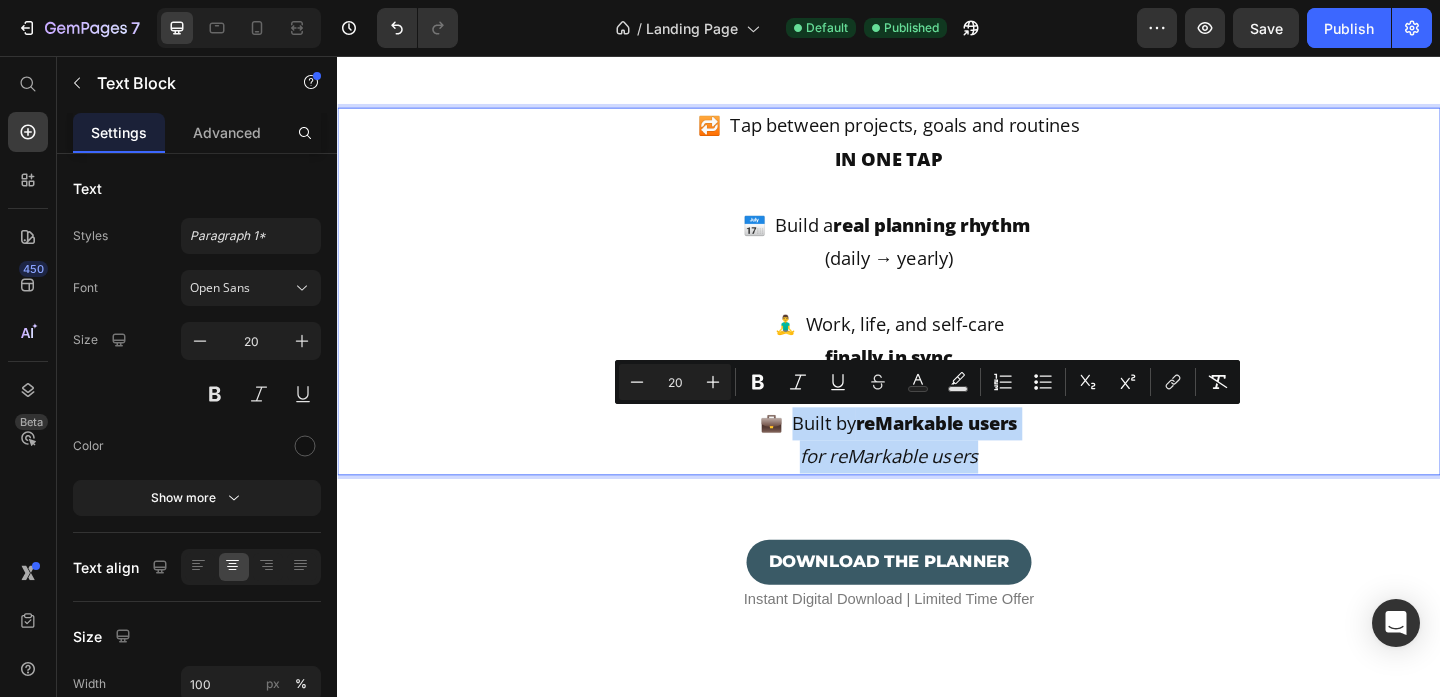 drag, startPoint x: 1065, startPoint y: 494, endPoint x: 822, endPoint y: 460, distance: 245.36707 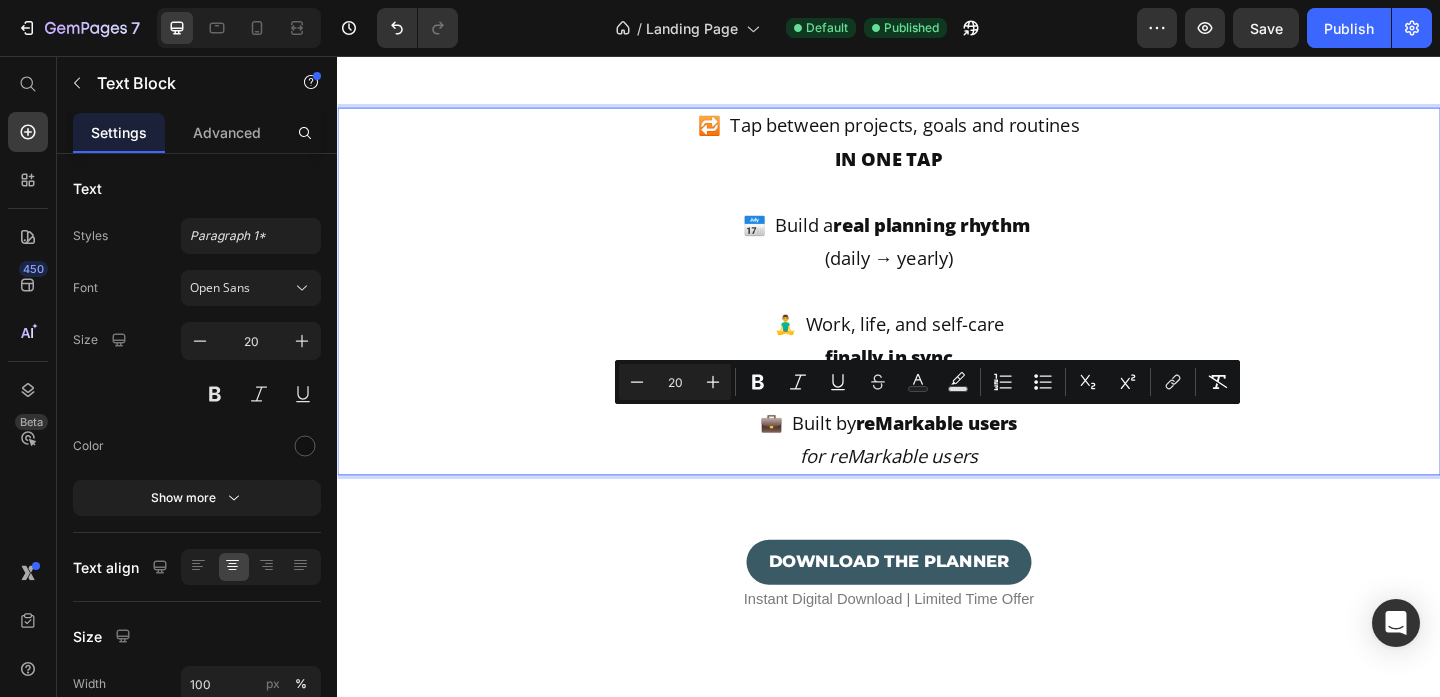 click on "(daily → yearly)" at bounding box center (937, 276) 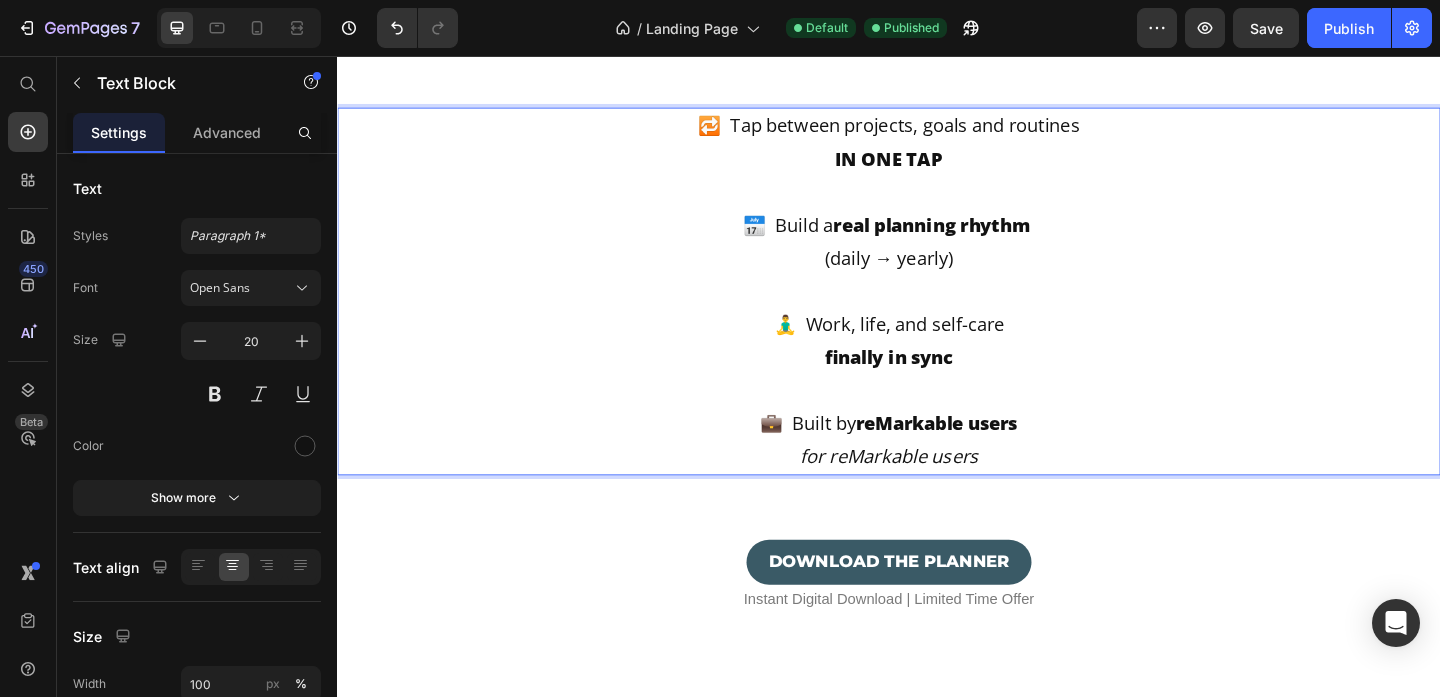 click on "(daily → yearly)" at bounding box center [937, 276] 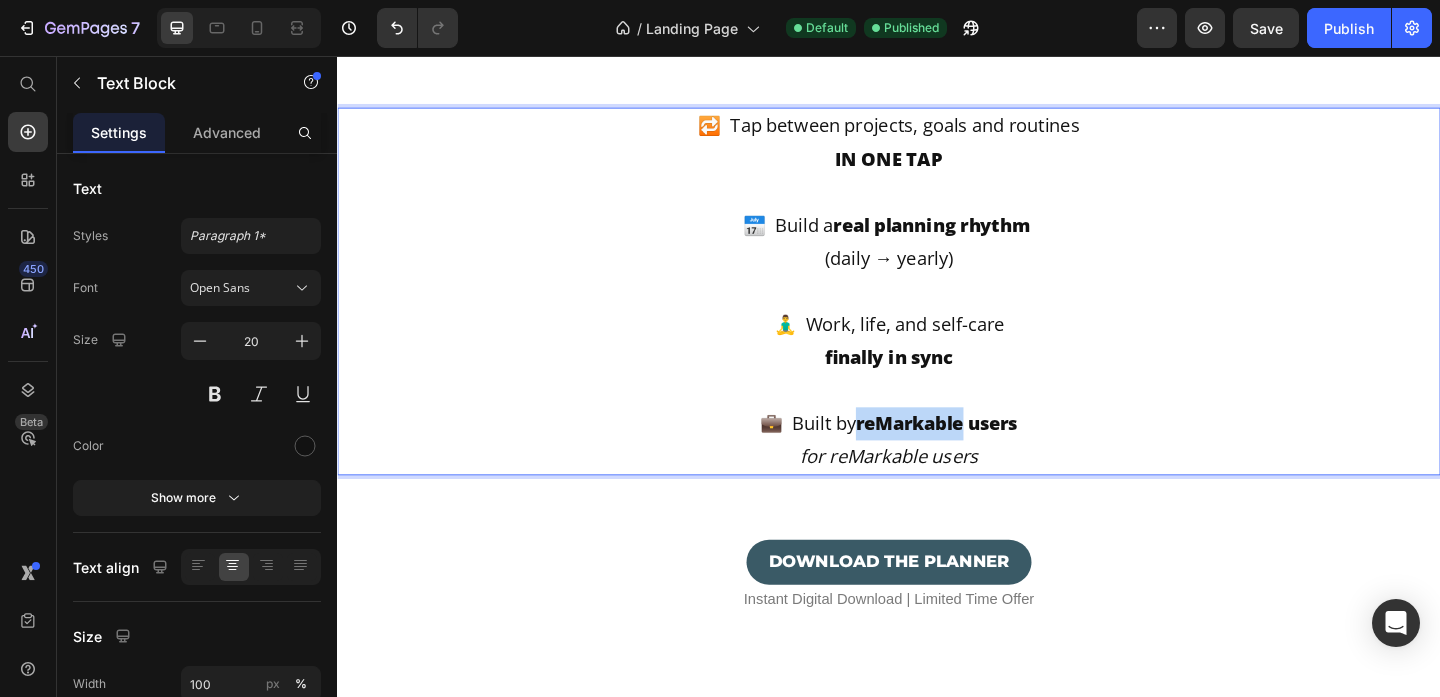 click on "reMarkable users" at bounding box center [989, 455] 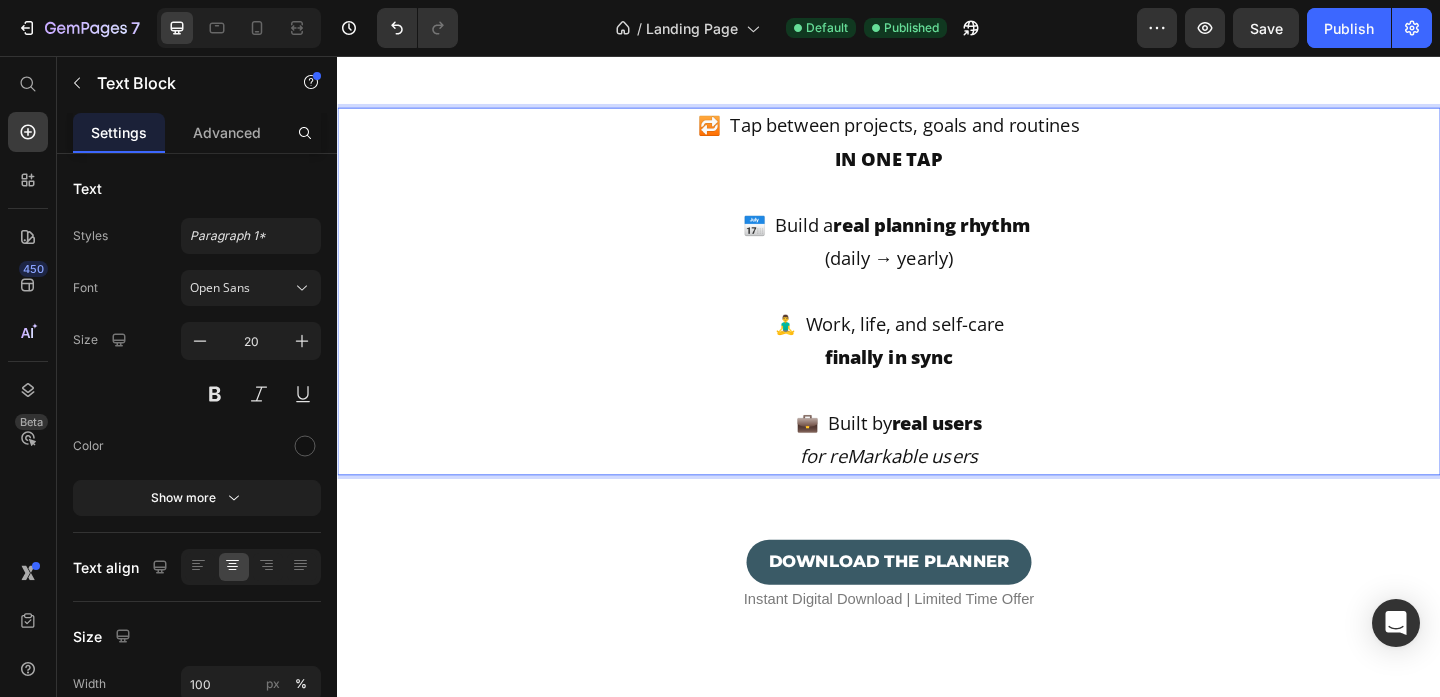 click on "for reMarkable users" at bounding box center (937, 491) 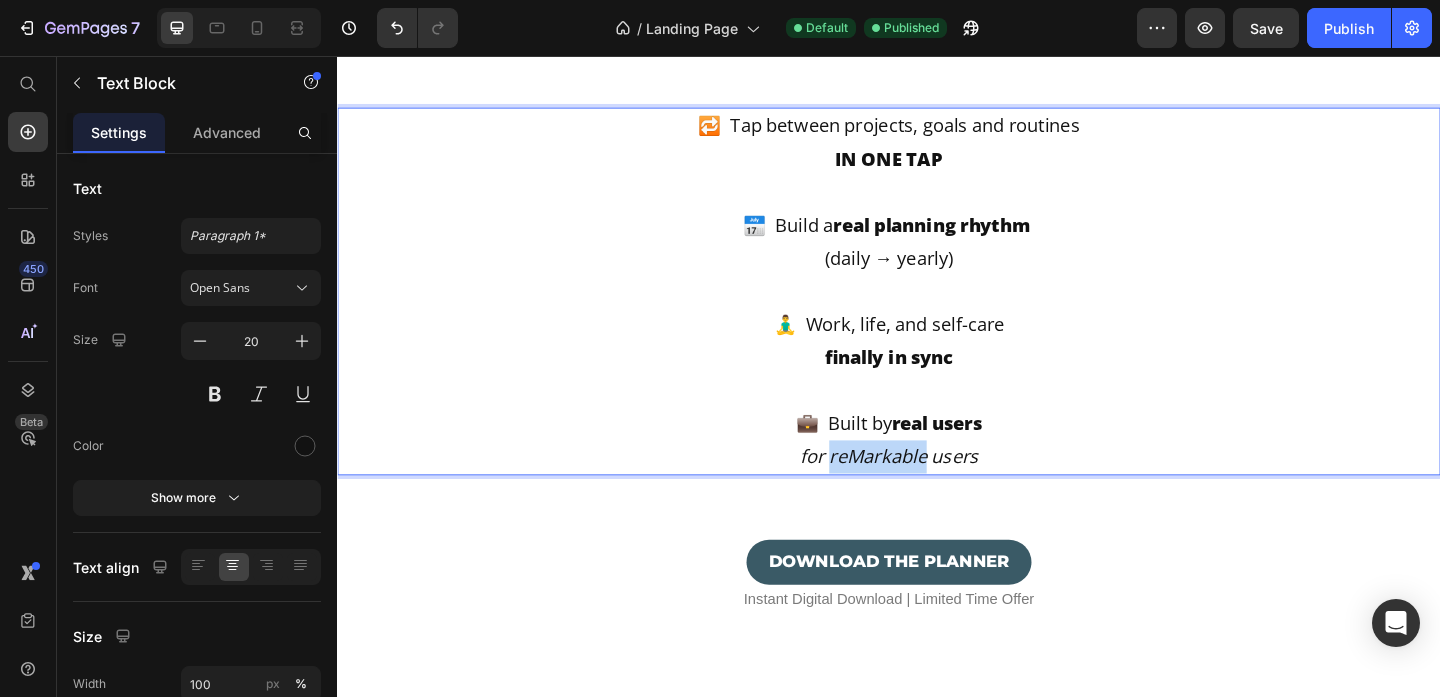 click on "for reMarkable users" at bounding box center [937, 491] 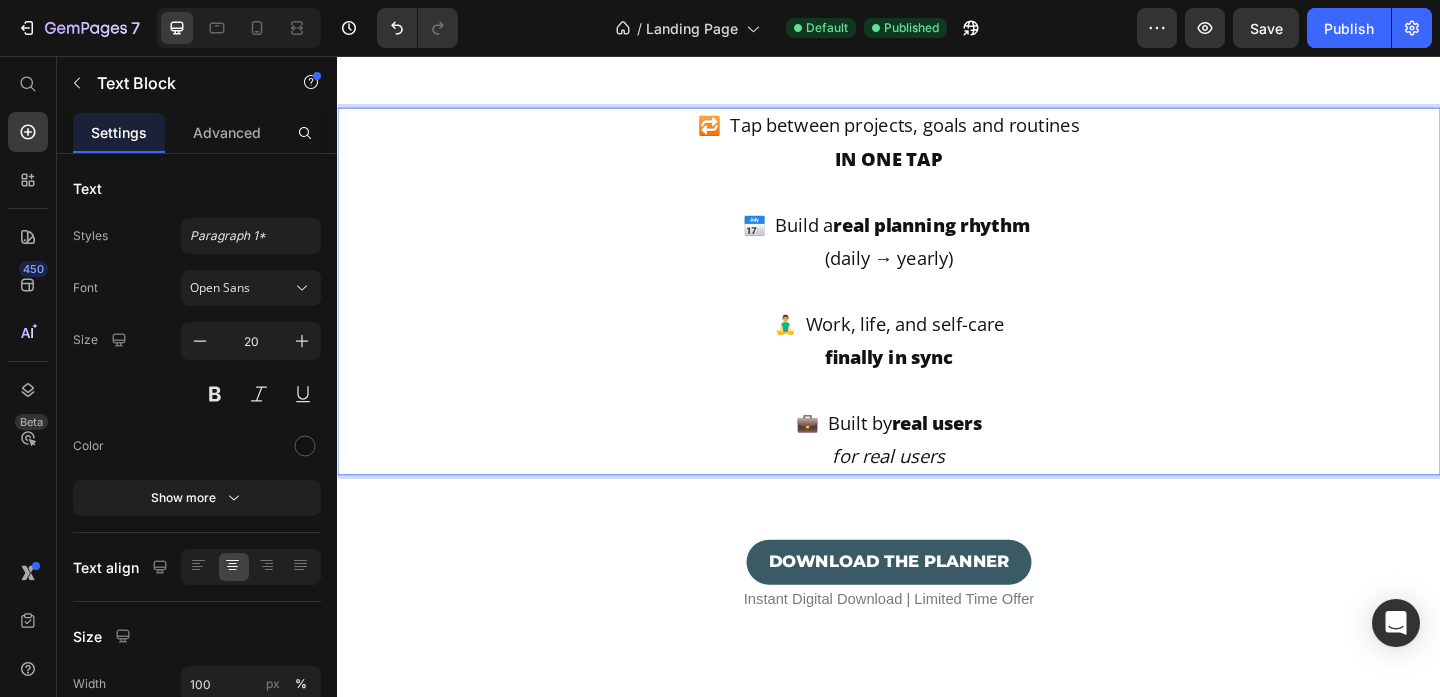 click on "for real users" at bounding box center [937, 491] 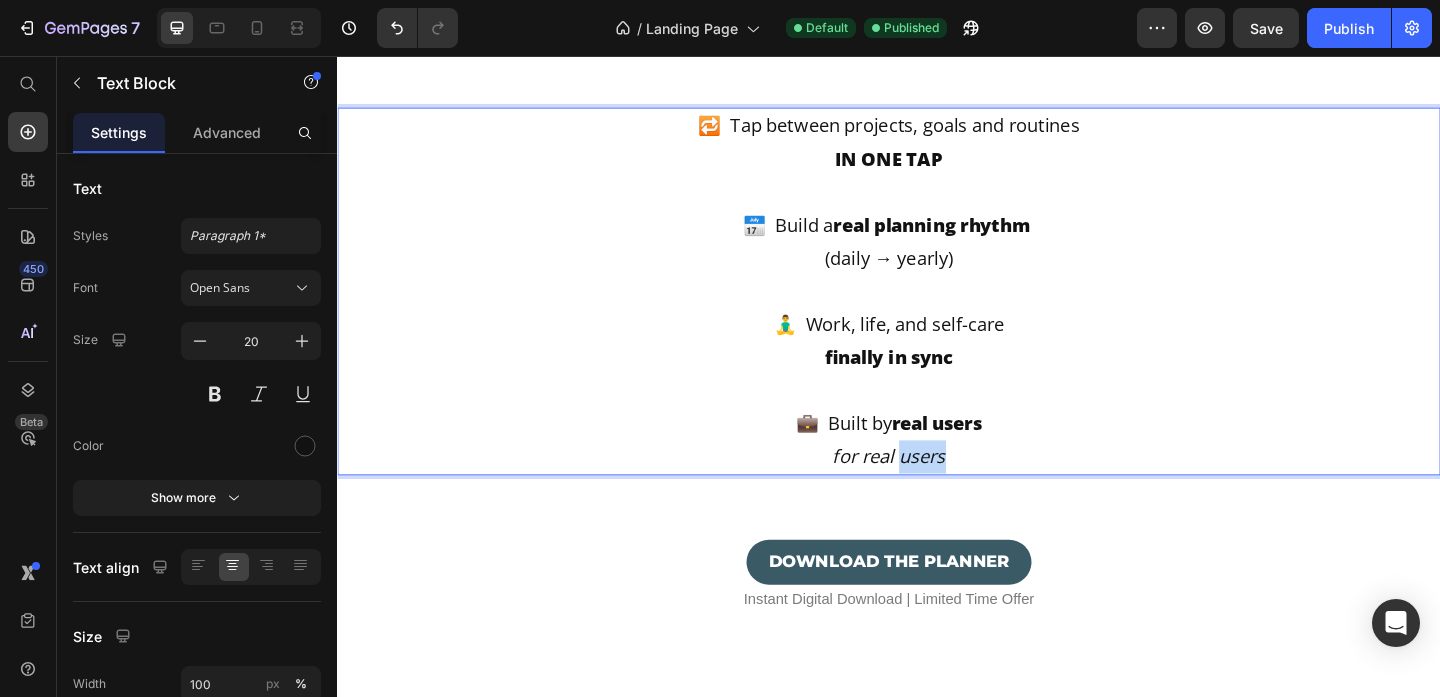 click on "for real users" at bounding box center [937, 491] 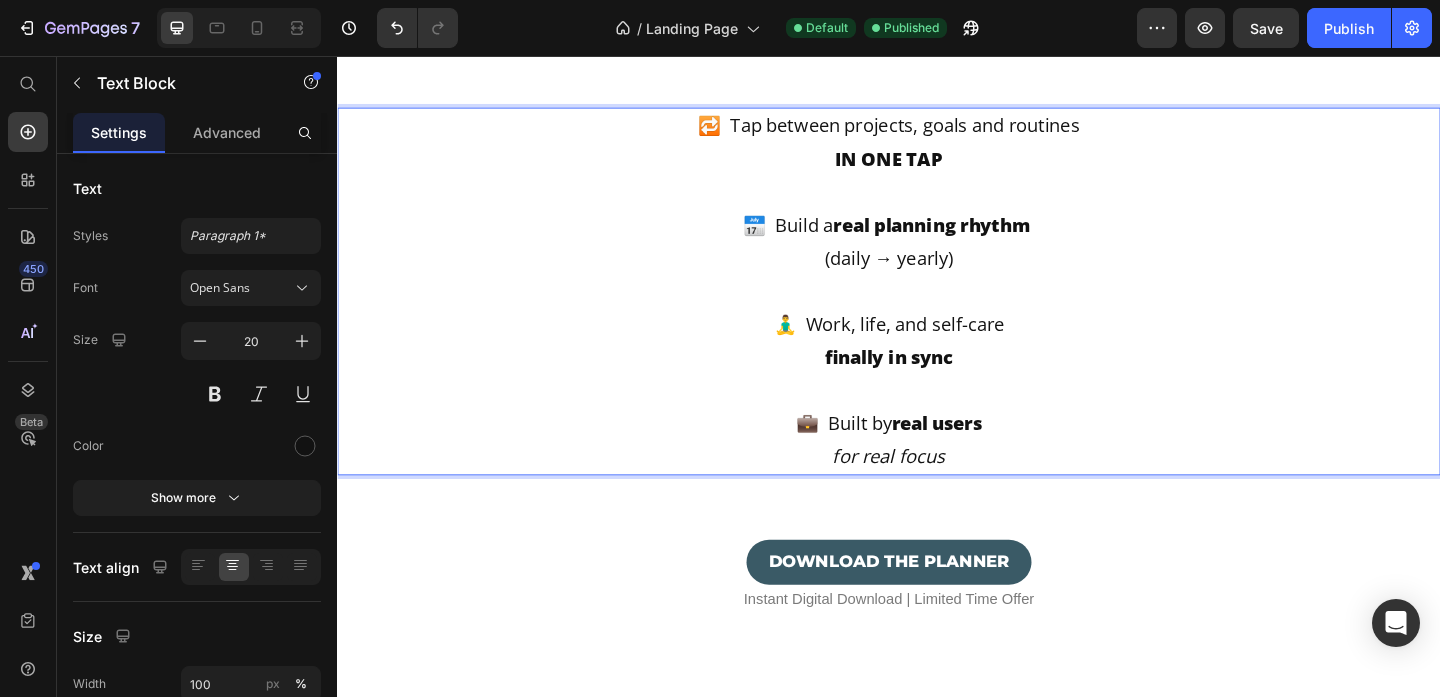 click at bounding box center [937, 420] 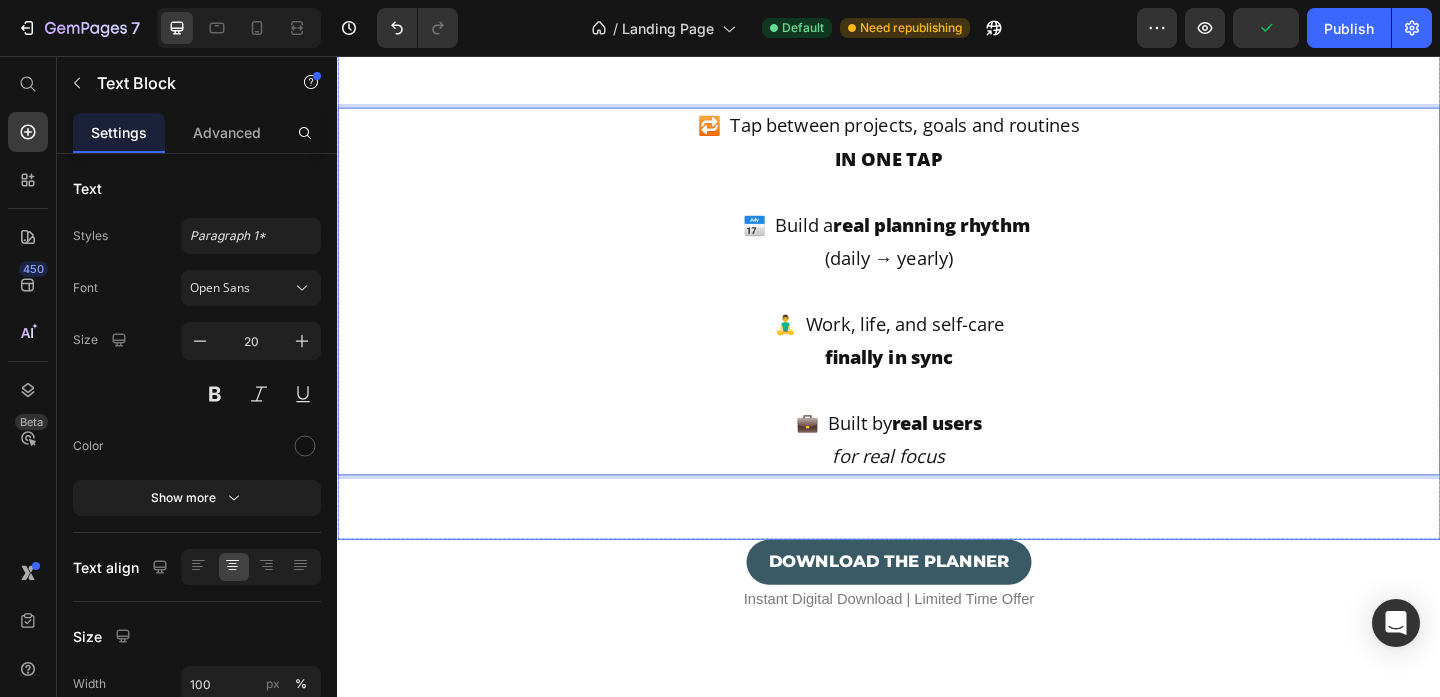 click on "All your priorities ONE CLEAN SYSTEM Text Block
Icon 🔁  Tap between projects, goals and routines  IN ONE TAP 📅  Build a  real planning rhythm   (daily → yearly) 🧘‍♂️  Work, life, and self-care  finally in sync 💼  Built by  real users  for real focus Text Block   70 Row" at bounding box center (937, 217) 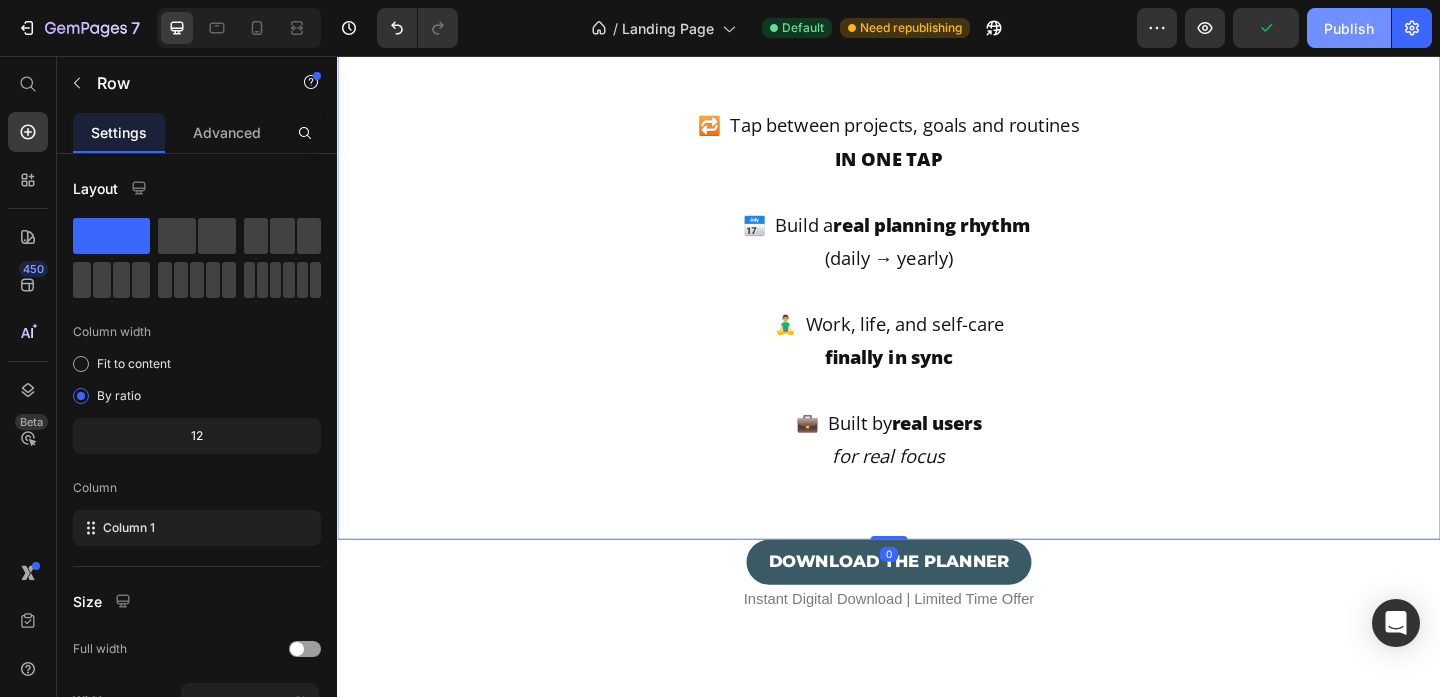 click on "Publish" 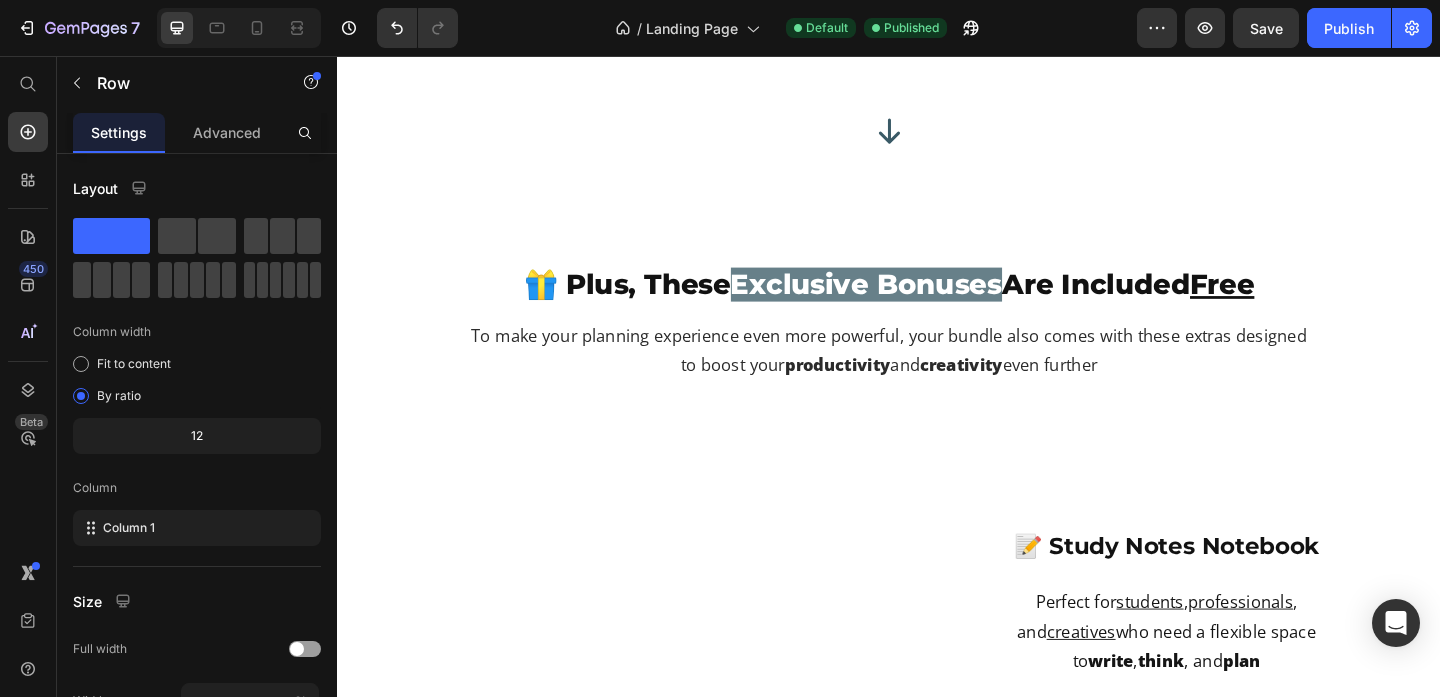 scroll, scrollTop: 9507, scrollLeft: 0, axis: vertical 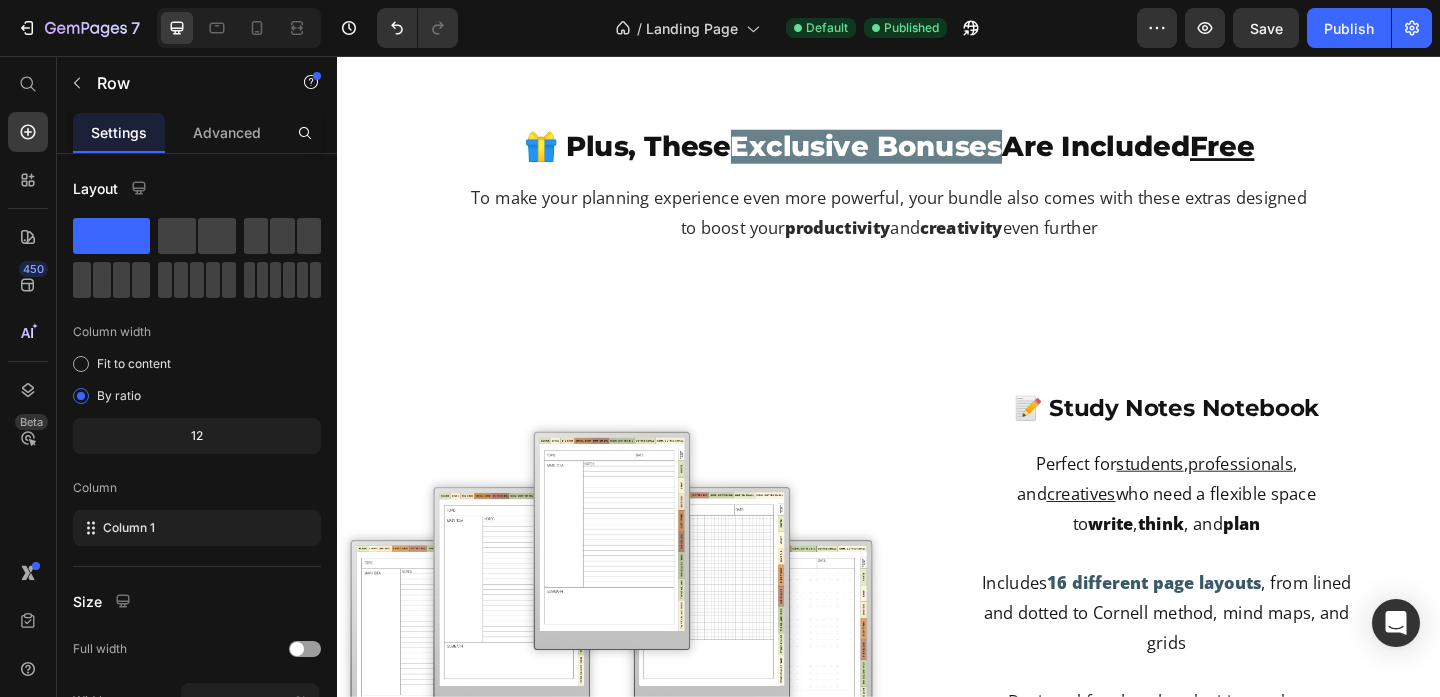 click on "Built for reMarkable" at bounding box center [539, -713] 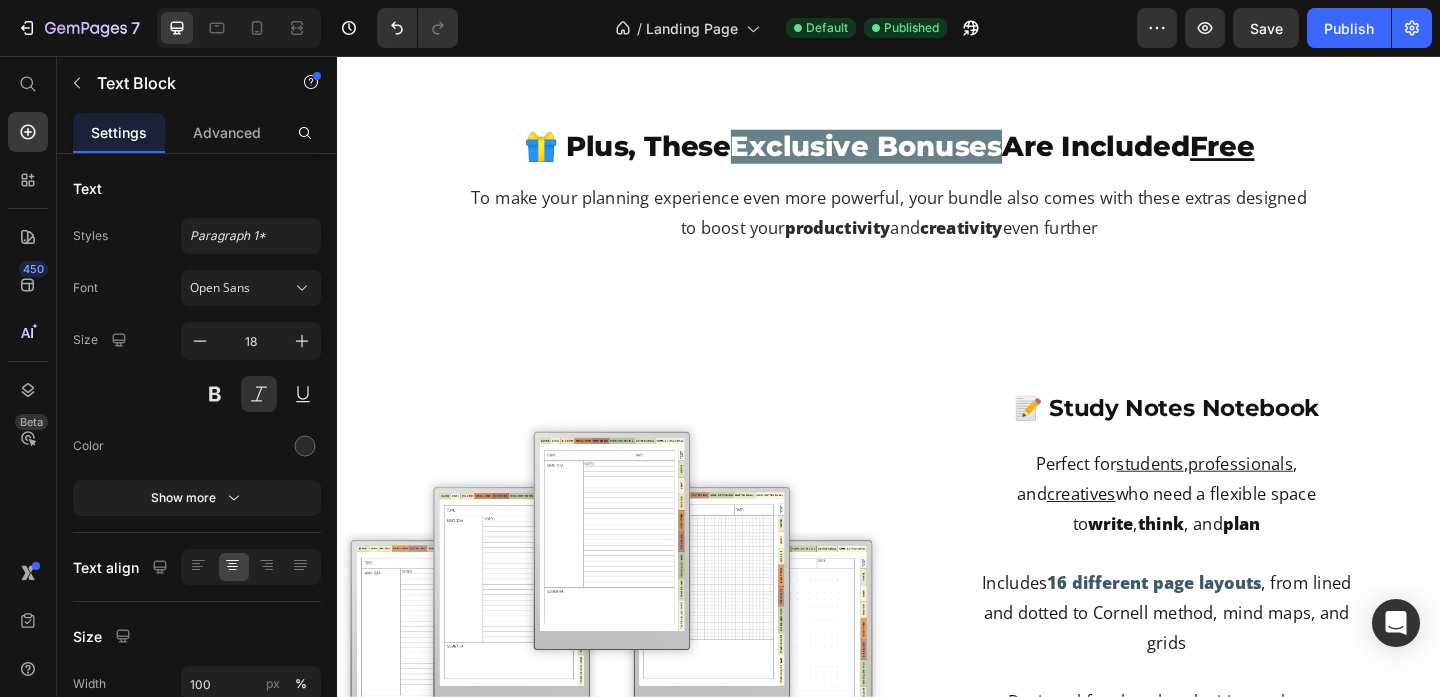click on "Built for reMarkable" at bounding box center (539, -713) 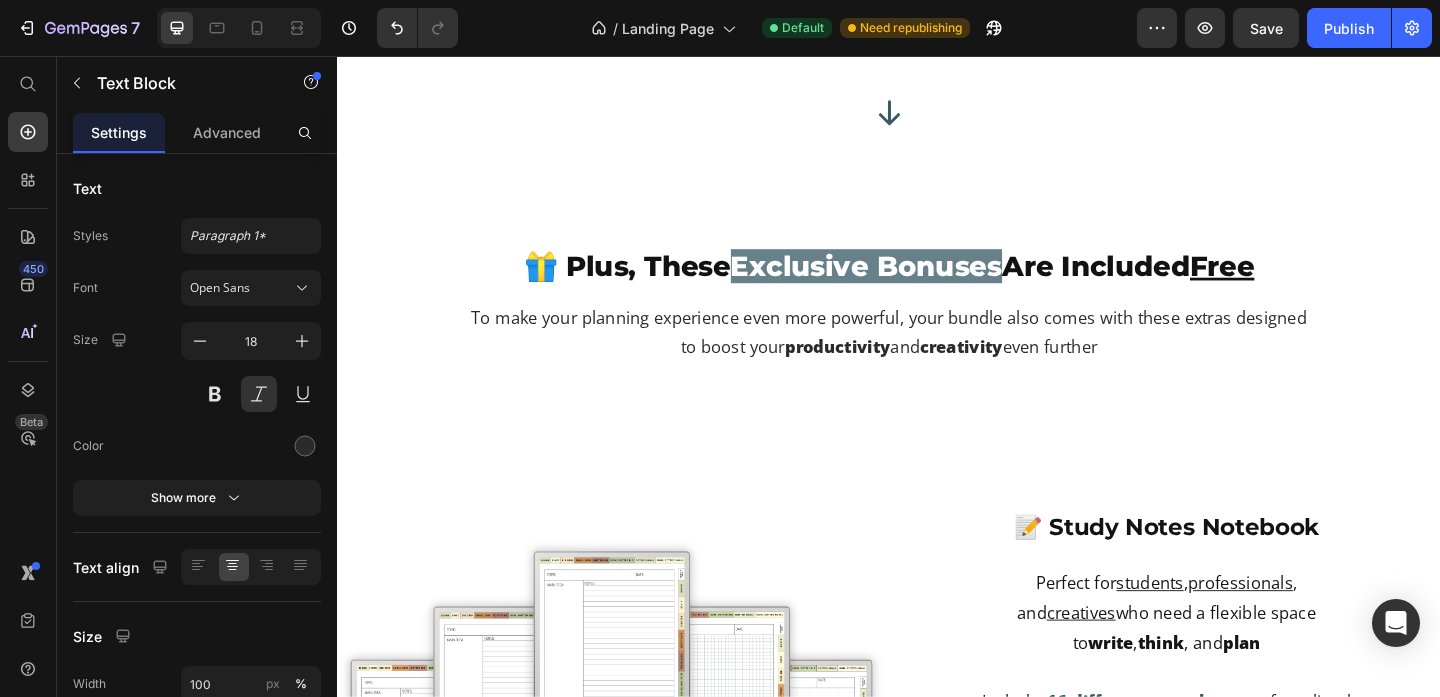 click on "✅ Text Block" at bounding box center [804, -648] 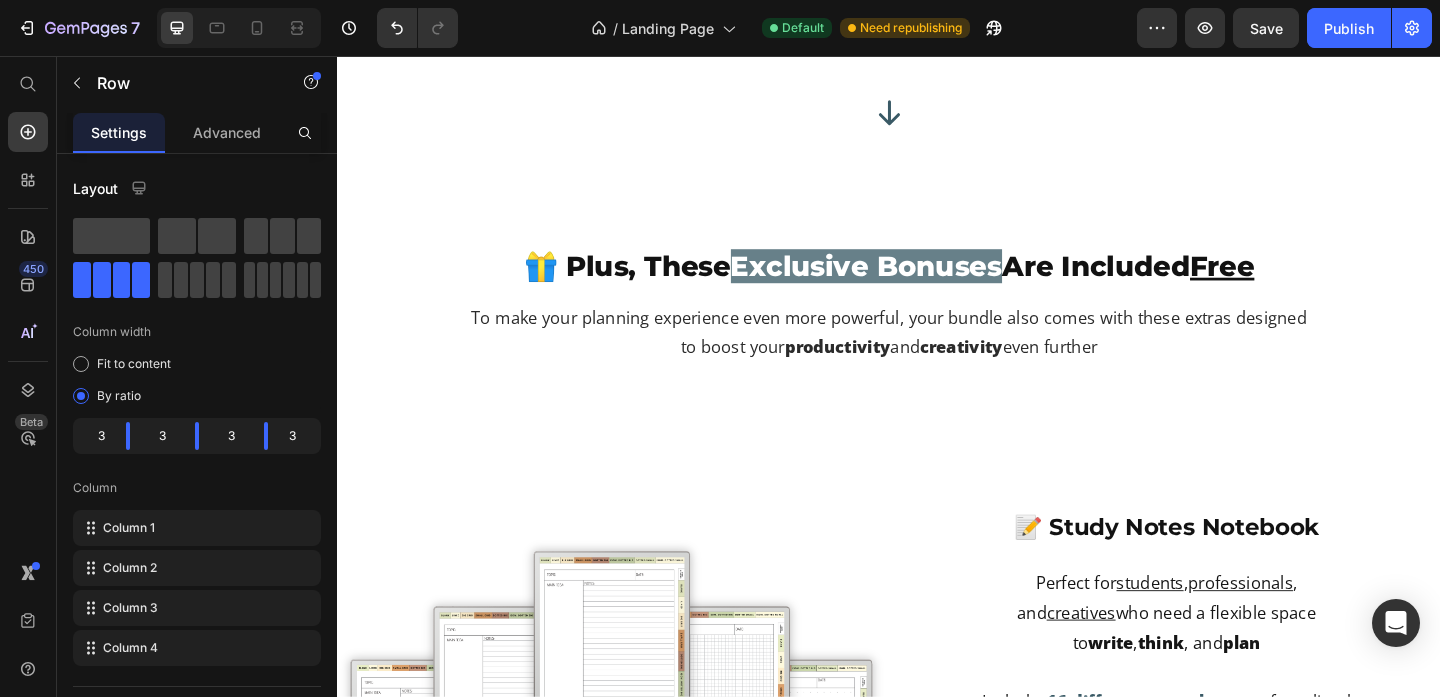 click on "Built for reMarkable & FULLY  comatible on iPad, Goodnotes, Kindle Scribe, and any other tablet or app like them" at bounding box center (539, -648) 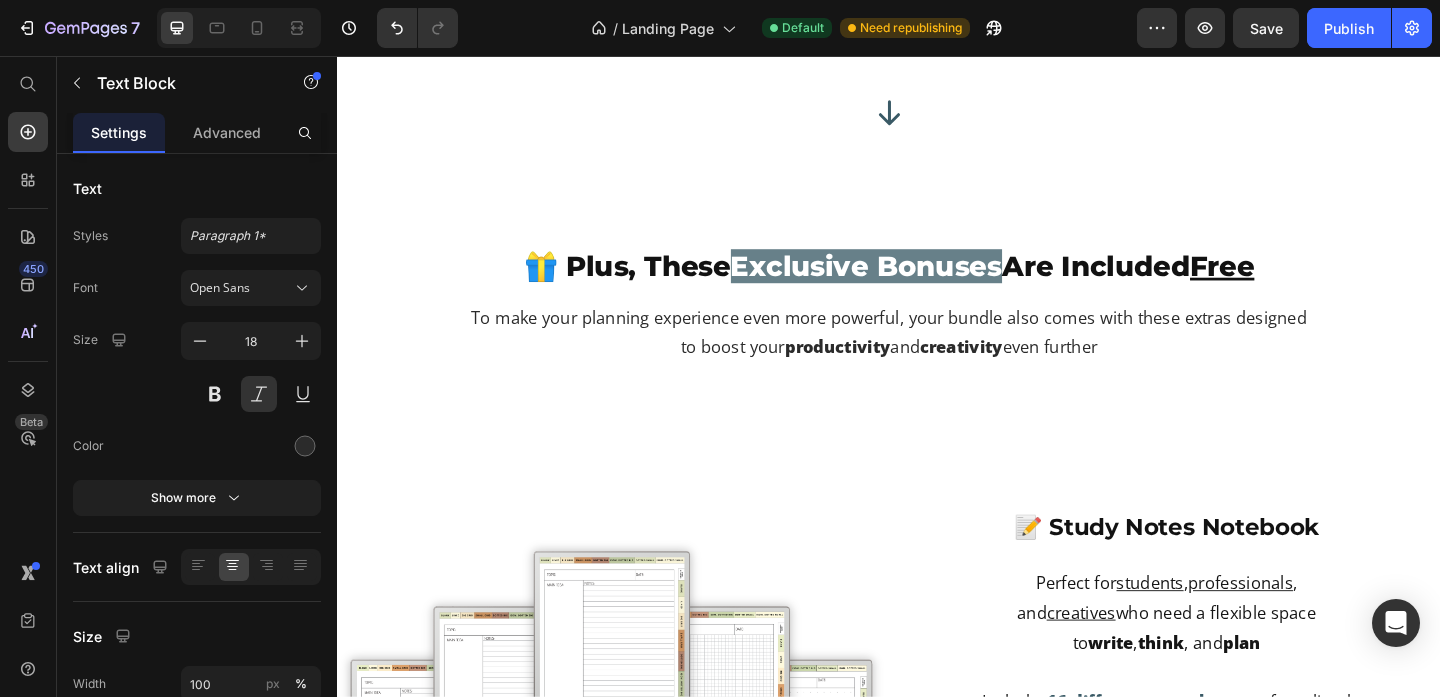 click on "Built for reMarkable & FULLY  comatible on iPad, Goodnotes, Kindle Scribe, and any other tablet or app like them" at bounding box center (539, -648) 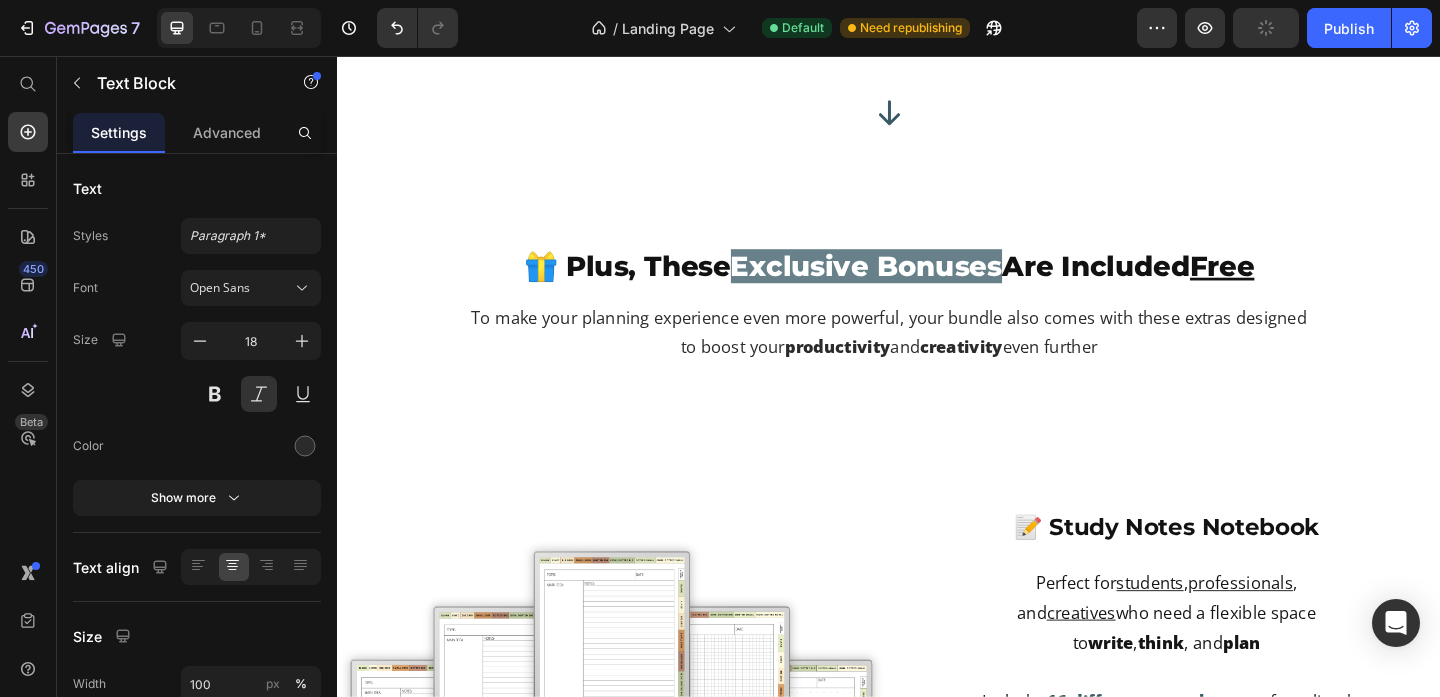 click on "💡 Why Inkspira Beats Other Planners and Apps Heading Row Feature / Benefit Text Block ✅ Inkspira Planner Text Block ❌ Other Planners Text Block ❌ Notes Apps Text Block Row Built for reMarkable & FULLY  compatible on iPad, Goodnotes, Kindle Scribe, and any other tablet or app like them Text Block   0 ✅ Text Block ❌ Text Block ❌ Text Block Row Hyperlinked Navigation Text Block ✅ Text Block ❌ Text Block ❌ Text Block Row All-in-One Structure Text Block ✅ Text Block ⚠️ Text Block ⚠️ Text Block Row Minimalist, Distraction-Free Text Block ✅ Text Block ⚠️ Text Block ❌ Text Block Row Daily + Long-Term Planning Text Block ✅ Text Block ⚠️ Text Block ⚠️ Text Block Row Includes Visual Extras (Icons..) Text Block ✅ Text Block ❌ Text Block ❌ Text Block Row 2026 Planner Included for FREE Text Block ✅ Text Block ❌ Text Block ❌ Text Block Row Instant Download Text Block ✅ Text Block ✅ Text Block ✅ Text Block Row One-Time Payment Text Block ✅ Text Block Row" at bounding box center [937, -495] 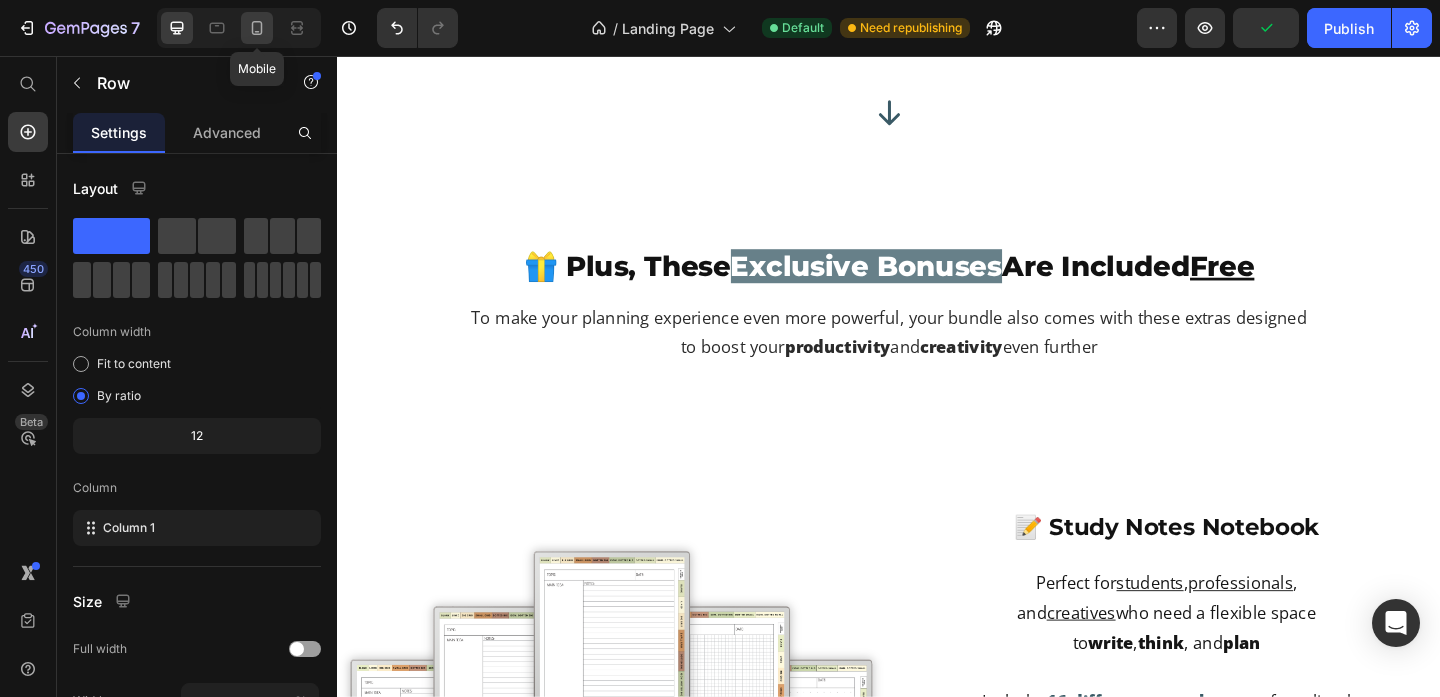 click 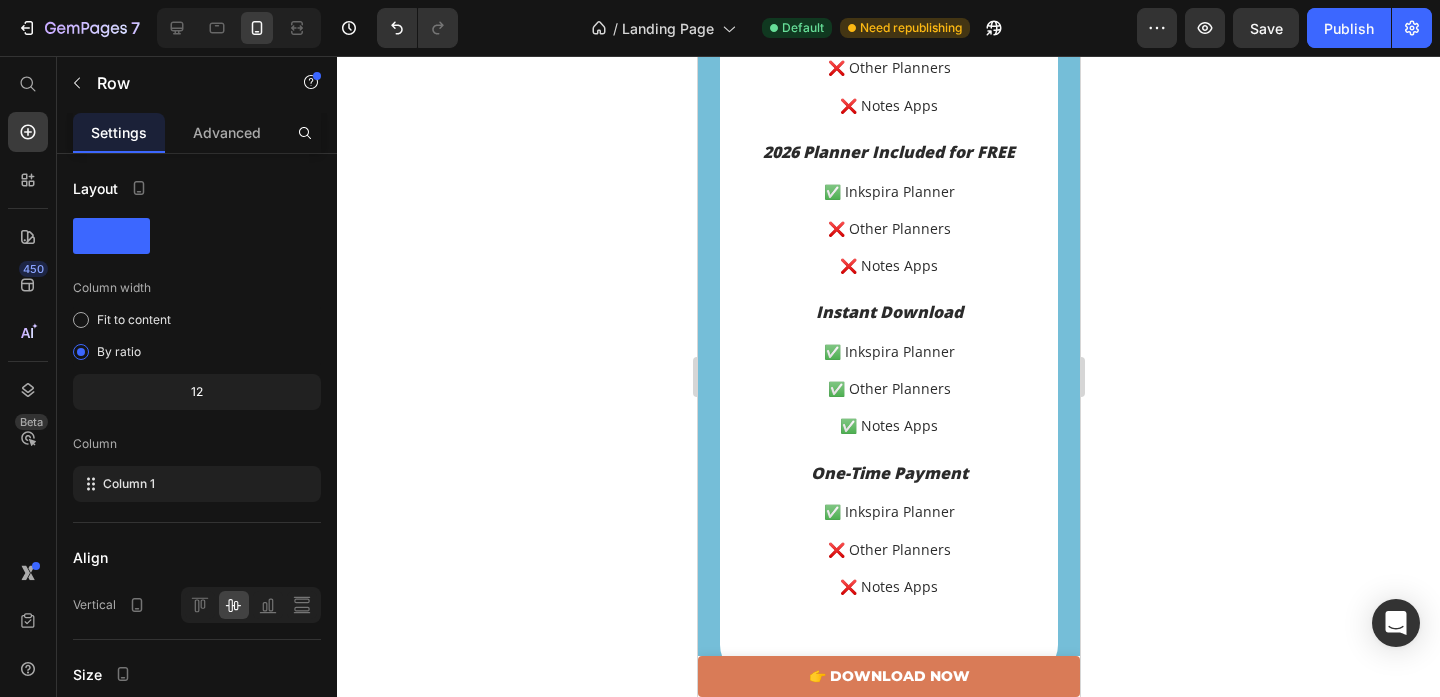 scroll, scrollTop: 8967, scrollLeft: 0, axis: vertical 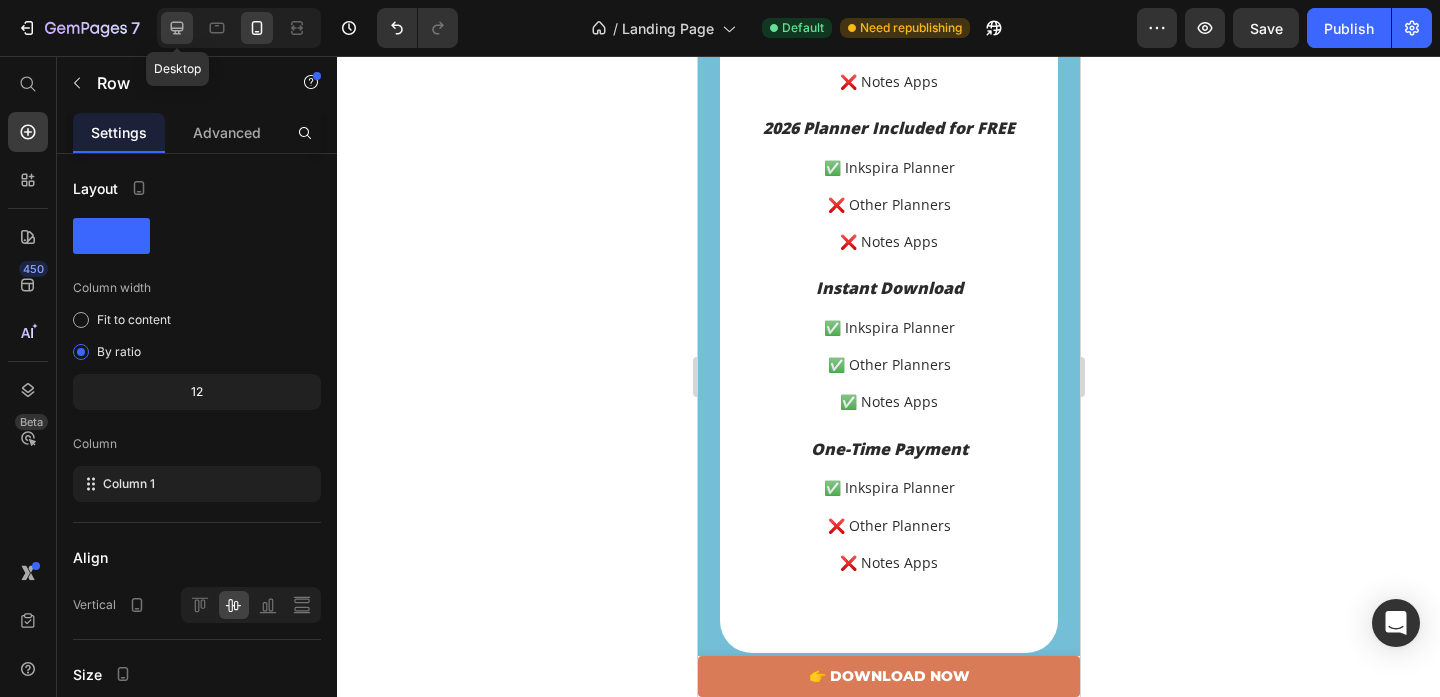 click 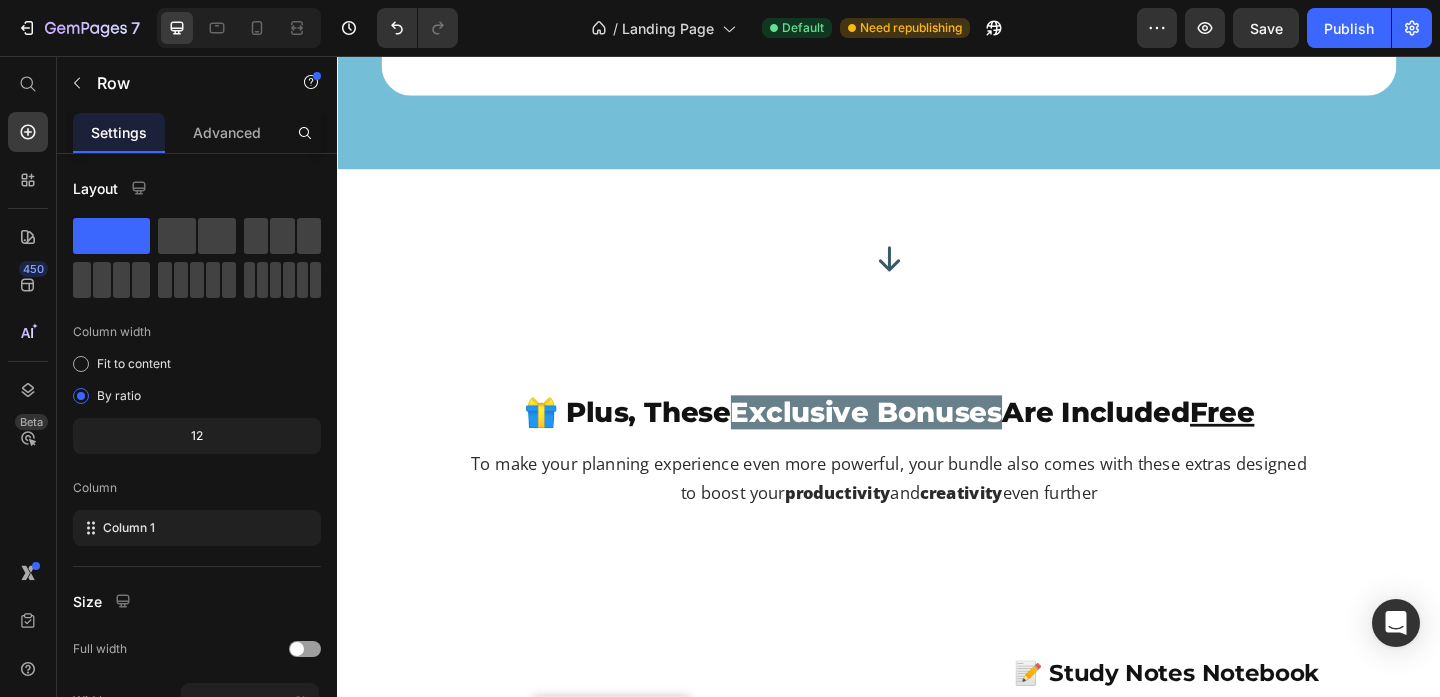 scroll, scrollTop: 9378, scrollLeft: 0, axis: vertical 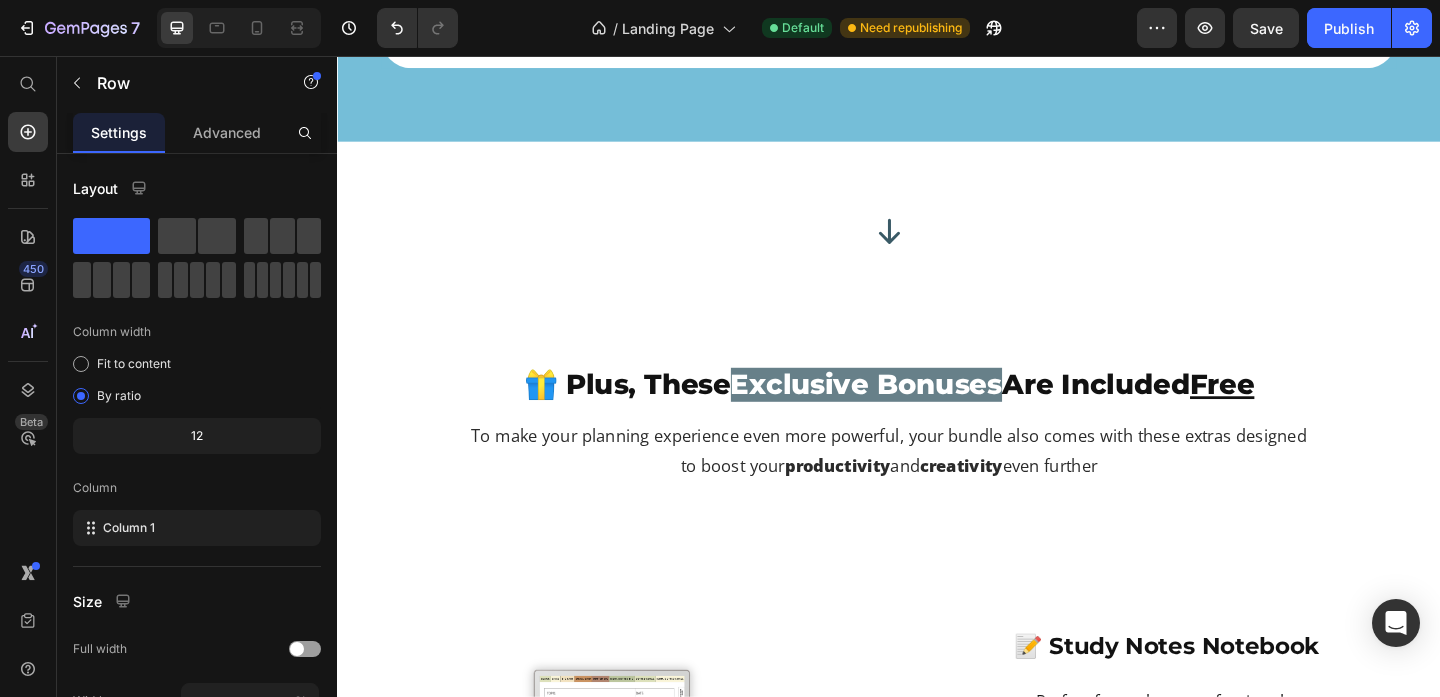 click on "Built for reMarkable & FULLY  compatible on iPad, Goodnotes, Kindle Scribe, and any other tablet or app like them" at bounding box center (539, -519) 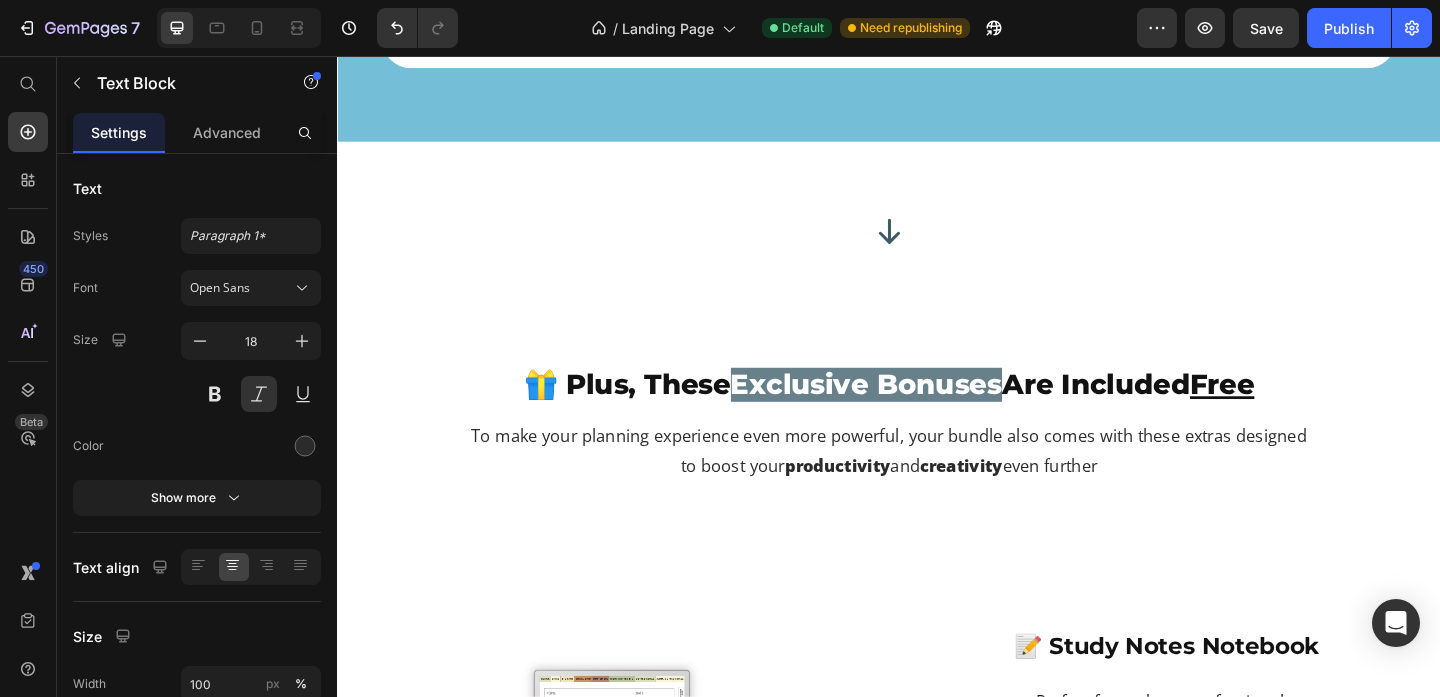 click on "Built for reMarkable & FULLY  compatible on iPad, Goodnotes, Kindle Scribe, and any other tablet or app like them" at bounding box center (539, -519) 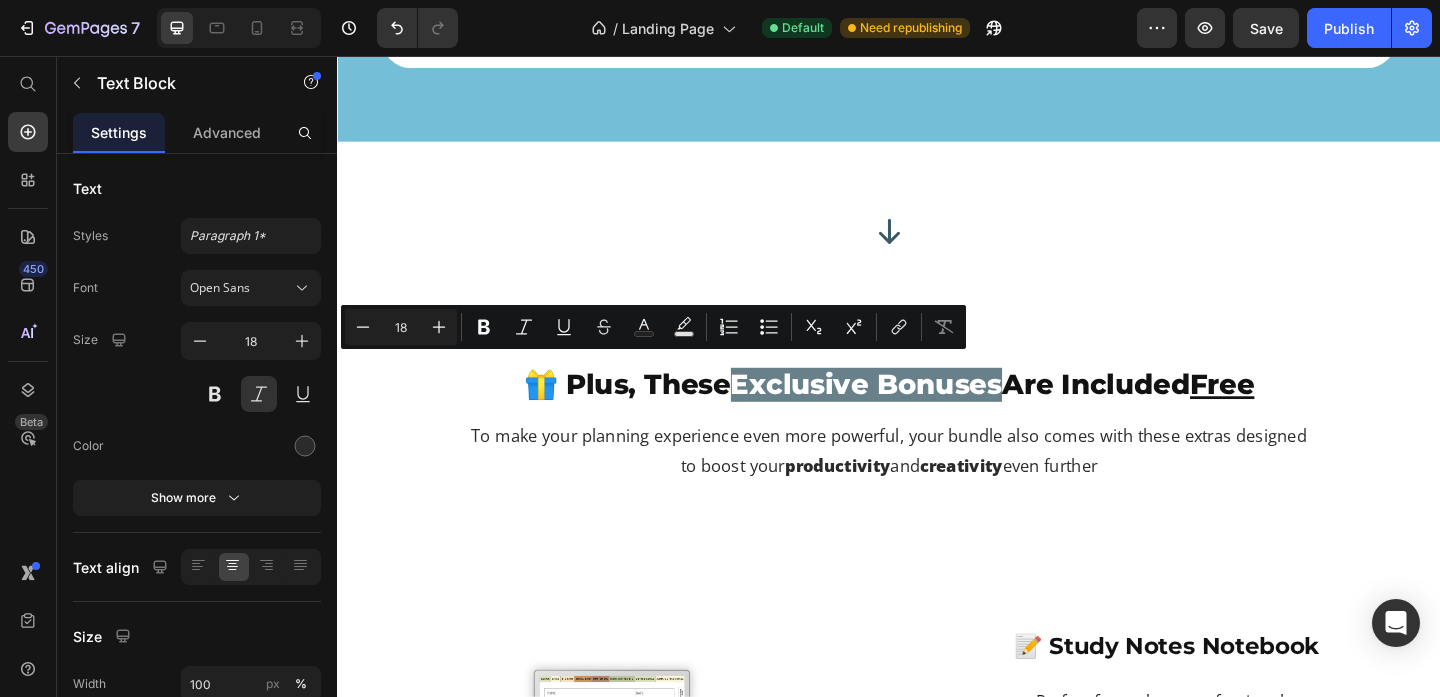 drag, startPoint x: 588, startPoint y: 523, endPoint x: 622, endPoint y: 397, distance: 130.5067 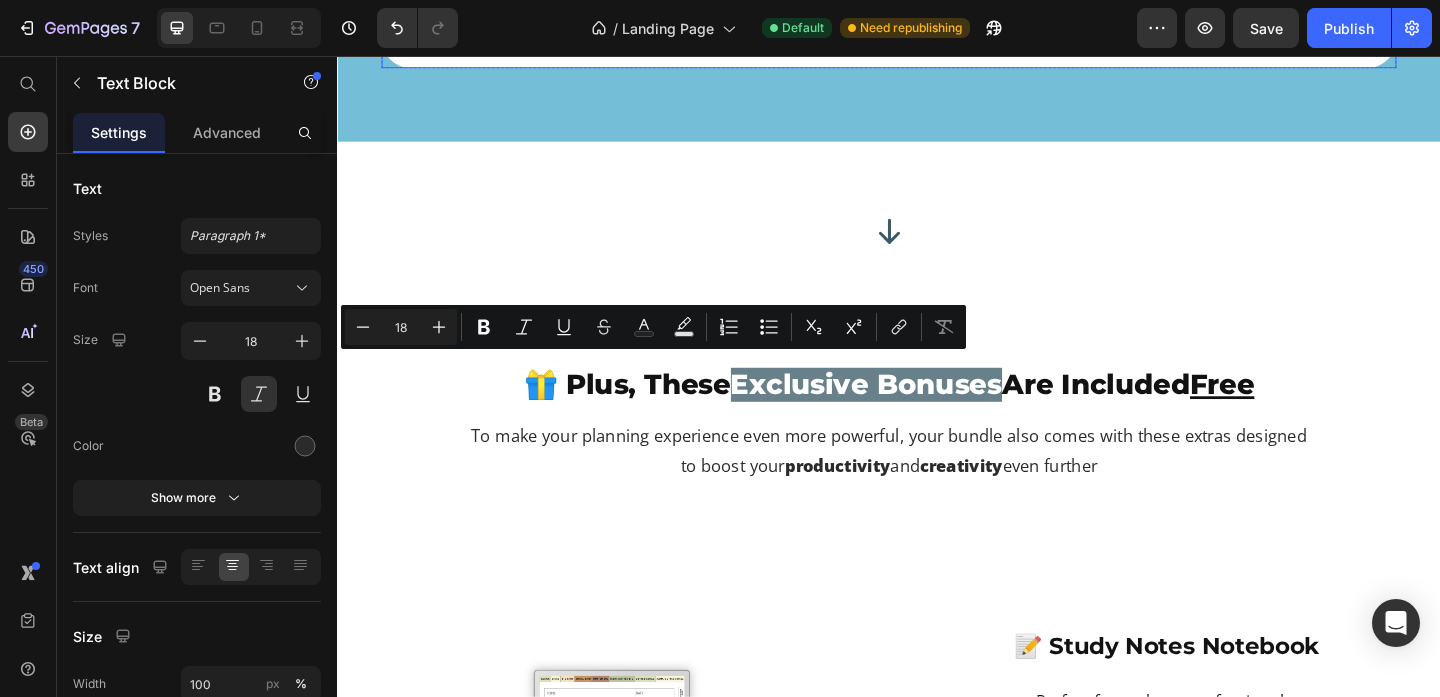 click on "💡 Why Inkspira Beats Other Planners and Apps Heading Row Feature / Benefit Text Block ✅ Inkspira Planner Text Block ❌ Other Planners Text Block ❌ Notes Apps Text Block Row Built for reMarkable & FULLY  compatible on iPad, Goodnotes, Kindle Scribe, and any other tablet or app like them Text Block   0 ✅ Text Block ❌ Text Block ❌ Text Block Row Hyperlinked Navigation Text Block ✅ Text Block ❌ Text Block ❌ Text Block Row All-in-One Structure Text Block ✅ Text Block ⚠️ Text Block ⚠️ Text Block Row Minimalist, Distraction-Free Text Block ✅ Text Block ⚠️ Text Block ❌ Text Block Row Daily + Long-Term Planning Text Block ✅ Text Block ⚠️ Text Block ⚠️ Text Block Row Includes Visual Extras (Icons..) Text Block ✅ Text Block ❌ Text Block ❌ Text Block Row 2026 Planner Included for FREE Text Block ✅ Text Block ❌ Text Block ❌ Text Block Row Instant Download Text Block ✅ Text Block ✅ Text Block ✅ Text Block Row One-Time Payment Text Block ✅ Text Block Row" at bounding box center (937, -366) 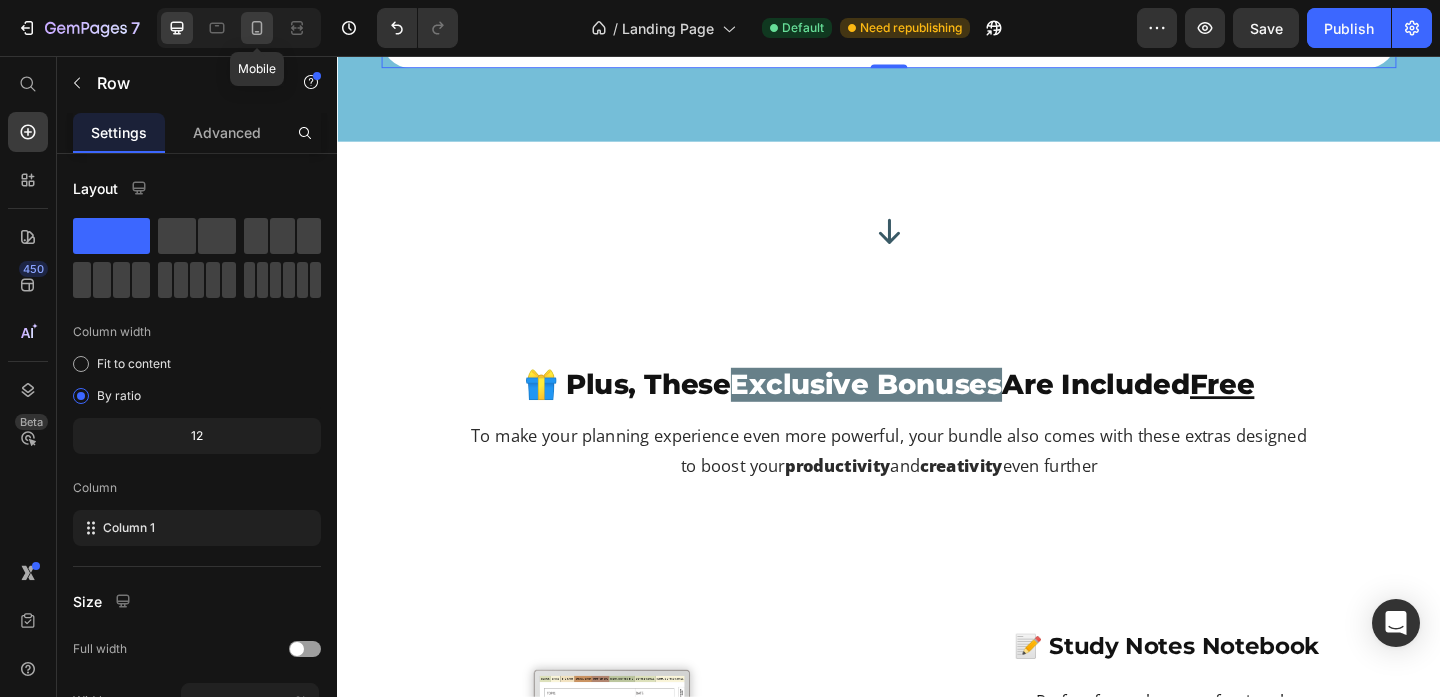 click 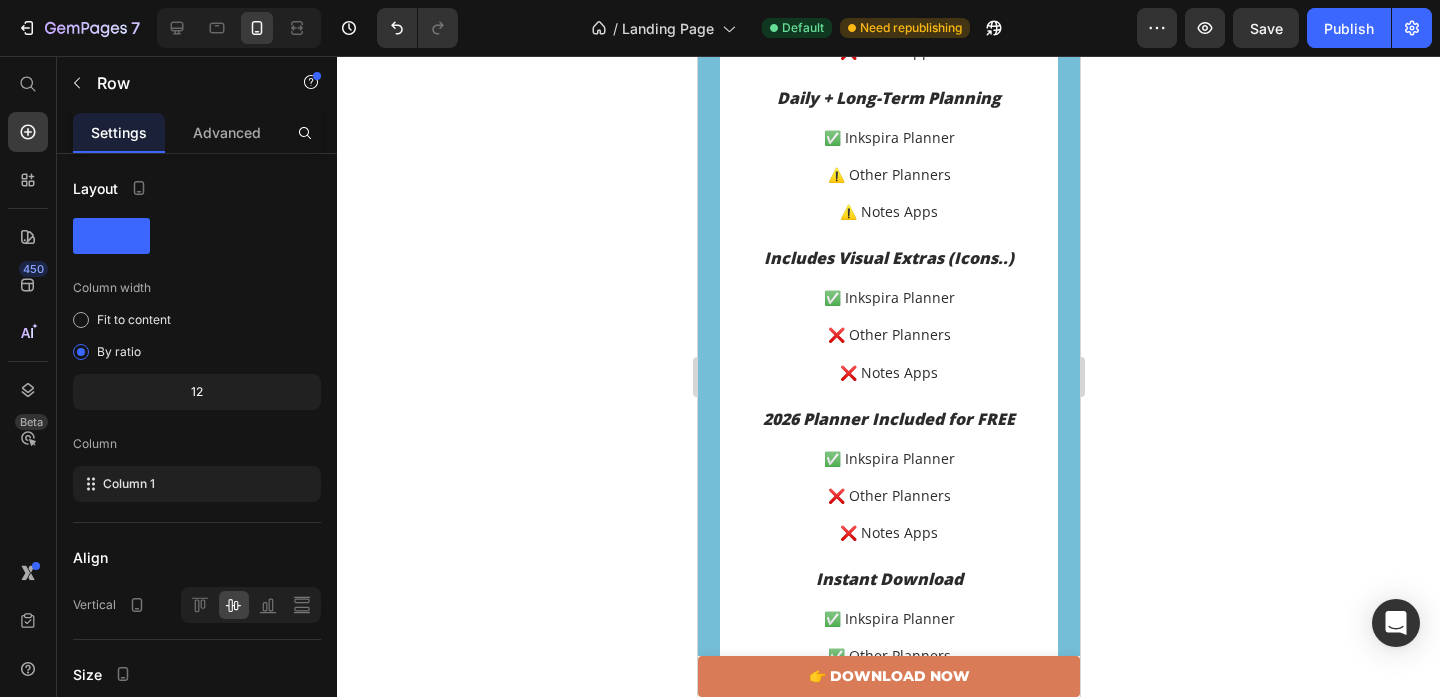scroll, scrollTop: 8785, scrollLeft: 0, axis: vertical 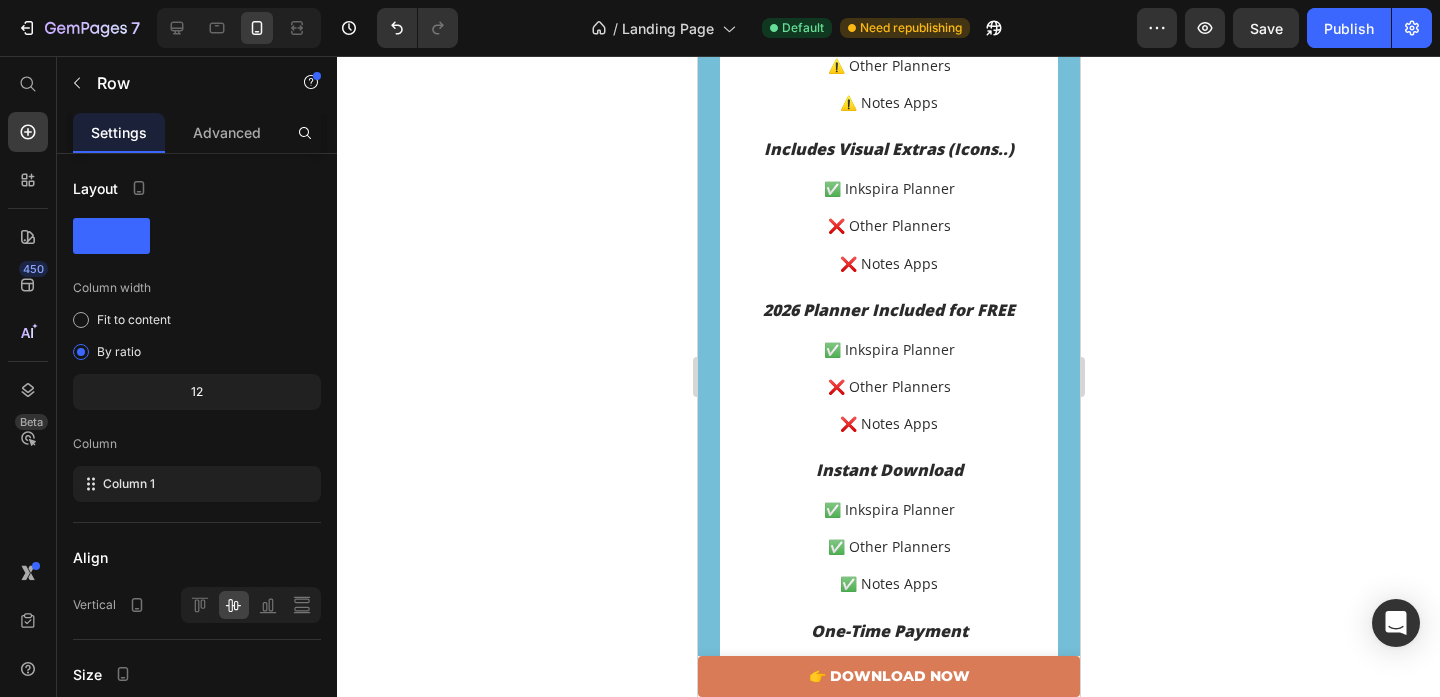 click on "Built for reMarkable" at bounding box center [888, -653] 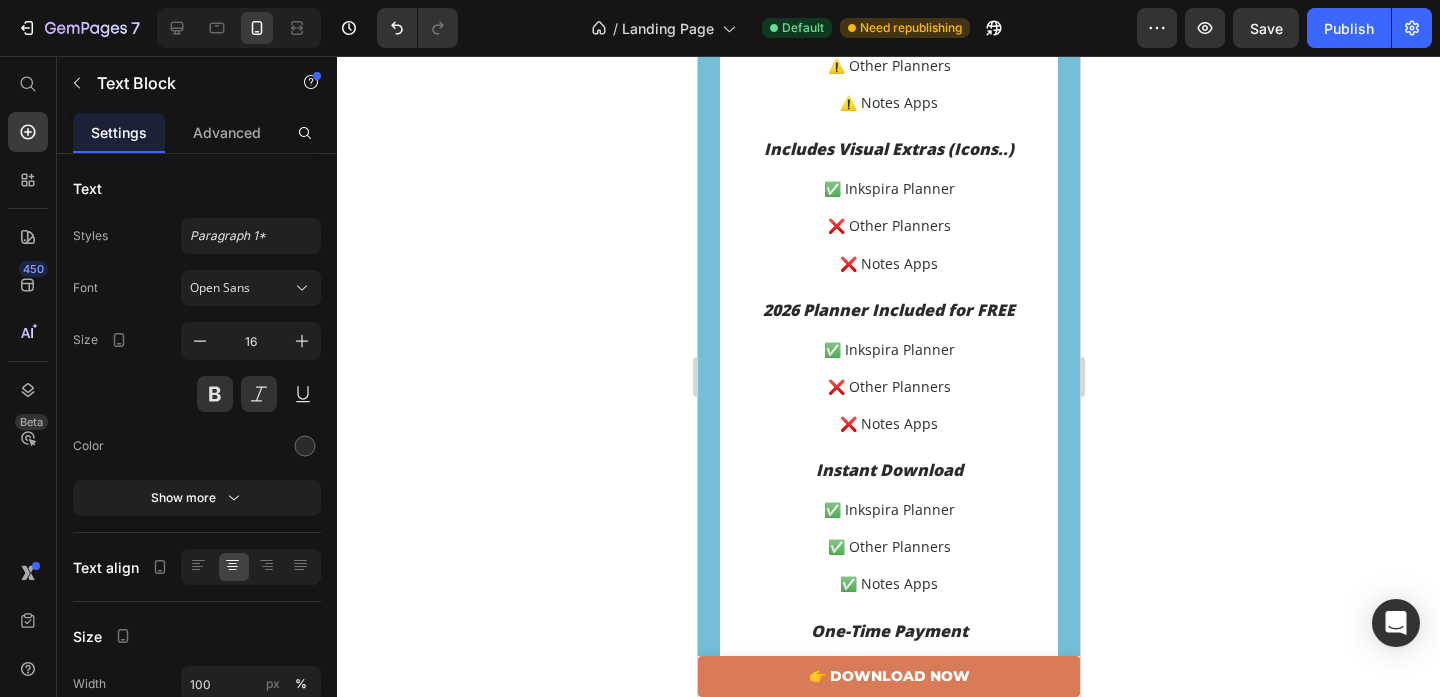 click on "Built for reMarkable" at bounding box center [888, -653] 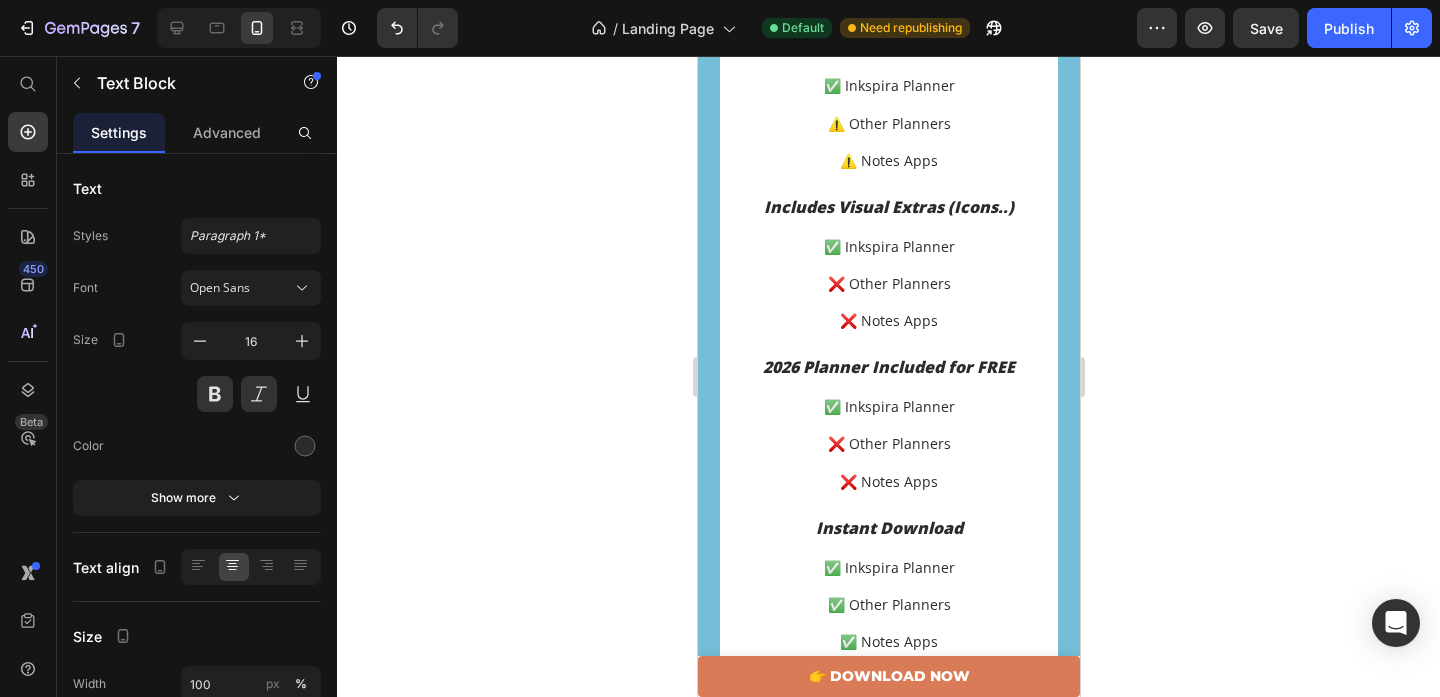 click 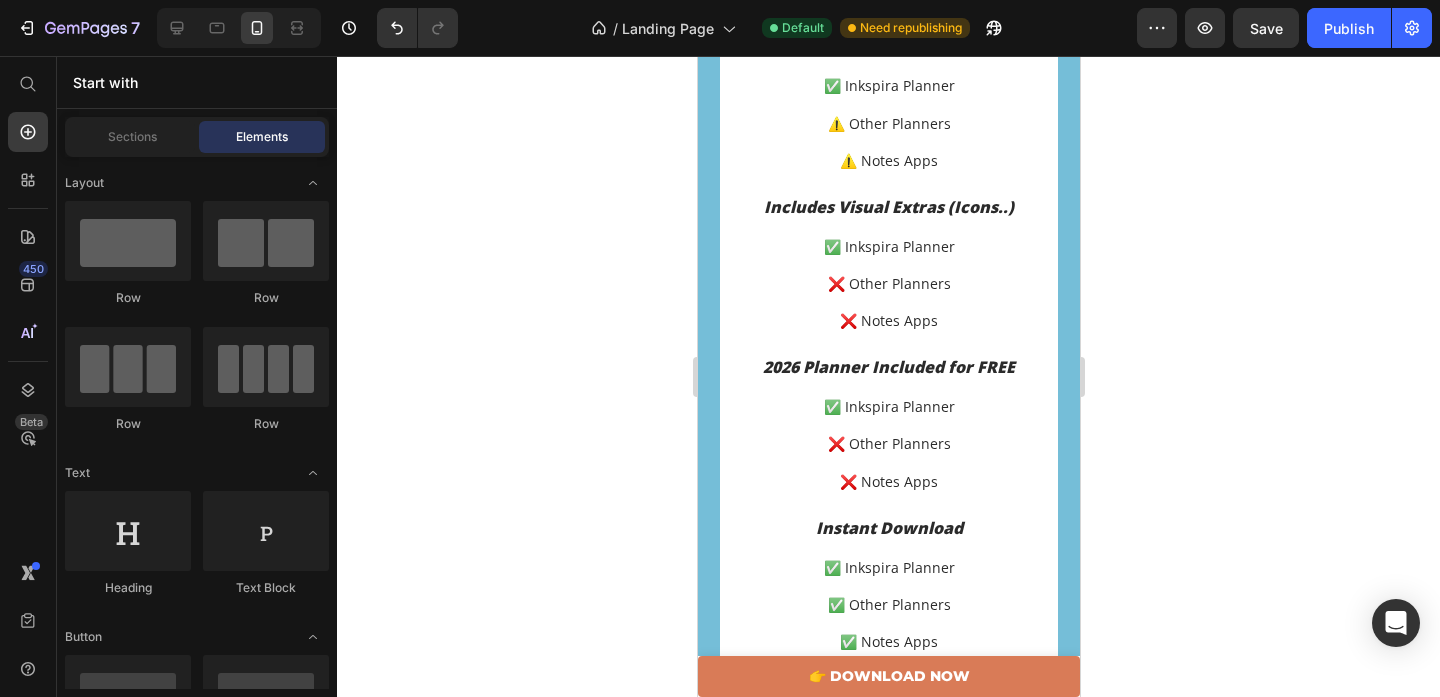 click on "& FULLY  compatible on iPad, Goodnotes, Kindle Scribe, and any other tablet or app like them" at bounding box center (888, -624) 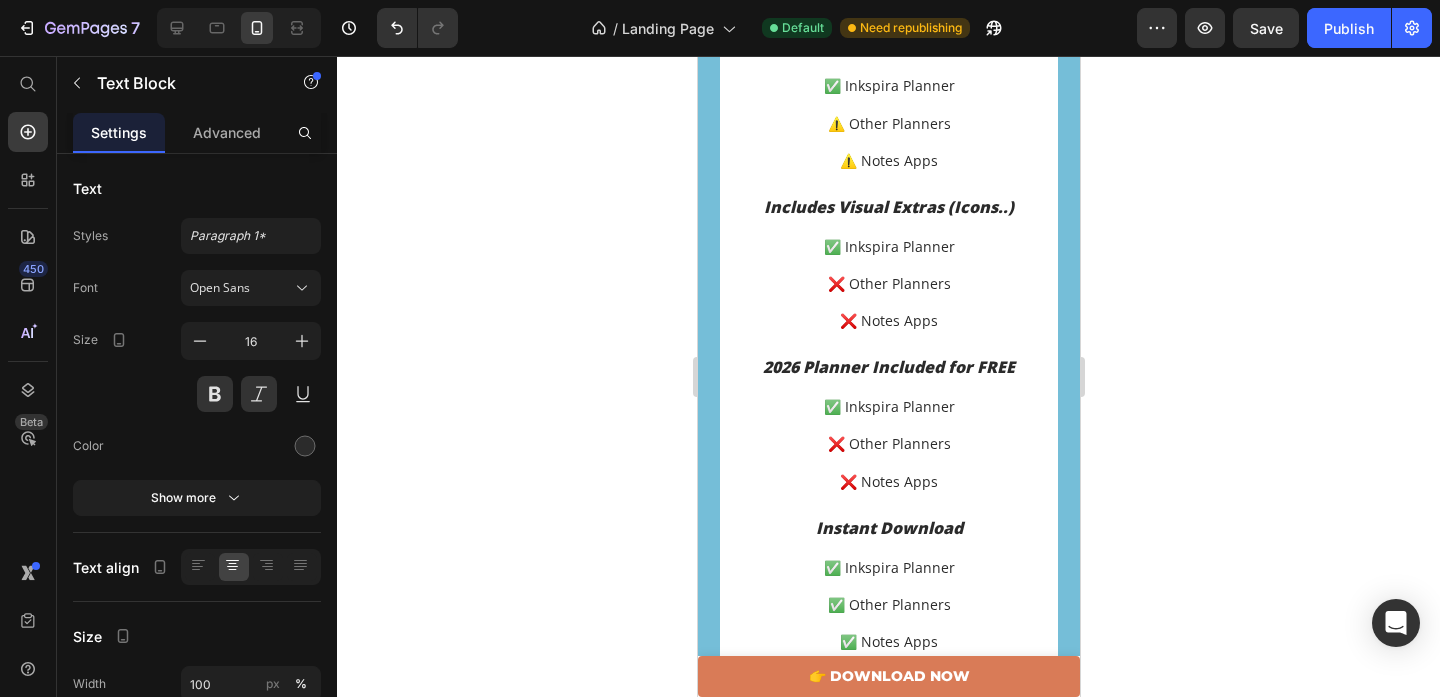 click on "& FULLY  compatible on iPad, Goodnotes, Kindle Scribe, and any other tablet or app like them" at bounding box center [888, -624] 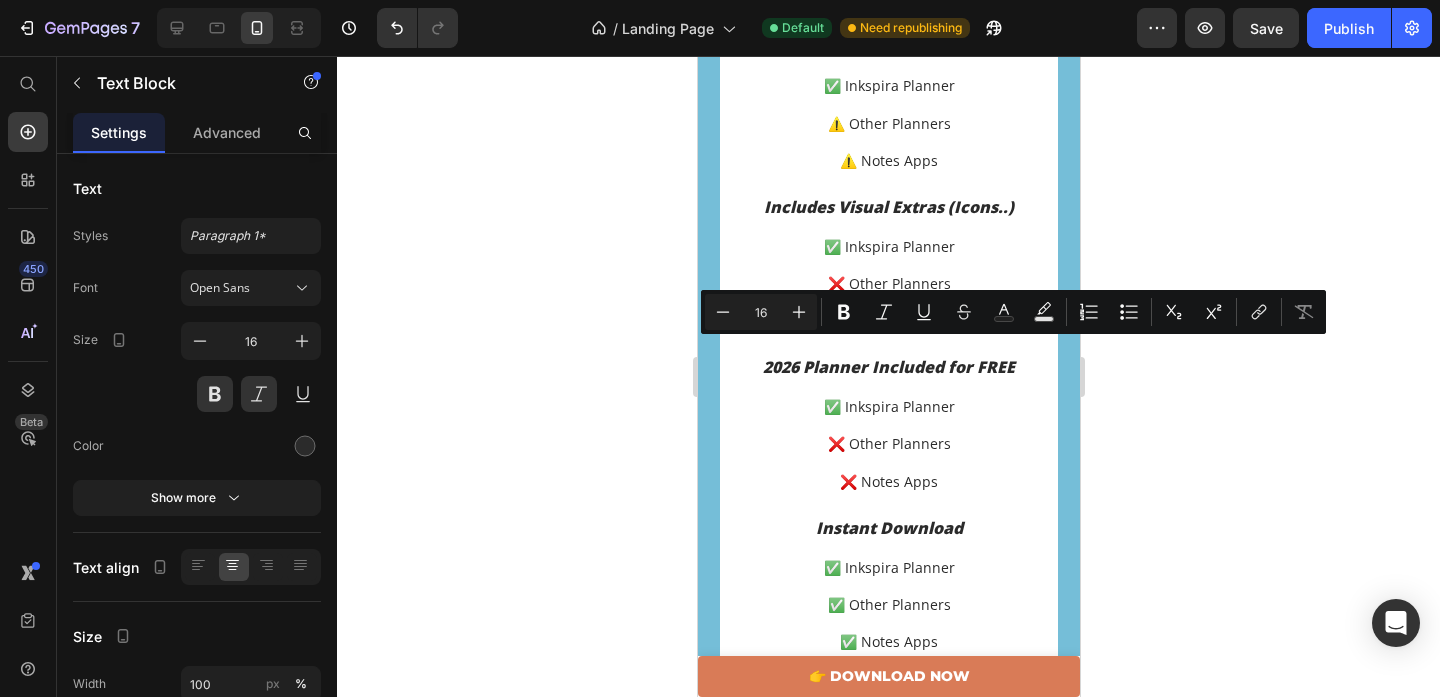click on "🤯 Why Inkspira Beats Other   Planners and Apps" at bounding box center [888, -792] 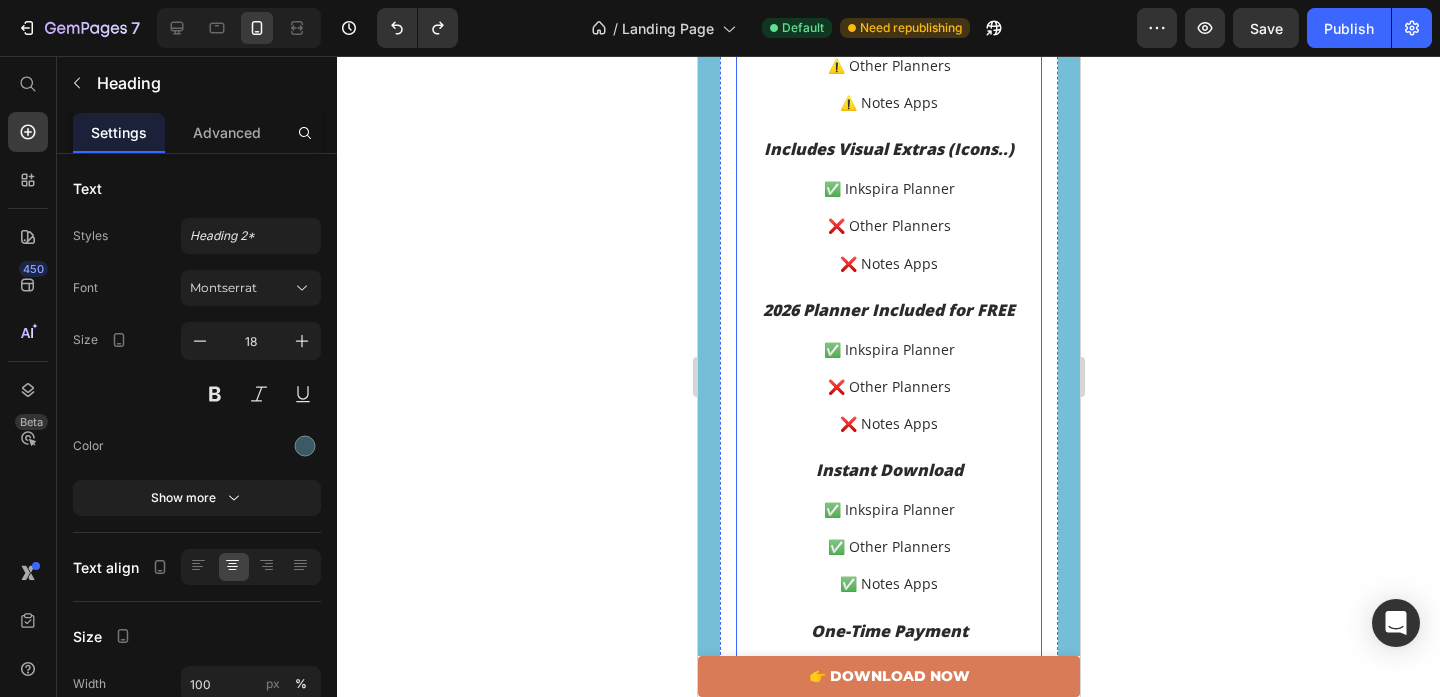 click on "Built for reMarkable" at bounding box center (888, -653) 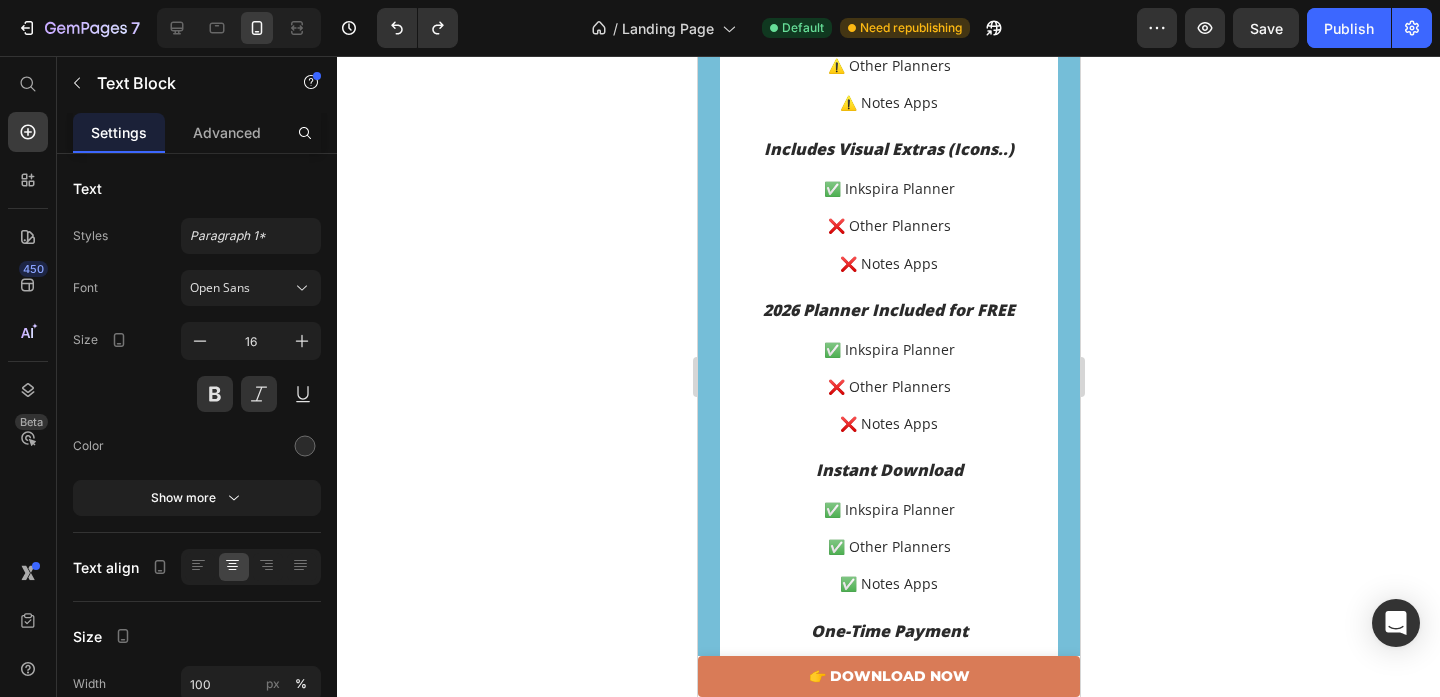 click on "Built for reMarkable" at bounding box center [888, -653] 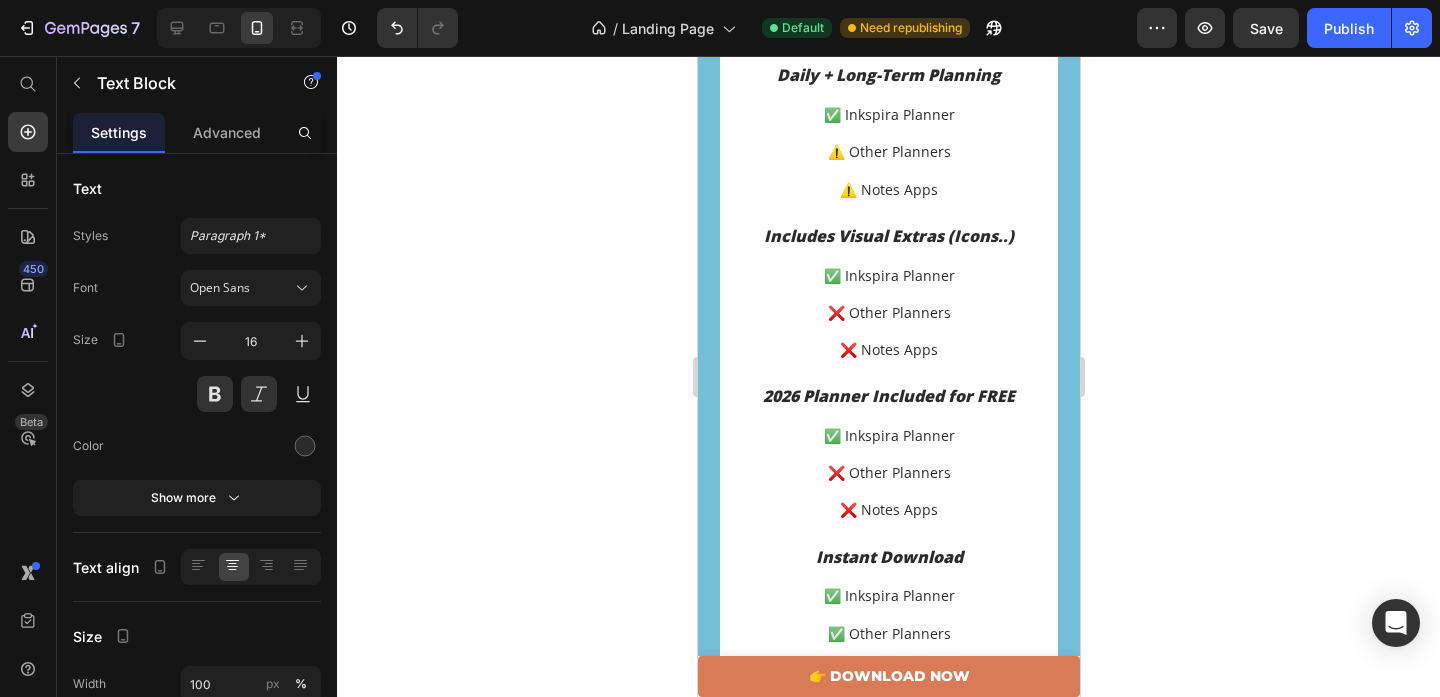 click on "Built for reMarkable& FULLY  compatible on iPad, Goodnotes, Kindle Scribe, and any other tablet or app like them" at bounding box center (888, -610) 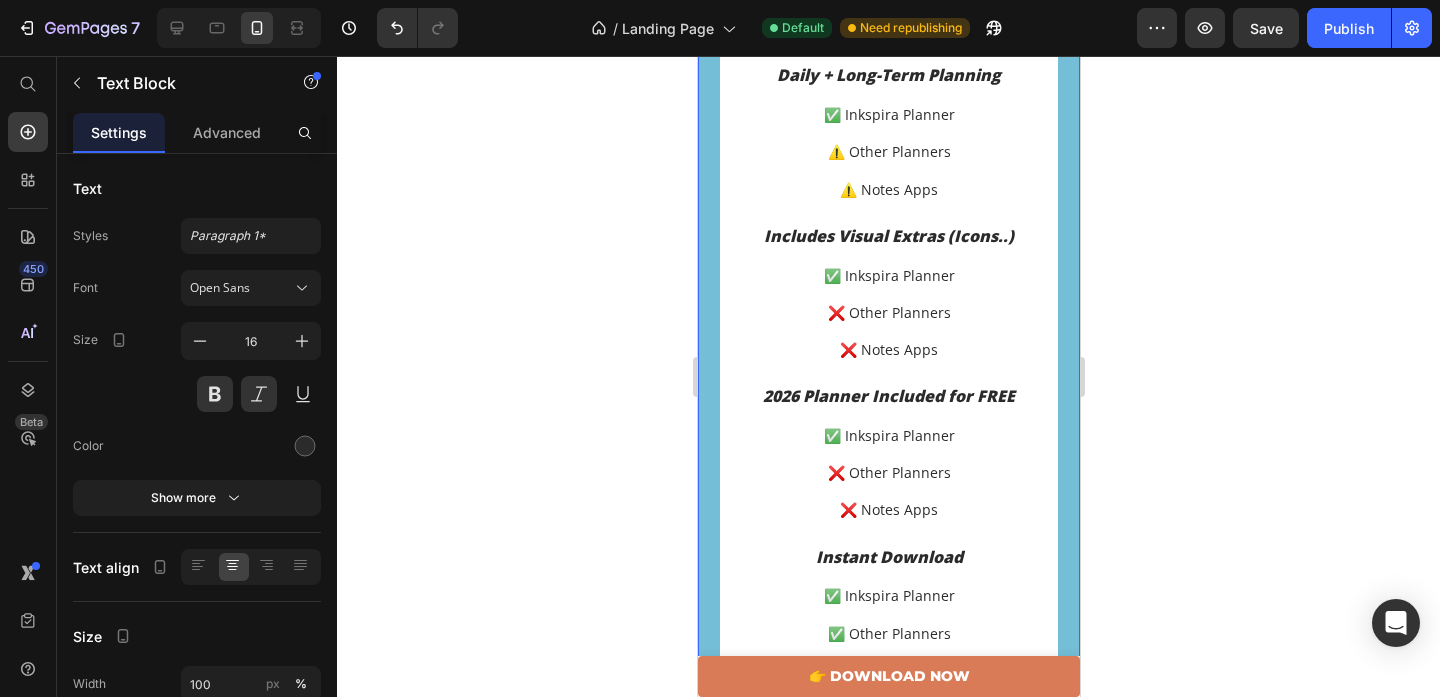 click 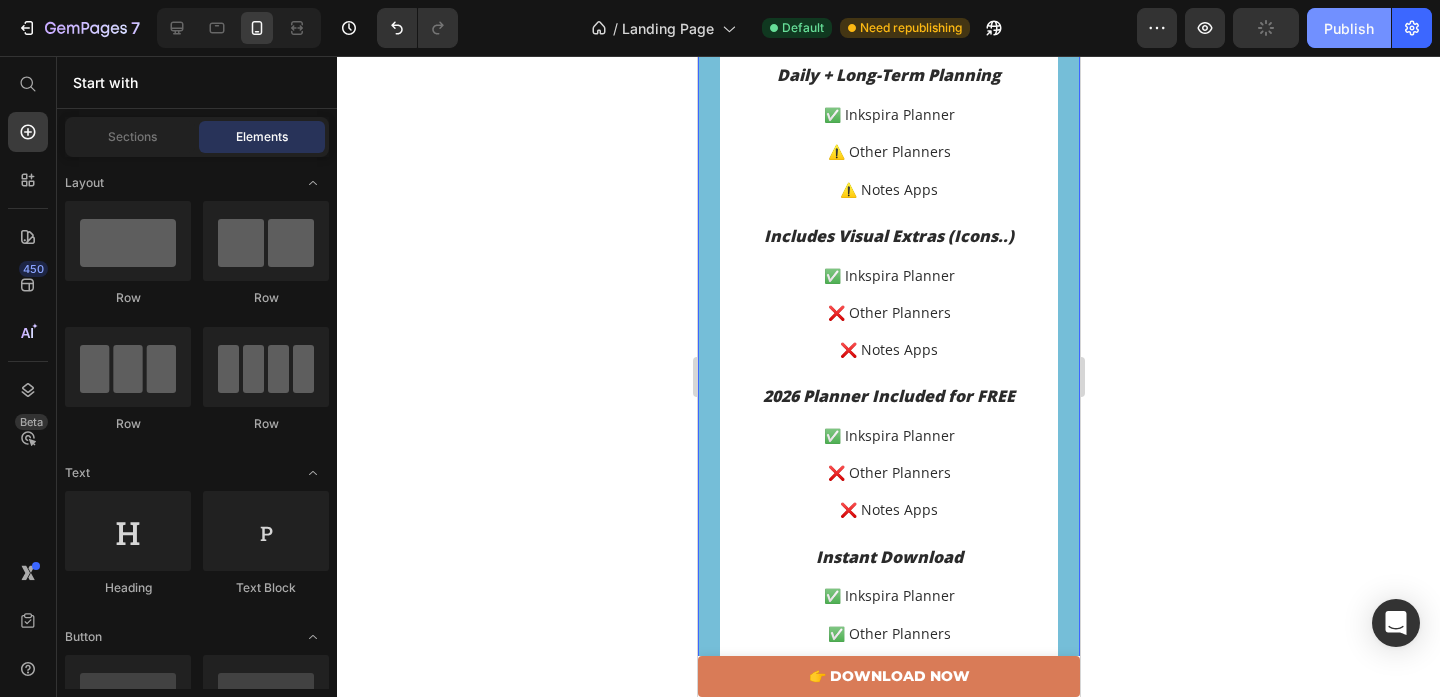 click on "Publish" at bounding box center (1349, 28) 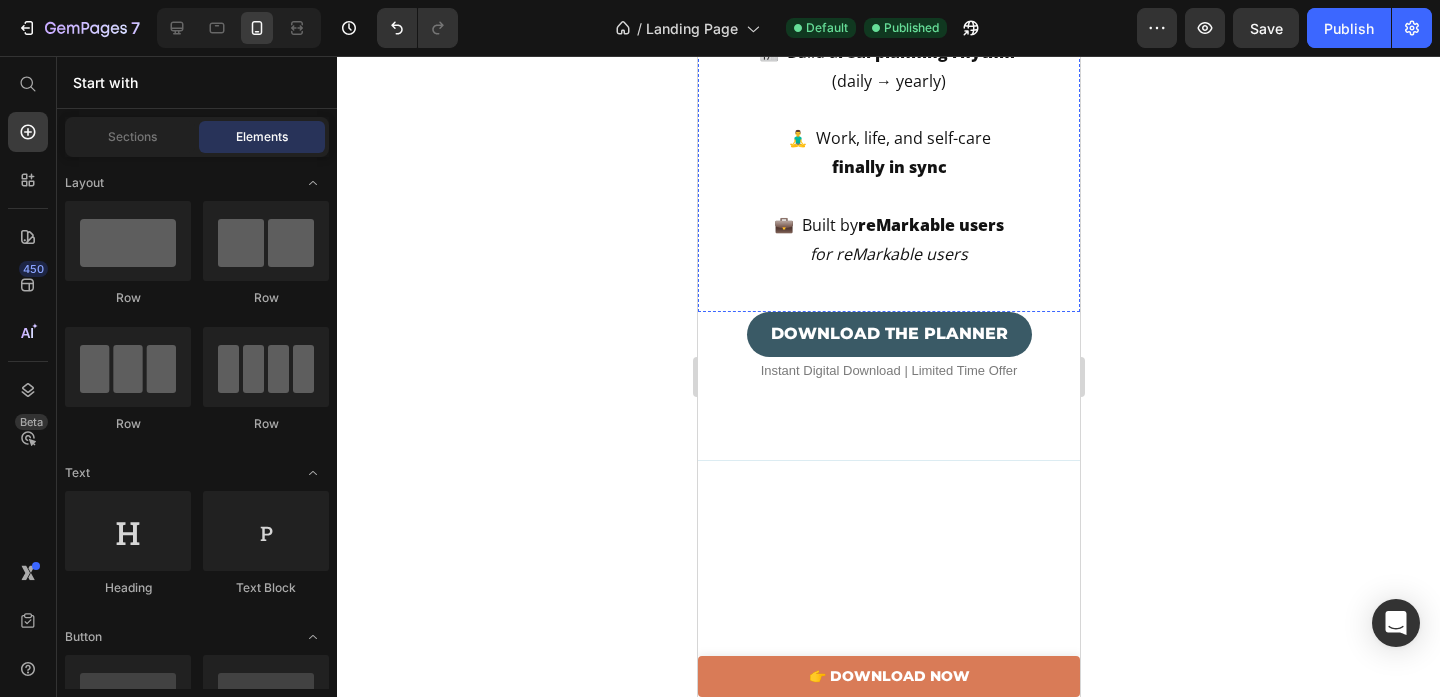 scroll, scrollTop: 2283, scrollLeft: 0, axis: vertical 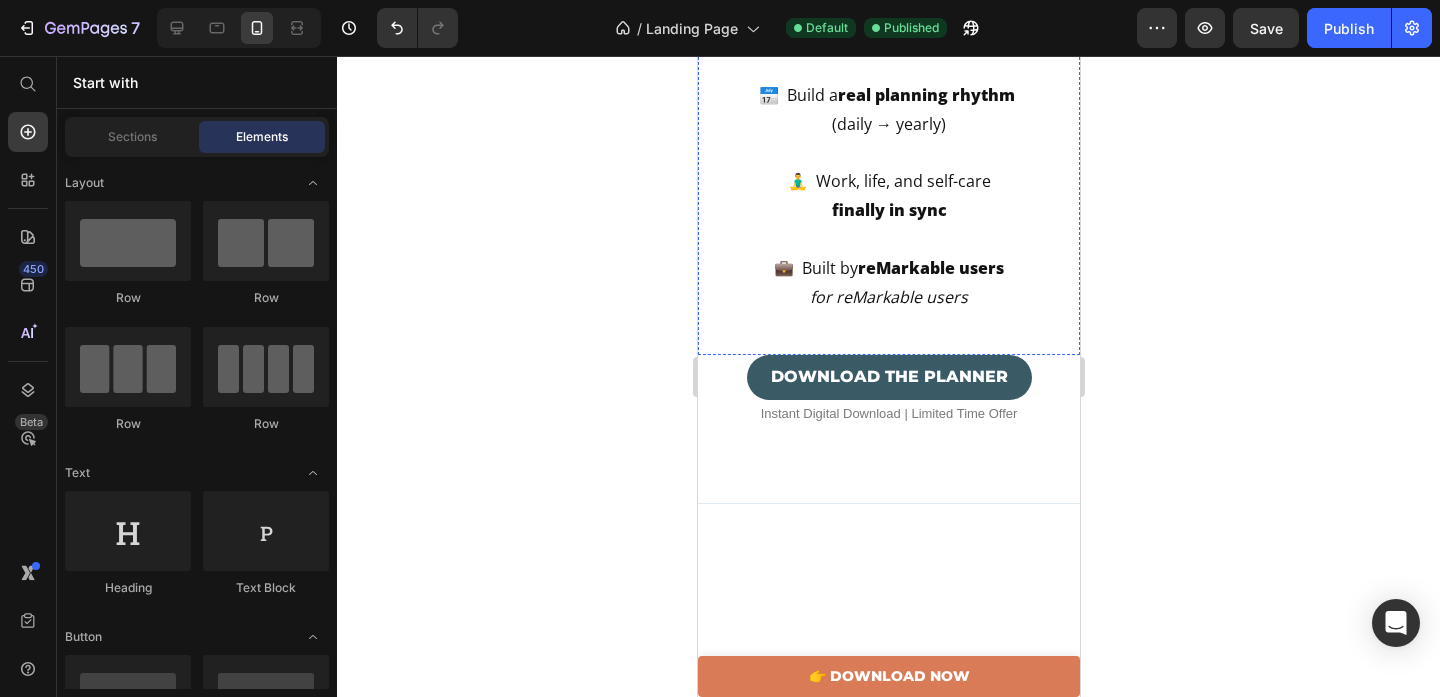 click on "You’re not using your reMarkable to its   FULL POTENTIAL" at bounding box center (888, -492) 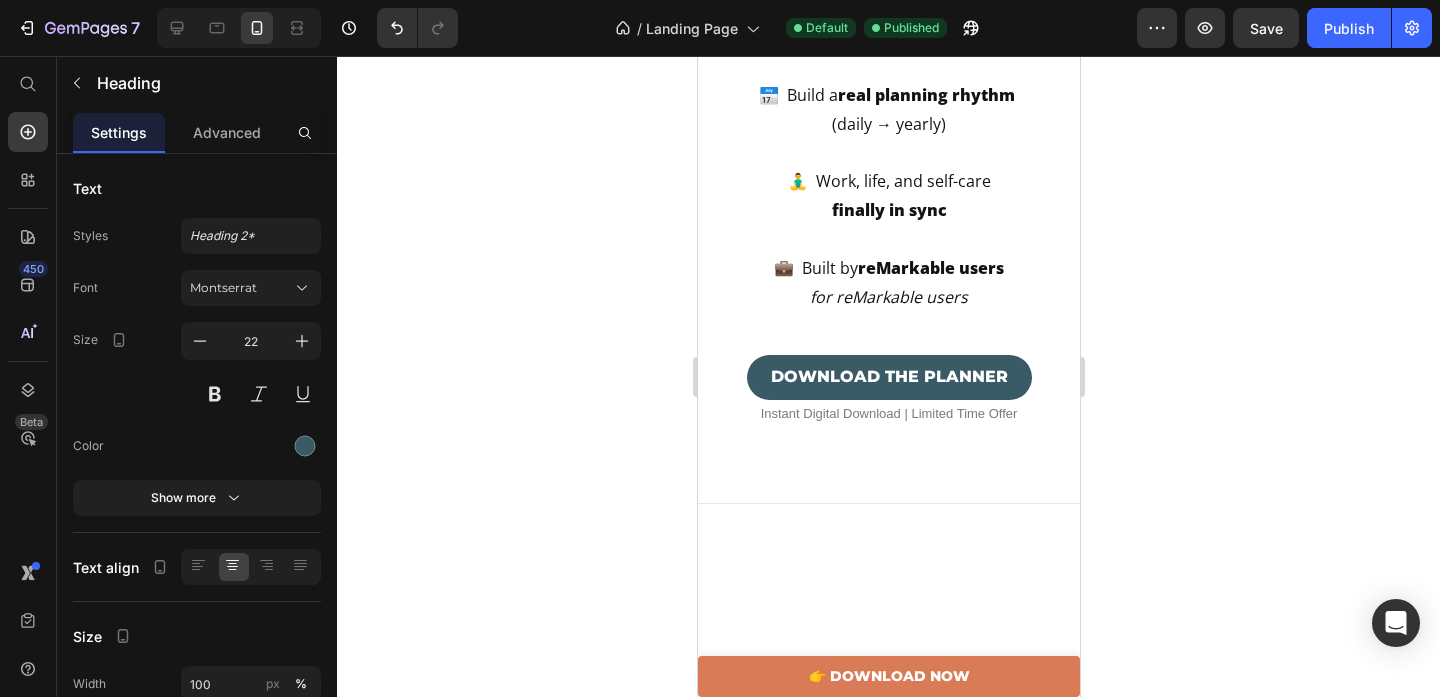 click on "You’re not using your reMarkable to its   FULL POTENTIAL" at bounding box center (888, -492) 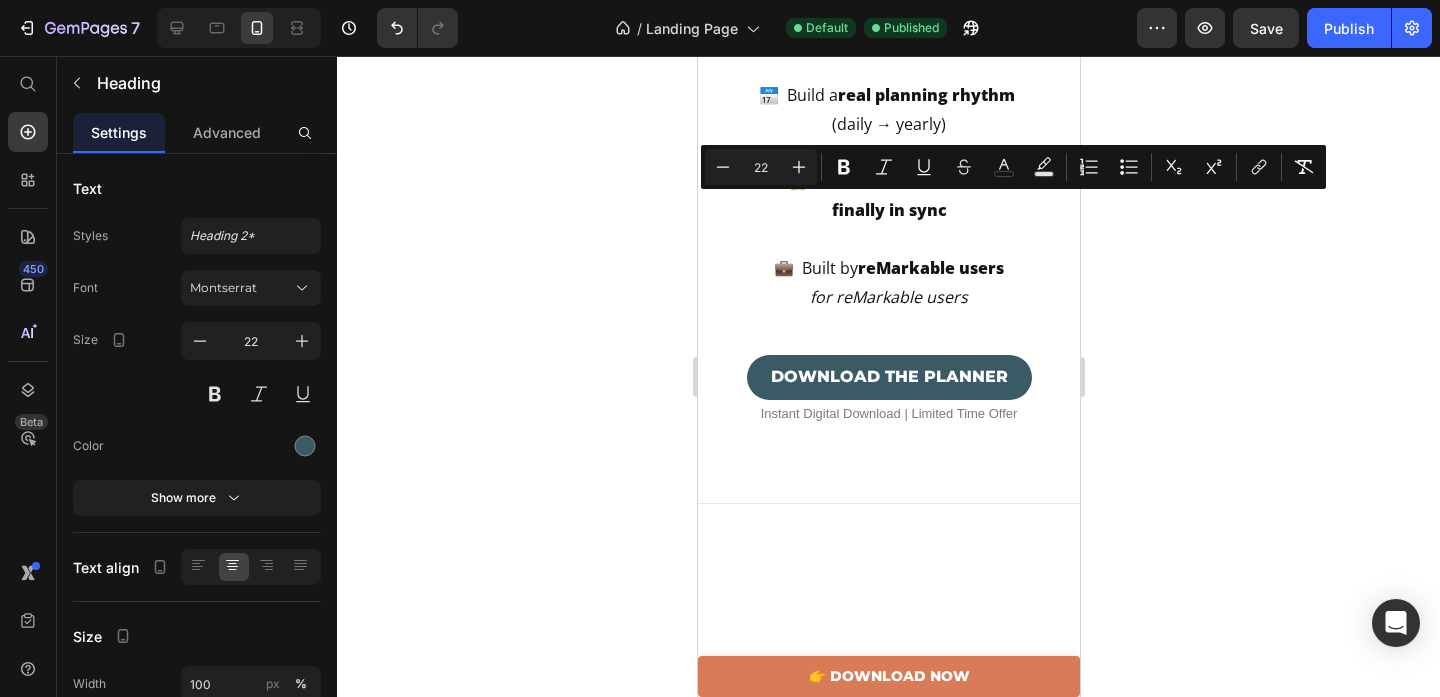copy on "You’re not using your reMarkable to its   FULL POTENTIAL" 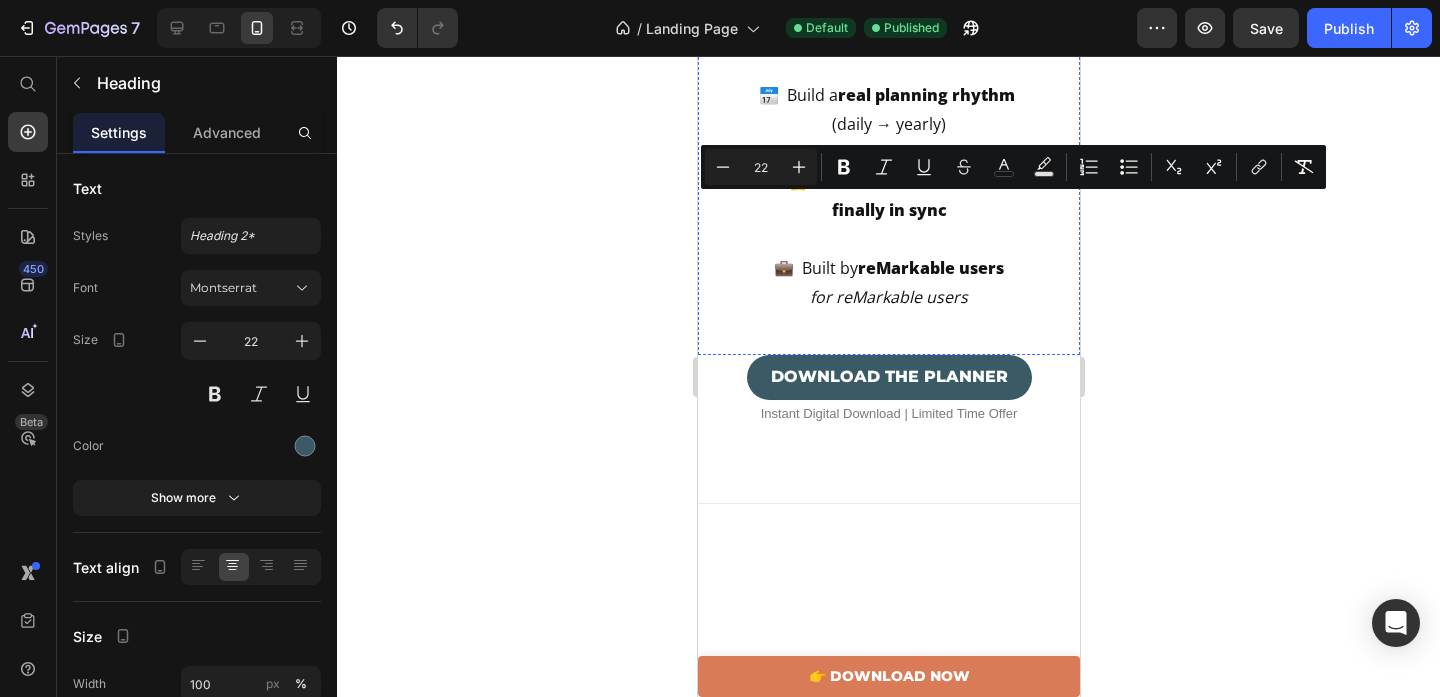 click on "But if you're still  flipping through   random pages  and jumping  between tools ..." at bounding box center (888, -312) 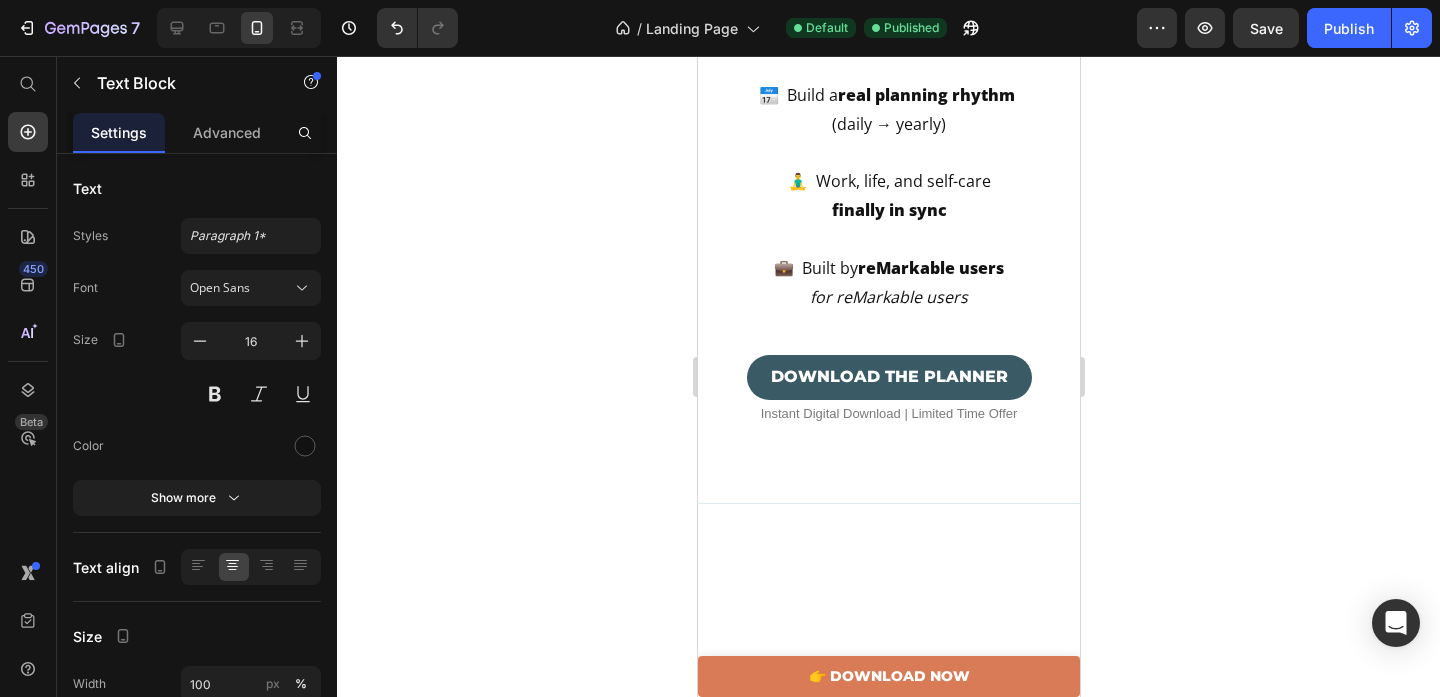 click on "48" at bounding box center (888, -185) 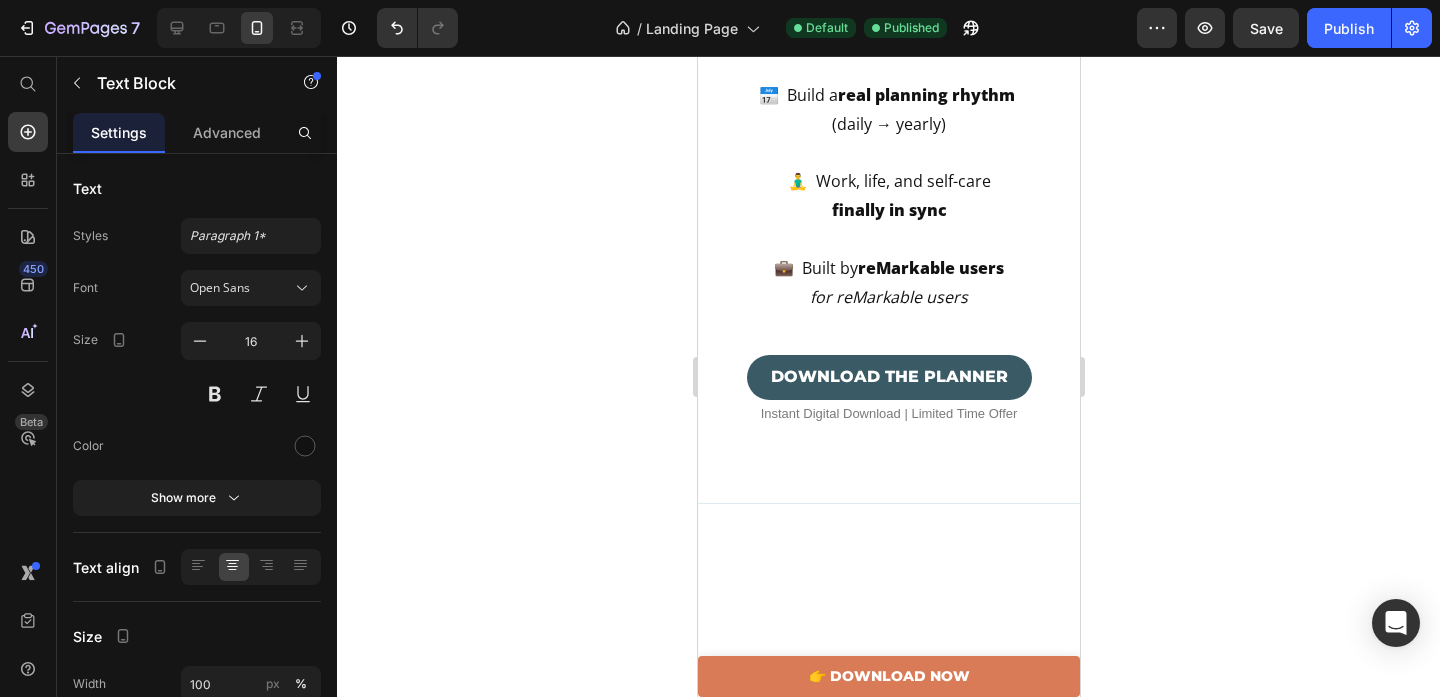 drag, startPoint x: 1025, startPoint y: 523, endPoint x: 765, endPoint y: 344, distance: 315.65964 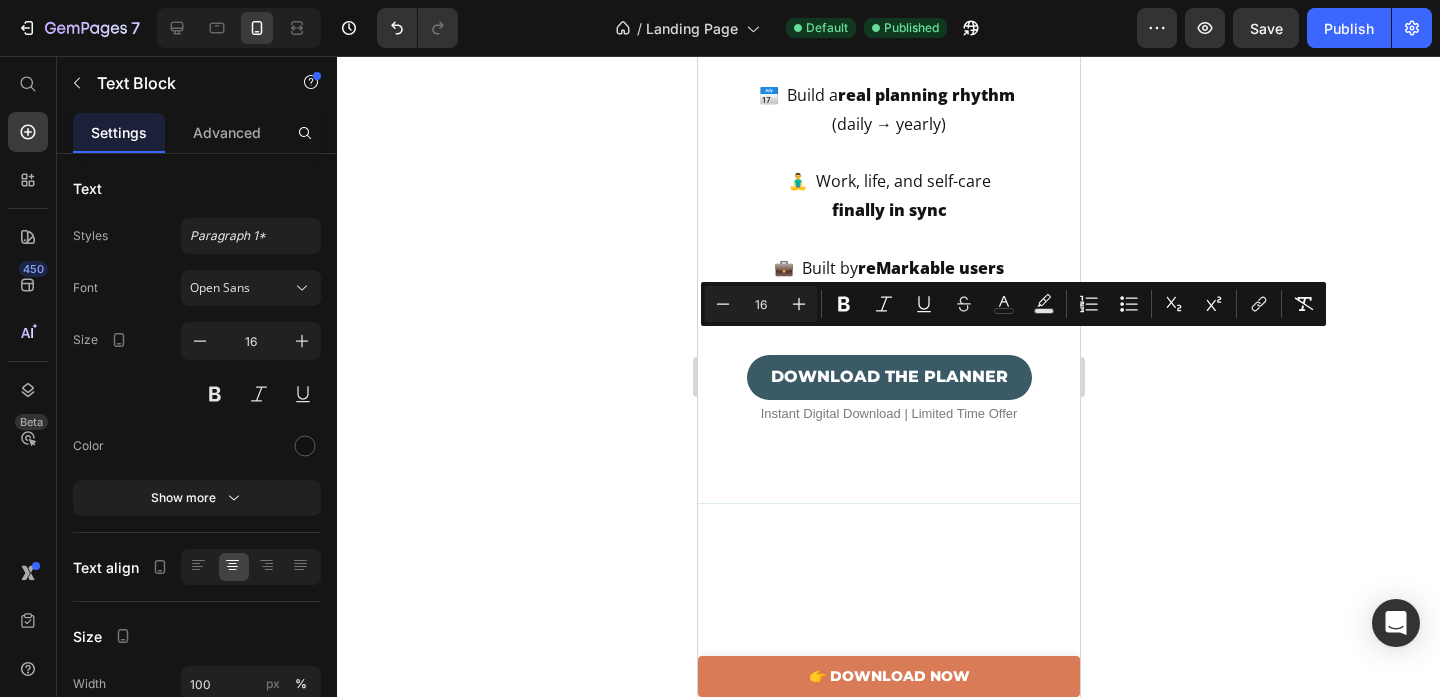 copy on "You already invested in the  most advanced  paper tablet on the market! But if you're still  flipping through   random pages  and jumping  between tools ...  you’re only scratching the surface." 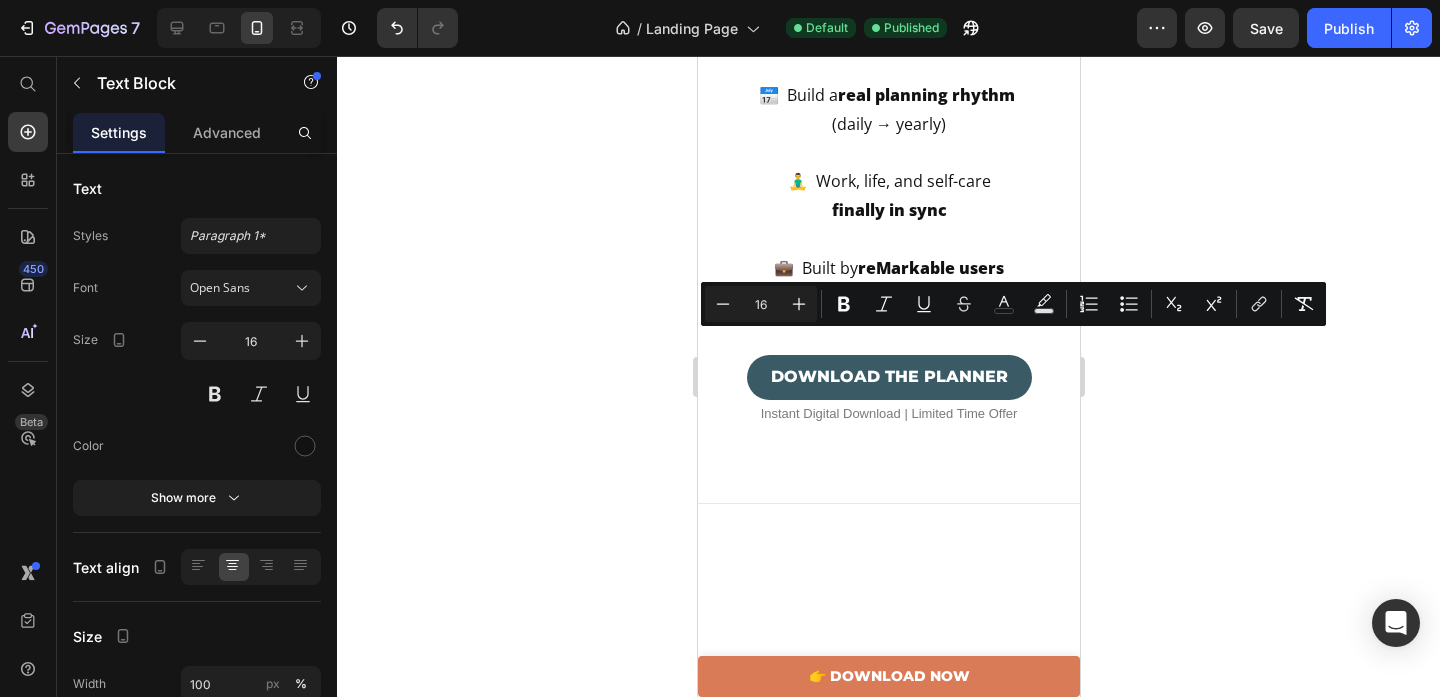 click 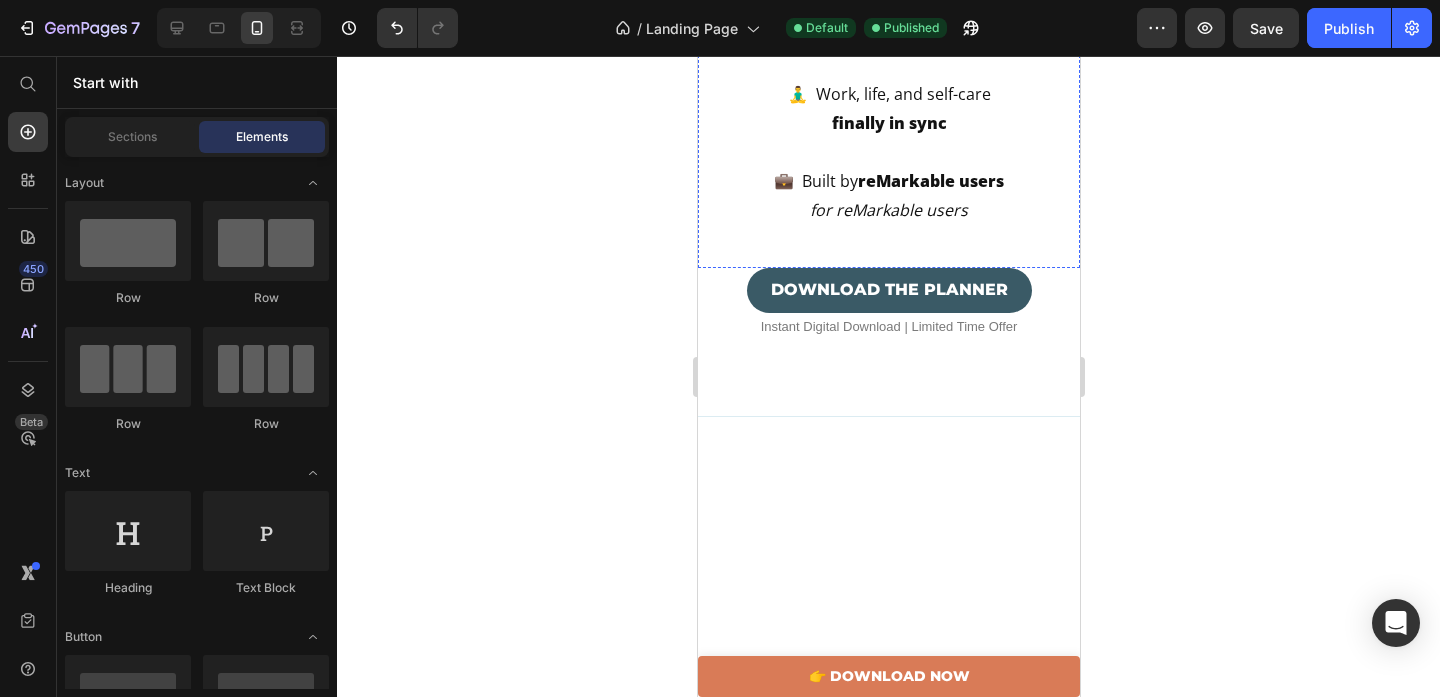 scroll, scrollTop: 2362, scrollLeft: 0, axis: vertical 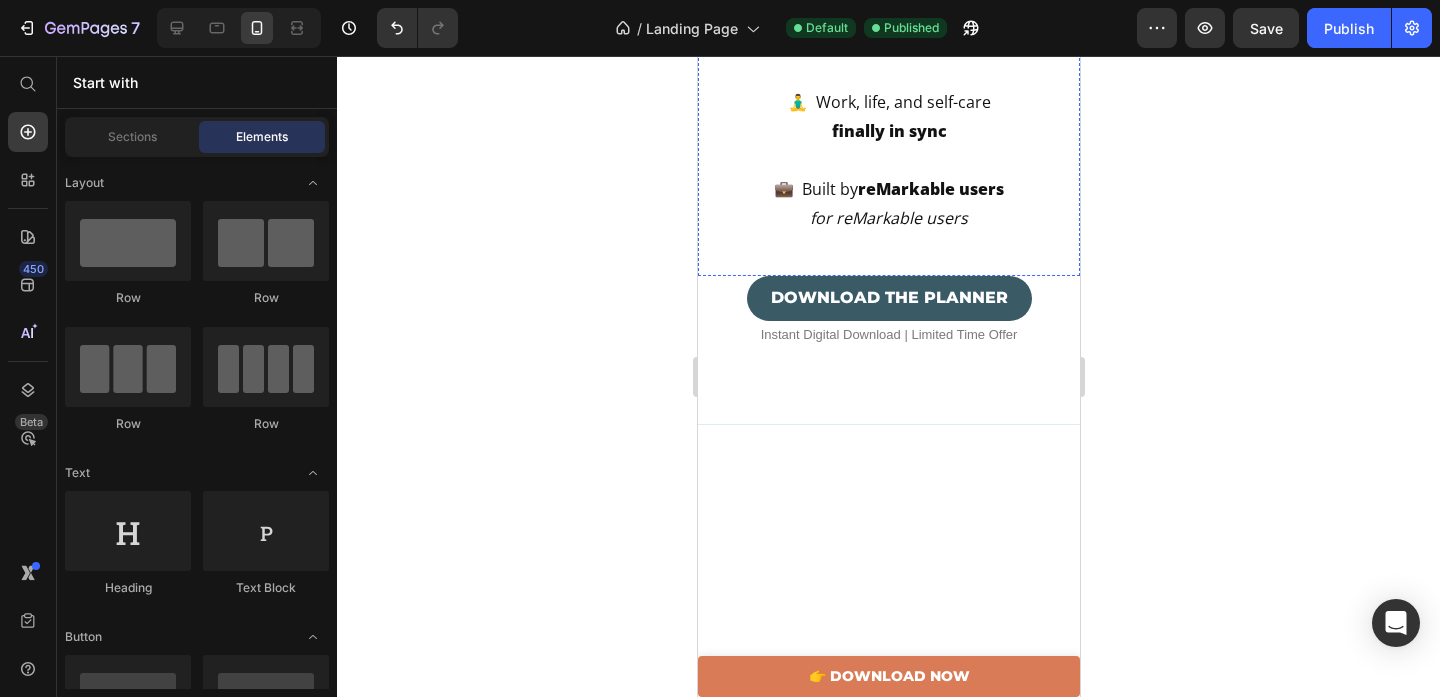 click on "You’re not using your reMarkable to its   FULL POTENTIAL" at bounding box center [888, -571] 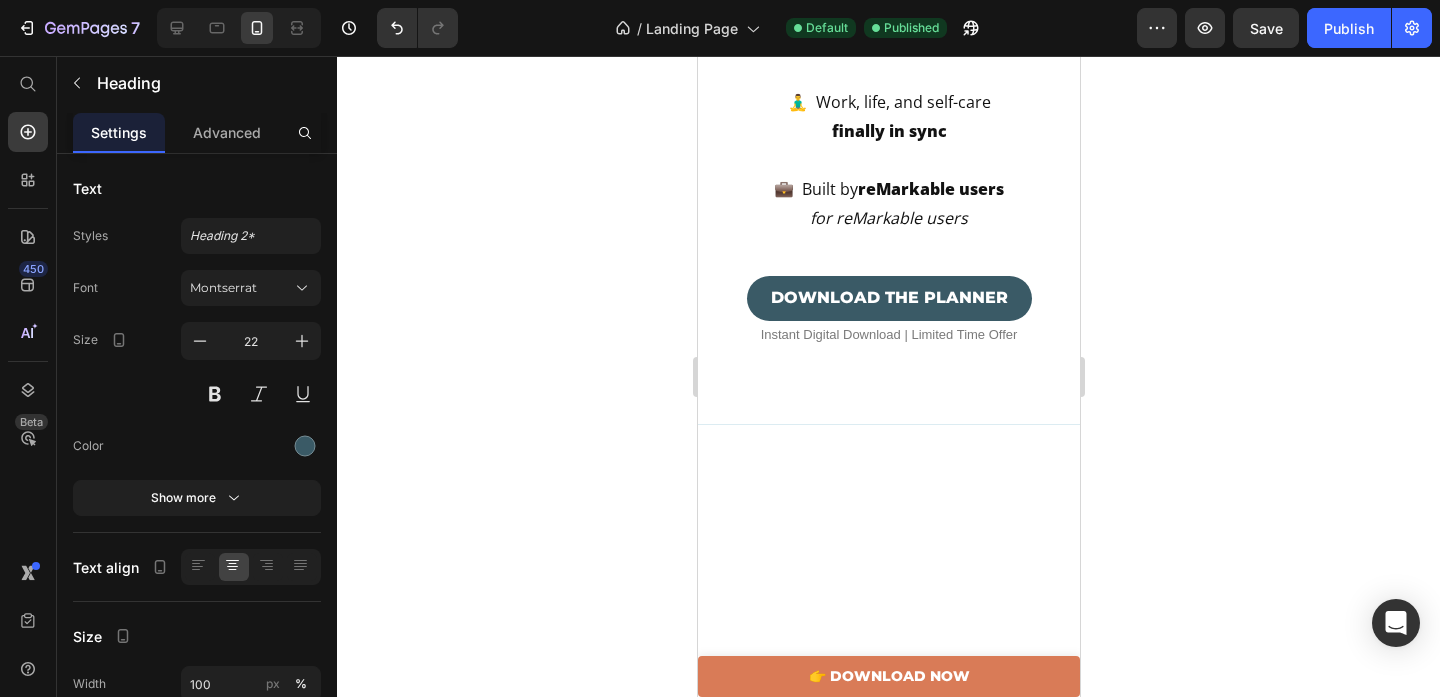 click on "Heading" at bounding box center (802, -612) 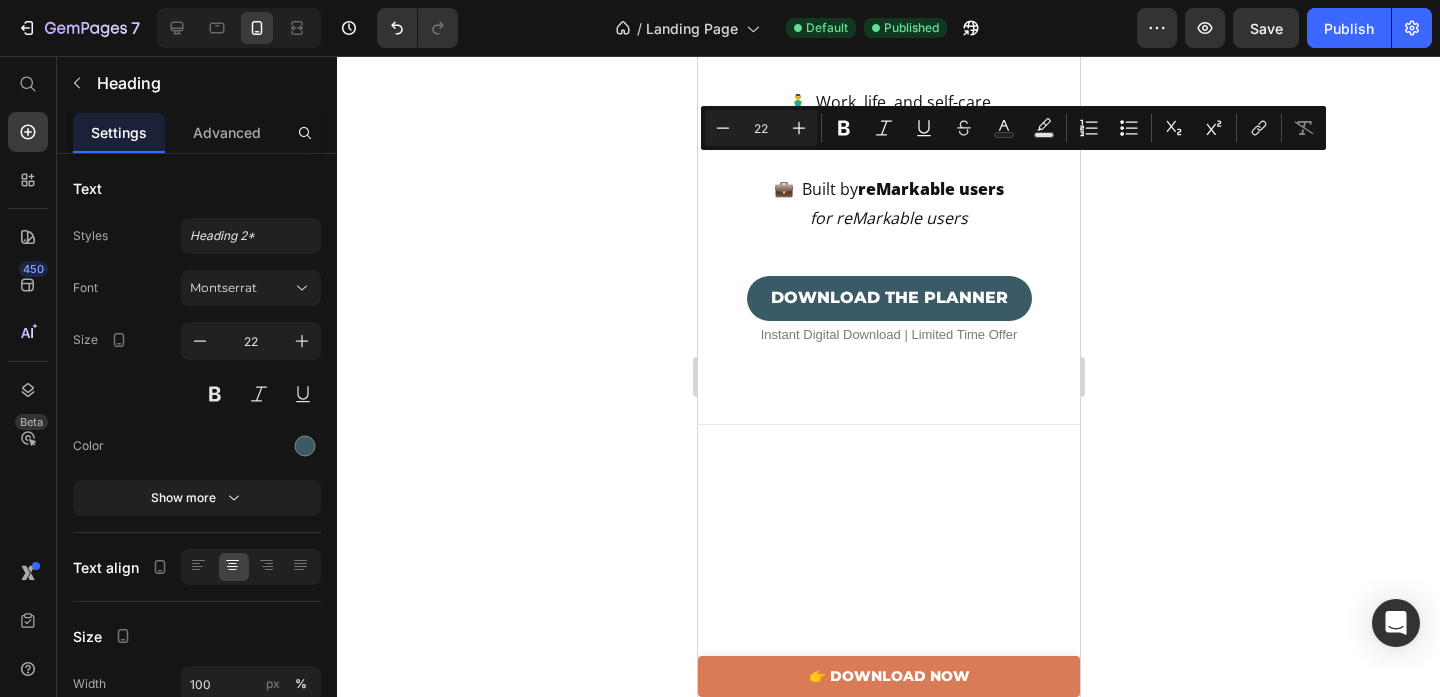 click on "You’re not using your reMarkable to its   FULL POTENTIAL" at bounding box center [888, -571] 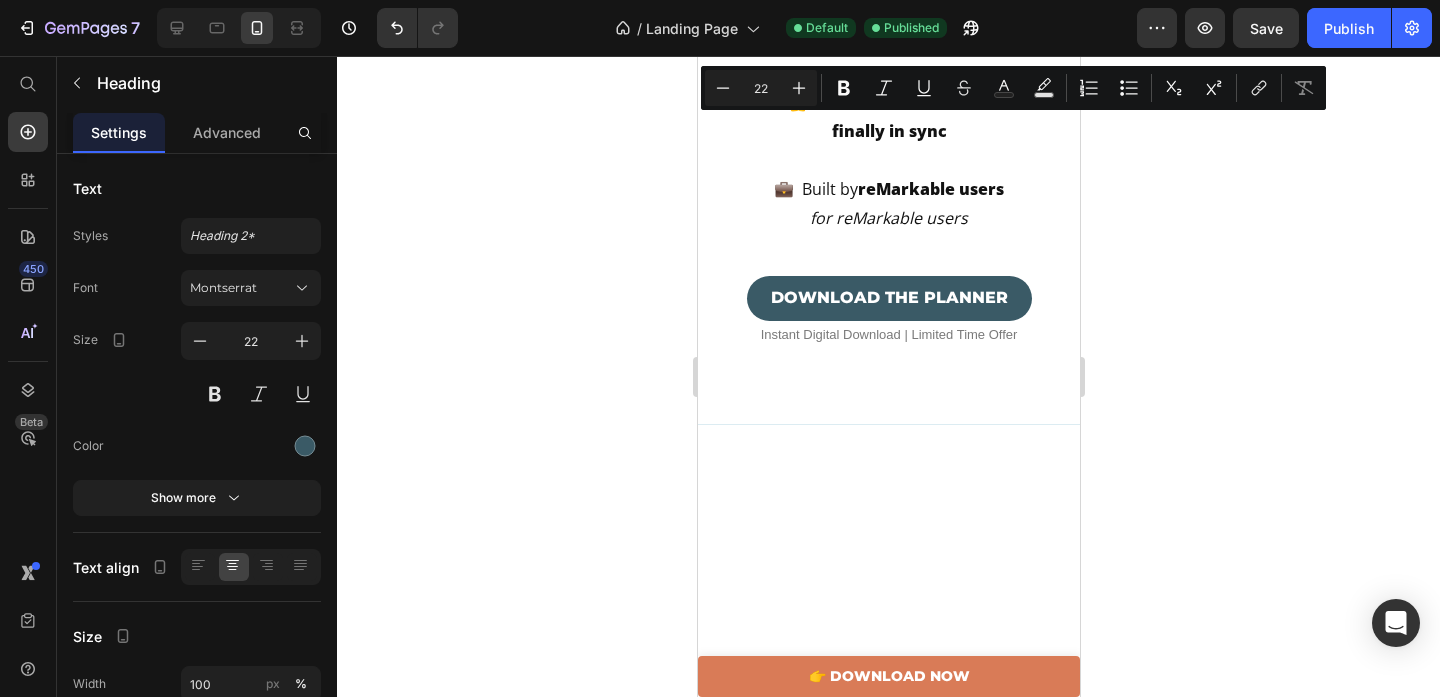 drag, startPoint x: 982, startPoint y: 173, endPoint x: 756, endPoint y: 130, distance: 230.05434 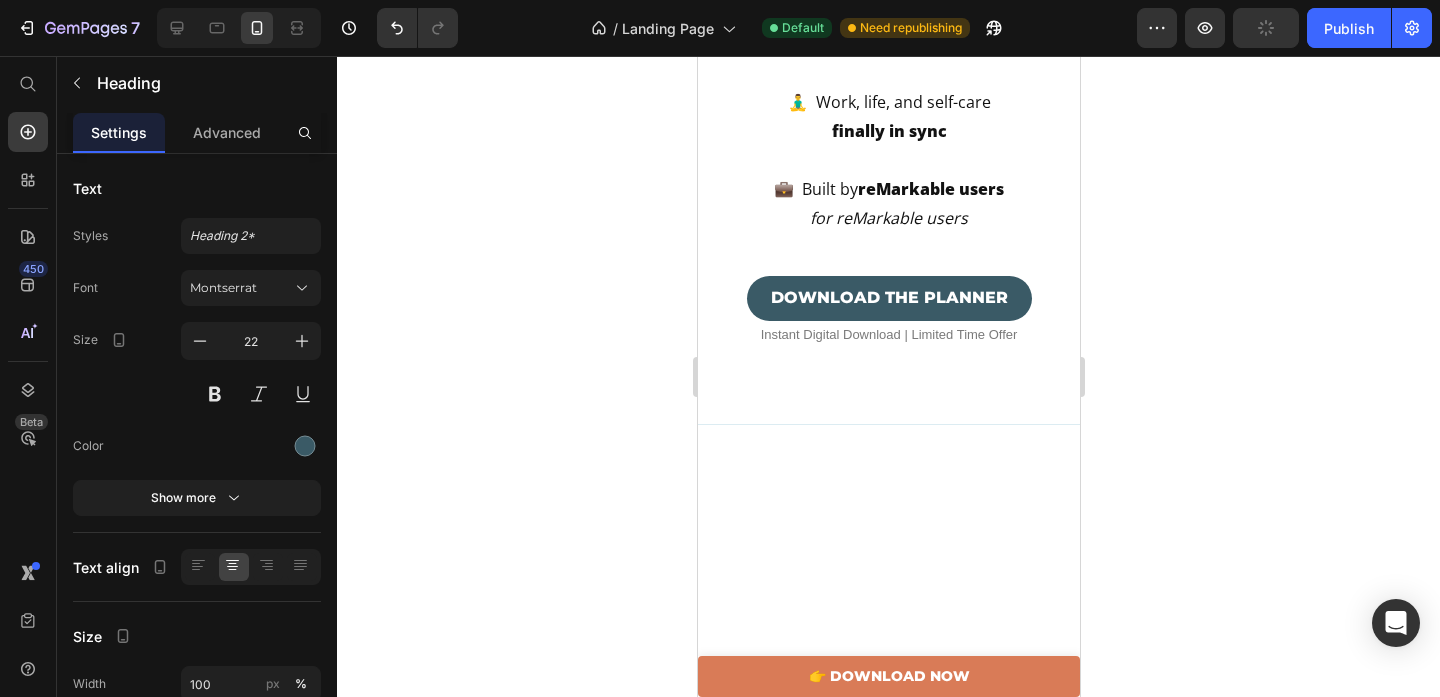 click on "FULL POTENTIAL" at bounding box center (888, -532) 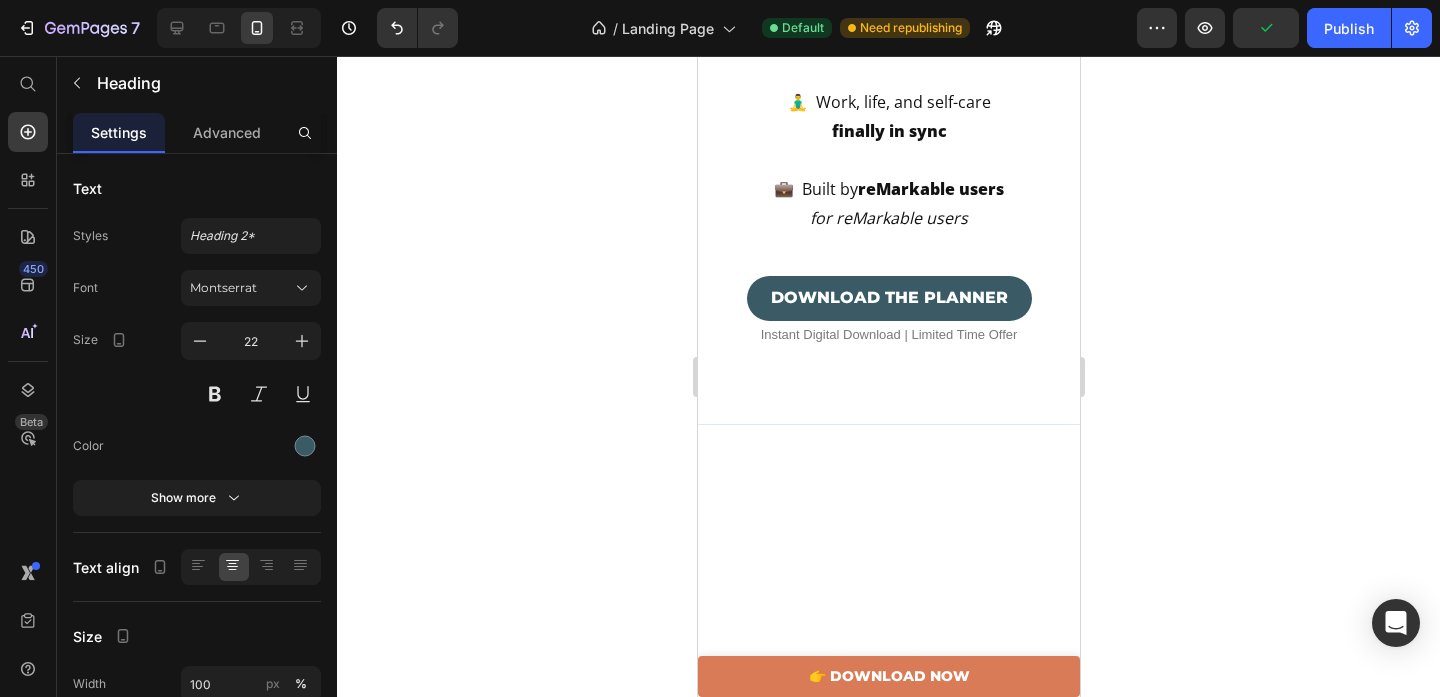 click on "FULL POTENTIAL" at bounding box center [888, -532] 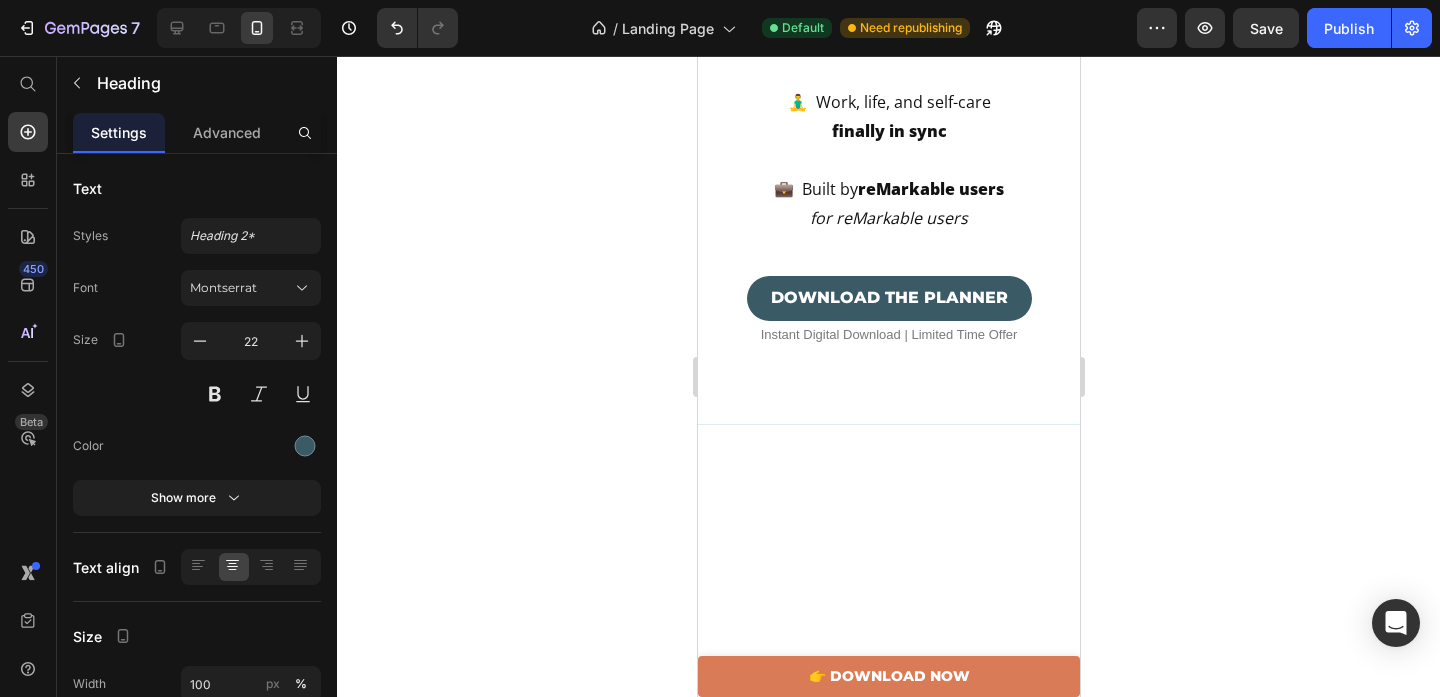 click on "There’s a better way" at bounding box center (888, -532) 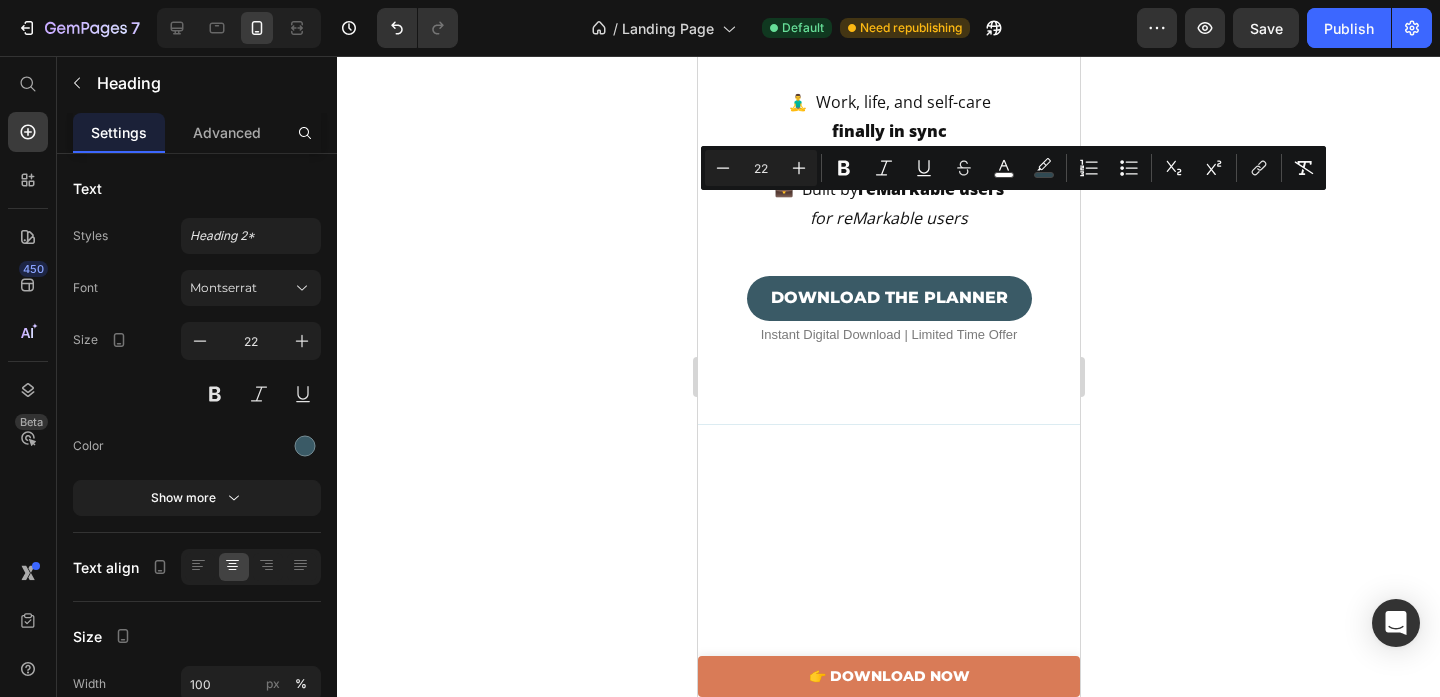 drag, startPoint x: 768, startPoint y: 209, endPoint x: 1007, endPoint y: 225, distance: 239.53497 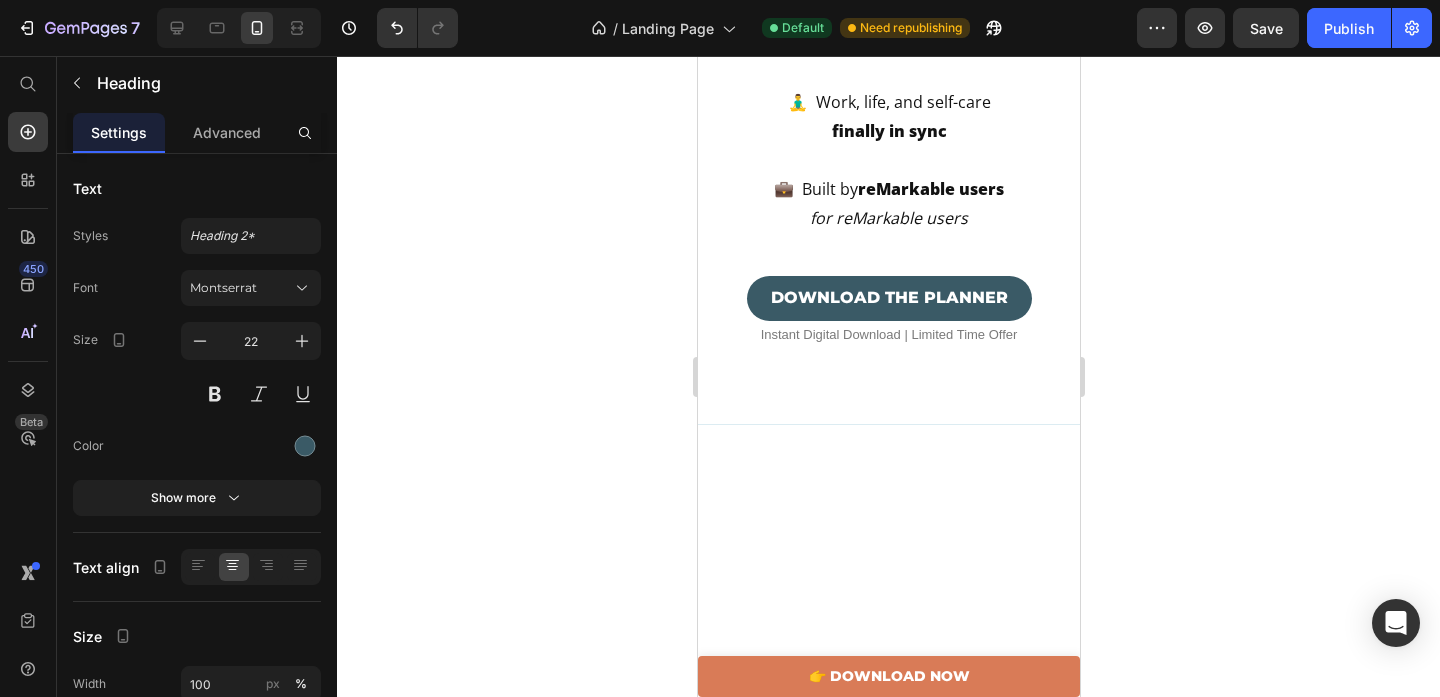 click on "THERE'S A BETTER WAY" at bounding box center (888, -532) 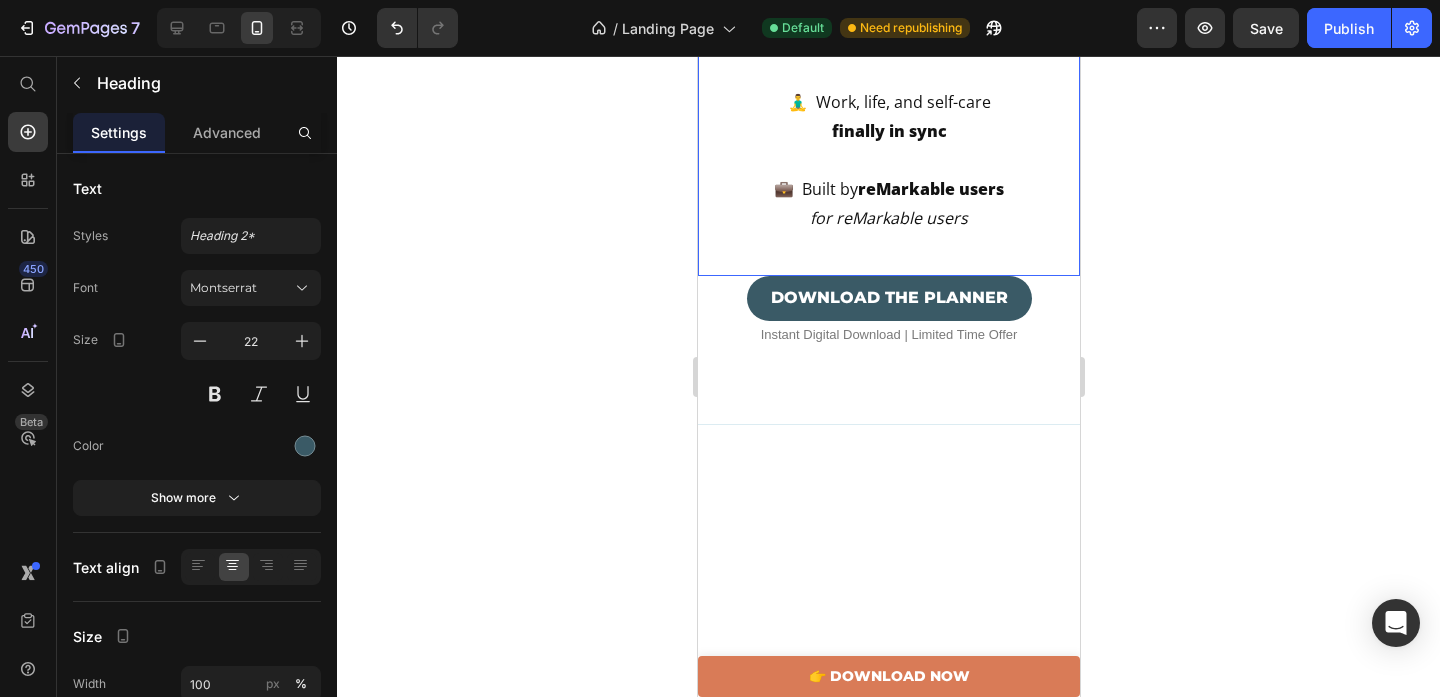 click 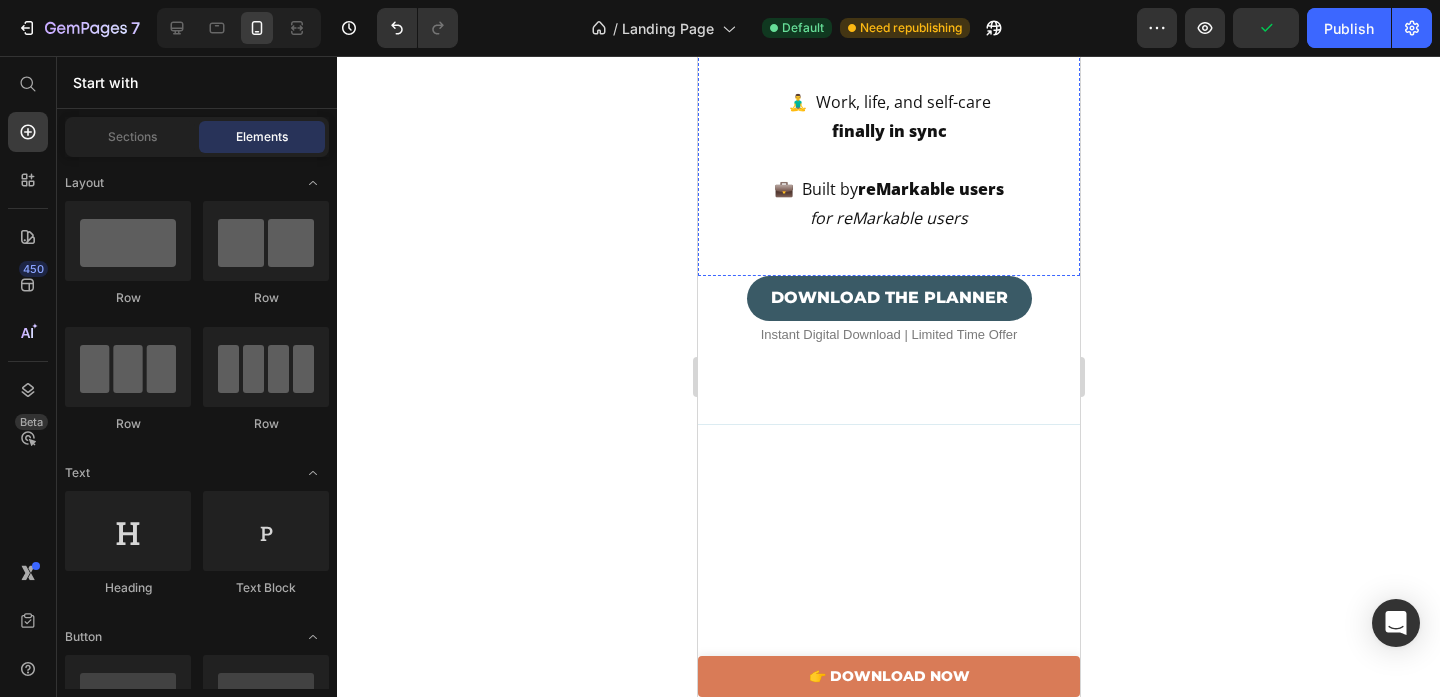 click on "But if you're still  flipping through   random pages  and jumping  between tools ..." at bounding box center (888, -391) 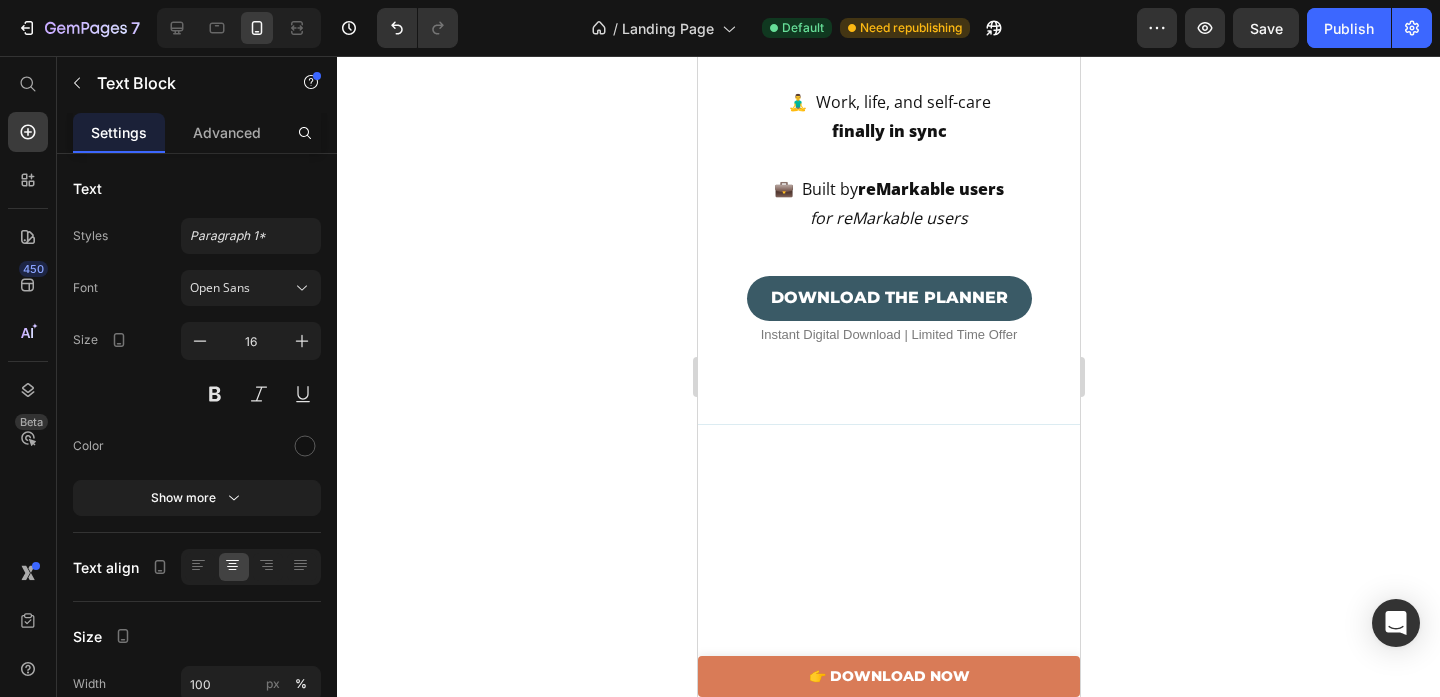 drag, startPoint x: 1020, startPoint y: 442, endPoint x: 765, endPoint y: 260, distance: 313.2874 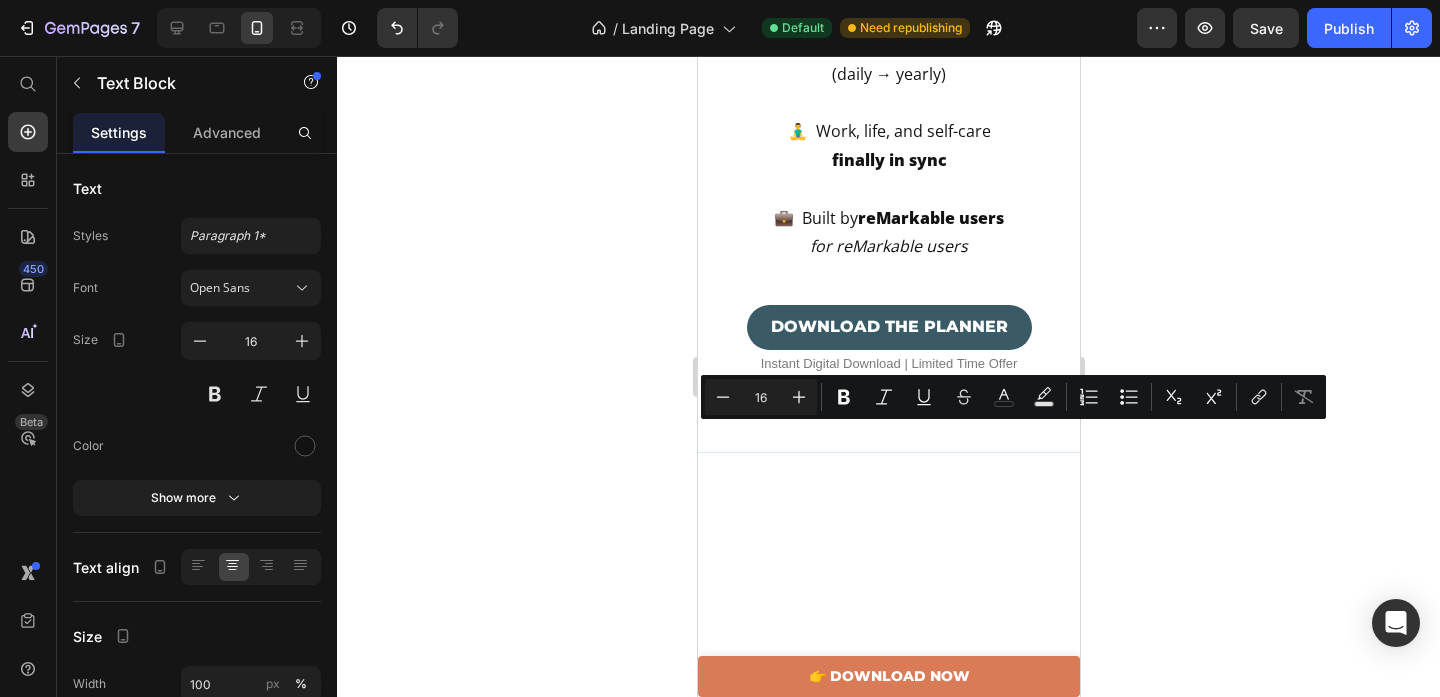 drag, startPoint x: 947, startPoint y: 470, endPoint x: 735, endPoint y: 433, distance: 215.20456 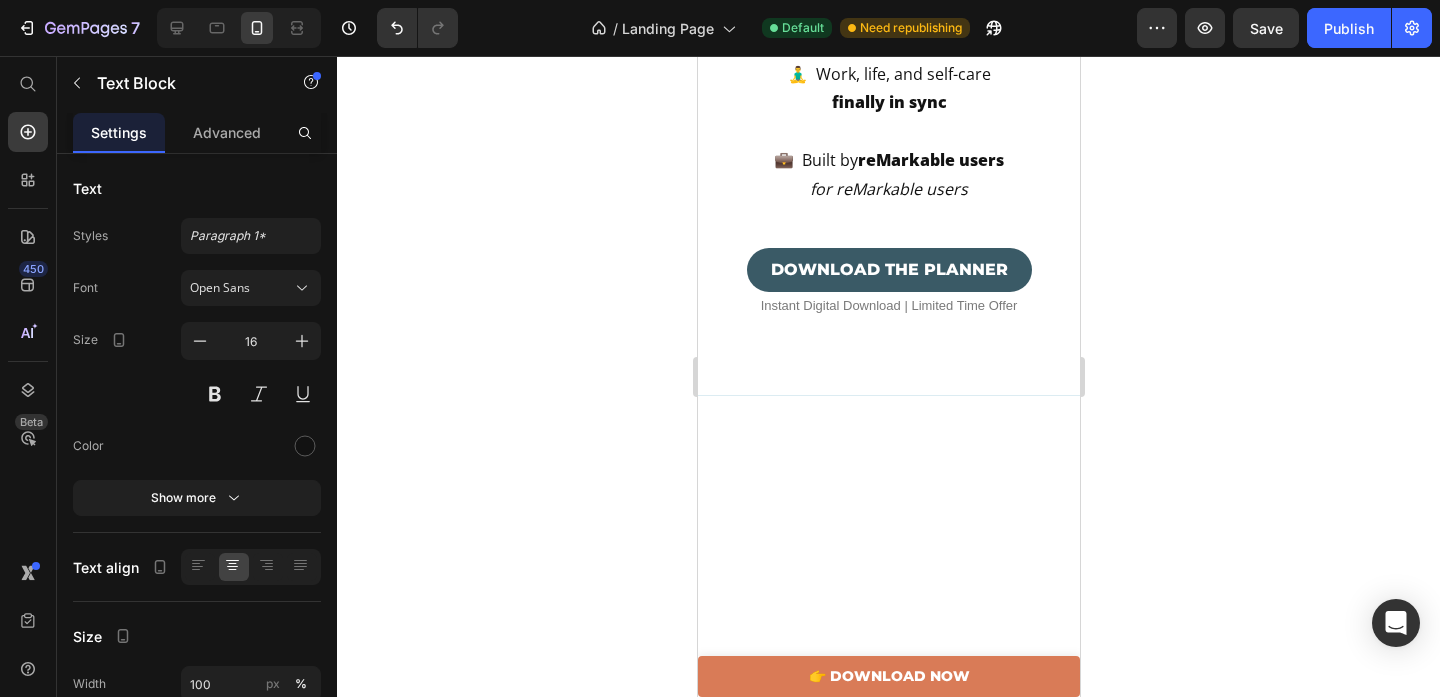 click on "✨ What if your planner could do more than just hold notes? Navigate your goals, habits, self-care, and plans — all in one organized, hyperlinked space. No more clutter. Just clarity." at bounding box center (888, -405) 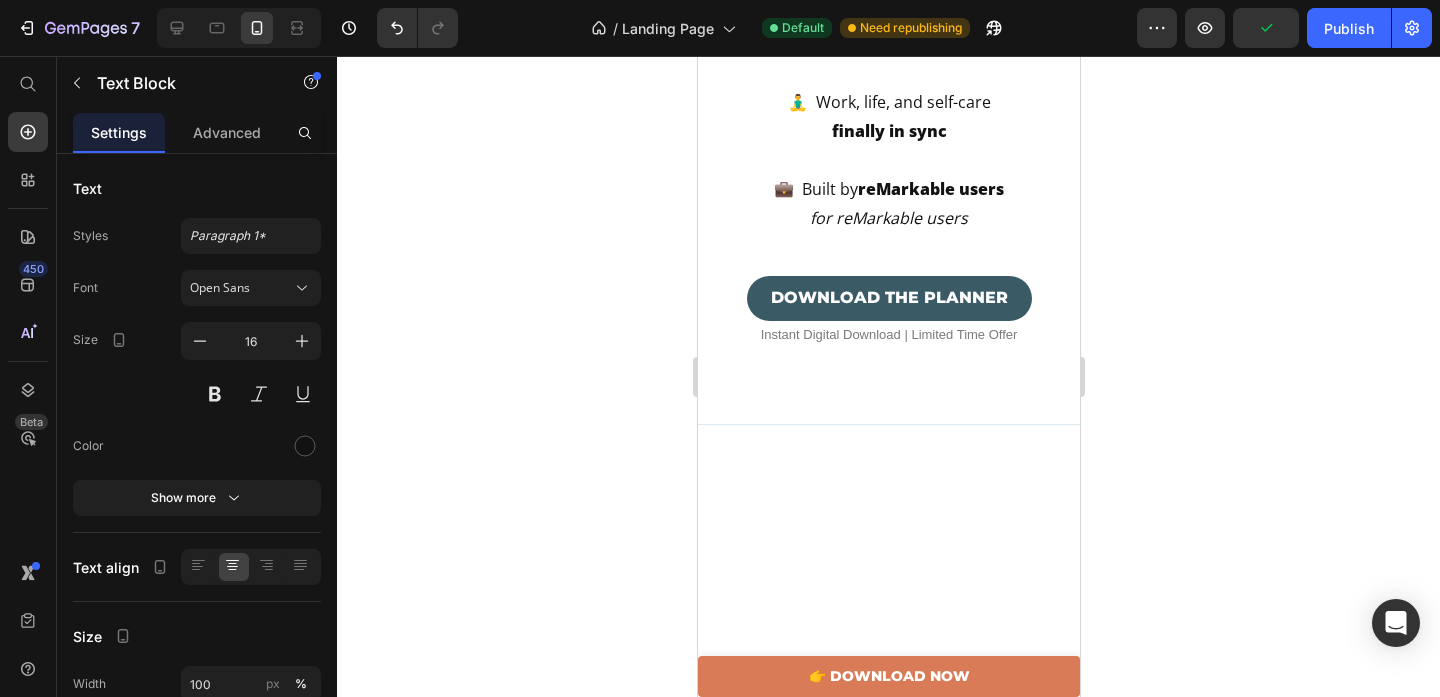 click on "✨ What if your planner could do more than just hold notes? Navigate your goals, habits, self-care, and plans — all in one organized, hyperlinked space." at bounding box center (888, -419) 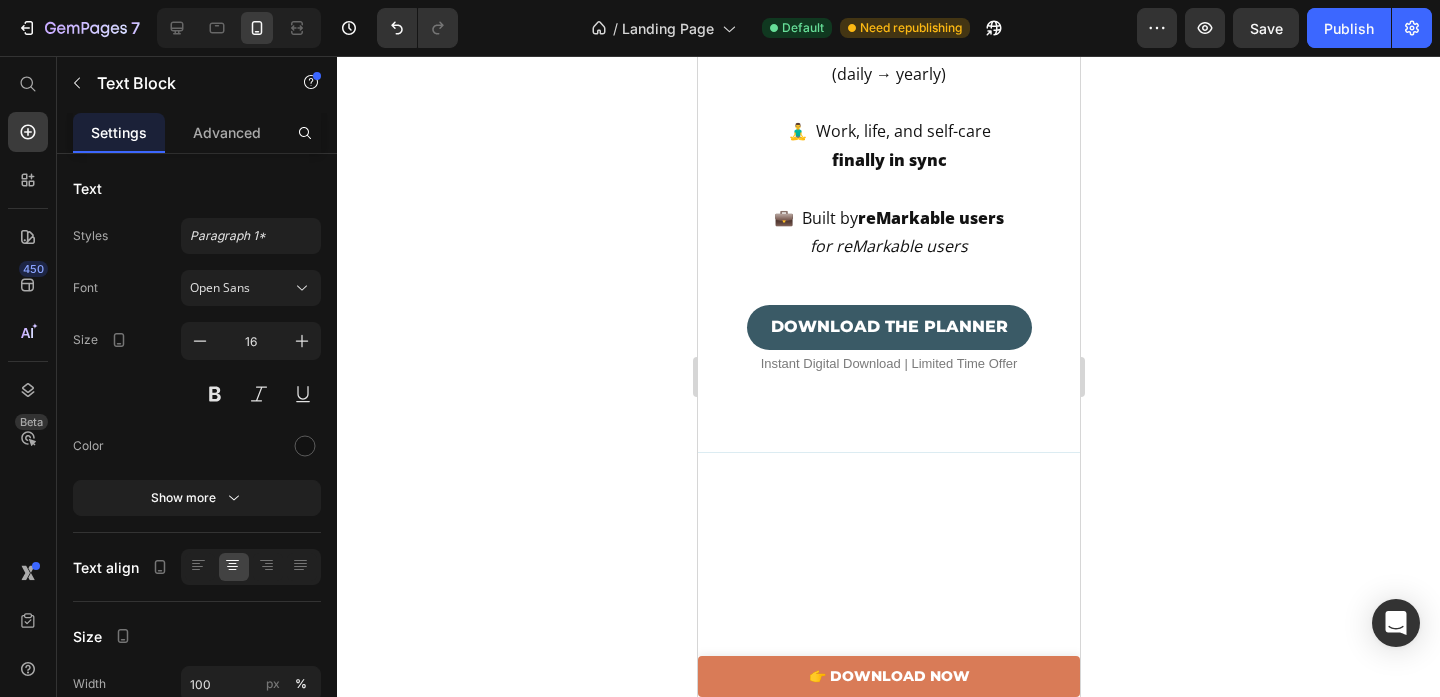 click on "✨ What if your planner could do more than just hold notes?" at bounding box center (888, -462) 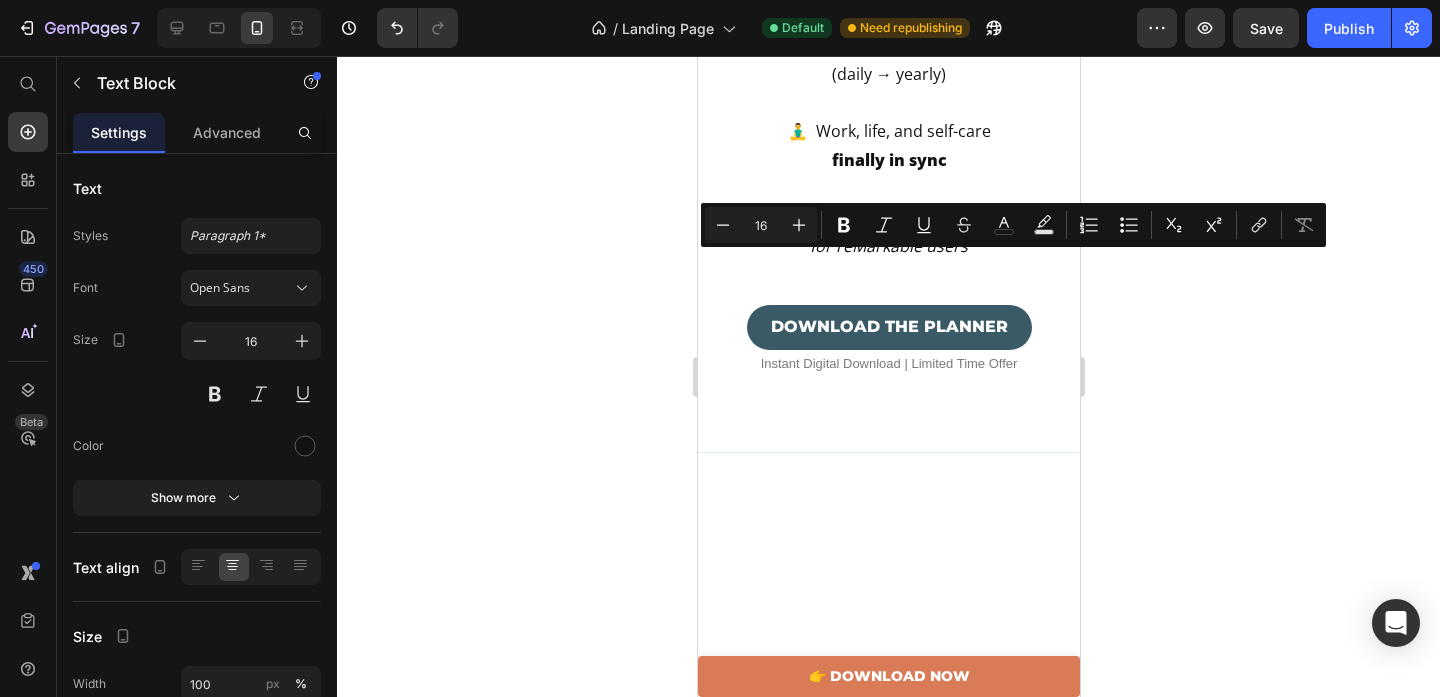 drag, startPoint x: 896, startPoint y: 265, endPoint x: 996, endPoint y: 272, distance: 100.2447 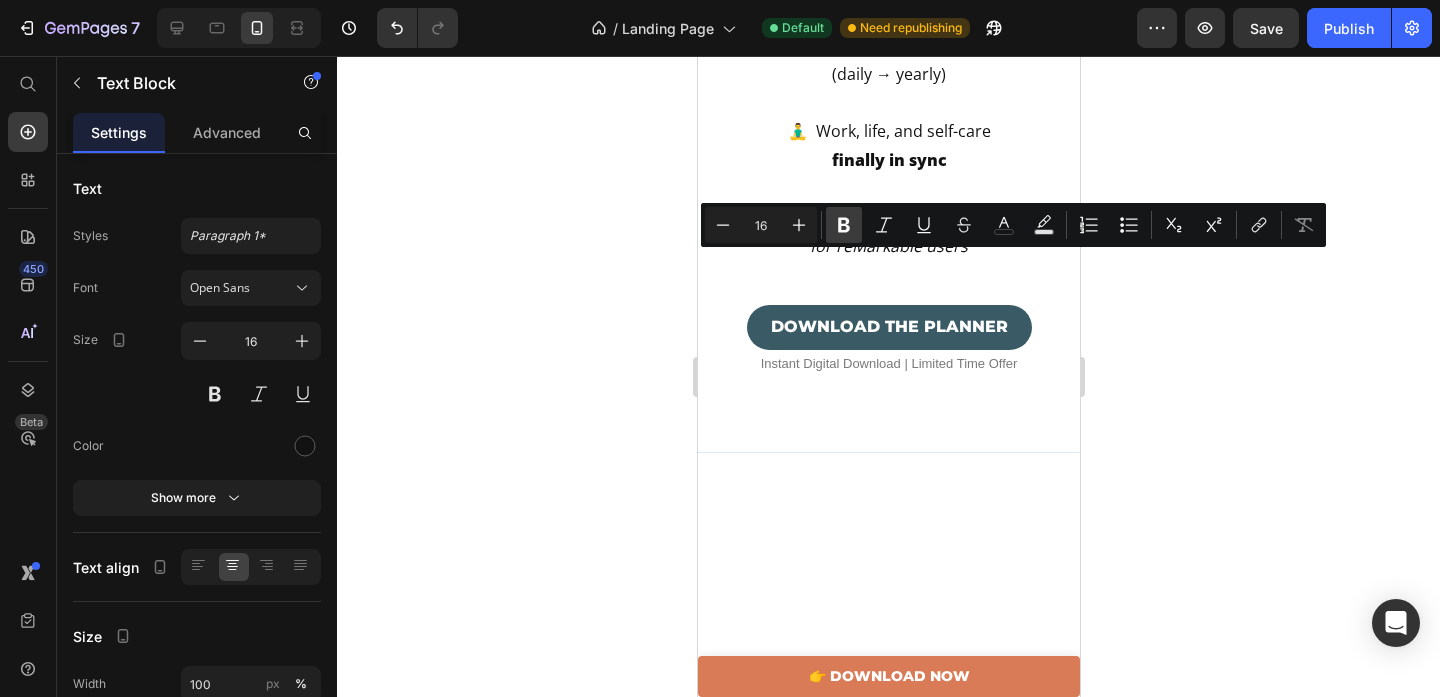 click 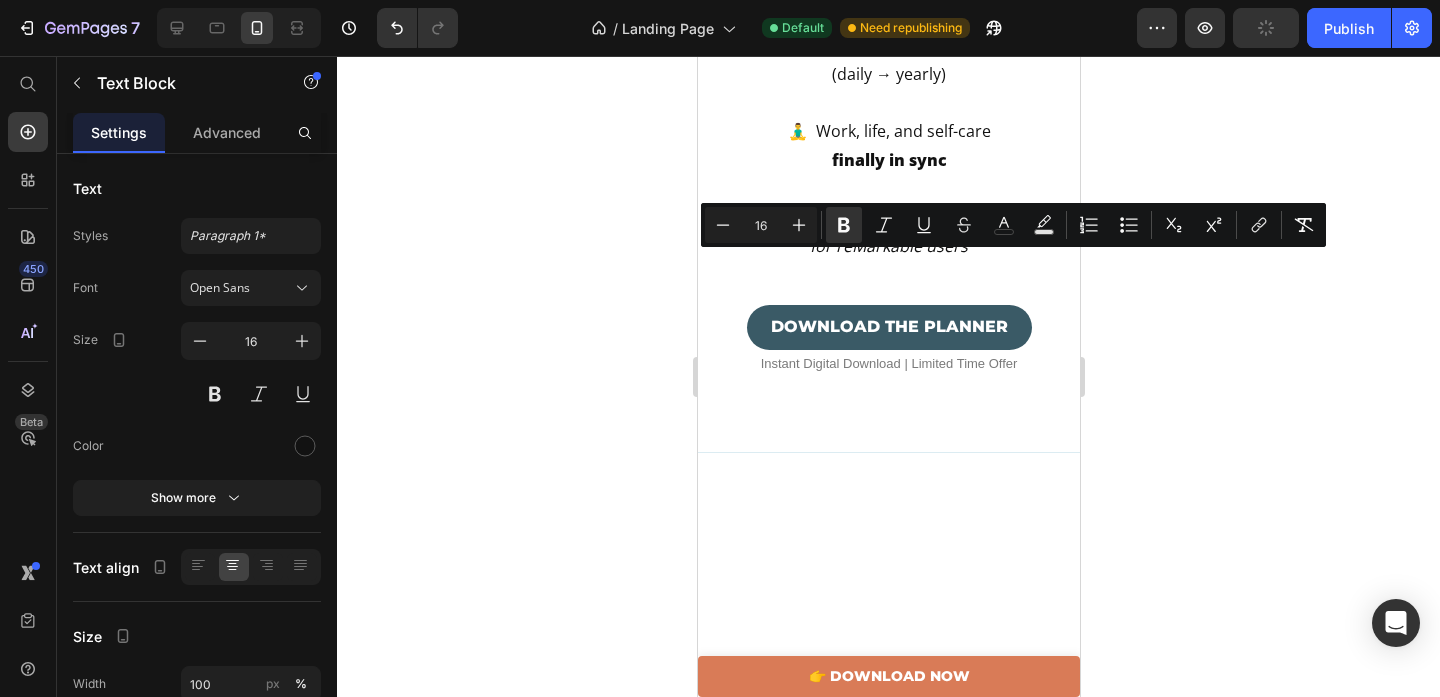 click on "Navigate your goals, habits, self-care, and plans — all in one organized, hyperlinked space." at bounding box center [888, -377] 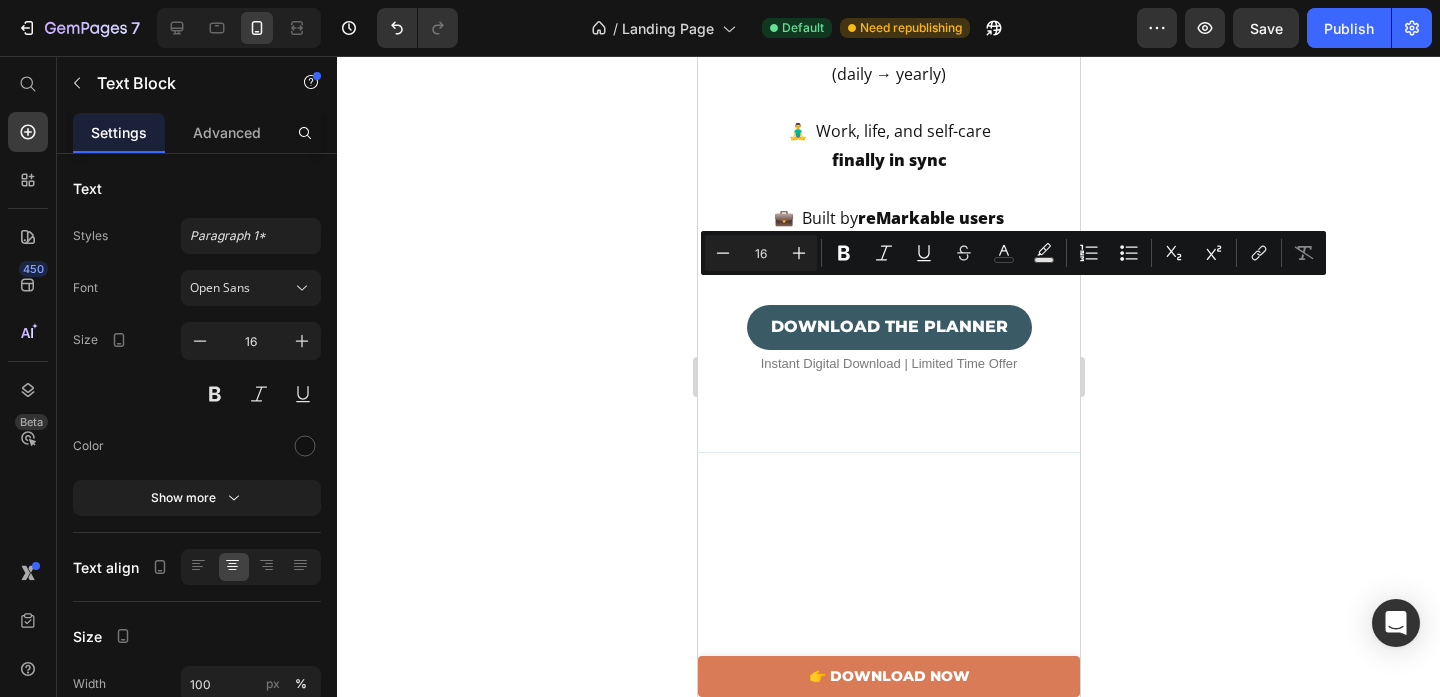 drag, startPoint x: 829, startPoint y: 295, endPoint x: 940, endPoint y: 302, distance: 111.220505 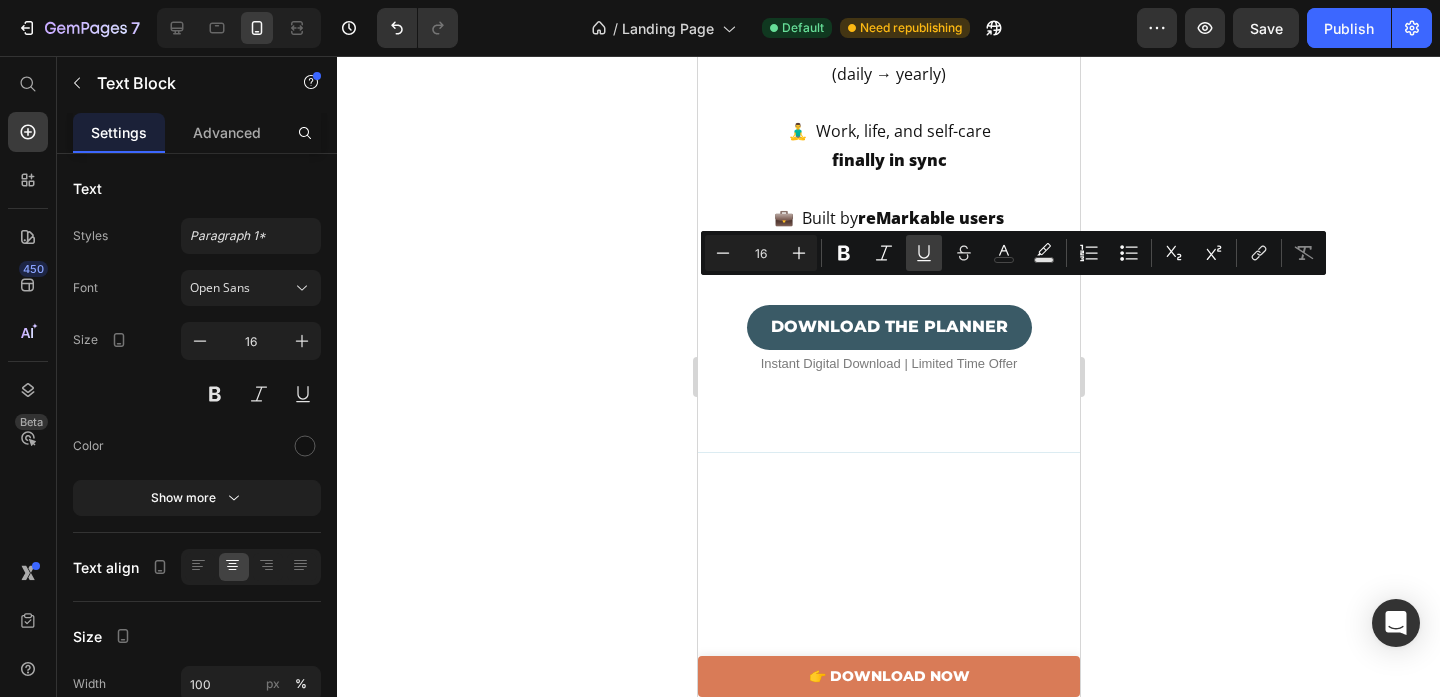 click 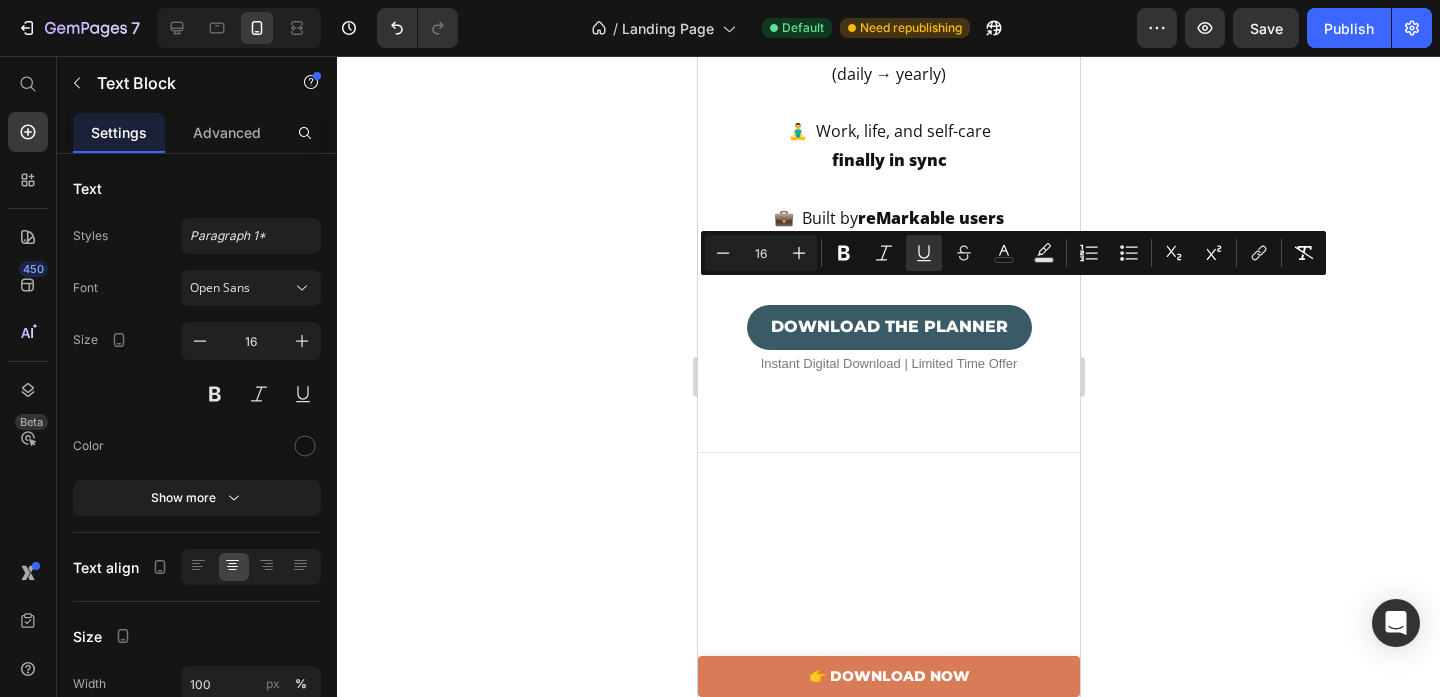 click on "Navigate your goals, habits, self-care, and plans — all in one organized, hyperlinked space." at bounding box center (888, -377) 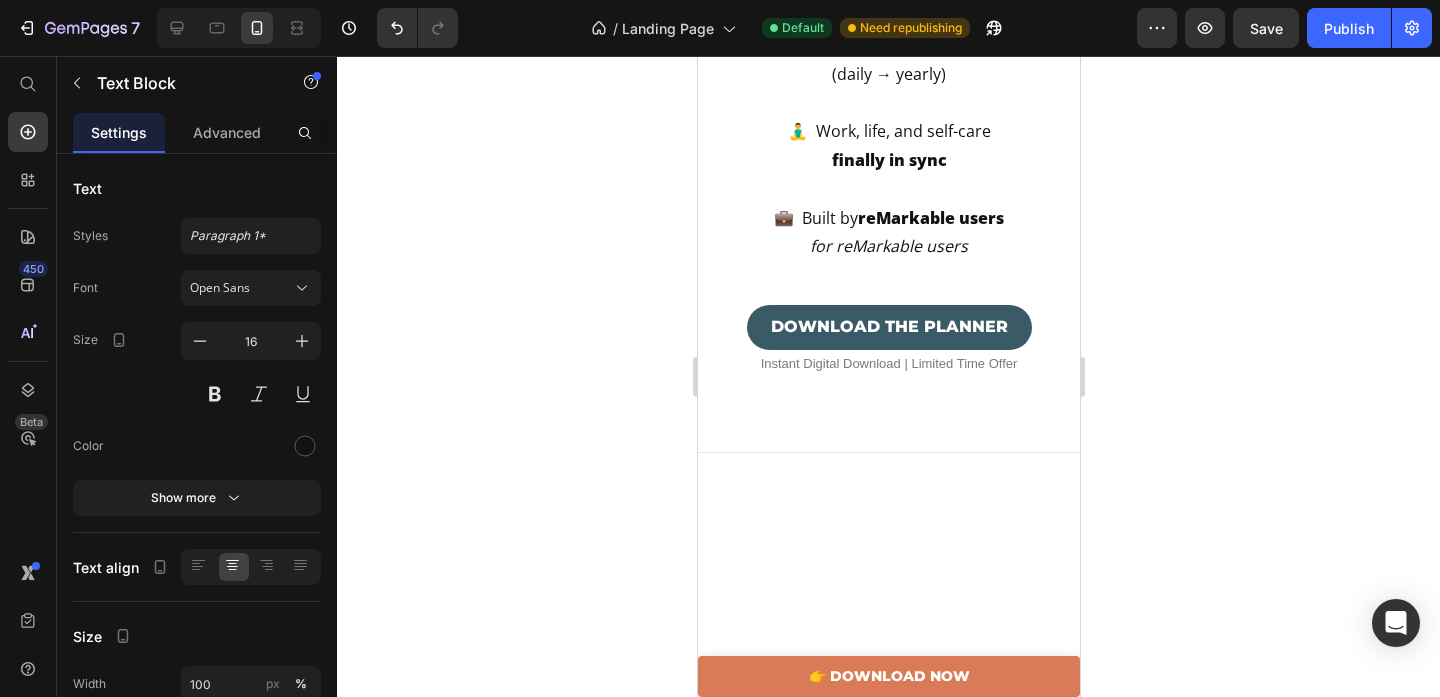 click on "Navigate your goals, habits, self-care, and plans — all in one organized, hyperlinked space." at bounding box center [888, -377] 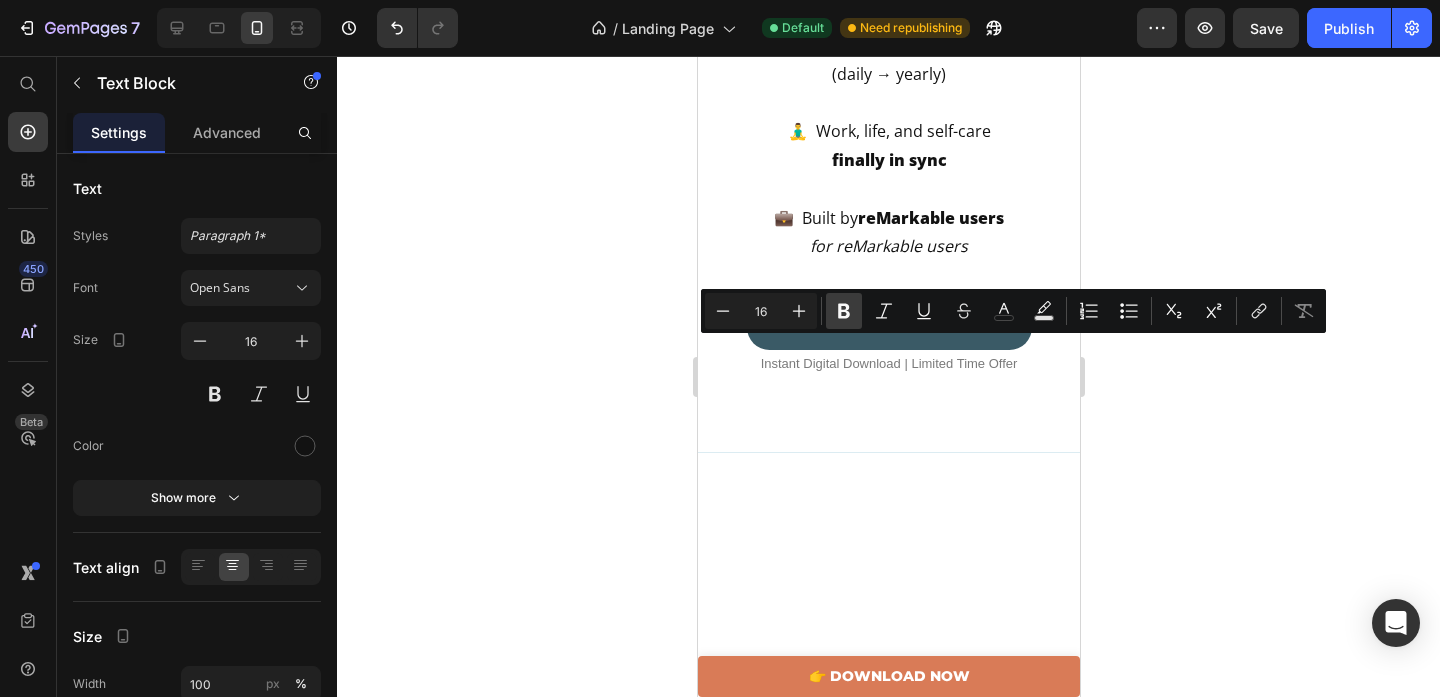 click 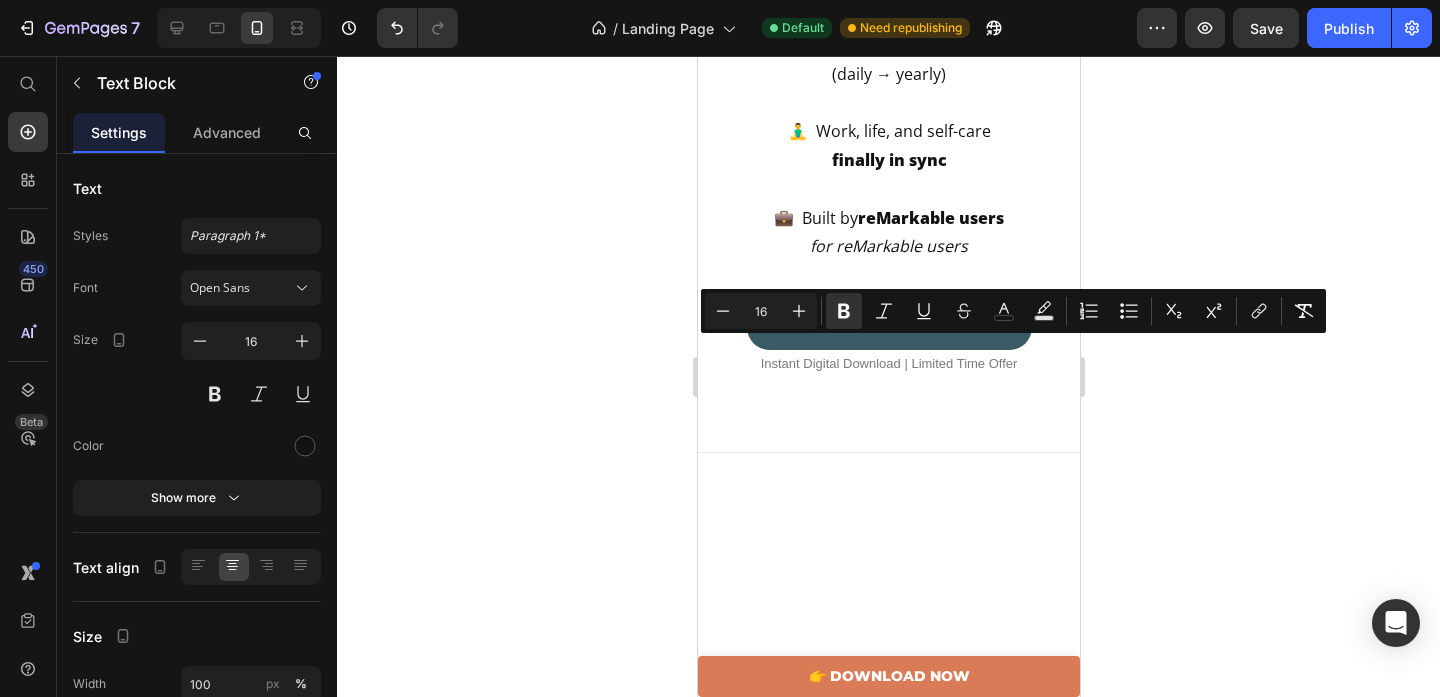 click on "Navigate your  goals , habits, self-care, and plans — all in one organized, hyperlinked space." at bounding box center [888, -377] 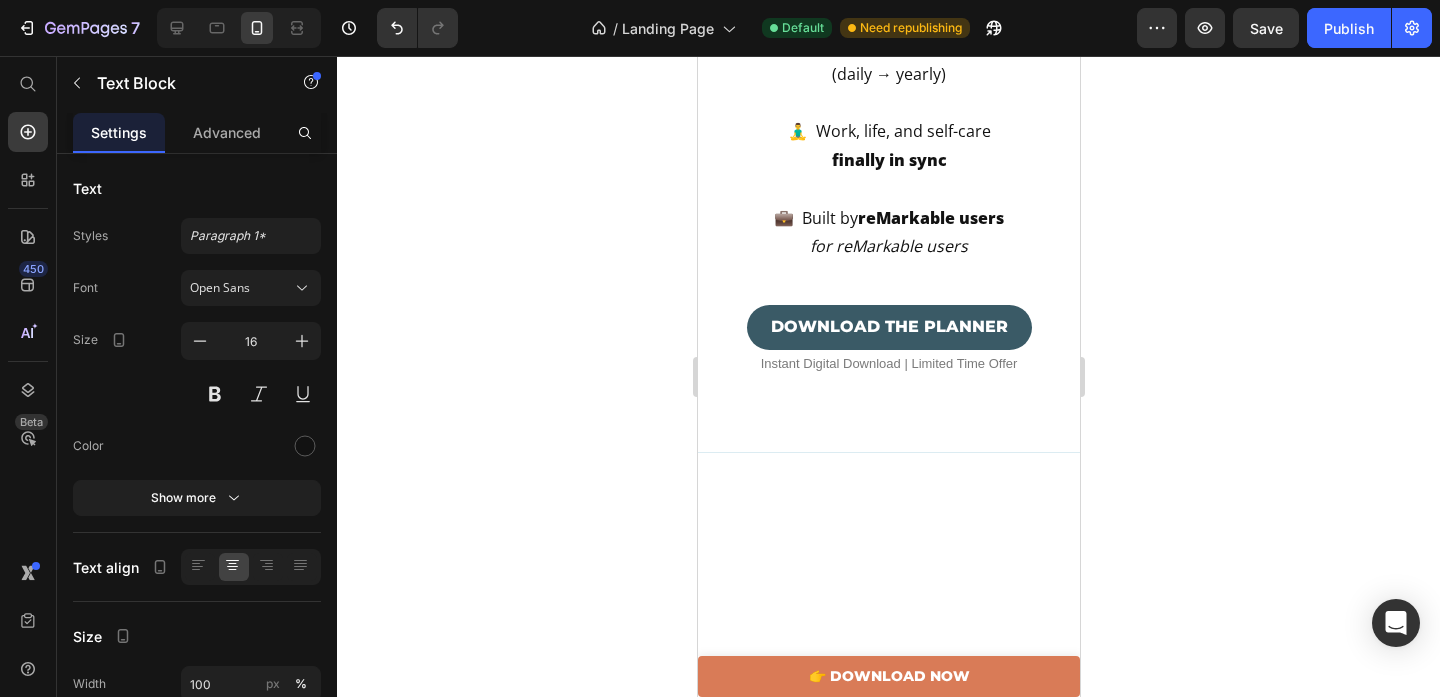 click on "Navigate your  goals , habits, self-care, and plans — all in one organized, hyperlinked space." at bounding box center [888, -377] 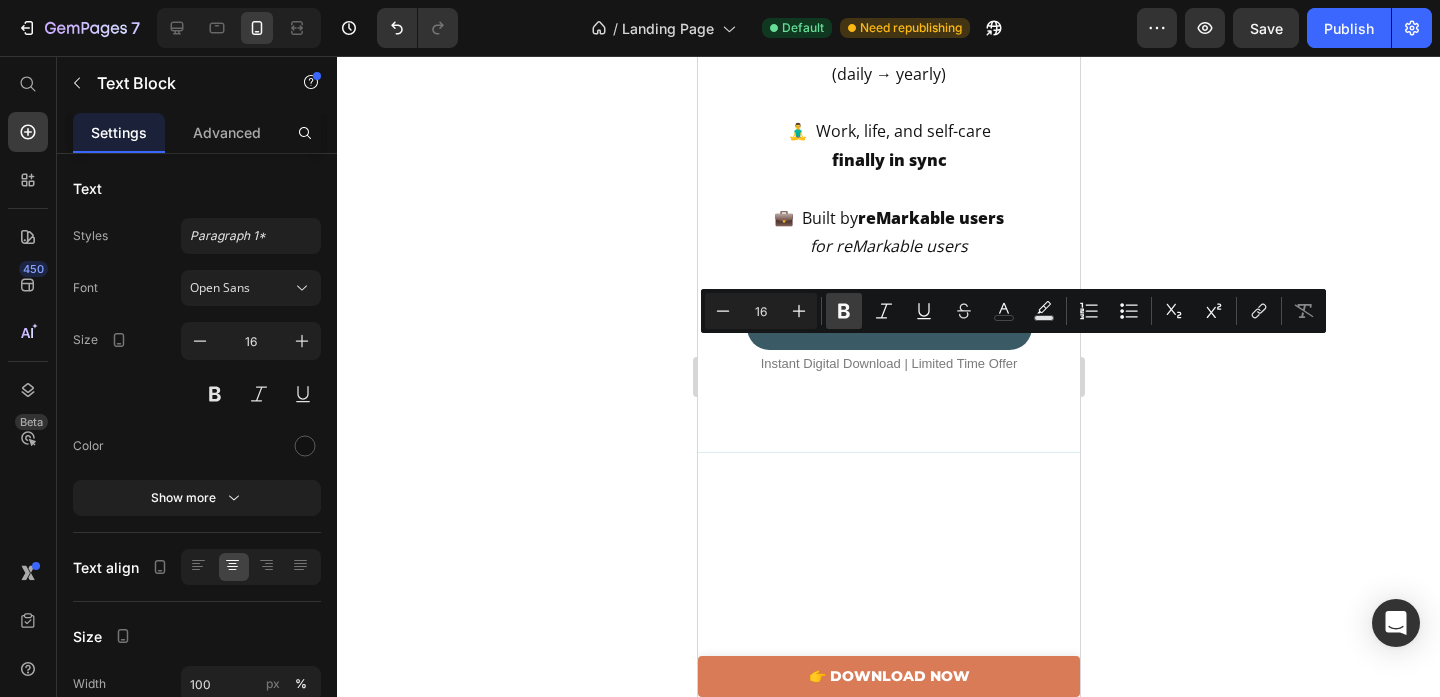 click 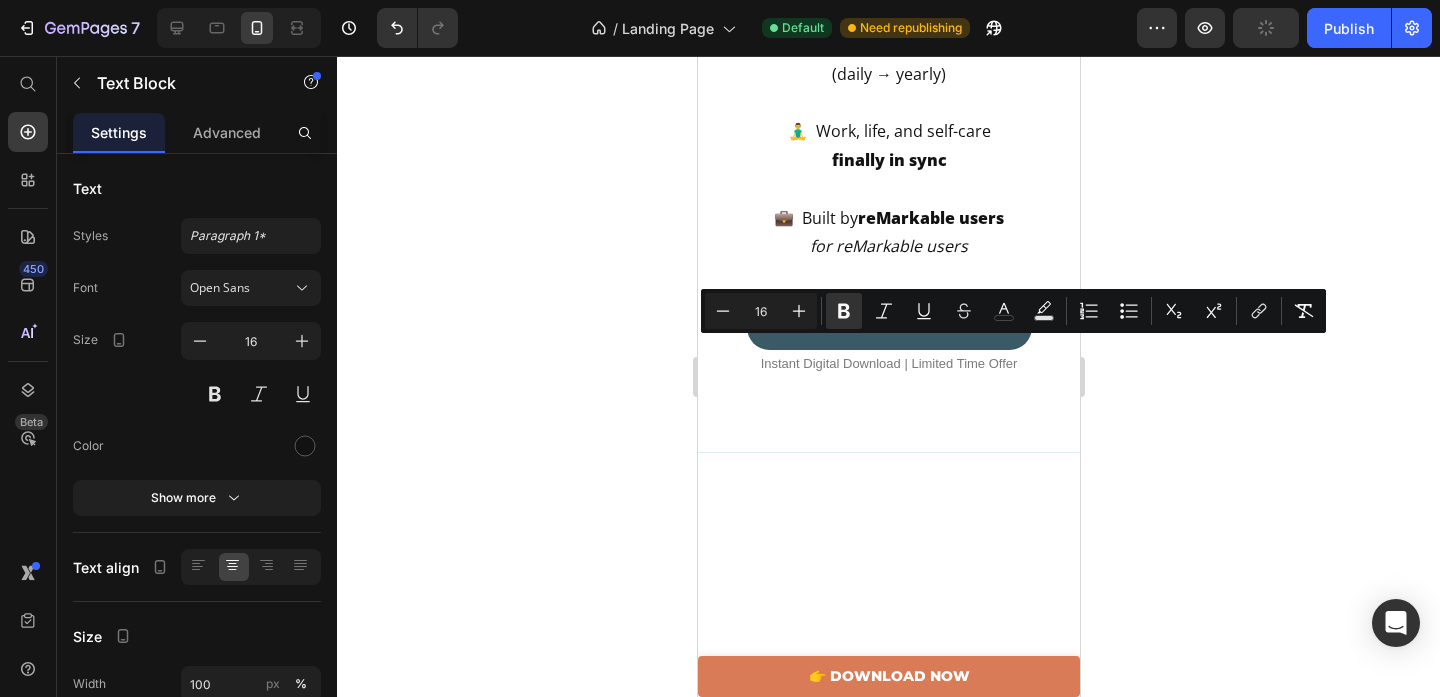 click on "Navigate your  goals ,  habits , self-care, and plans — all in one organized, hyperlinked space." at bounding box center [888, -377] 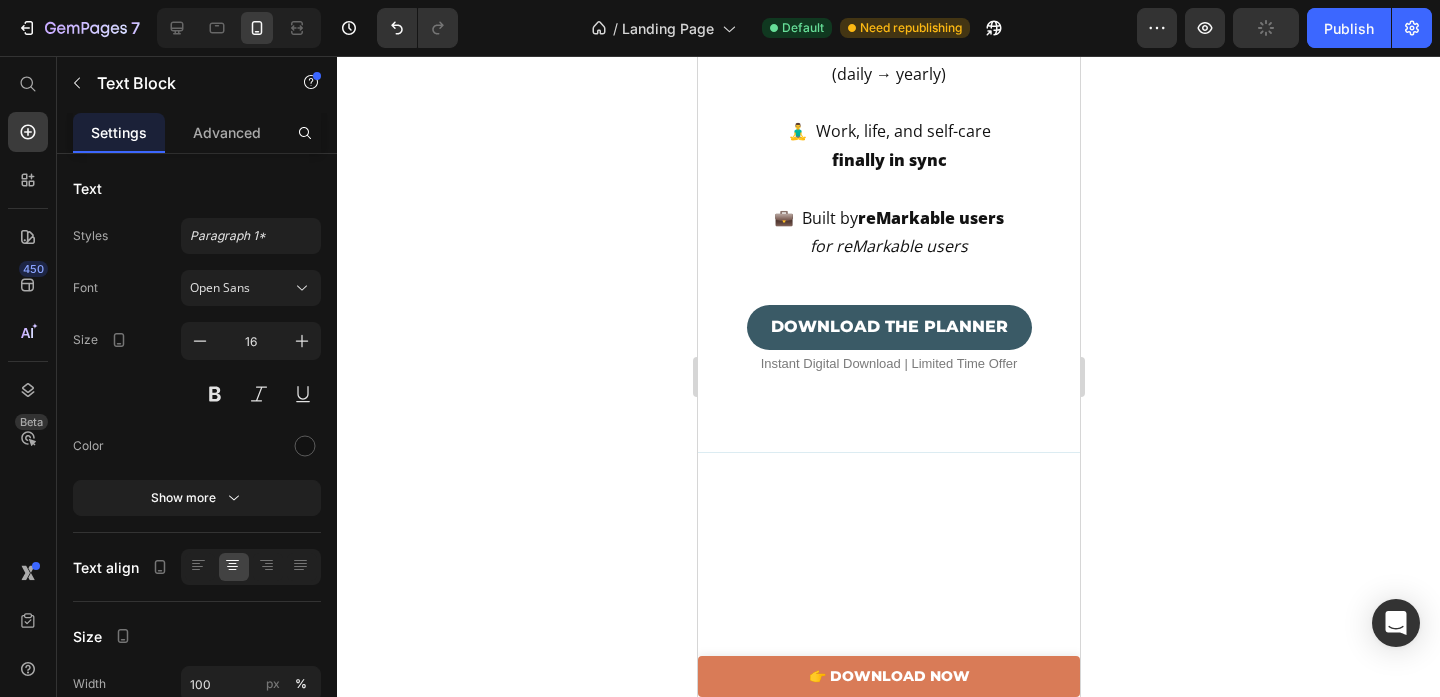 click on "Navigate your  goals ,  habits , self-care, and plans — all in one organized, hyperlinked space." at bounding box center (888, -377) 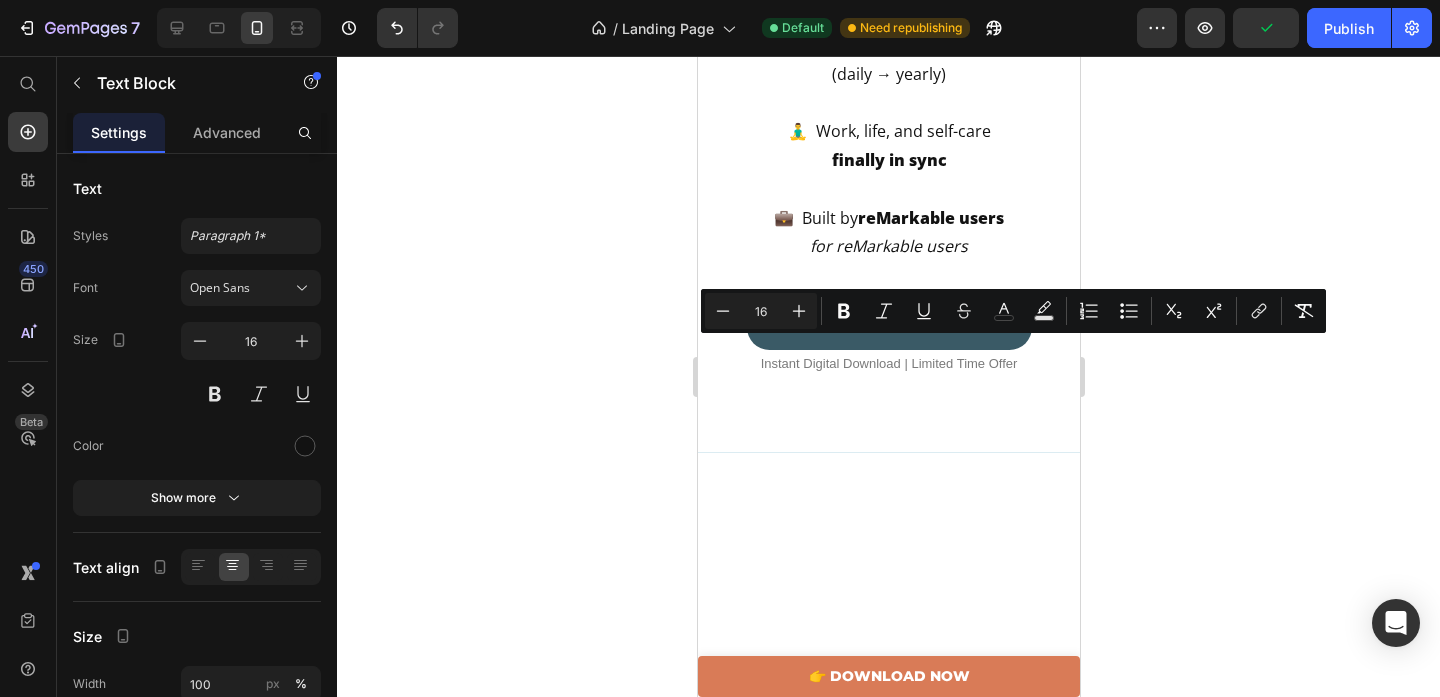 click on "Navigate your  goals ,  habits , self-care, and plans — all in one organized, hyperlinked space." at bounding box center (888, -377) 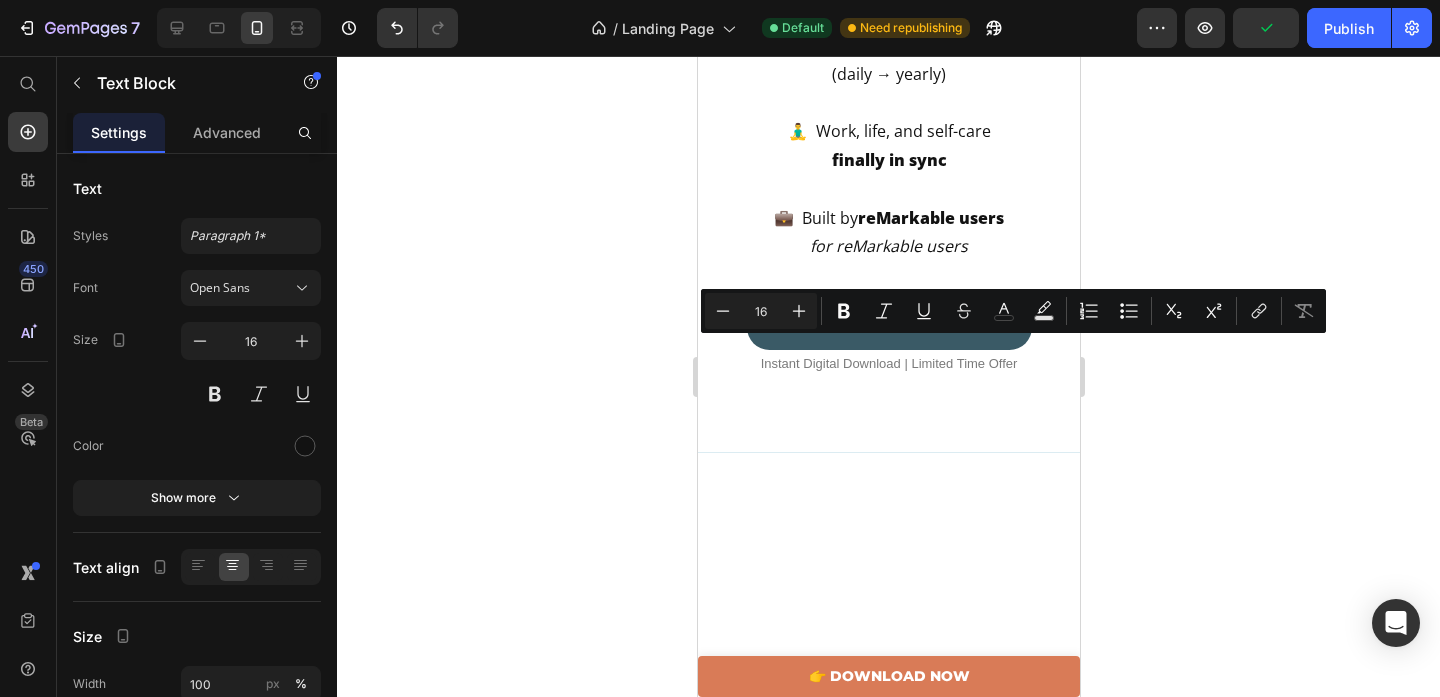 drag, startPoint x: 949, startPoint y: 350, endPoint x: 1007, endPoint y: 348, distance: 58.034473 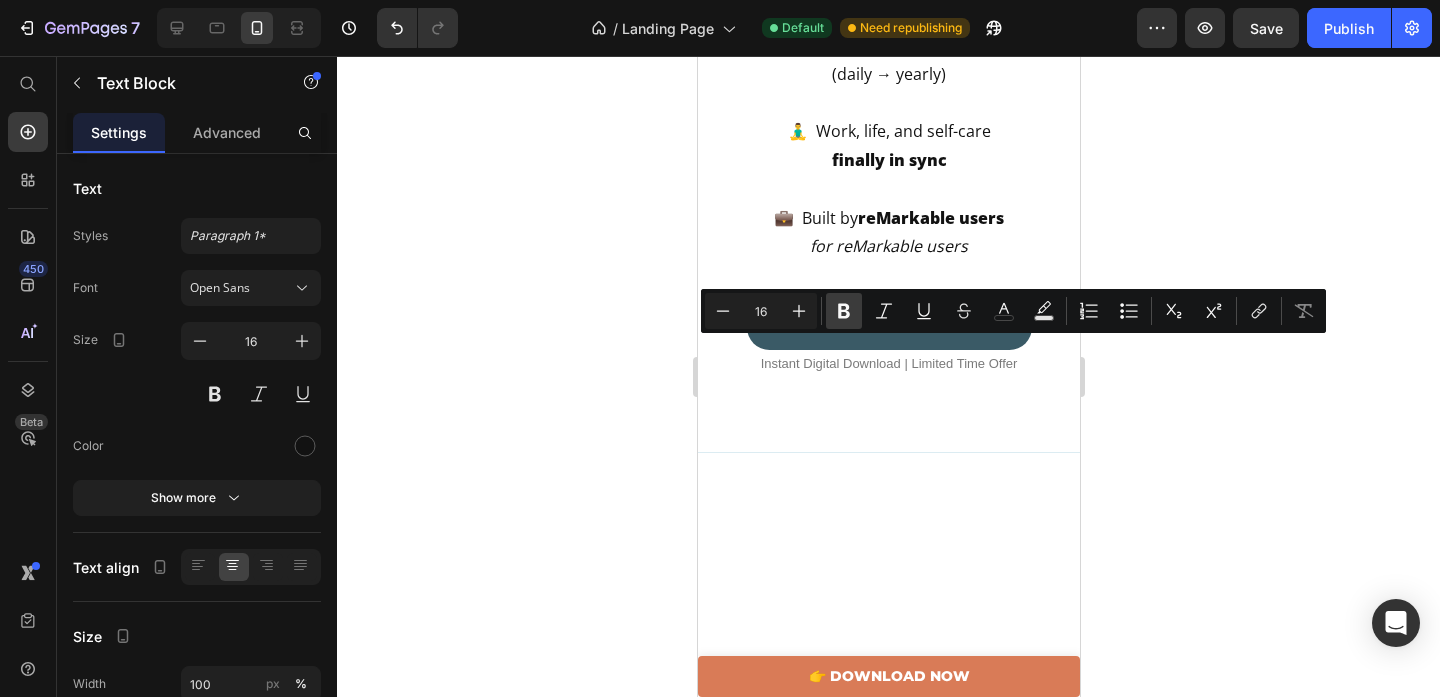 click 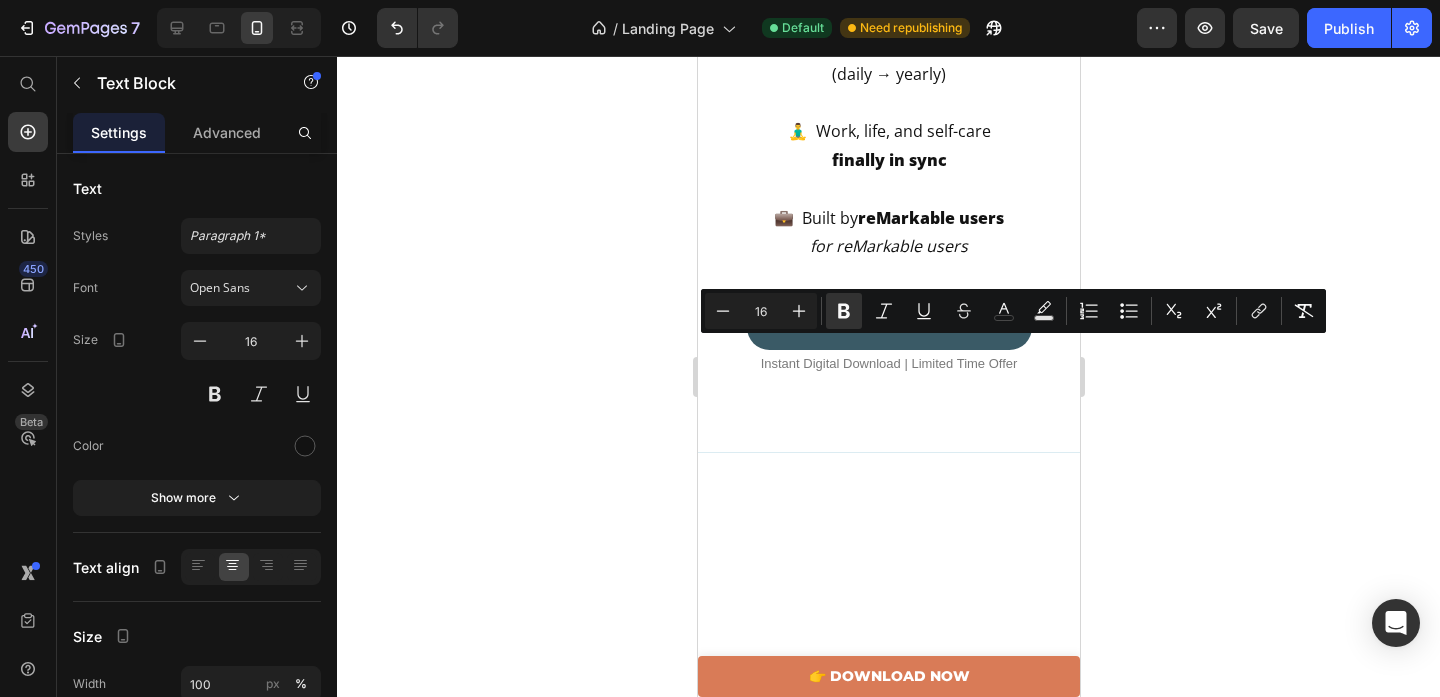 click on "Navigate your  goals ,  habits ,  self-care , and plans — all in one organized, hyperlinked space." at bounding box center [888, -377] 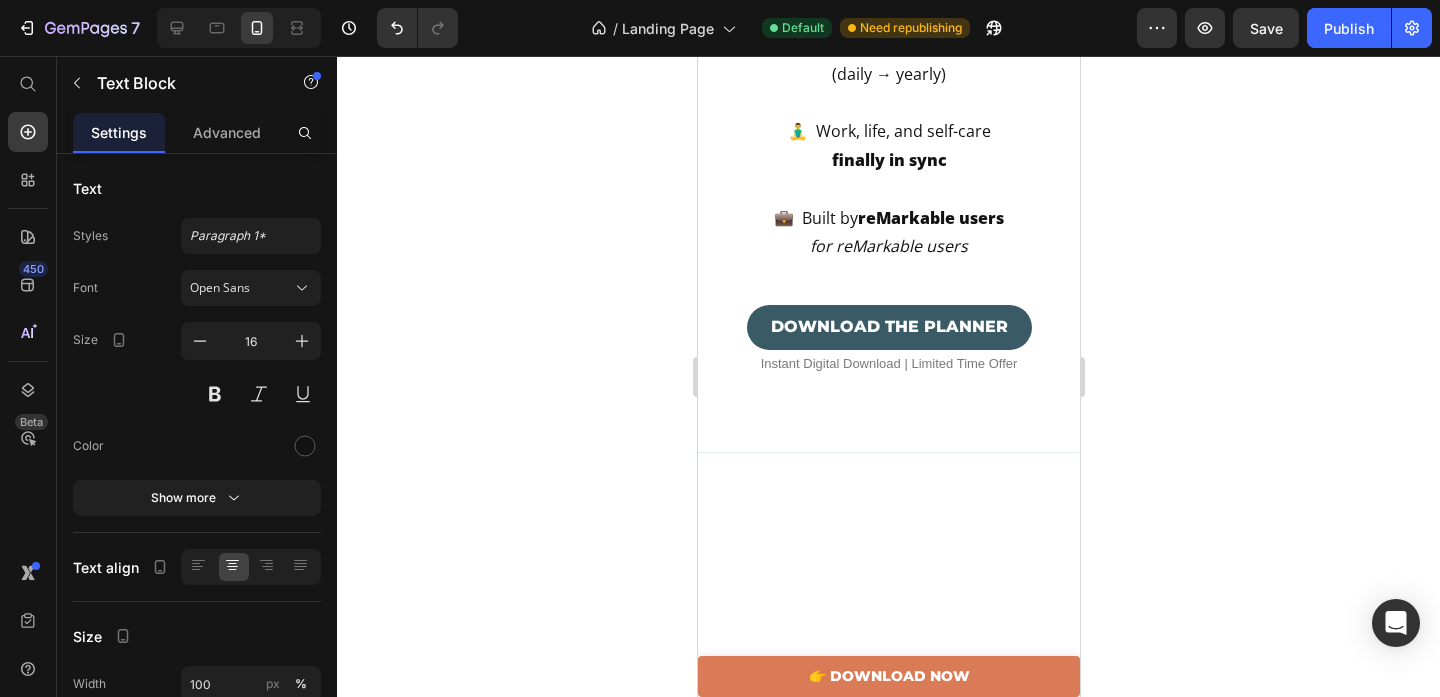click on "Navigate your  goals ,  habits ,  self-care , and plans — all in one organized, hyperlinked space." at bounding box center (888, -377) 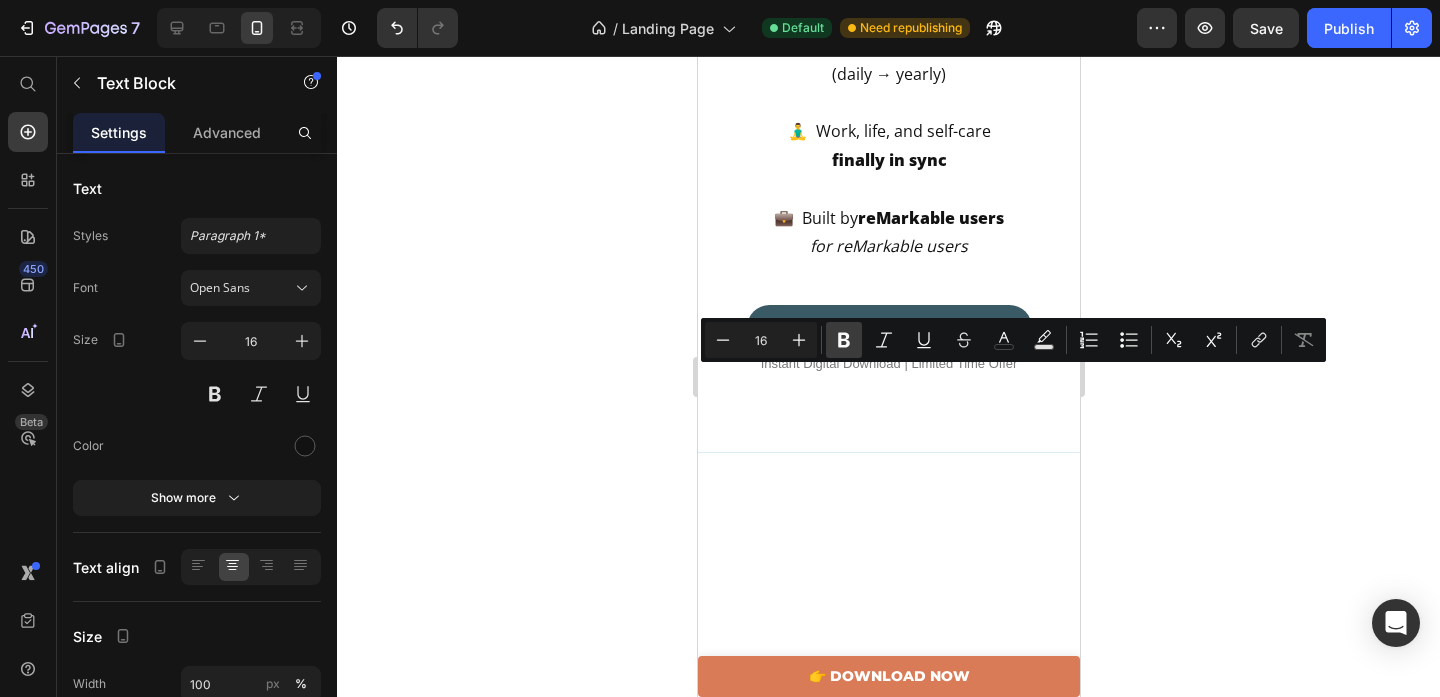 click on "Bold" at bounding box center [844, 340] 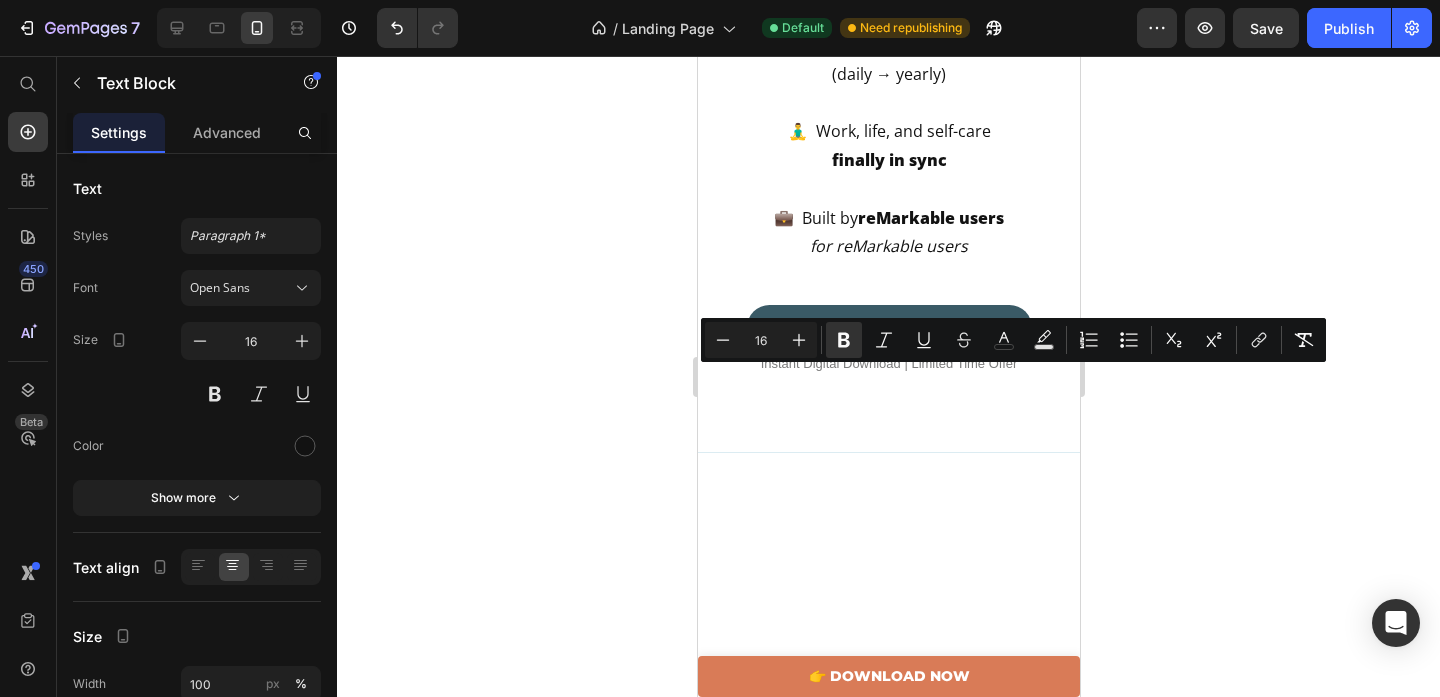 click on "Navigate your  goals ,  habits ,  self-care , and  plans  — all in one organized, hyperlinked space." at bounding box center (888, -377) 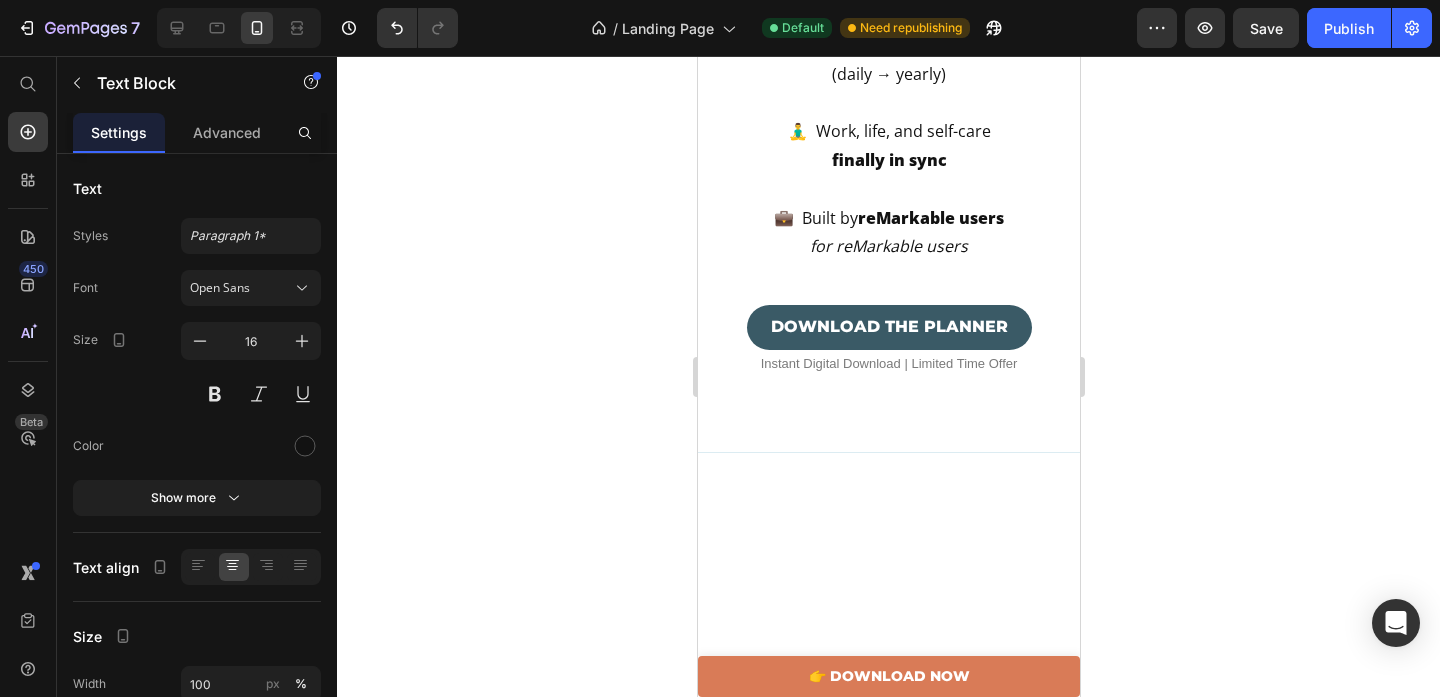 click on "Navigate your  goals ,  habits ,  self-care , and  plans  — all in one organized, hyperlinked space." at bounding box center (888, -377) 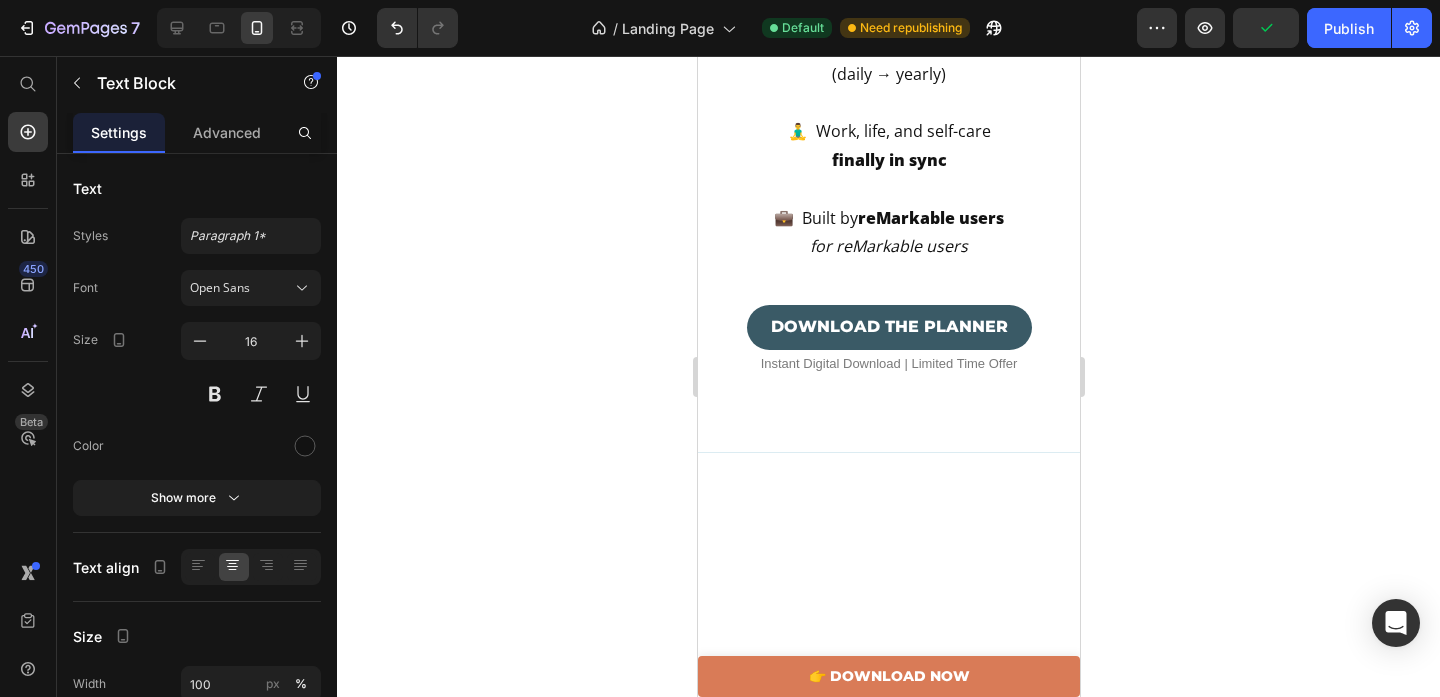 click on "all in one organized, hyperlinked space" at bounding box center [888, -333] 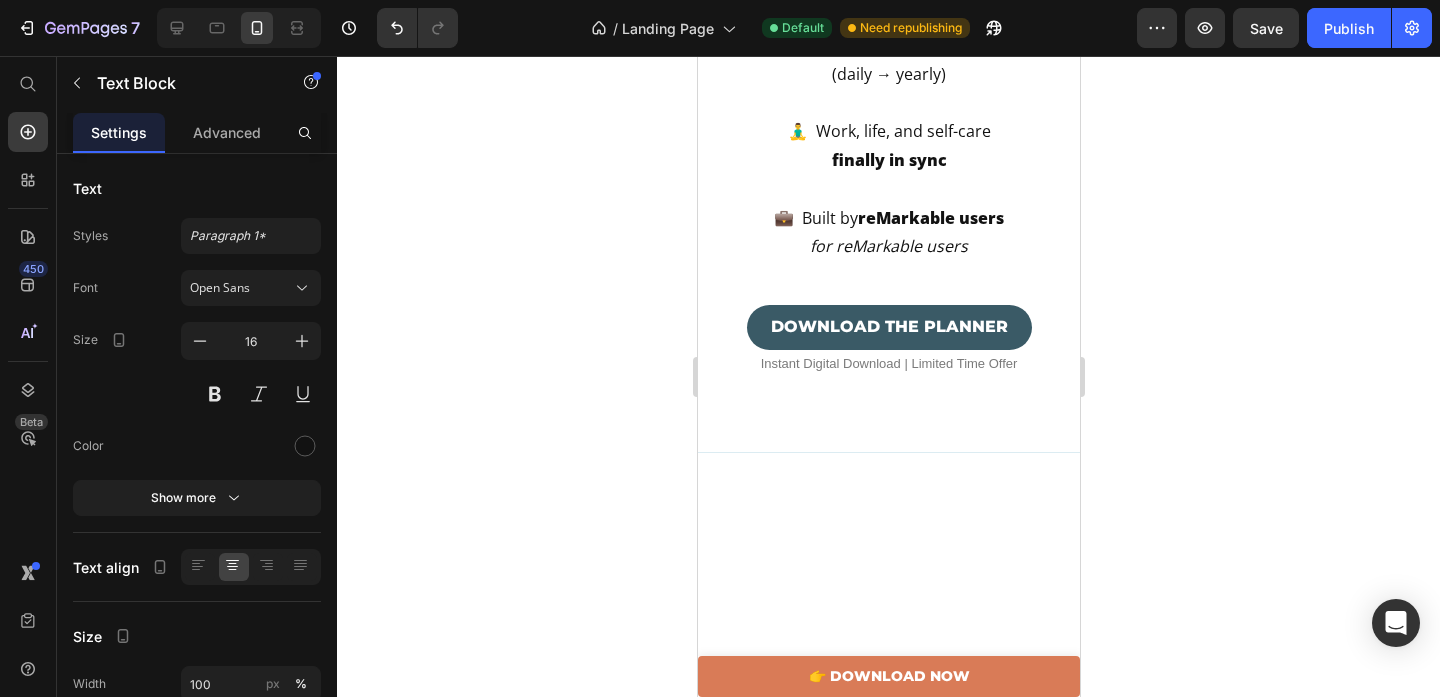 click on "and  plans  —" at bounding box center [888, -362] 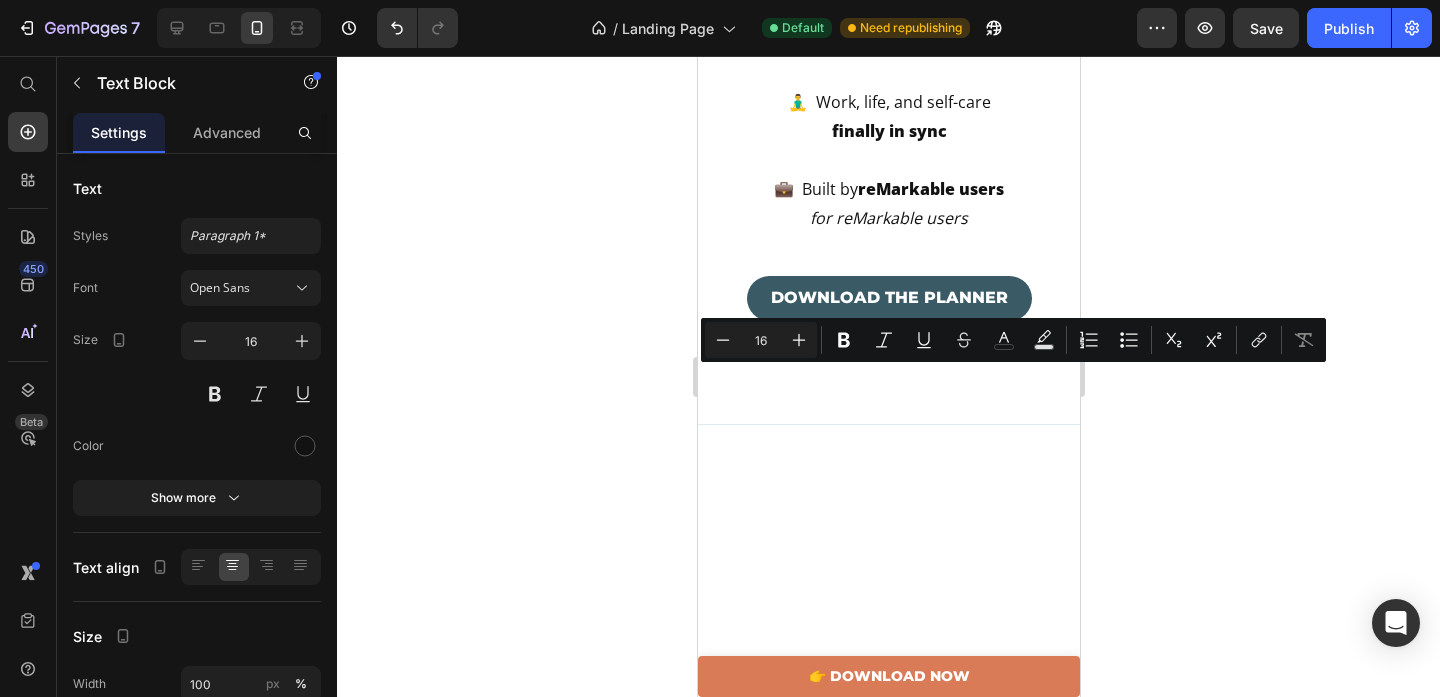 drag, startPoint x: 982, startPoint y: 382, endPoint x: 794, endPoint y: 382, distance: 188 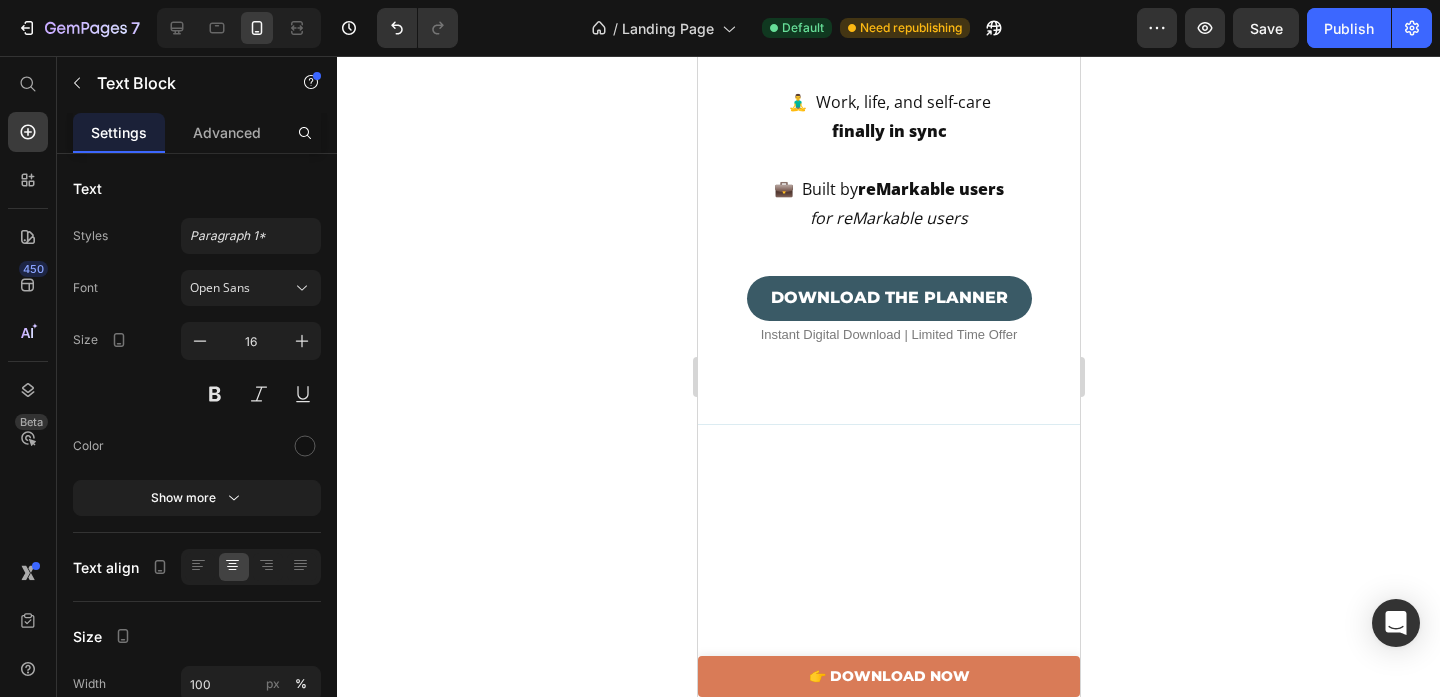 drag, startPoint x: 894, startPoint y: 383, endPoint x: 950, endPoint y: 386, distance: 56.0803 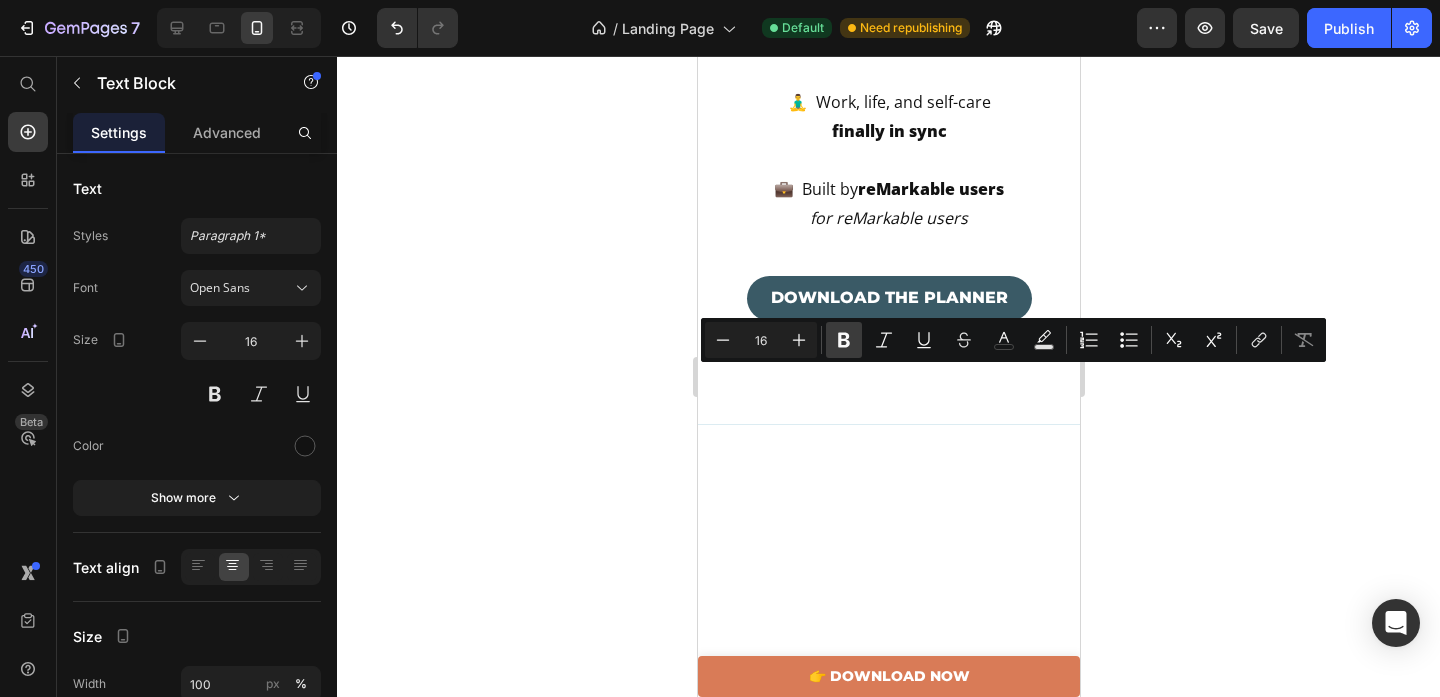 click 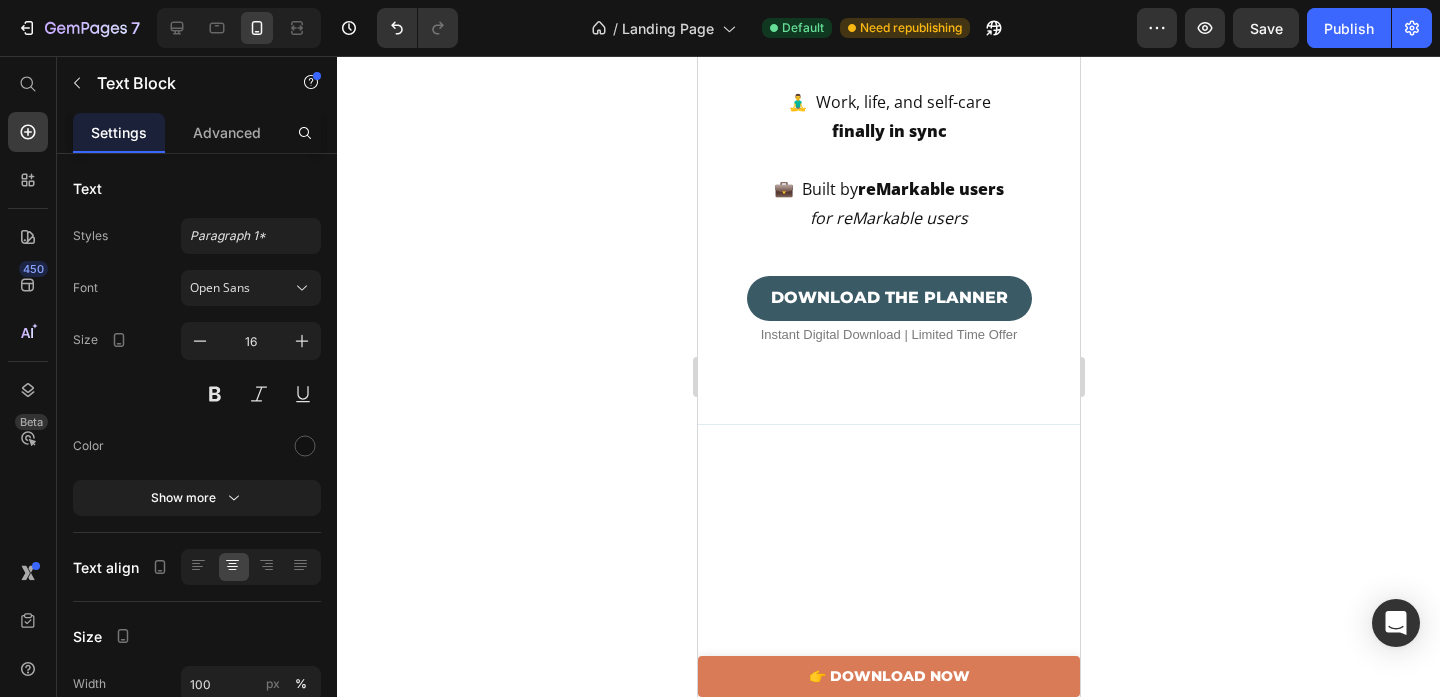 click on "What if your planner  could do more  than  just hold notes ?" at bounding box center [888, -462] 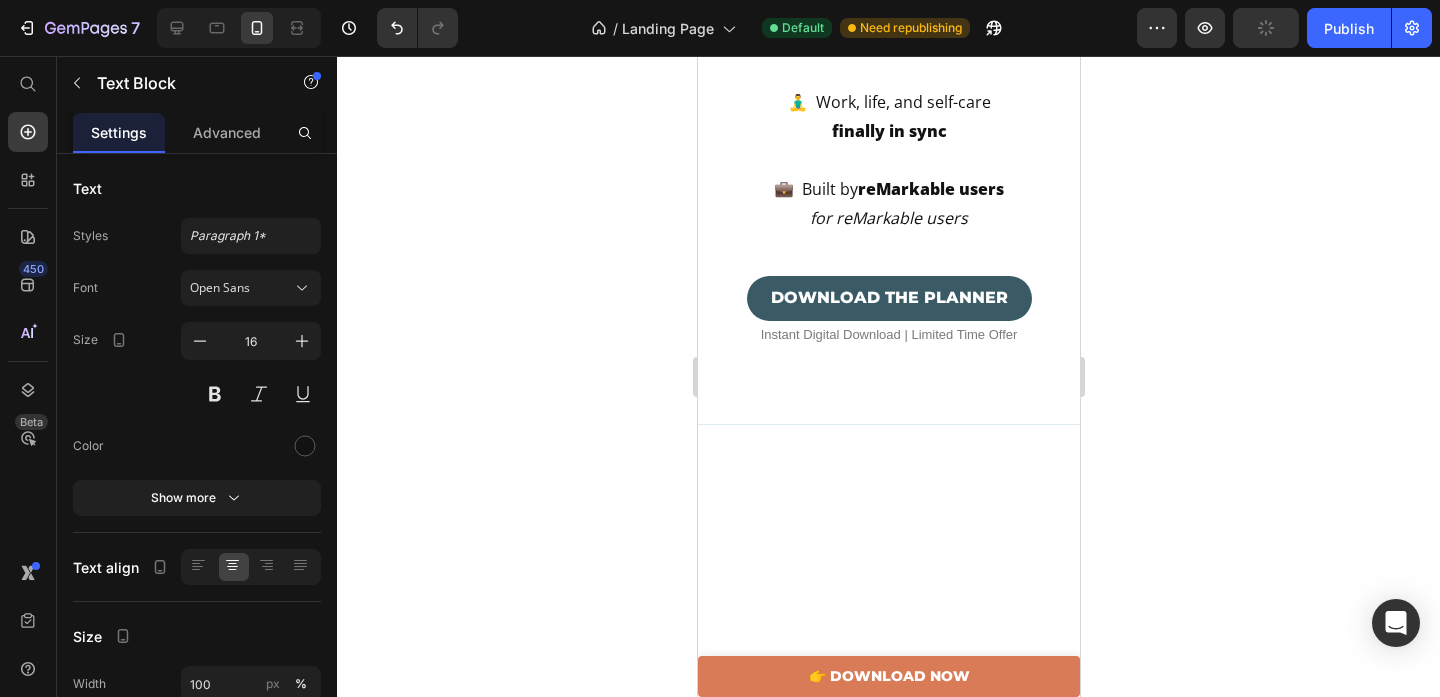 drag, startPoint x: 783, startPoint y: 438, endPoint x: 903, endPoint y: 440, distance: 120.01666 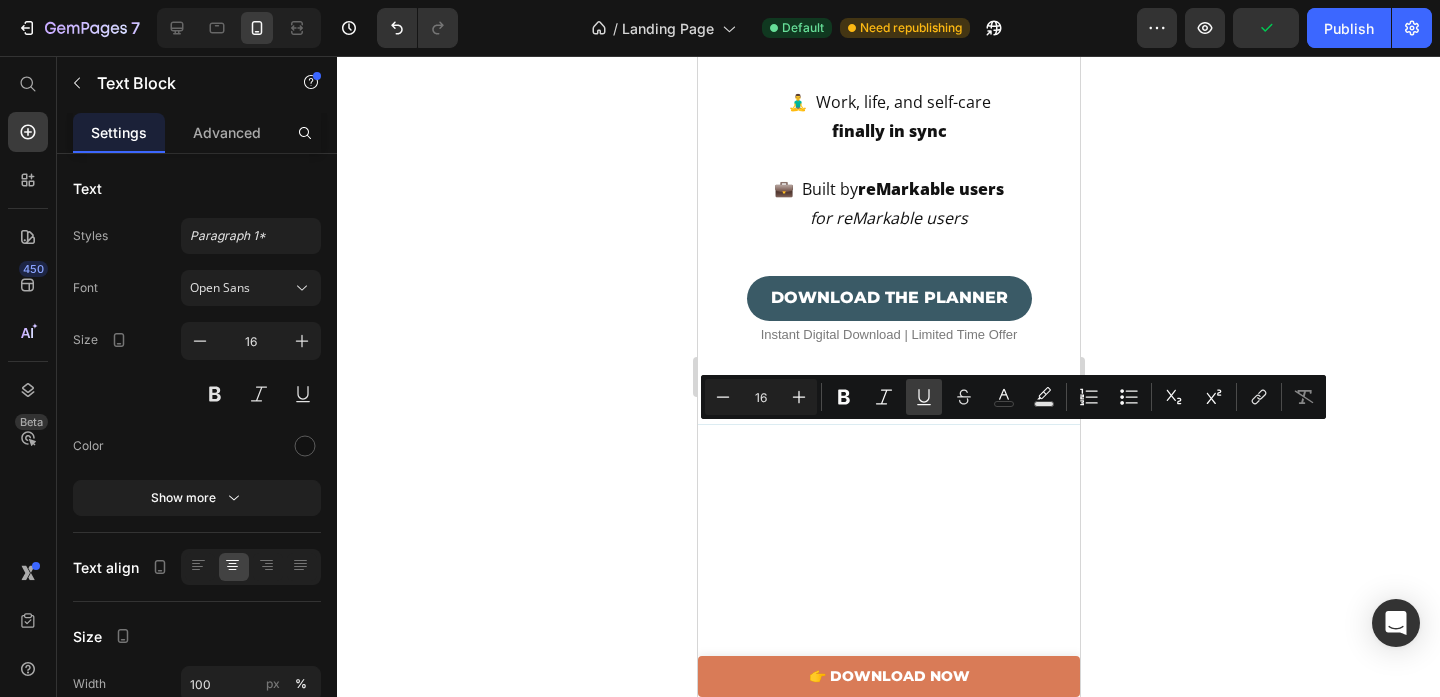 click 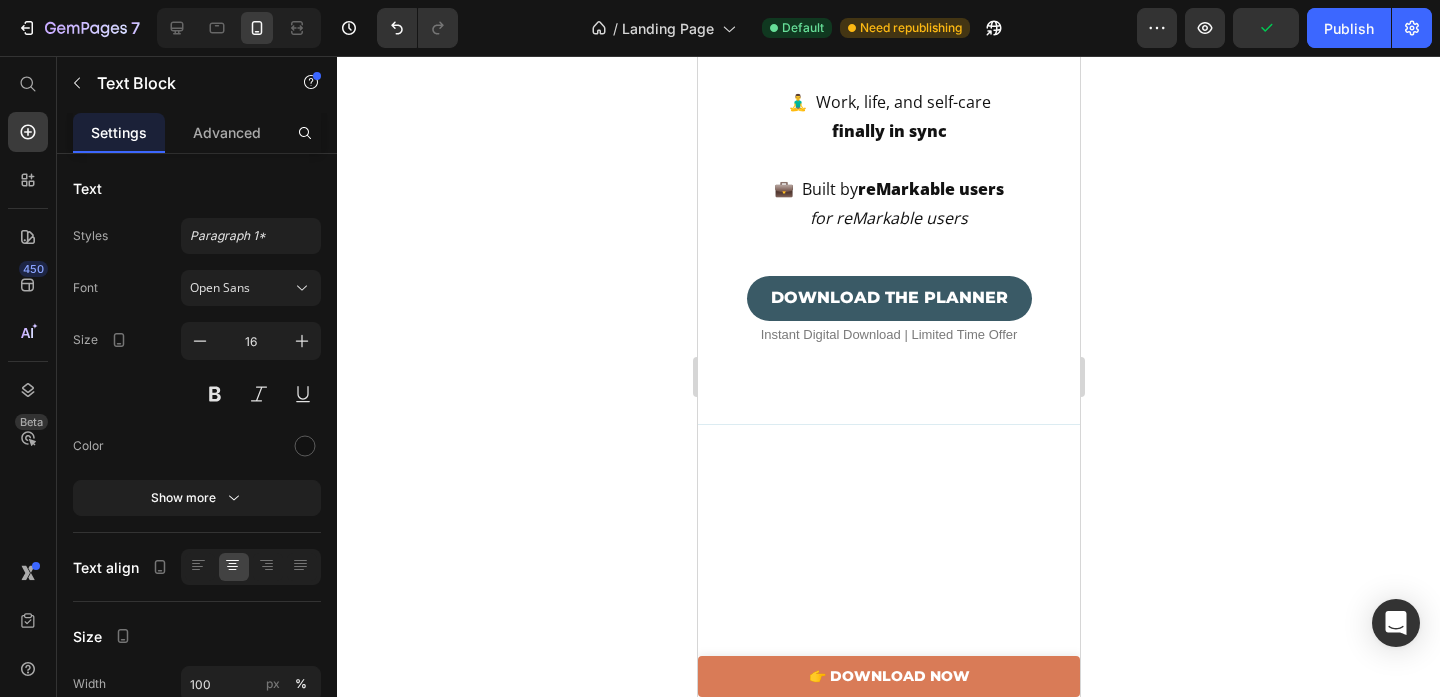 click on "No more clutter . Just clarity." at bounding box center (888, -318) 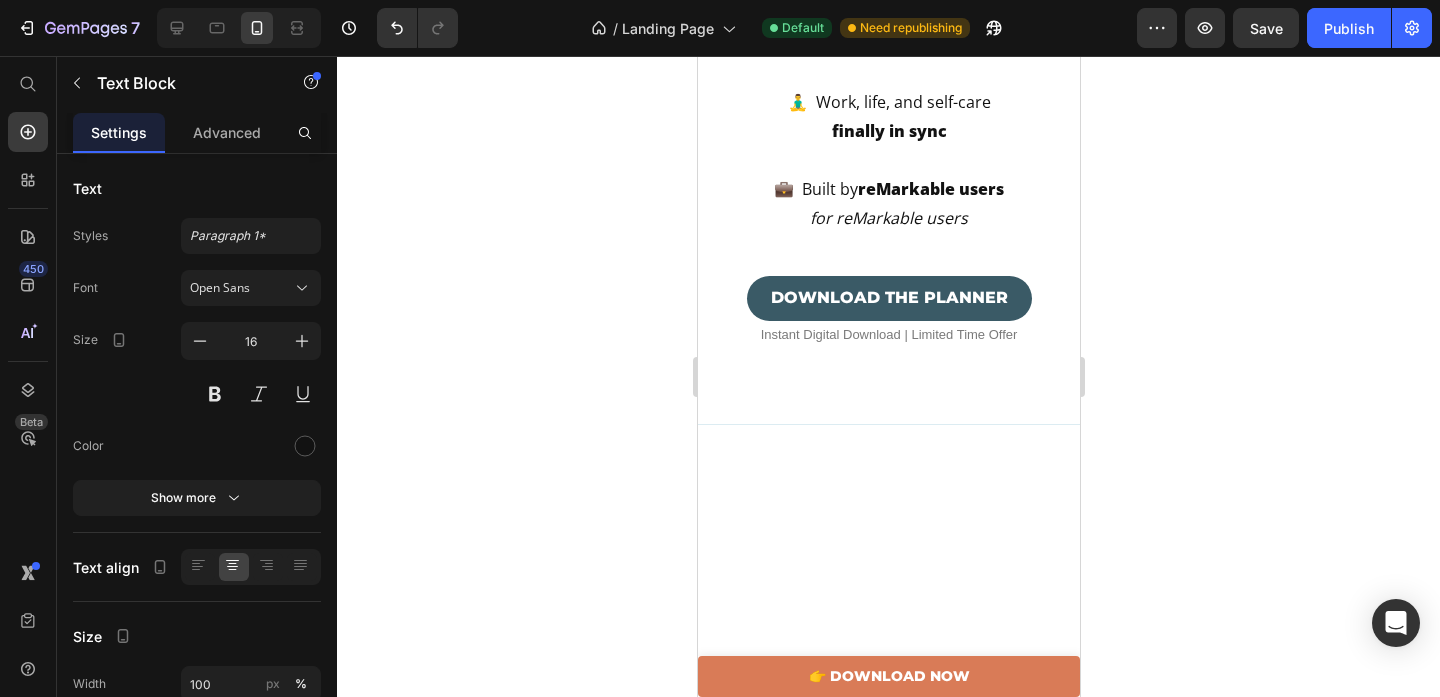 click on "No more clutter . Just clarity." at bounding box center (888, -318) 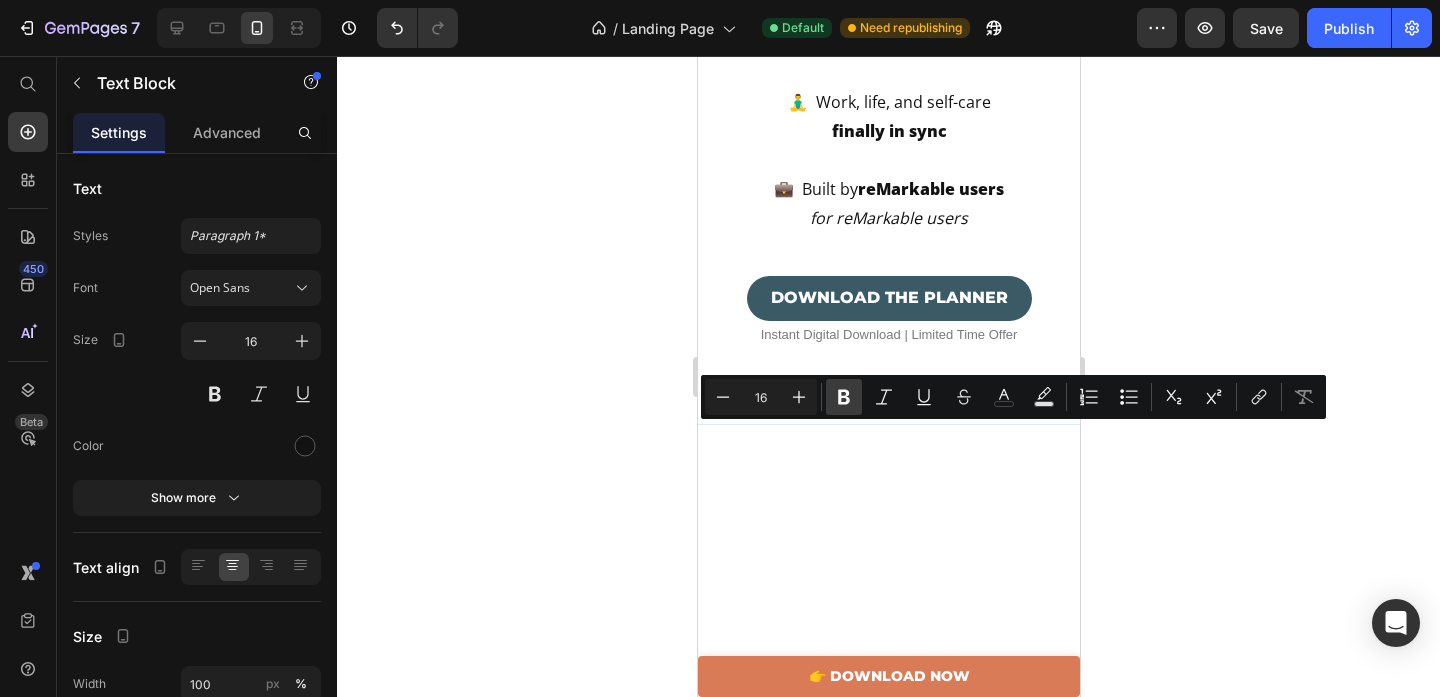 click on "Bold" at bounding box center [844, 397] 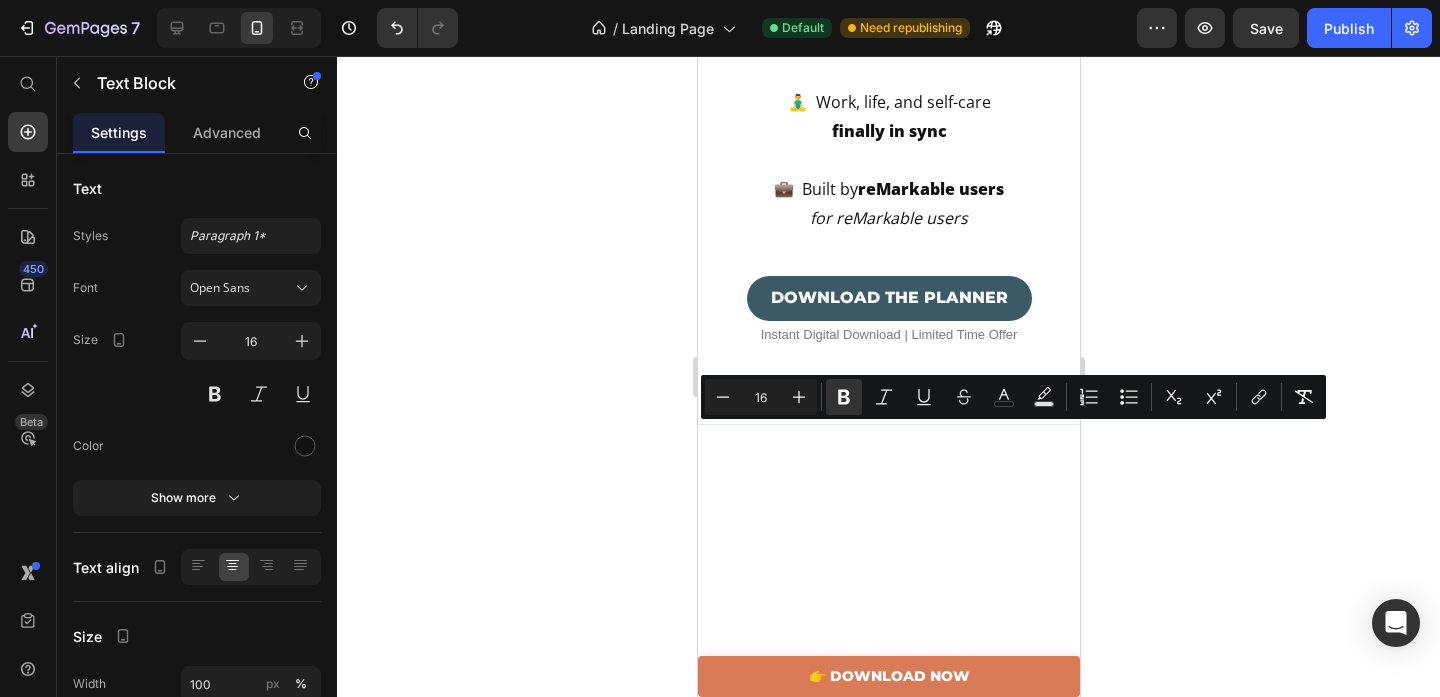 click on "No more clutter" at bounding box center (841, -304) 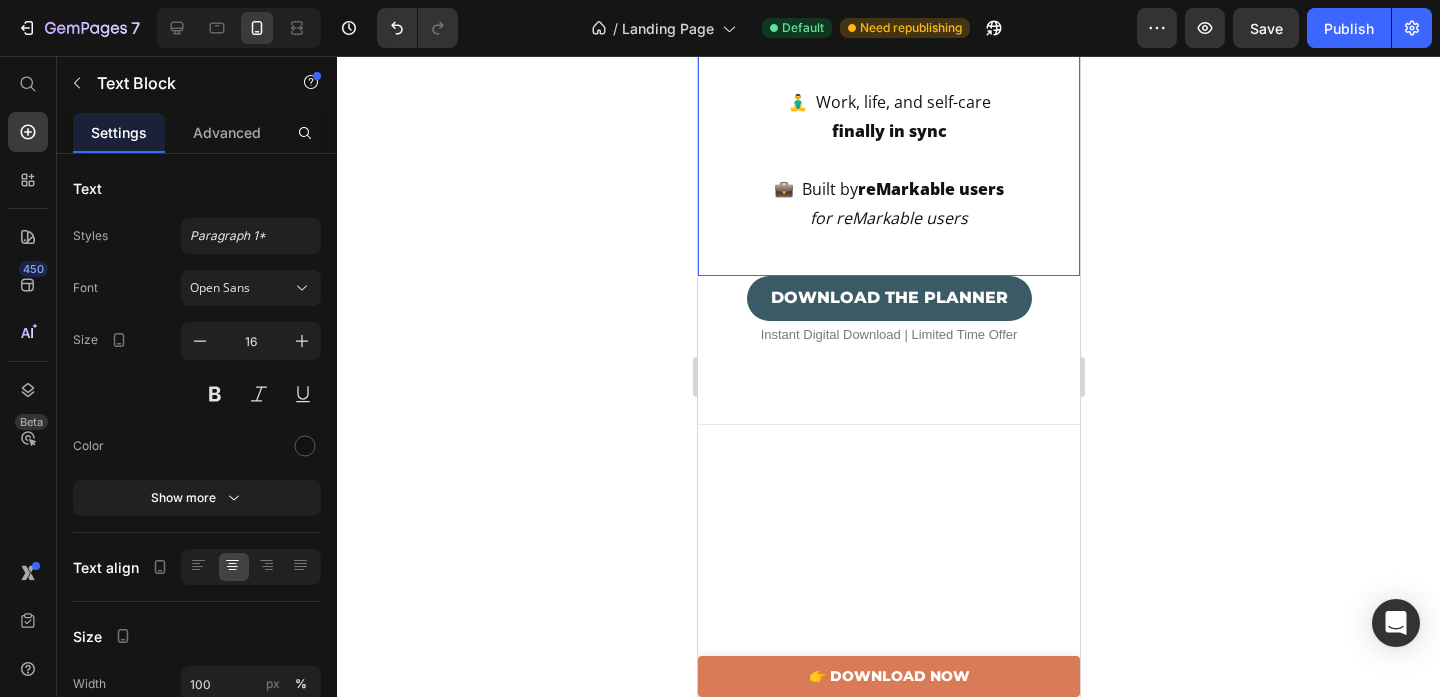 click 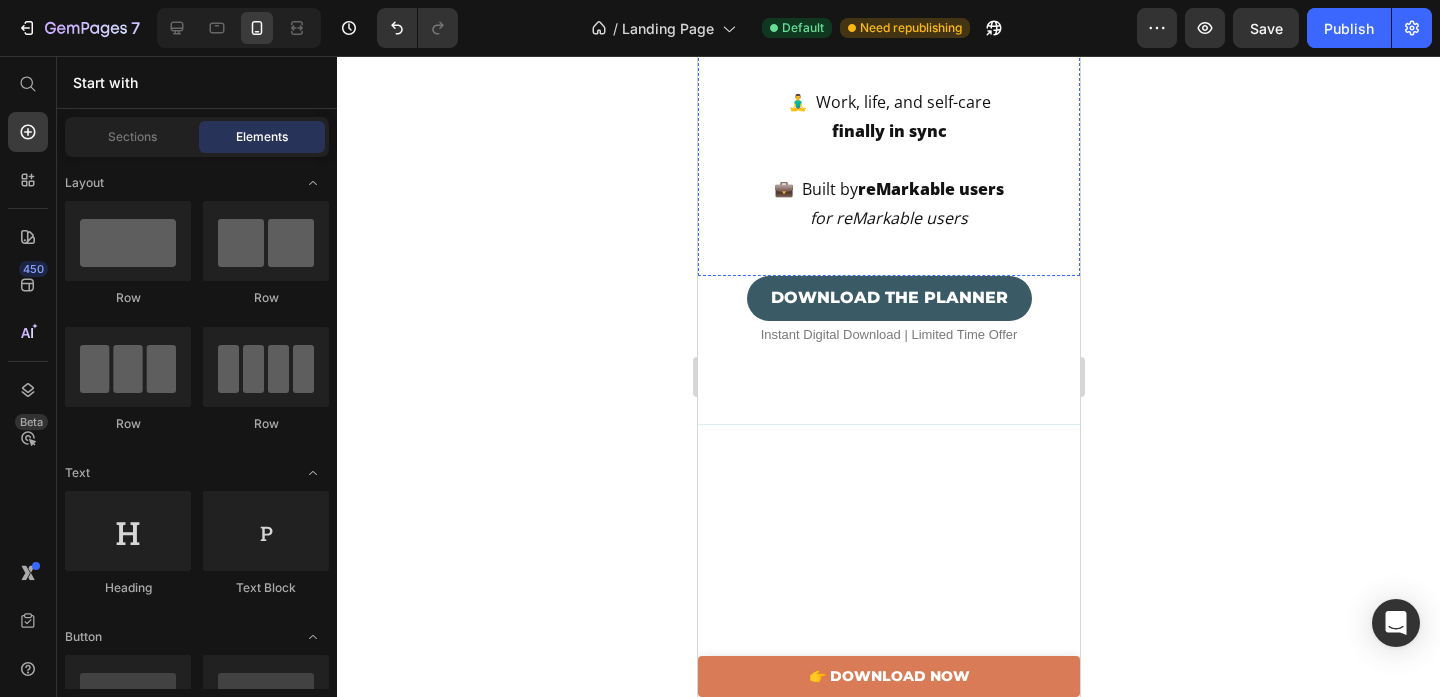 click on "No more clutter . Just  clarity ." at bounding box center (888, -318) 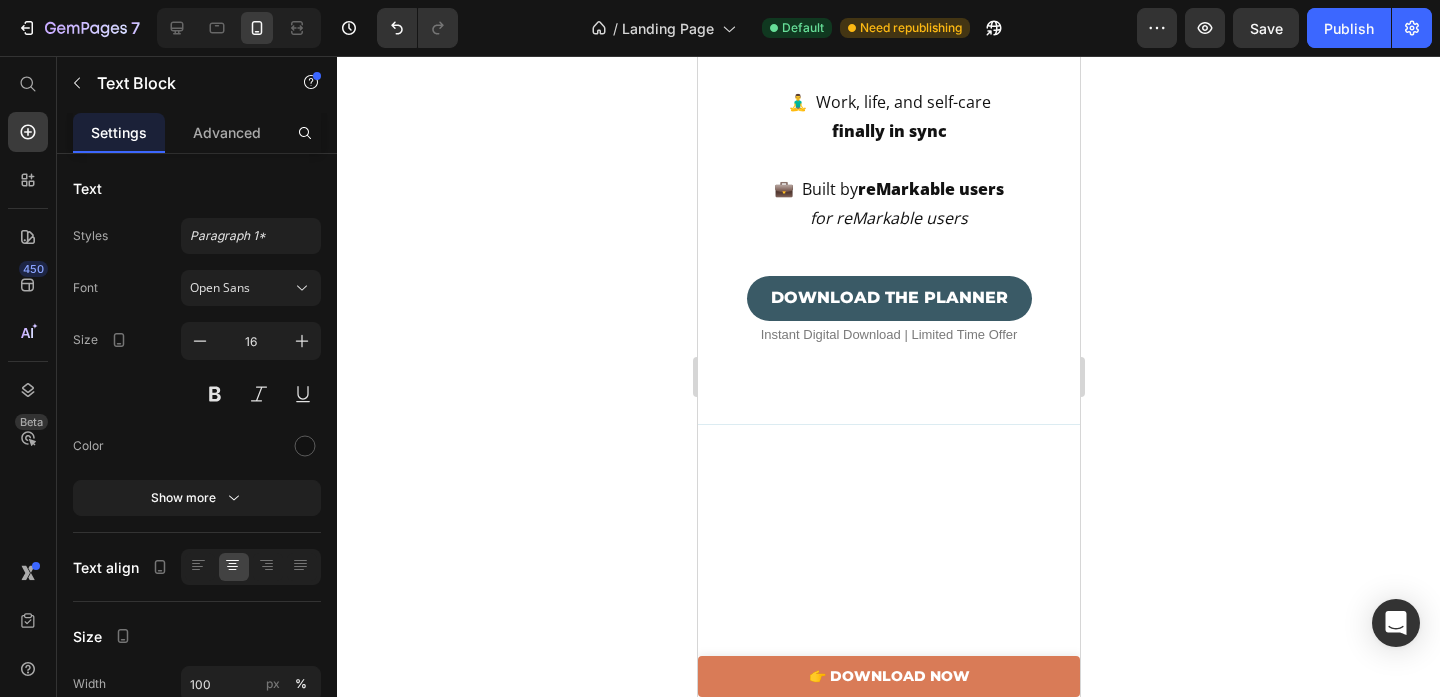 click on "No more clutter" at bounding box center [841, -304] 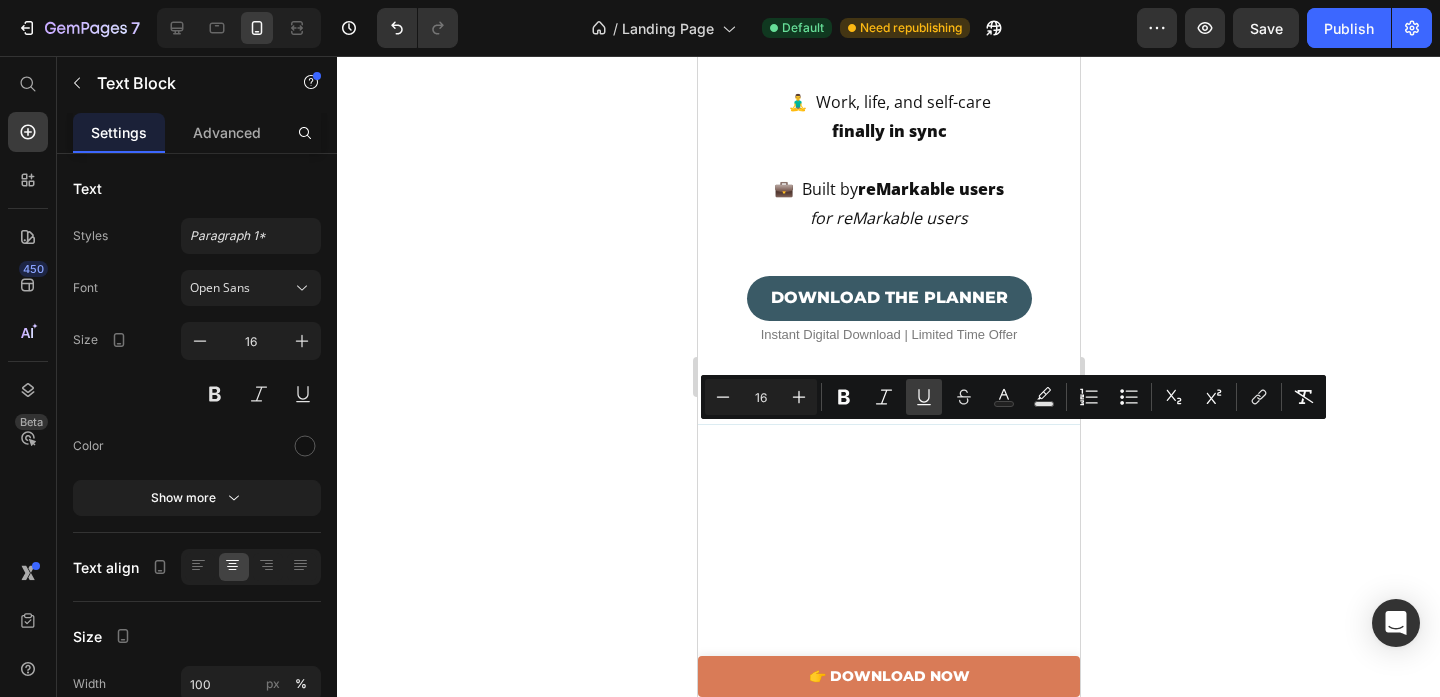click on "Underline" at bounding box center (924, 397) 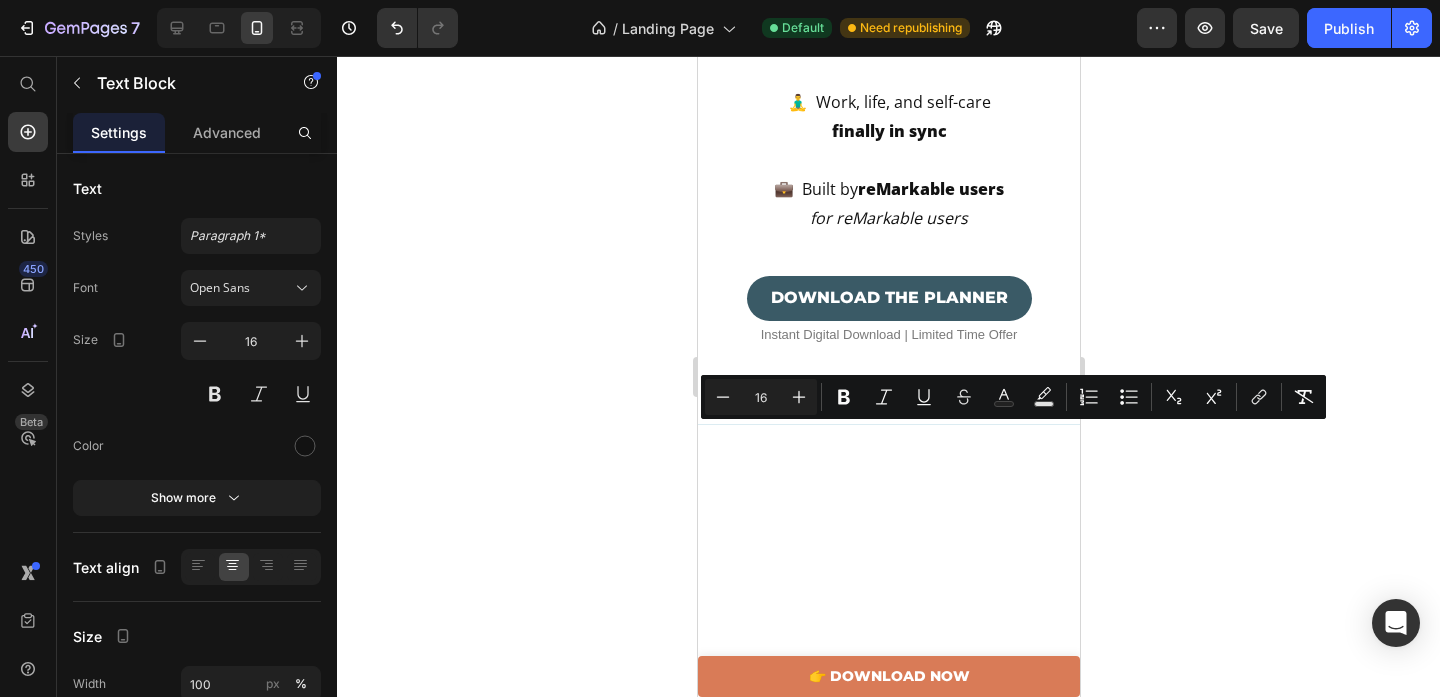 click 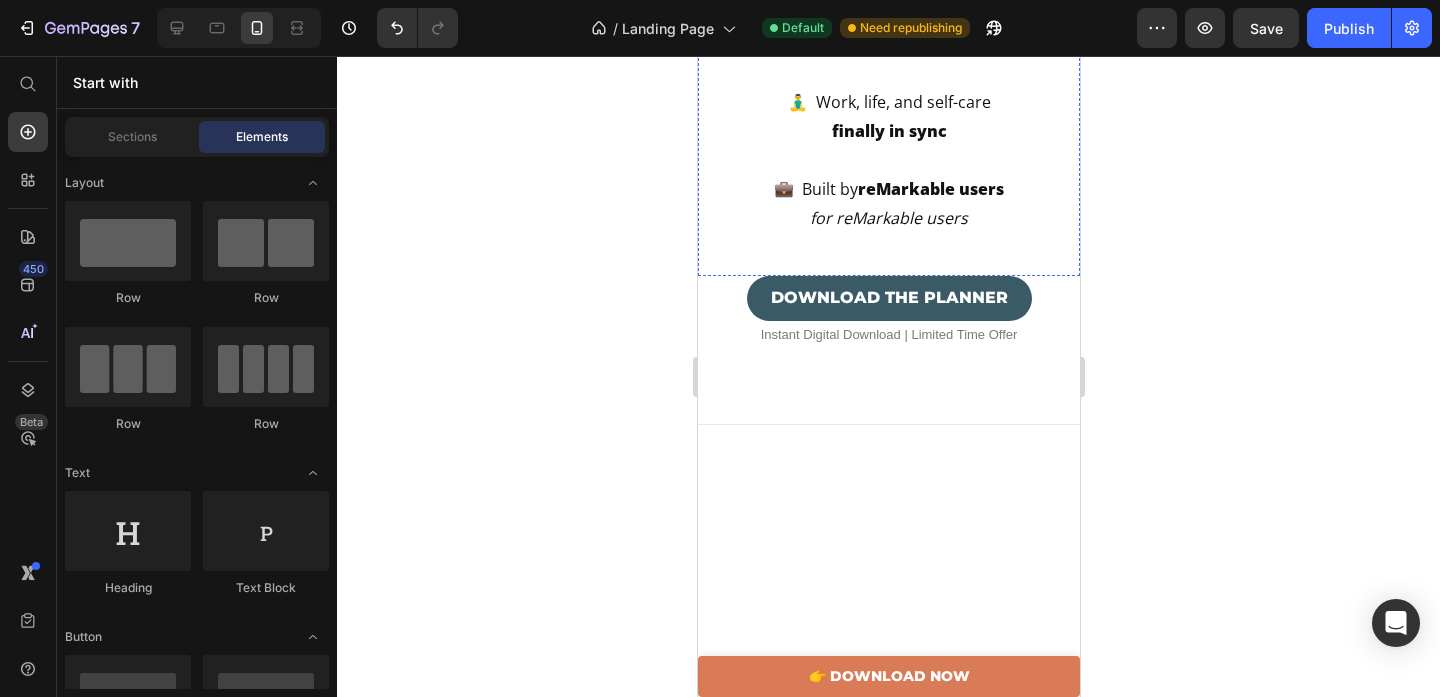 click on "No more clutter. Just  clarity ." at bounding box center (888, -318) 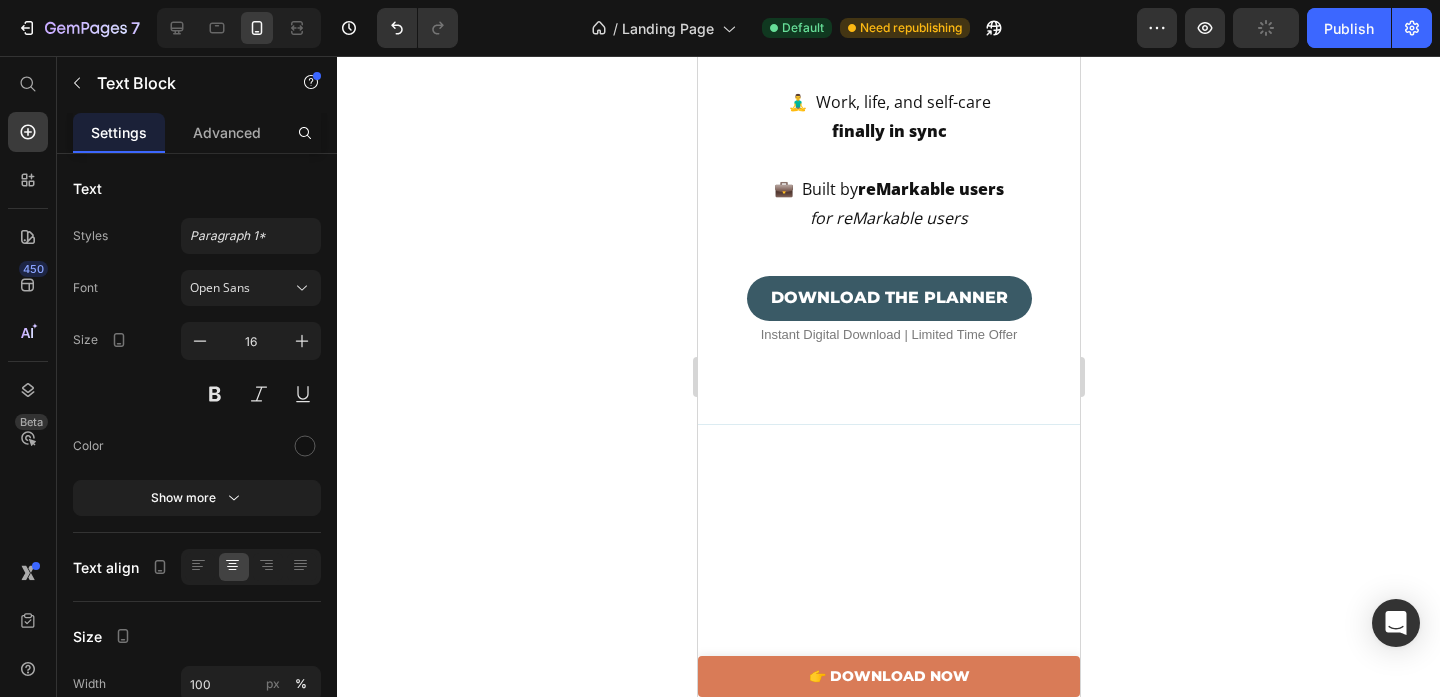 click on "No more clutter. Just  clarity ." at bounding box center (888, -318) 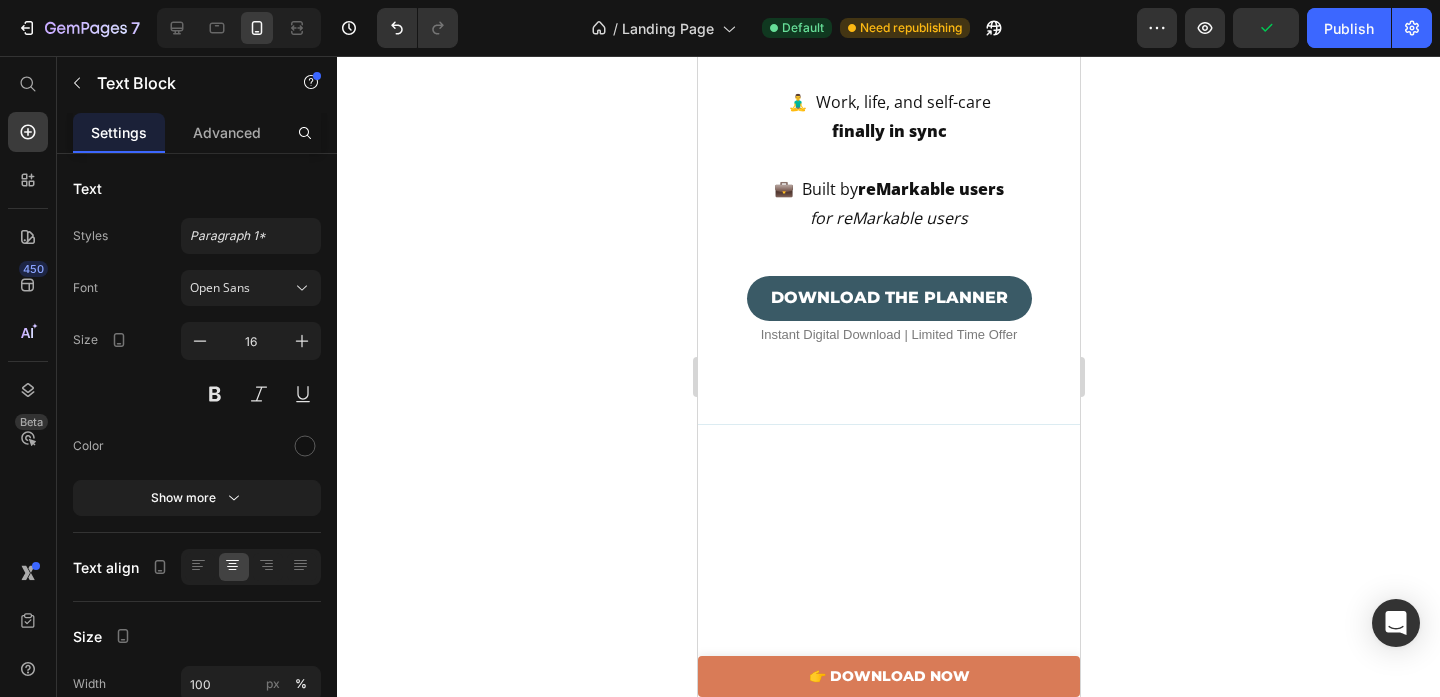 click on "No more clutter. Just  clarity ." at bounding box center [888, -318] 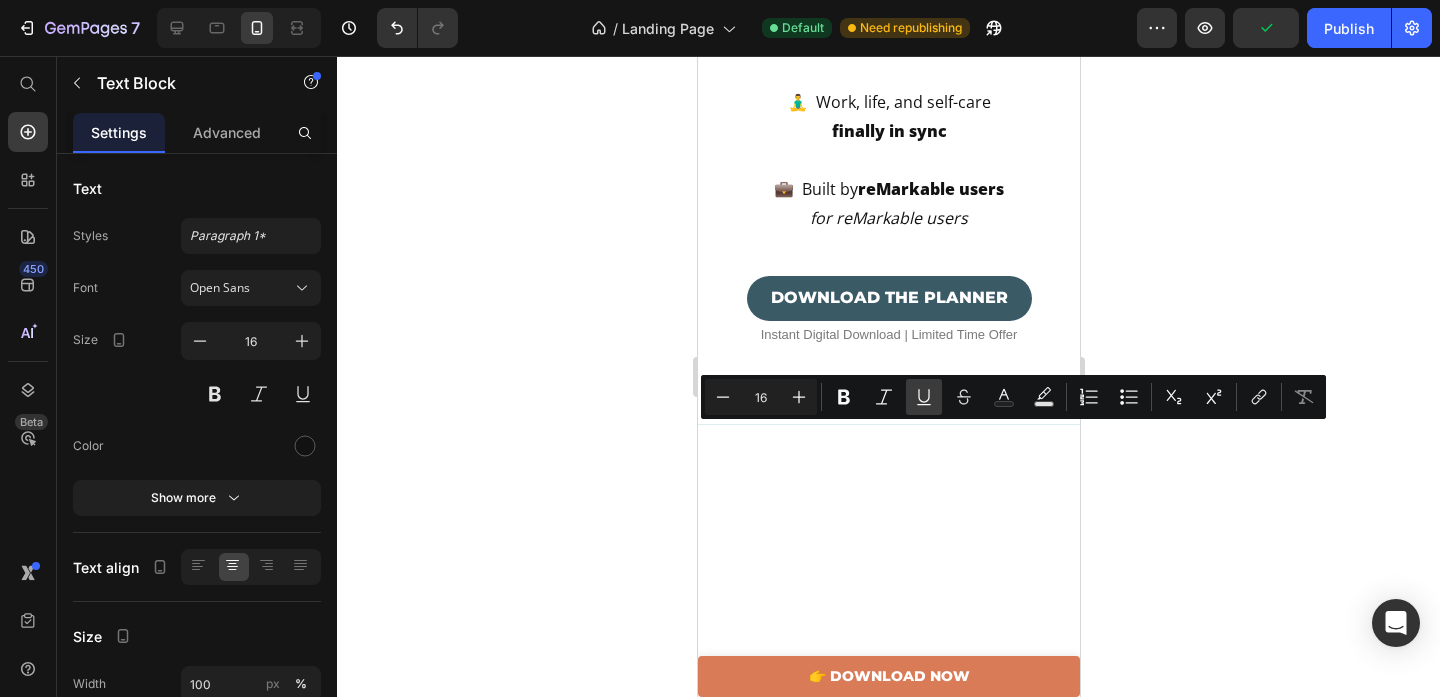 click 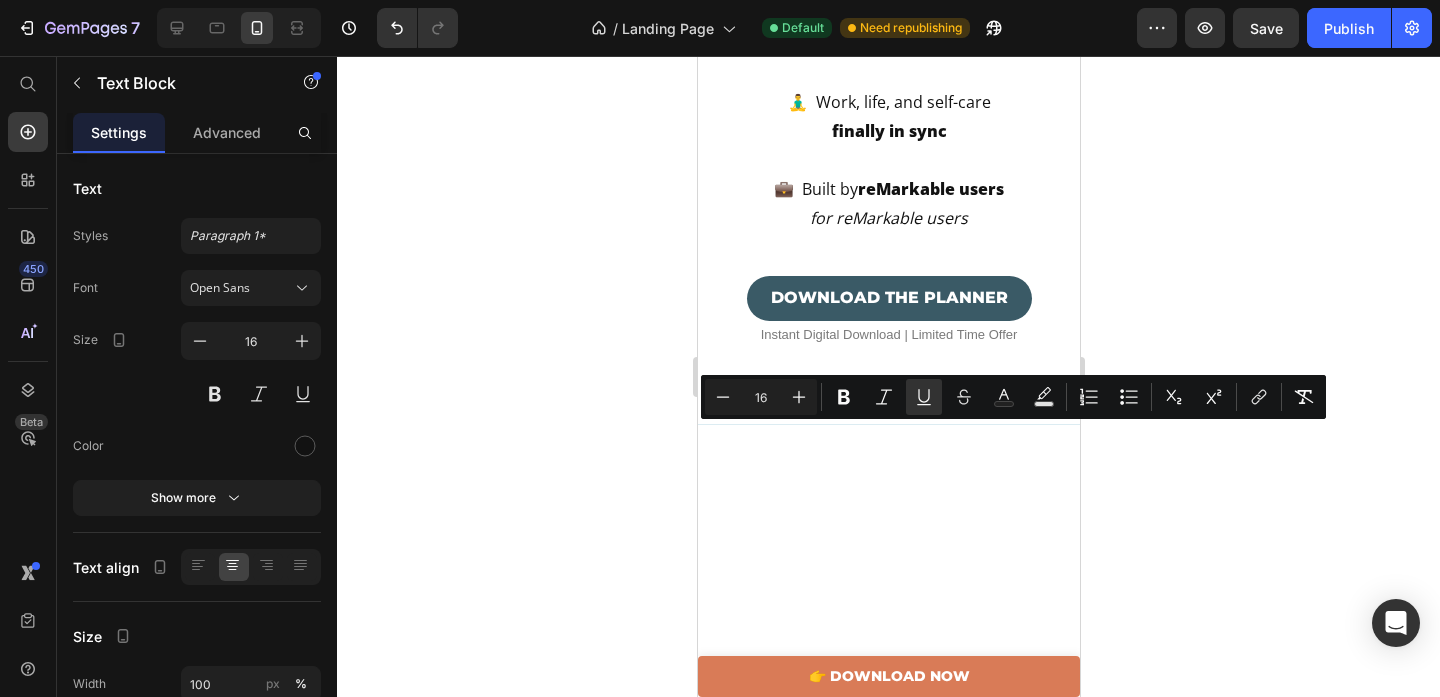 click 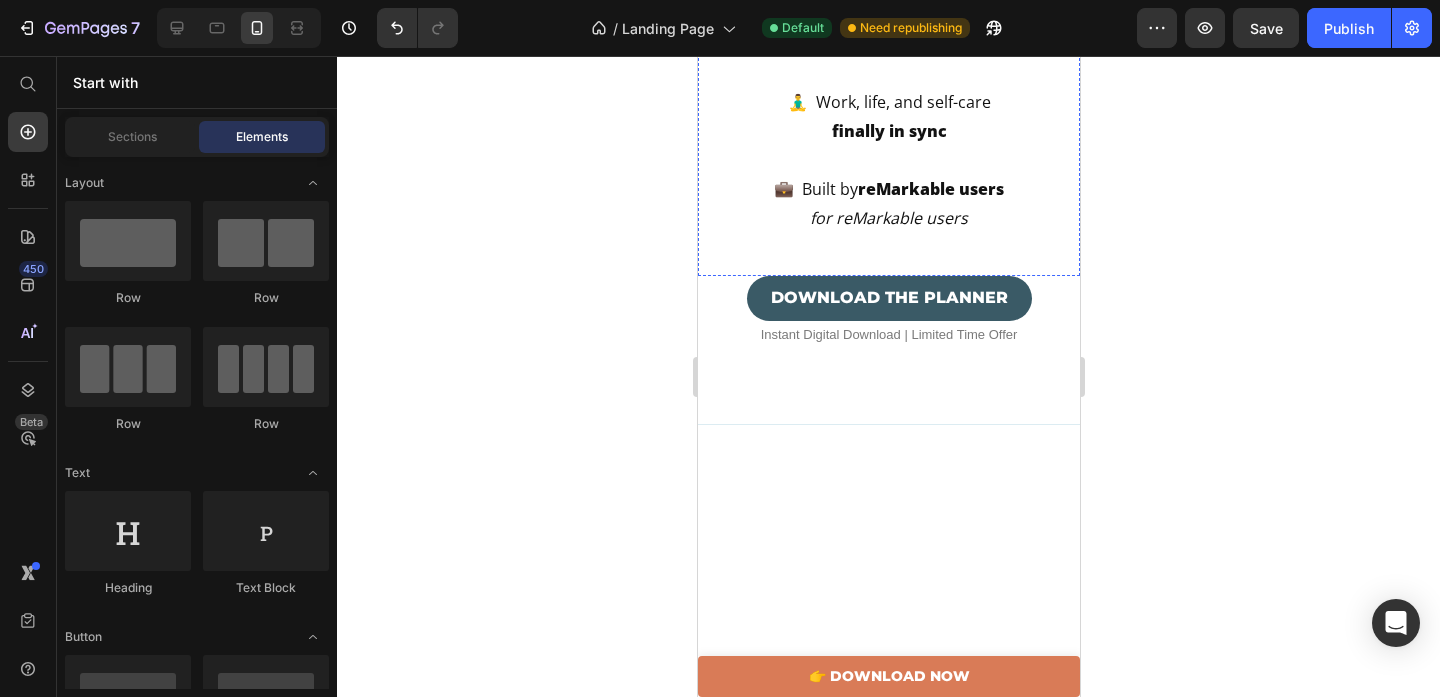 click on "clutter" at bounding box center (875, -304) 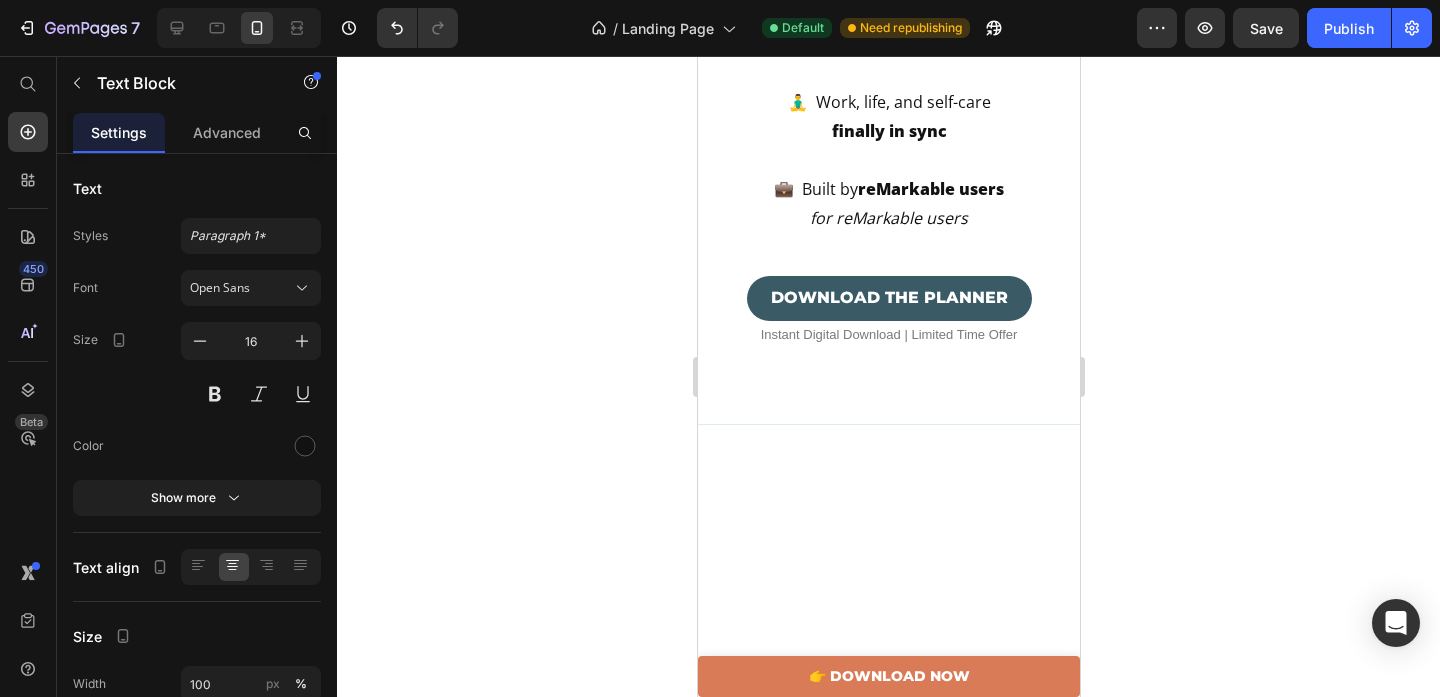 click on "clutter" at bounding box center (875, -304) 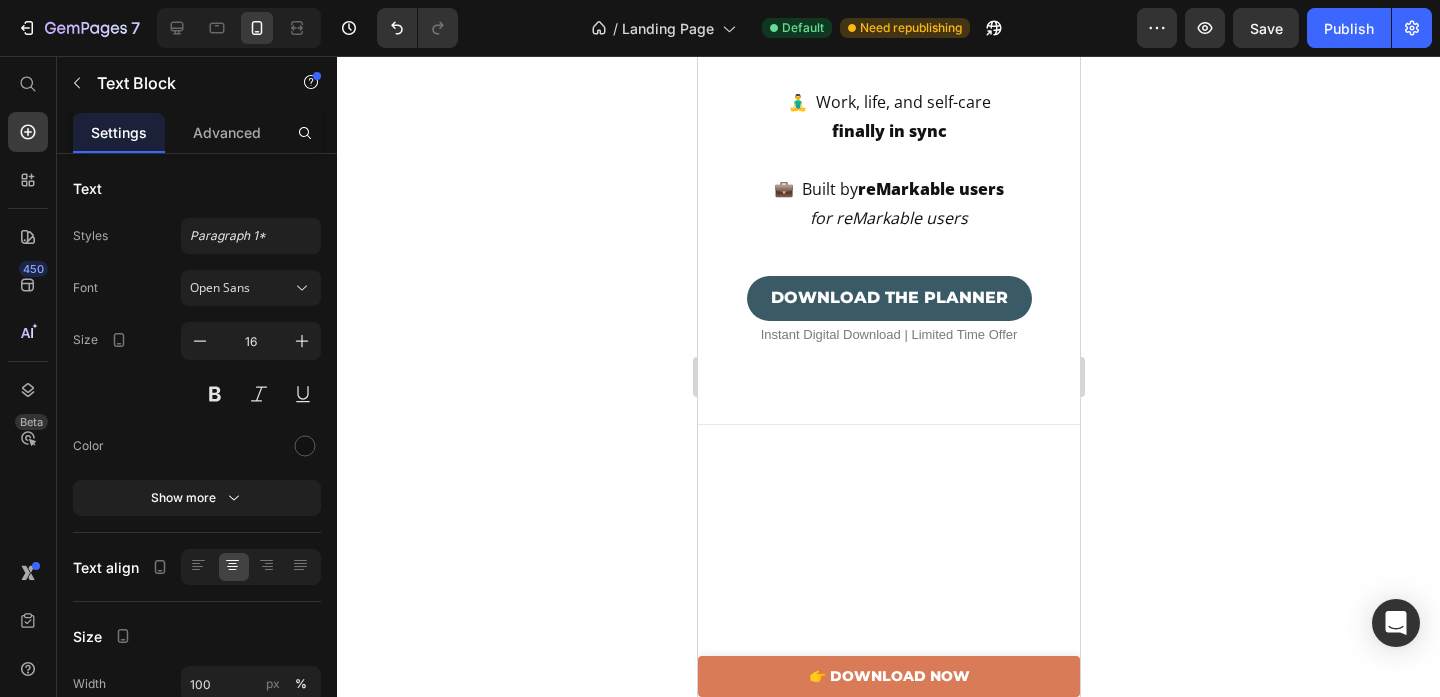 click on "clarity" at bounding box center [963, -304] 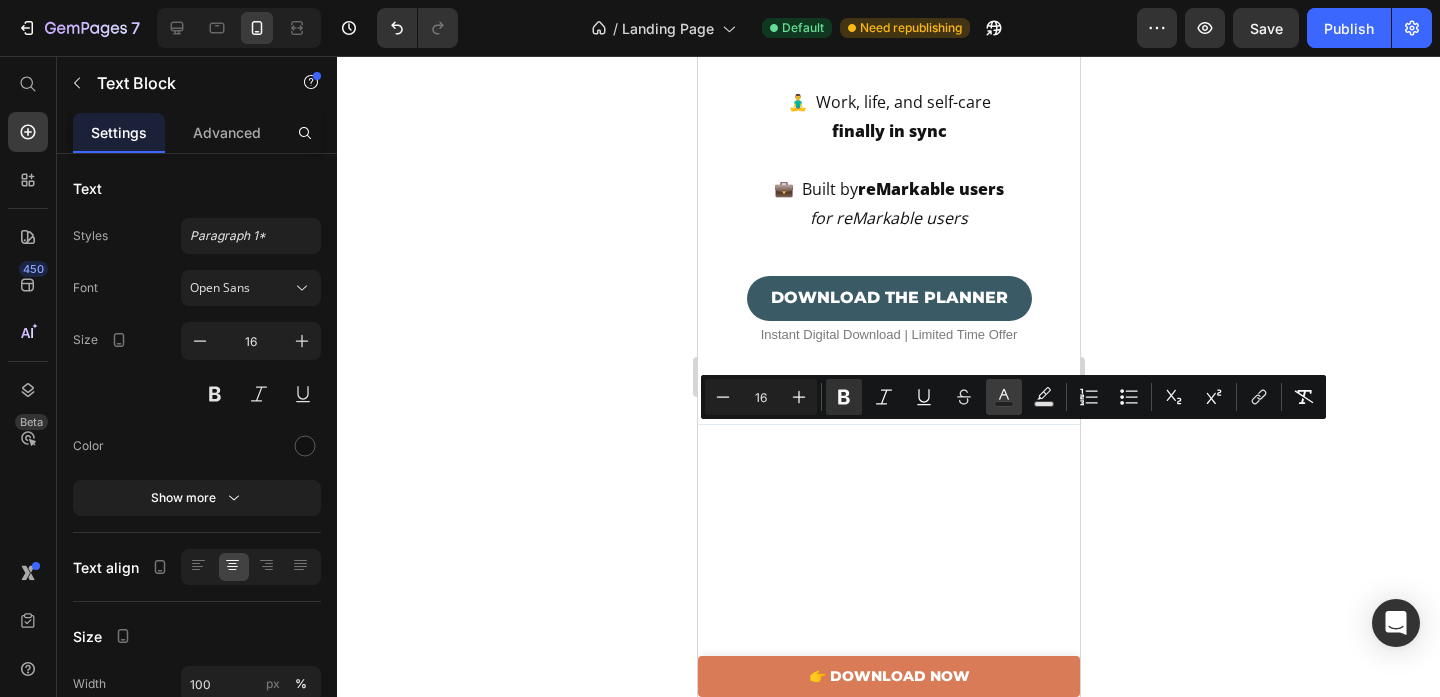 click on "Text Color" at bounding box center (1004, 397) 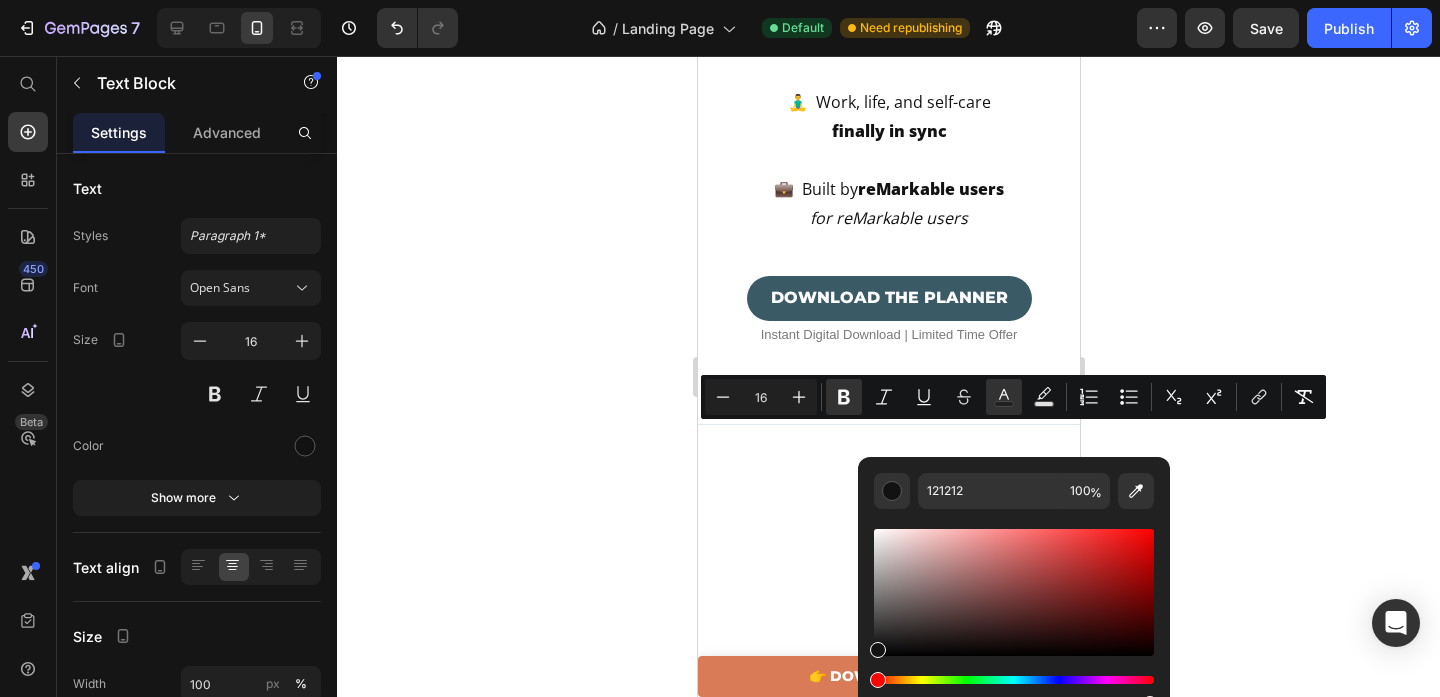 click 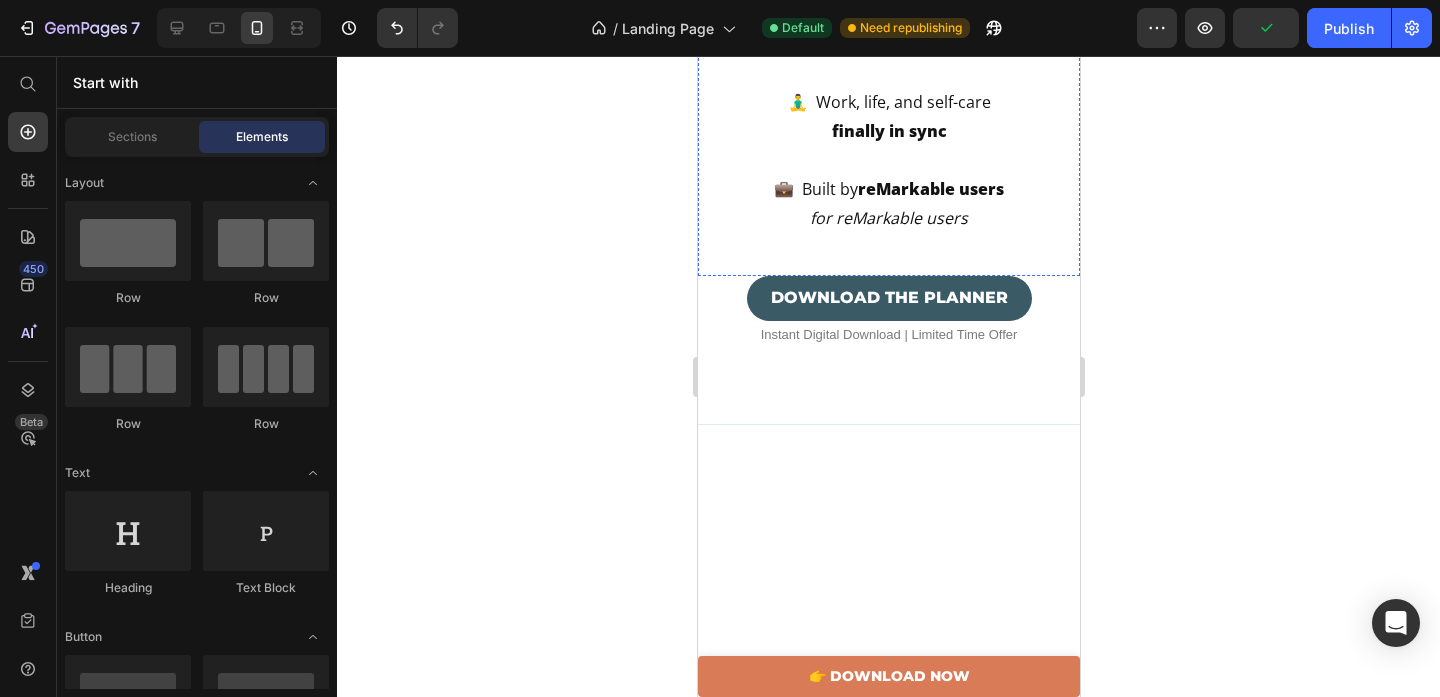 click on "clutter" at bounding box center (875, -304) 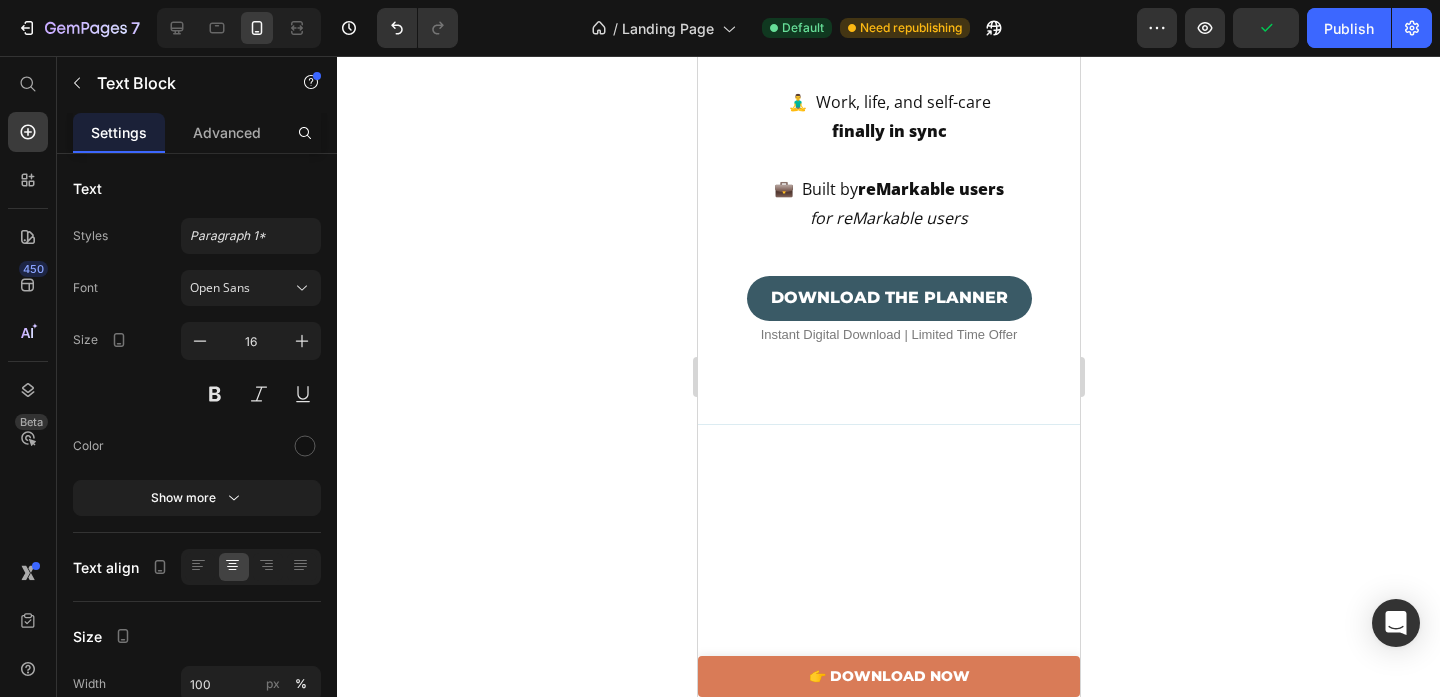 click on "clutter" at bounding box center (875, -304) 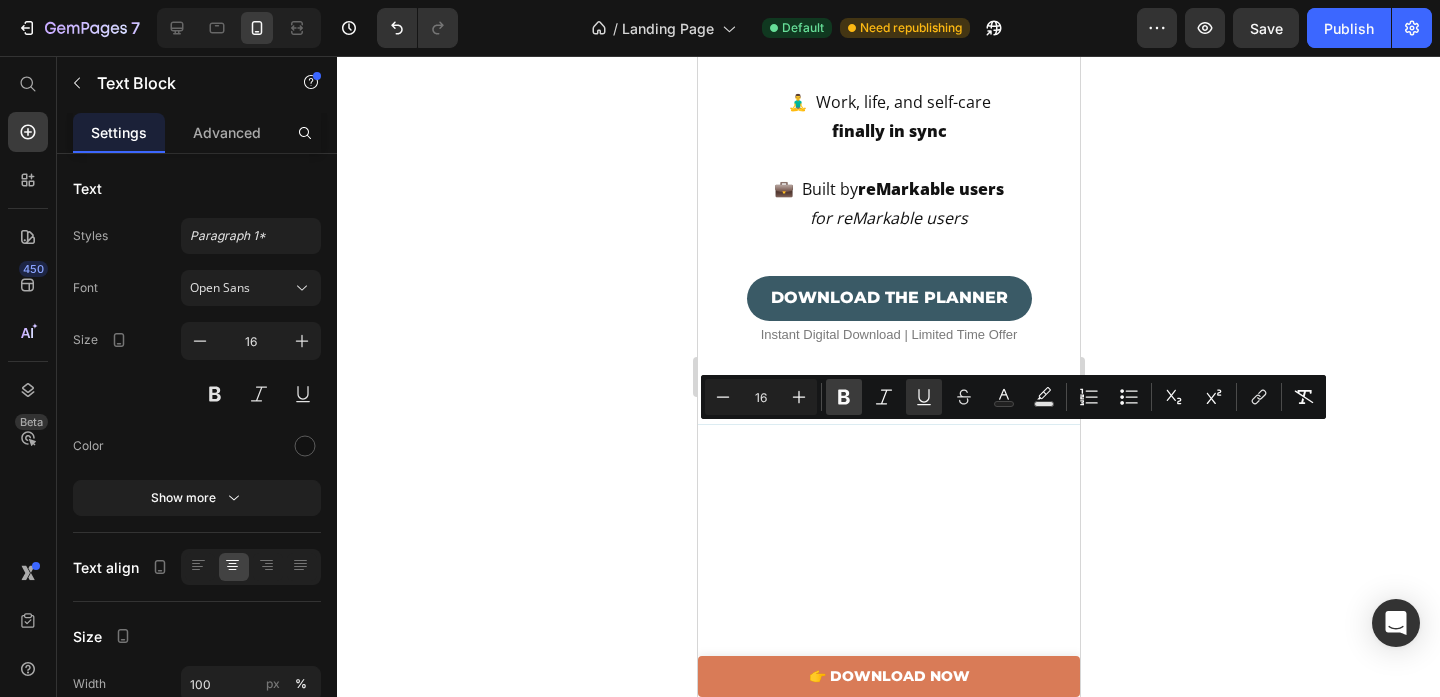 click 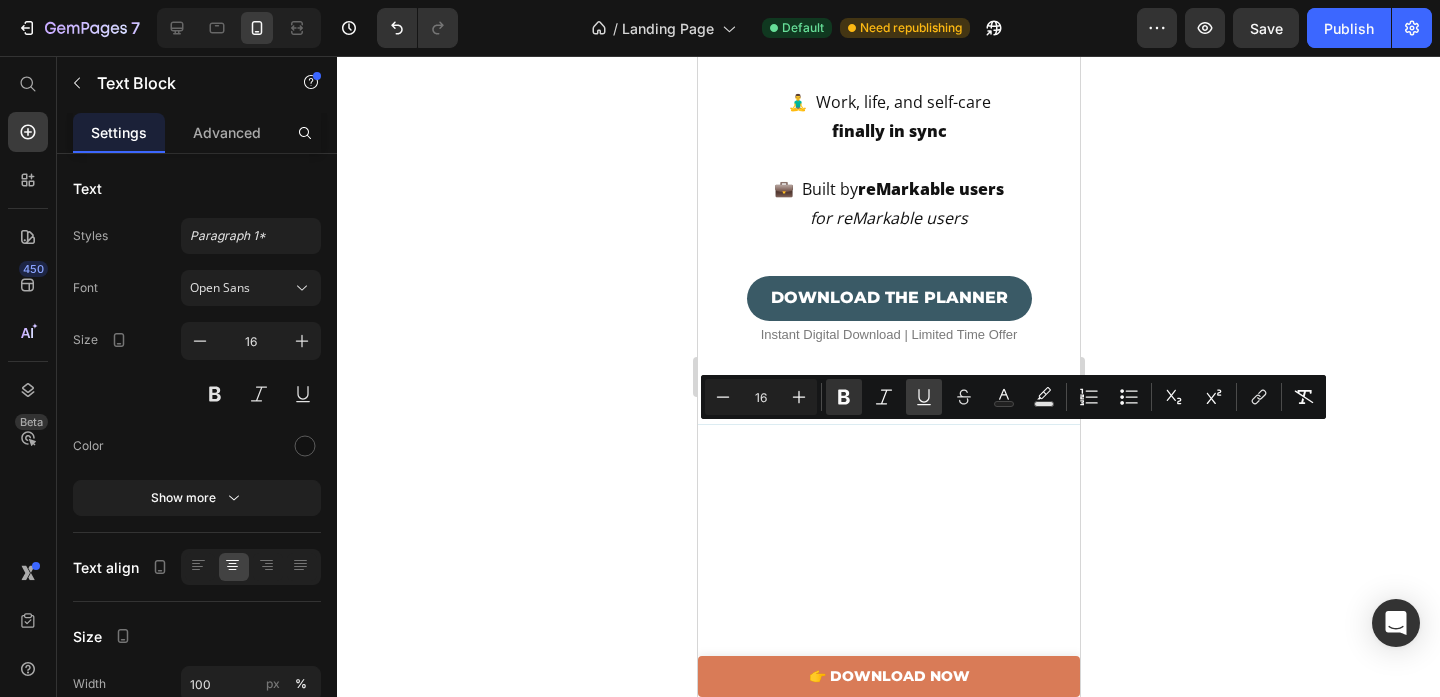 click 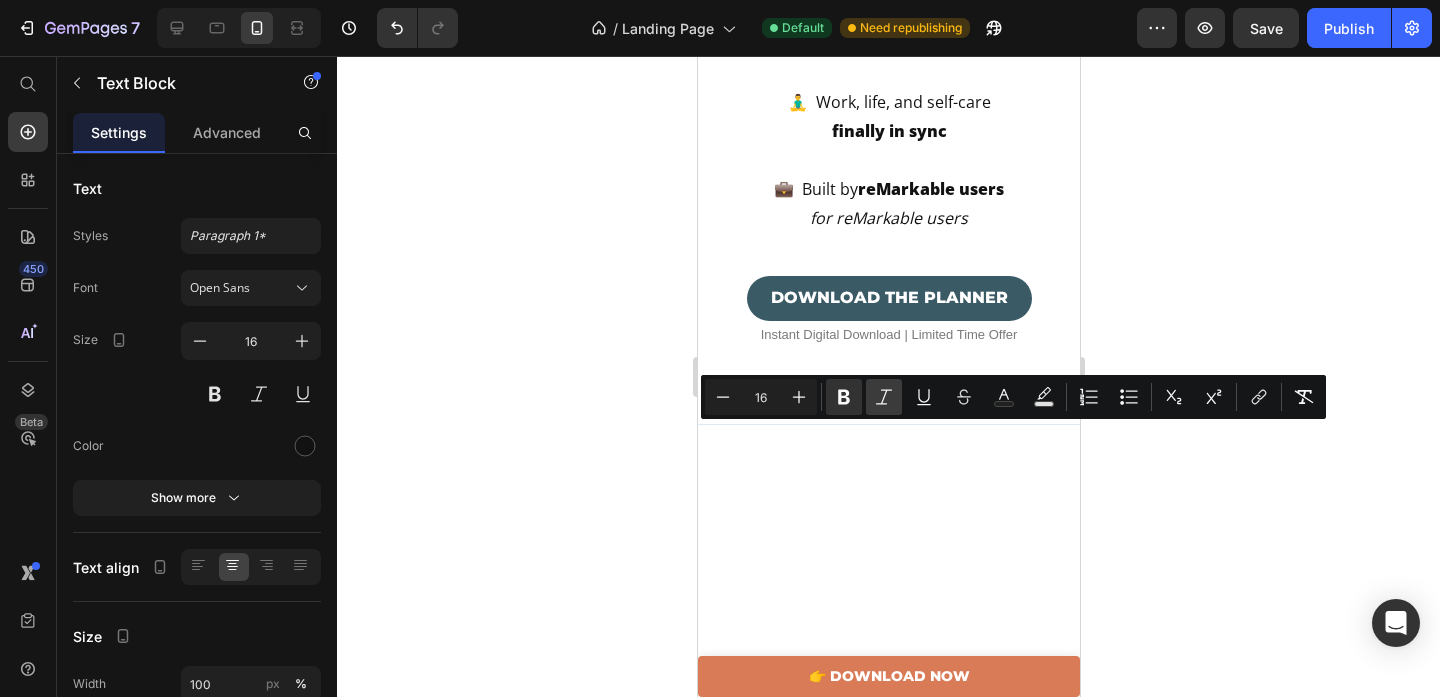 click 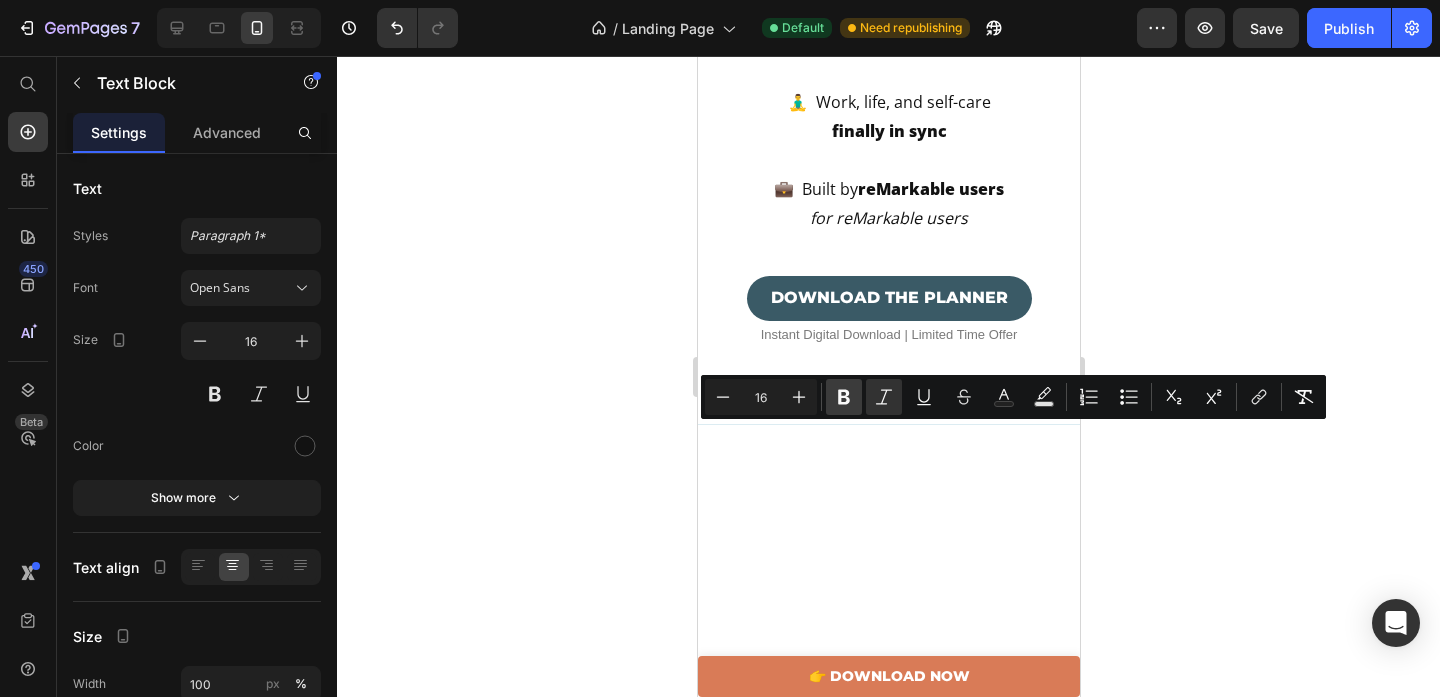 click 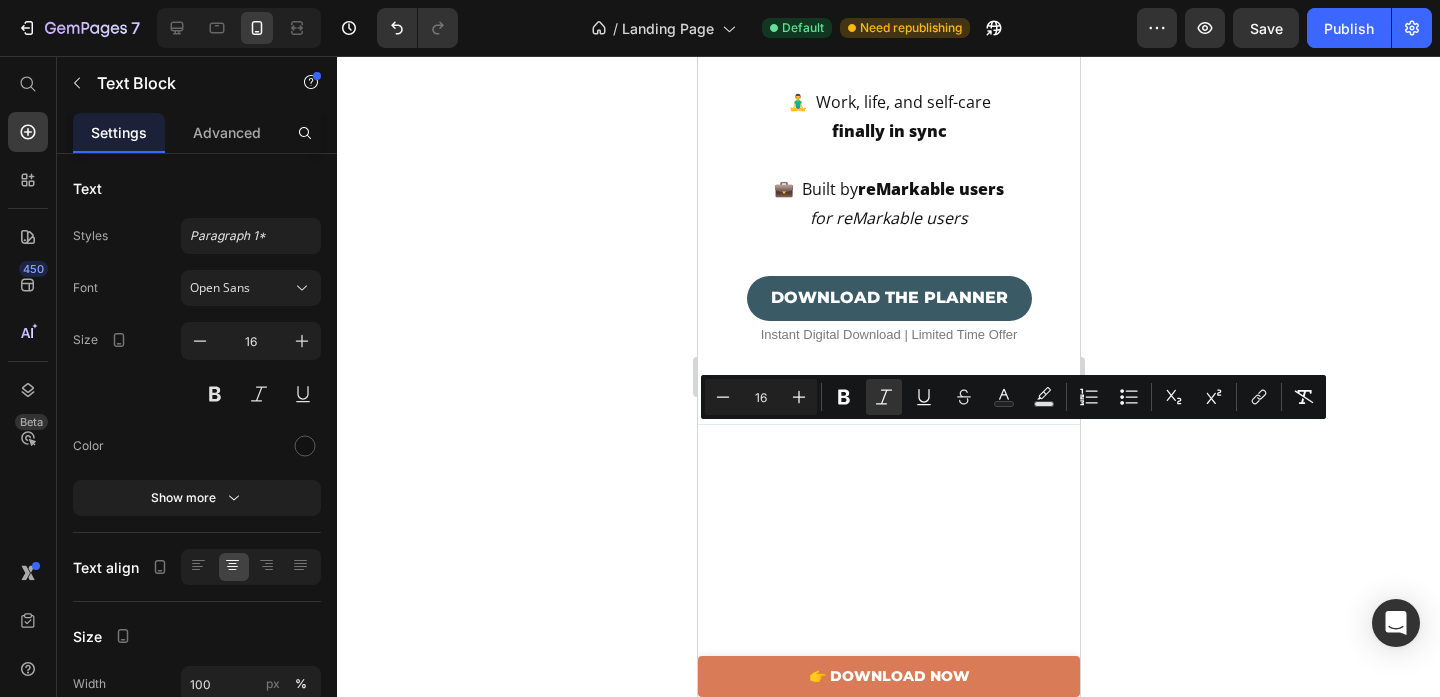 click 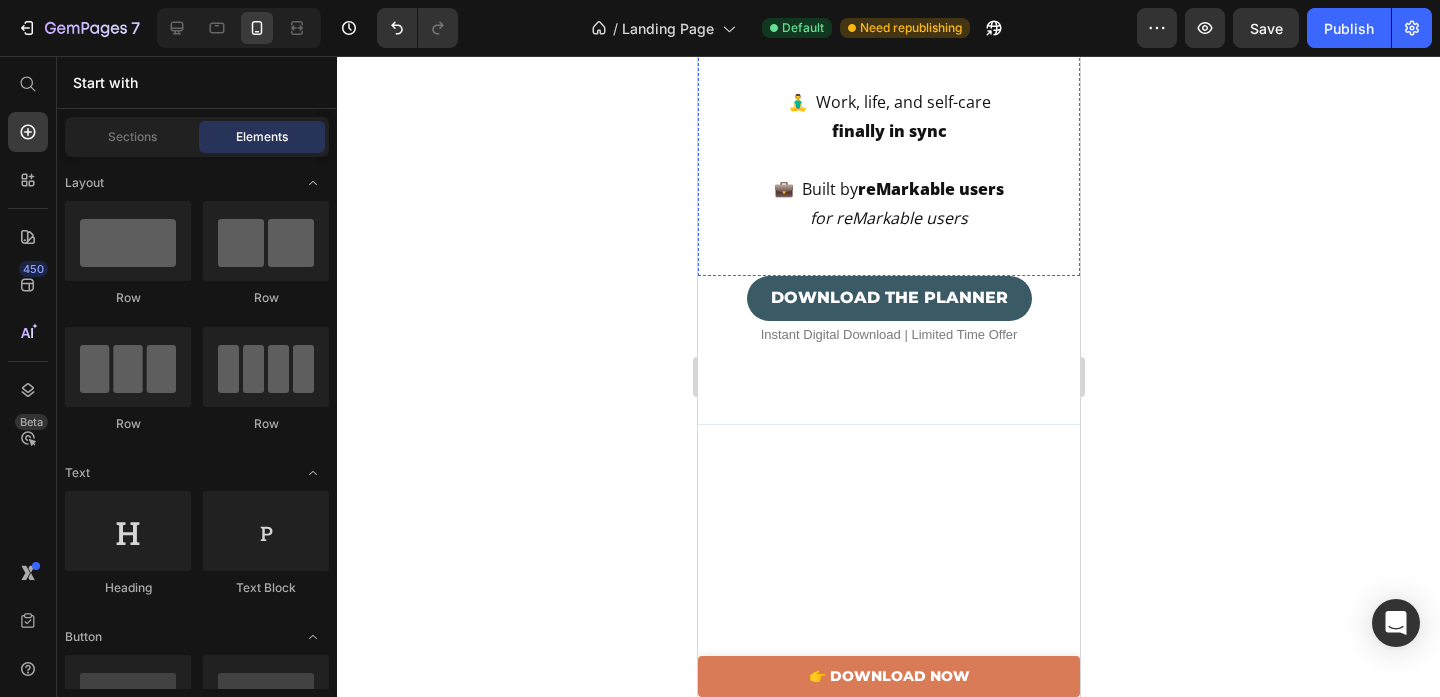click on "just hold notes" at bounding box center (924, -448) 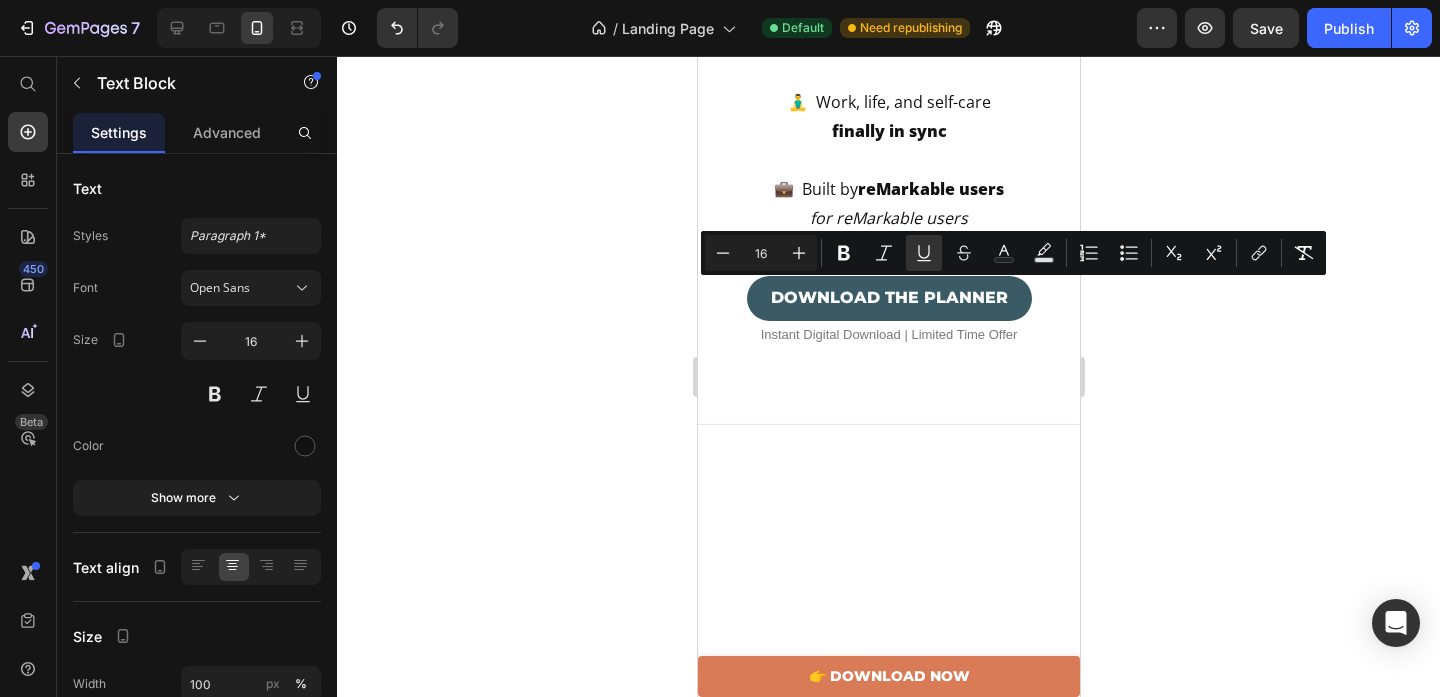 drag, startPoint x: 830, startPoint y: 294, endPoint x: 937, endPoint y: 302, distance: 107.298645 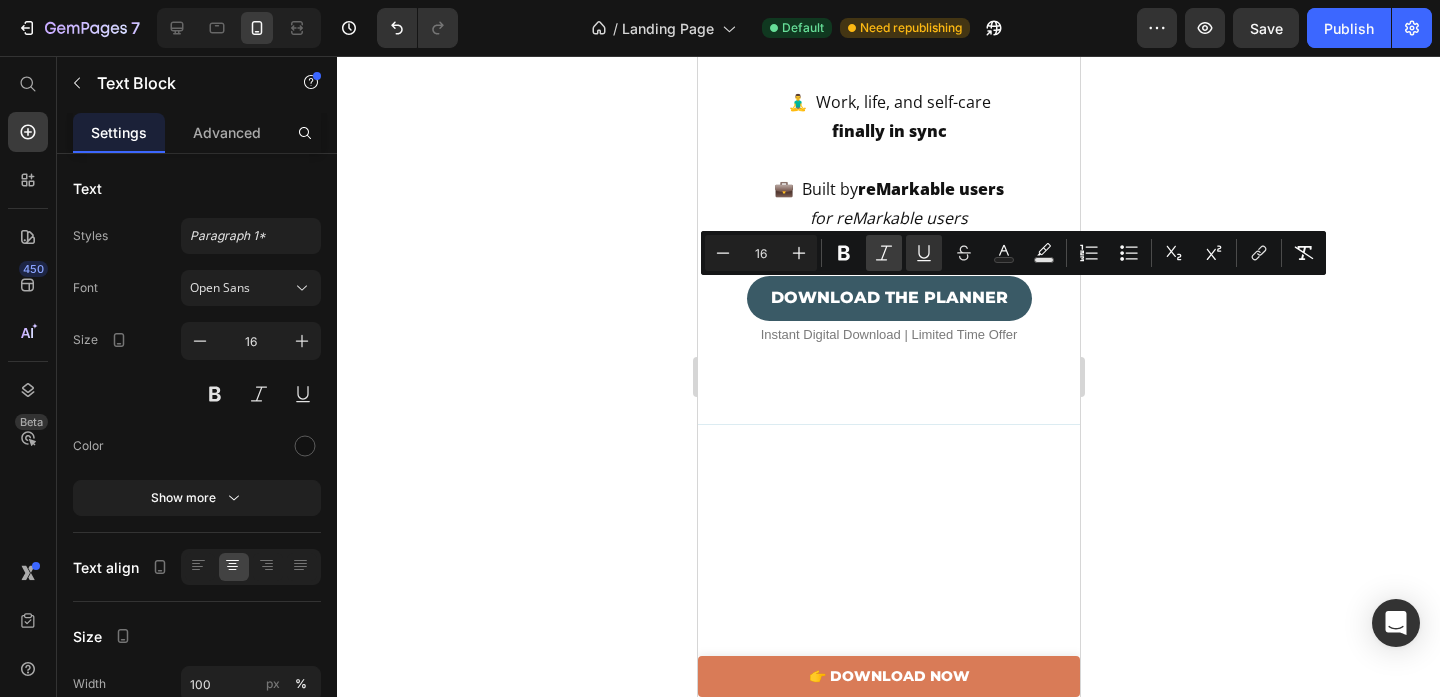 click 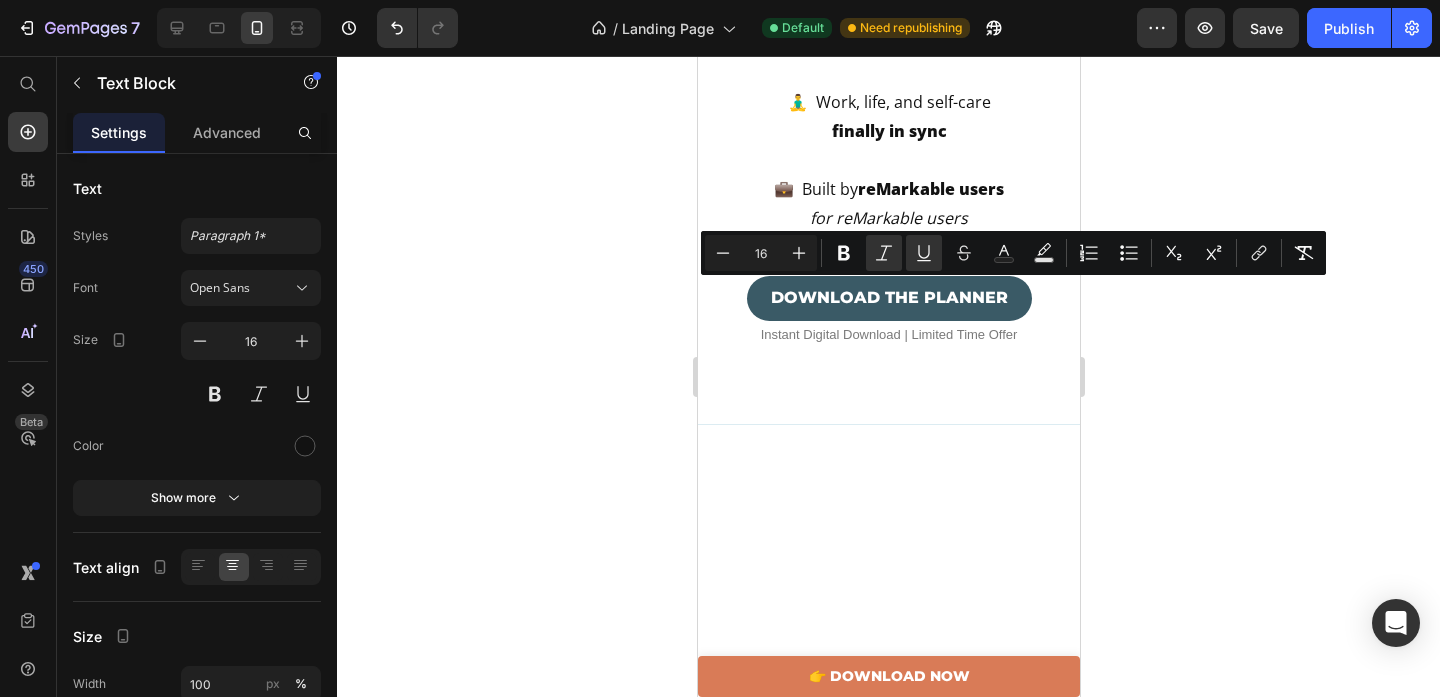 click 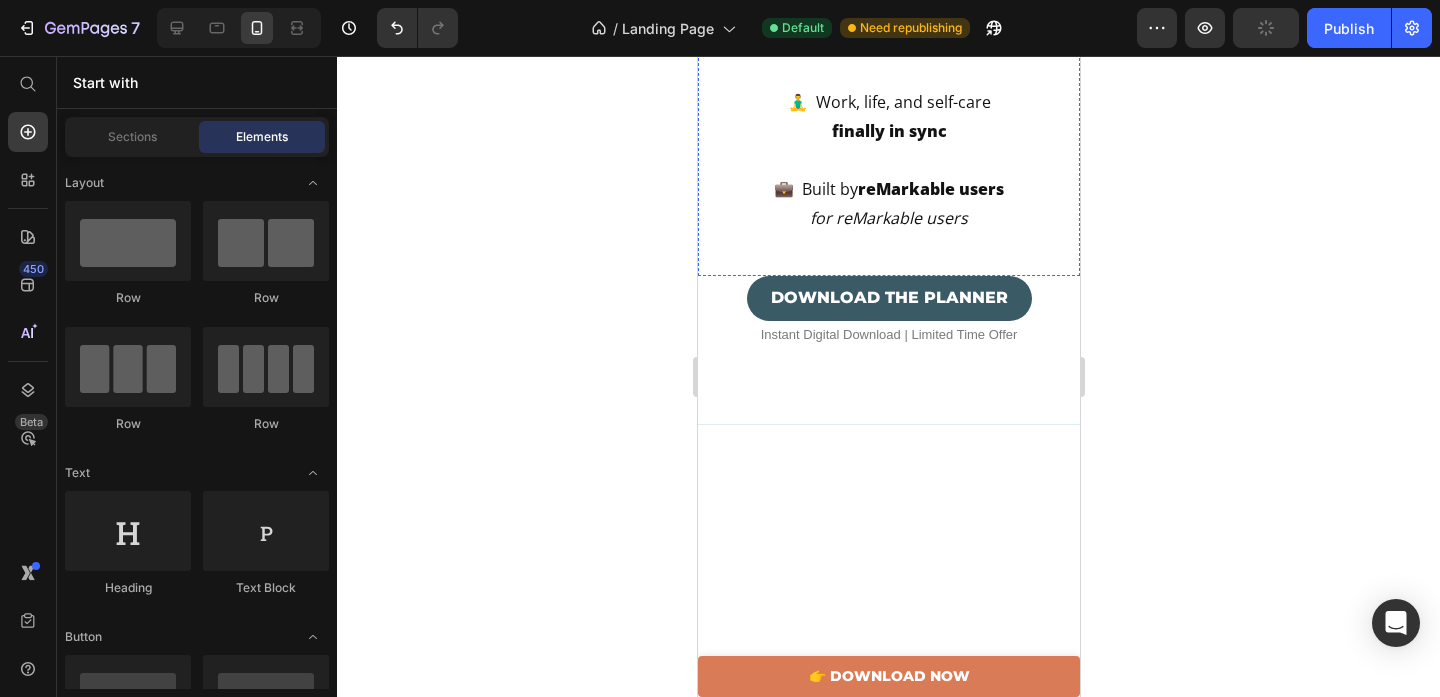 click on "What if your planner  could do more  than  just hold notes ?" at bounding box center (888, -462) 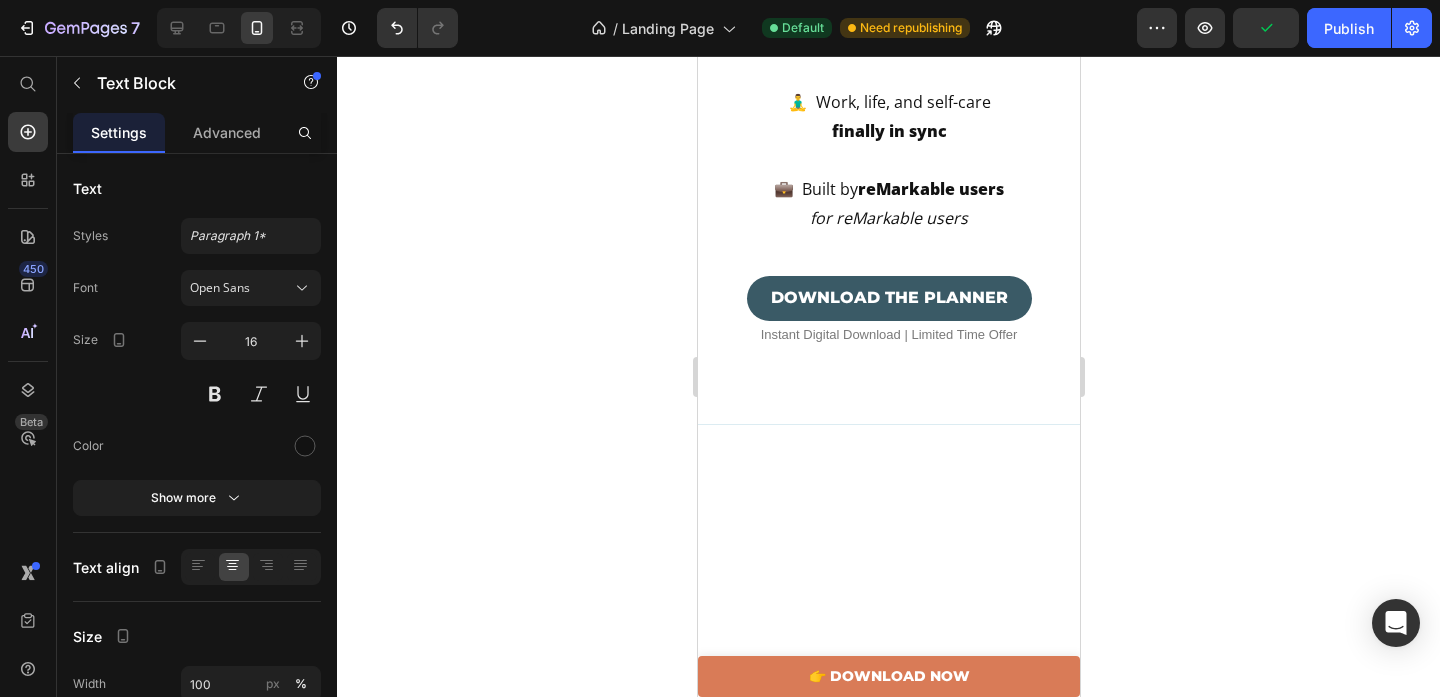 click on "What if your planner  could do more  than  just hold notes ?" at bounding box center (888, -462) 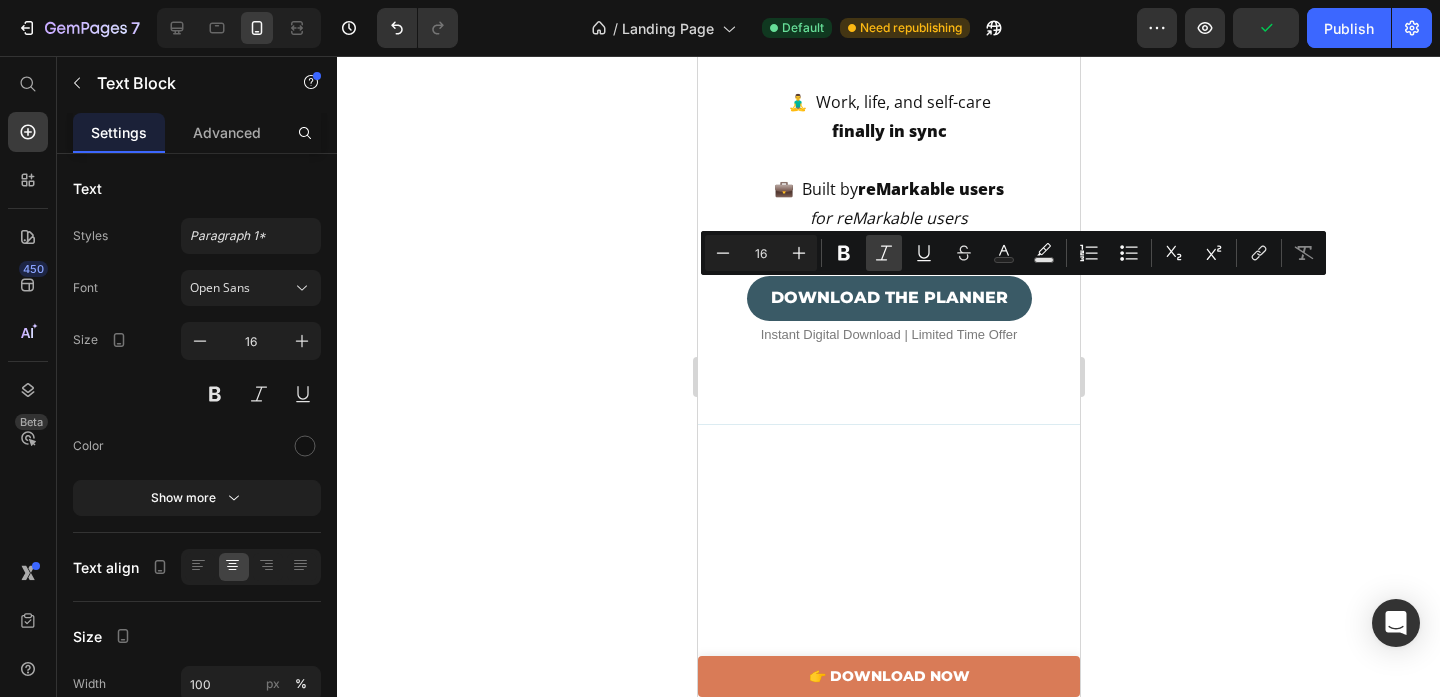 click 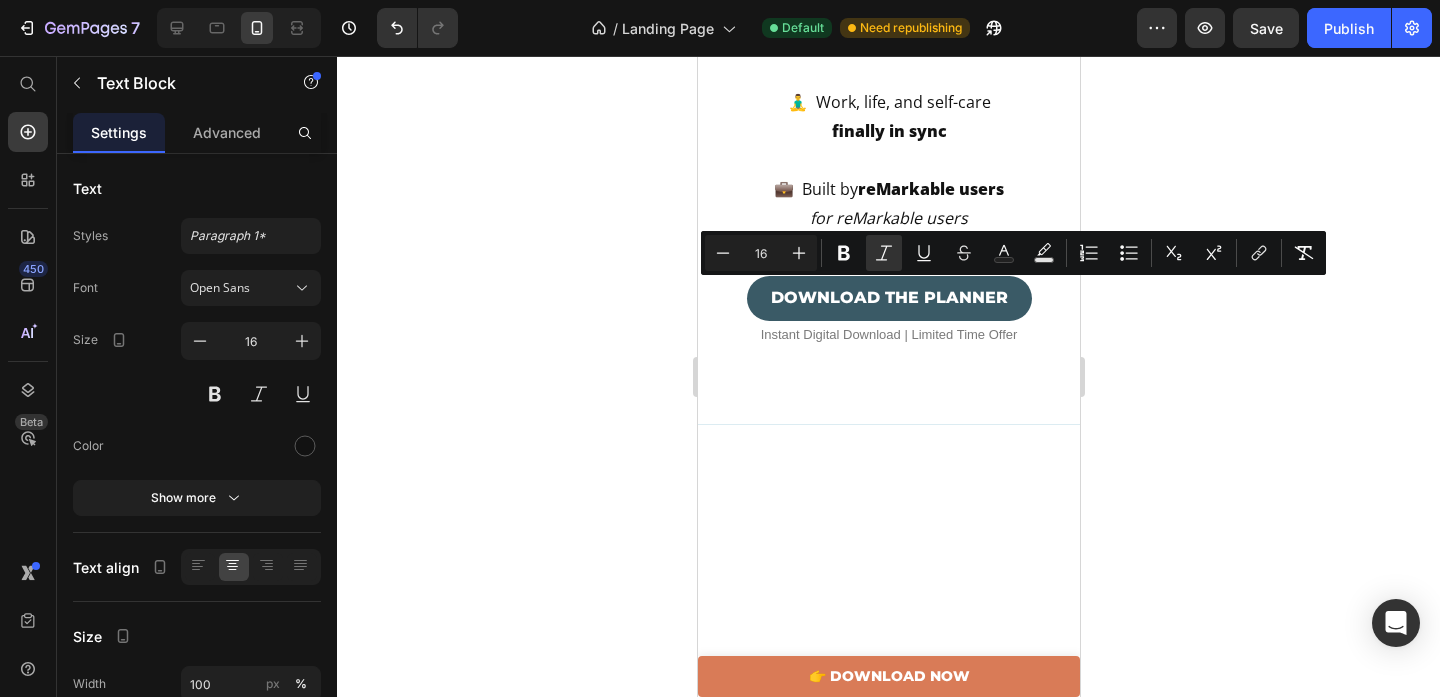 click 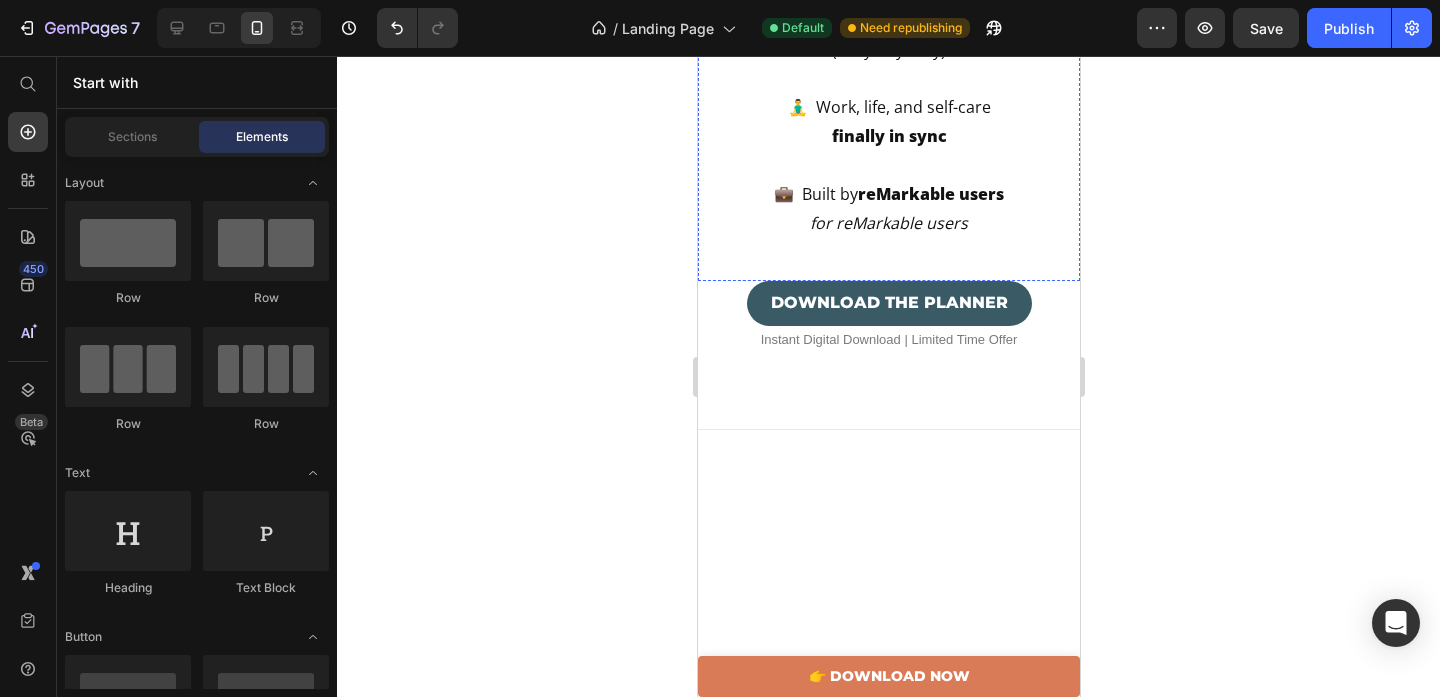 scroll, scrollTop: 2399, scrollLeft: 0, axis: vertical 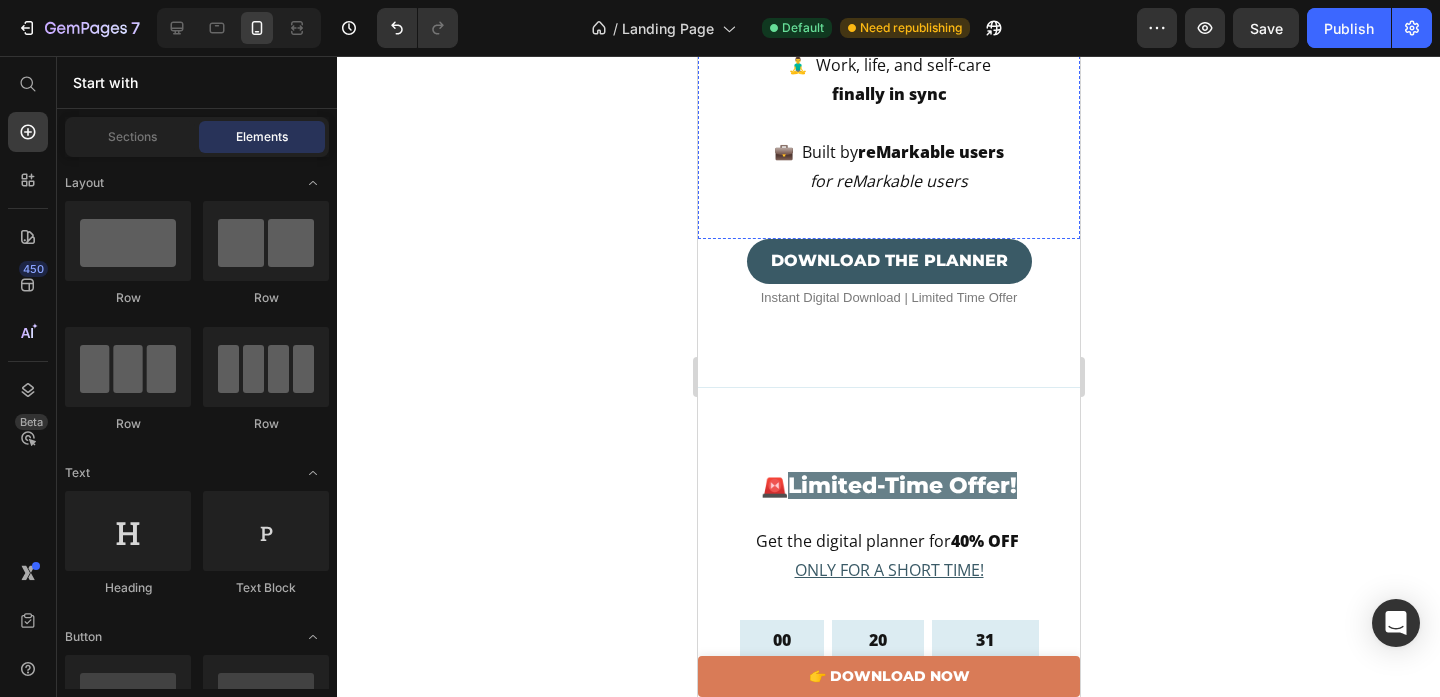 click on "ONE TAP" at bounding box center (920, -399) 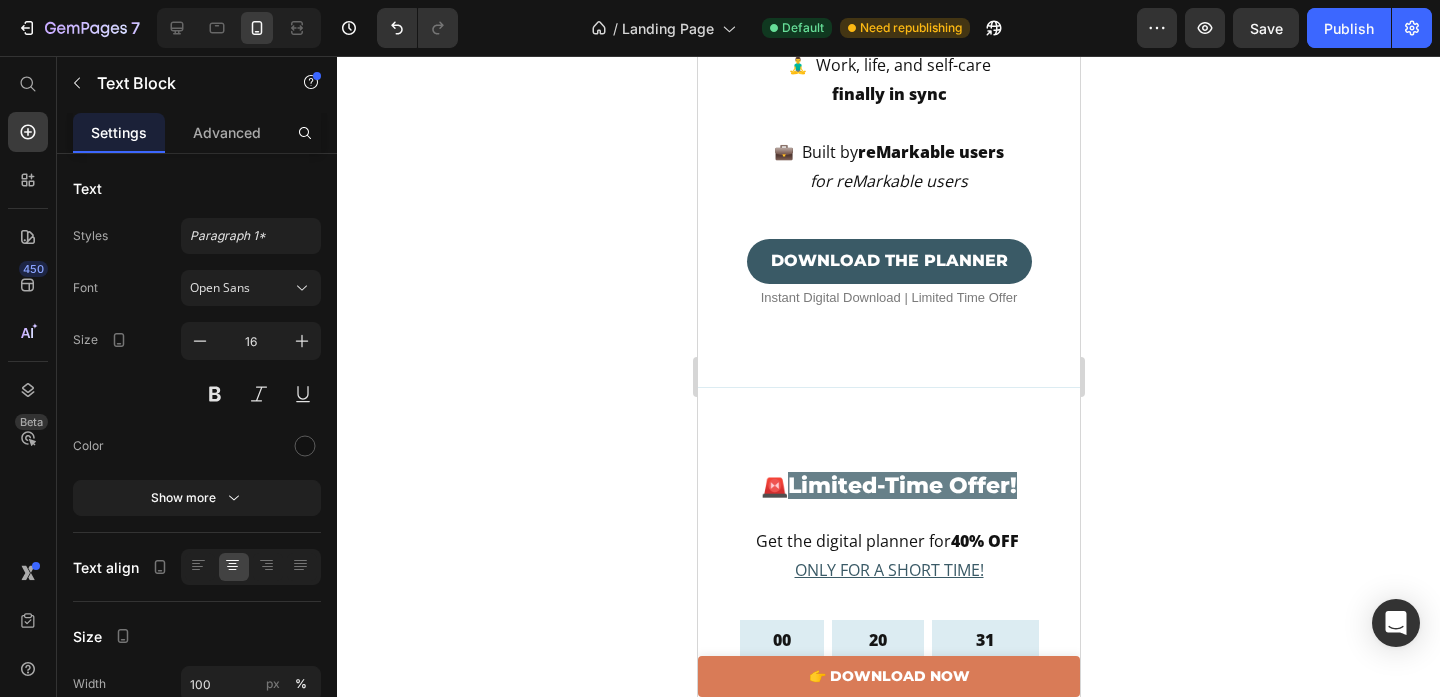 click on "with just  ONE TAP" at bounding box center (888, -399) 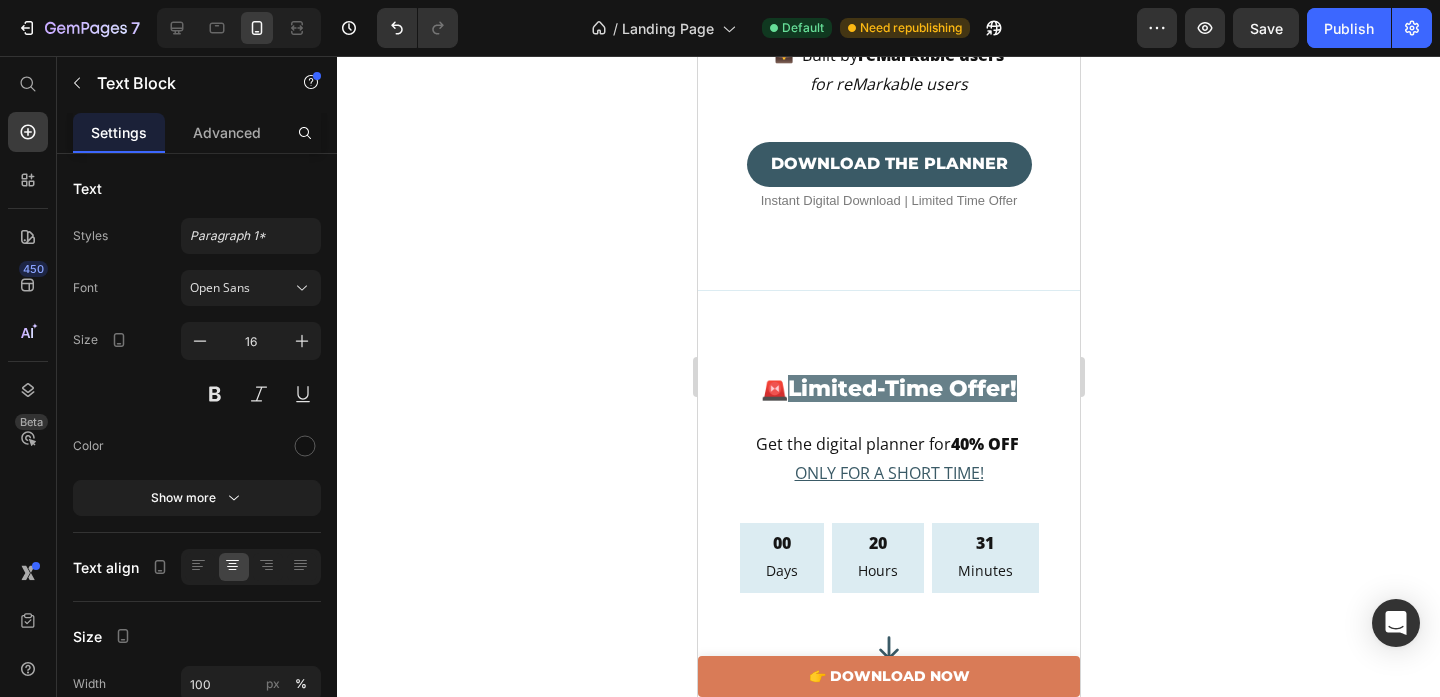 scroll, scrollTop: 2510, scrollLeft: 0, axis: vertical 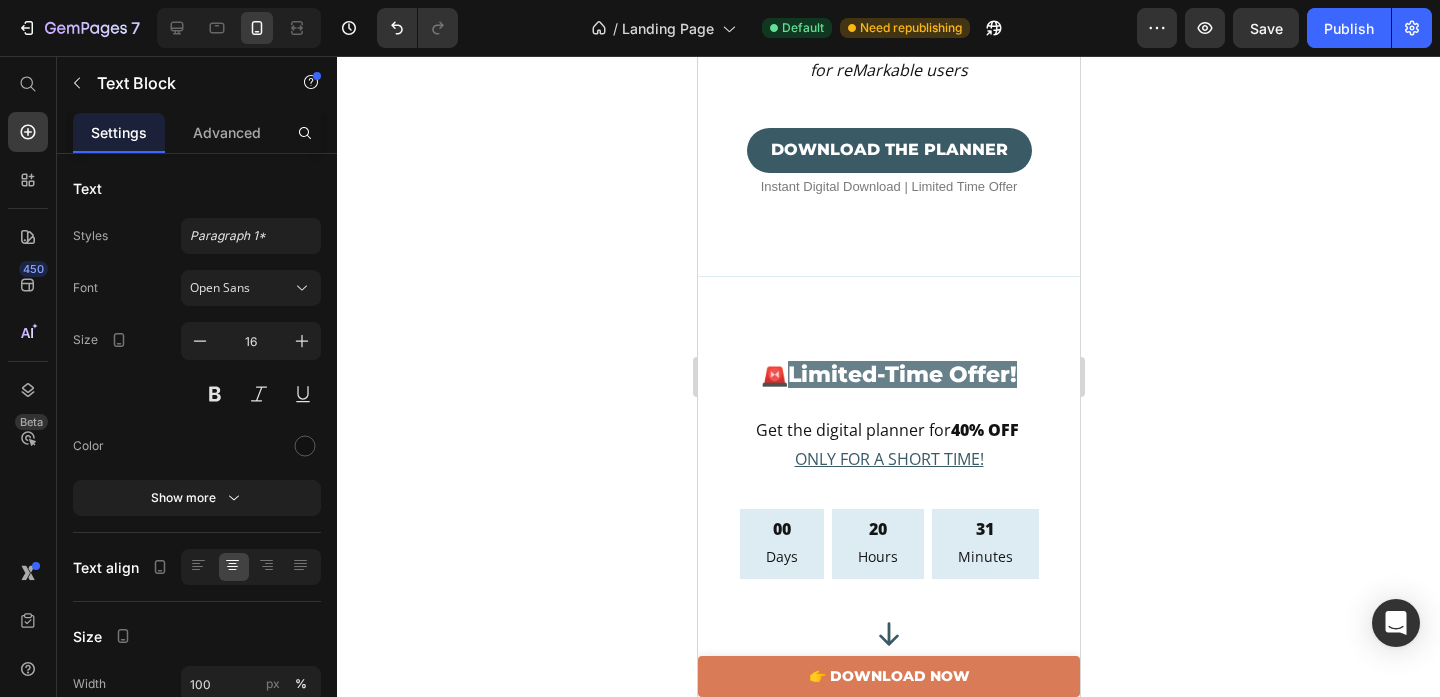 click 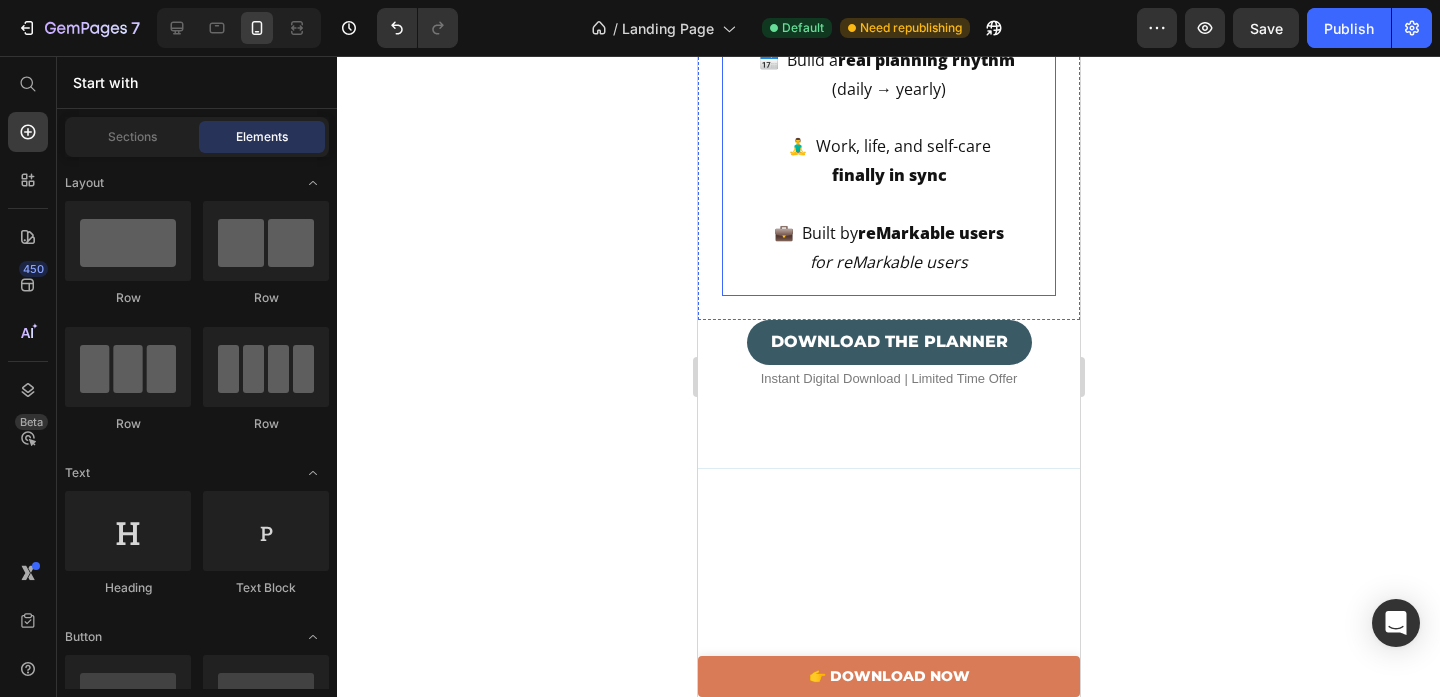 scroll, scrollTop: 2312, scrollLeft: 0, axis: vertical 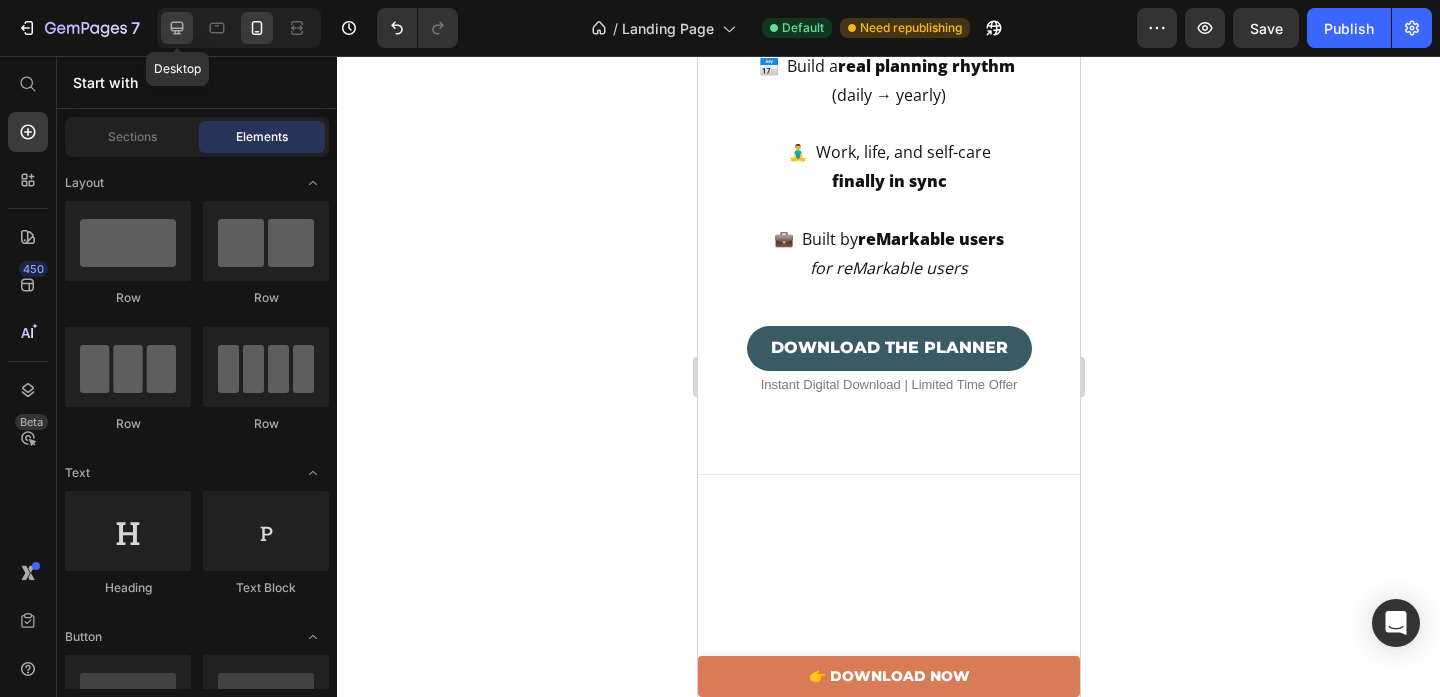 click 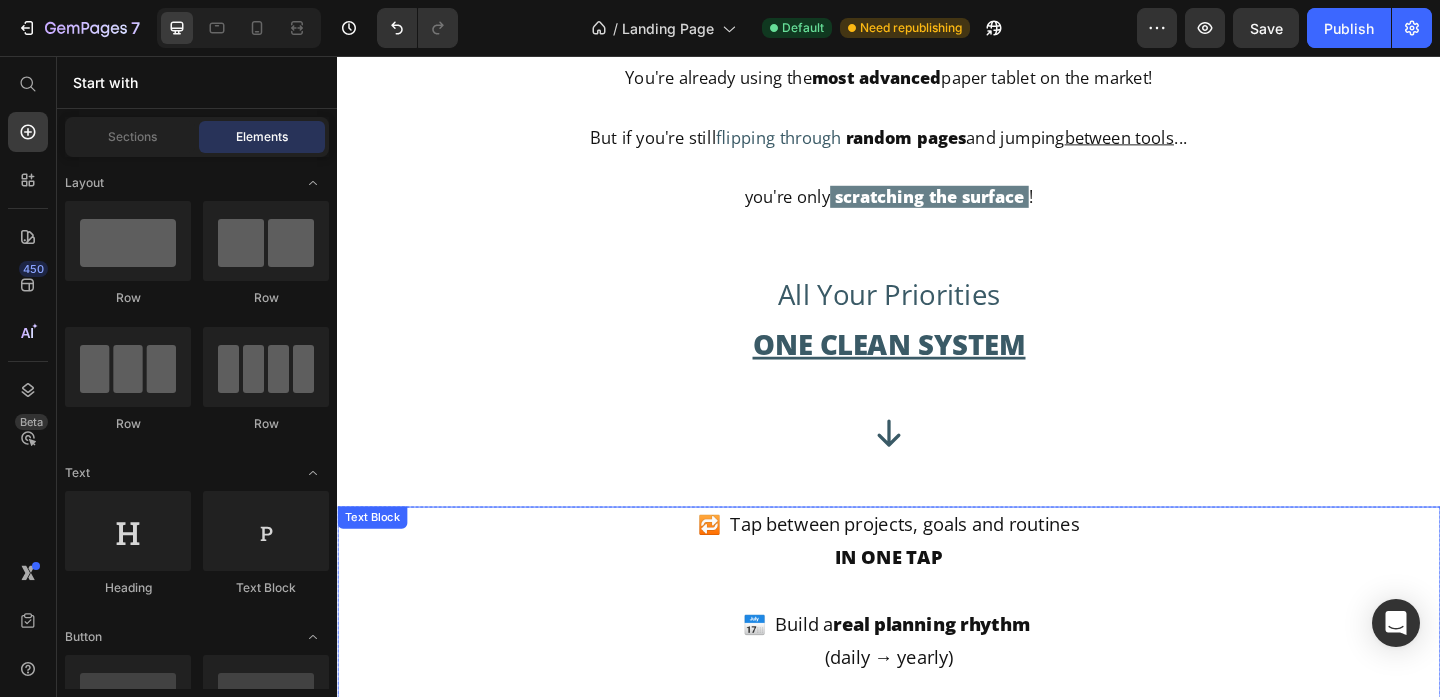 scroll, scrollTop: 1702, scrollLeft: 0, axis: vertical 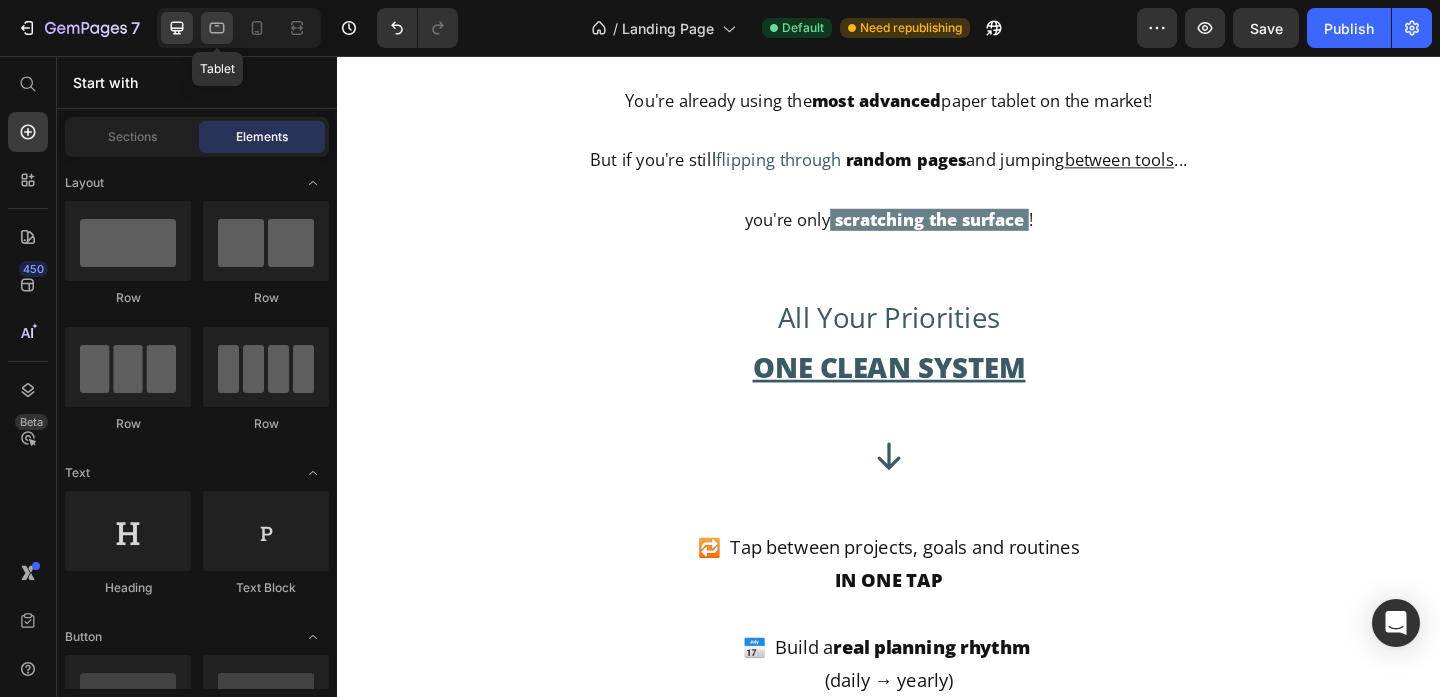 click 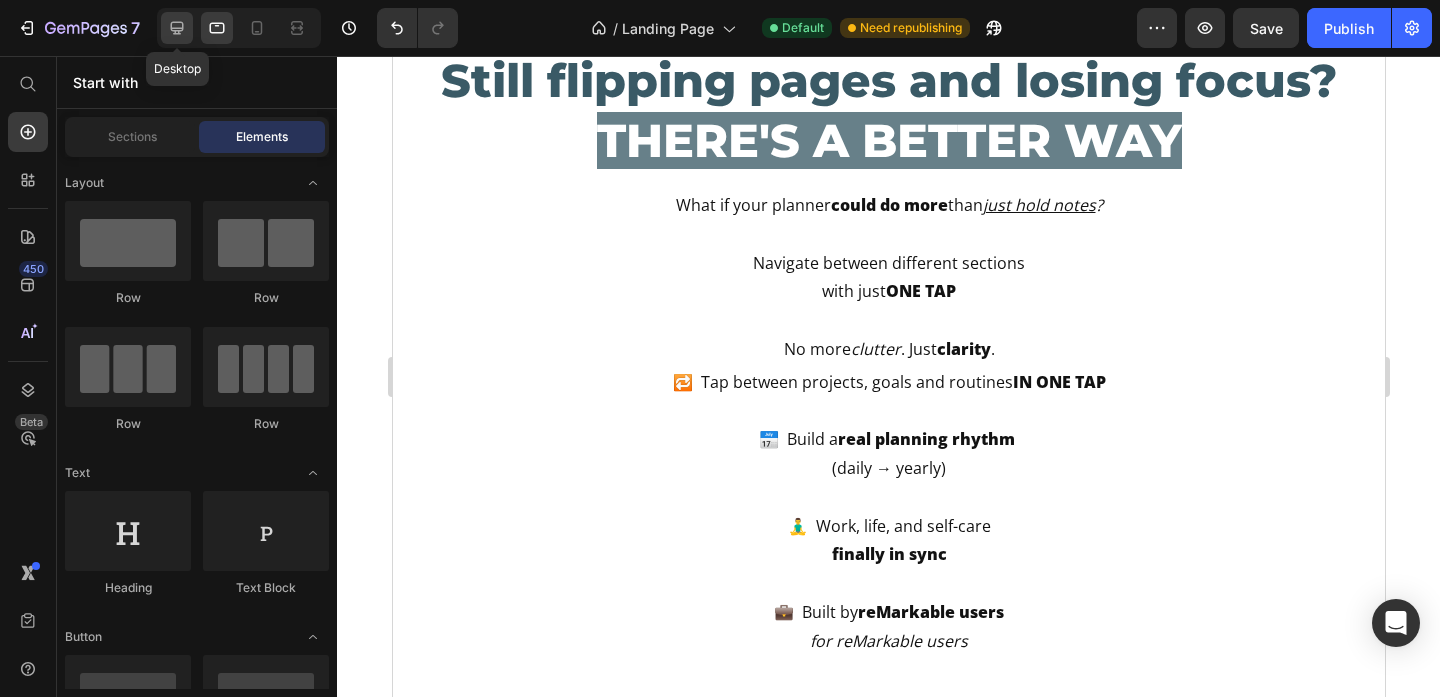click 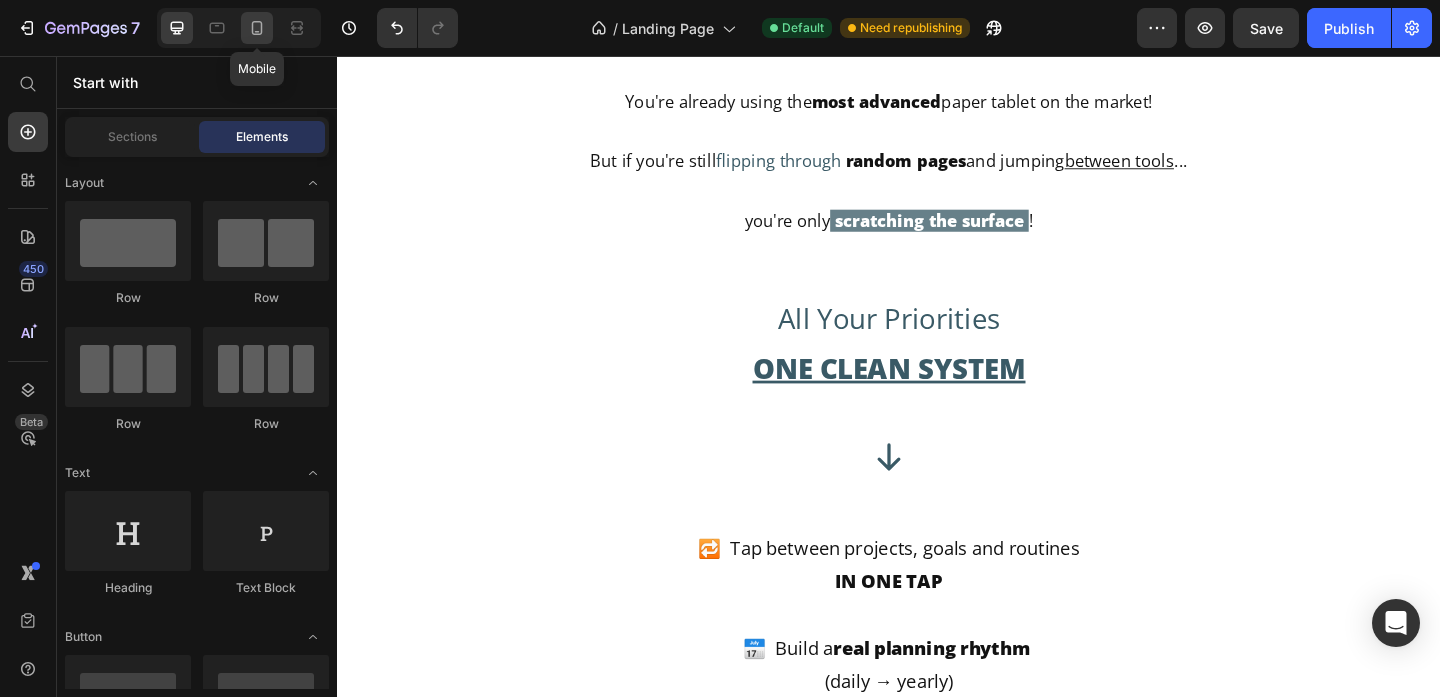 click 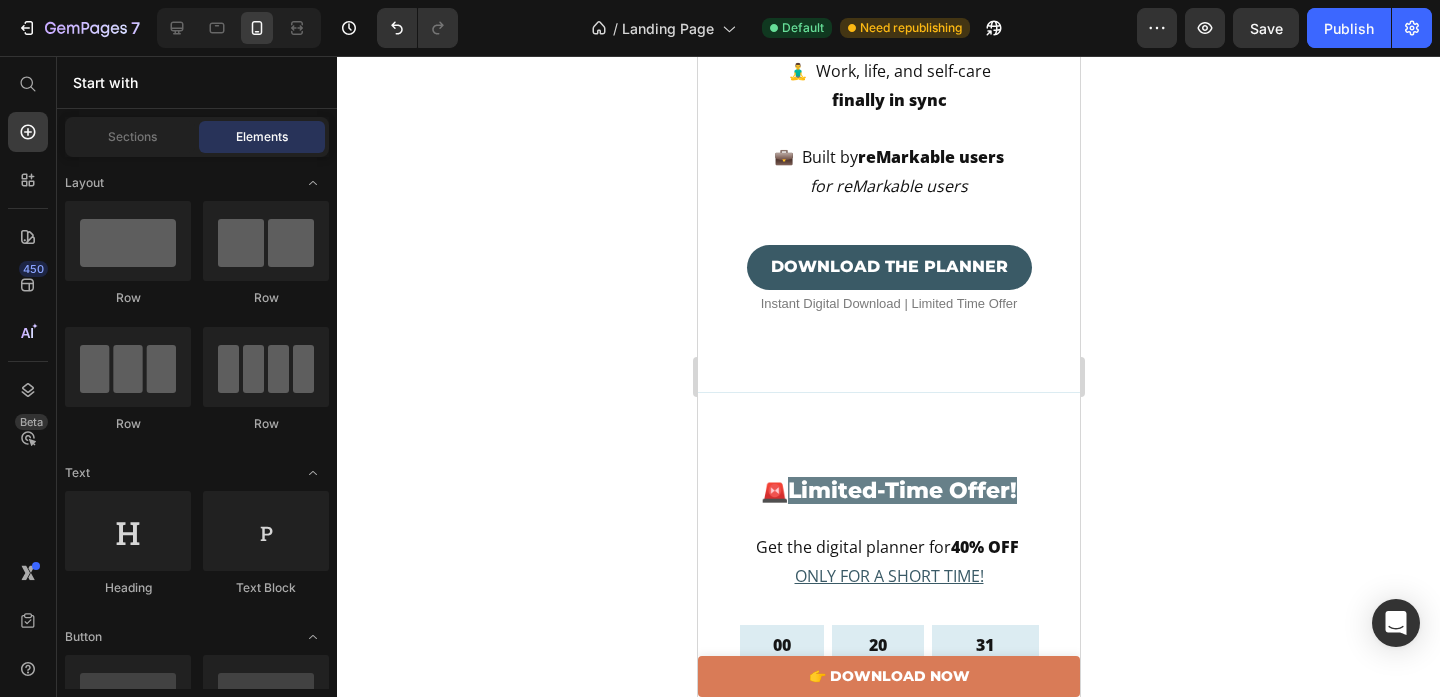 scroll, scrollTop: 2138, scrollLeft: 0, axis: vertical 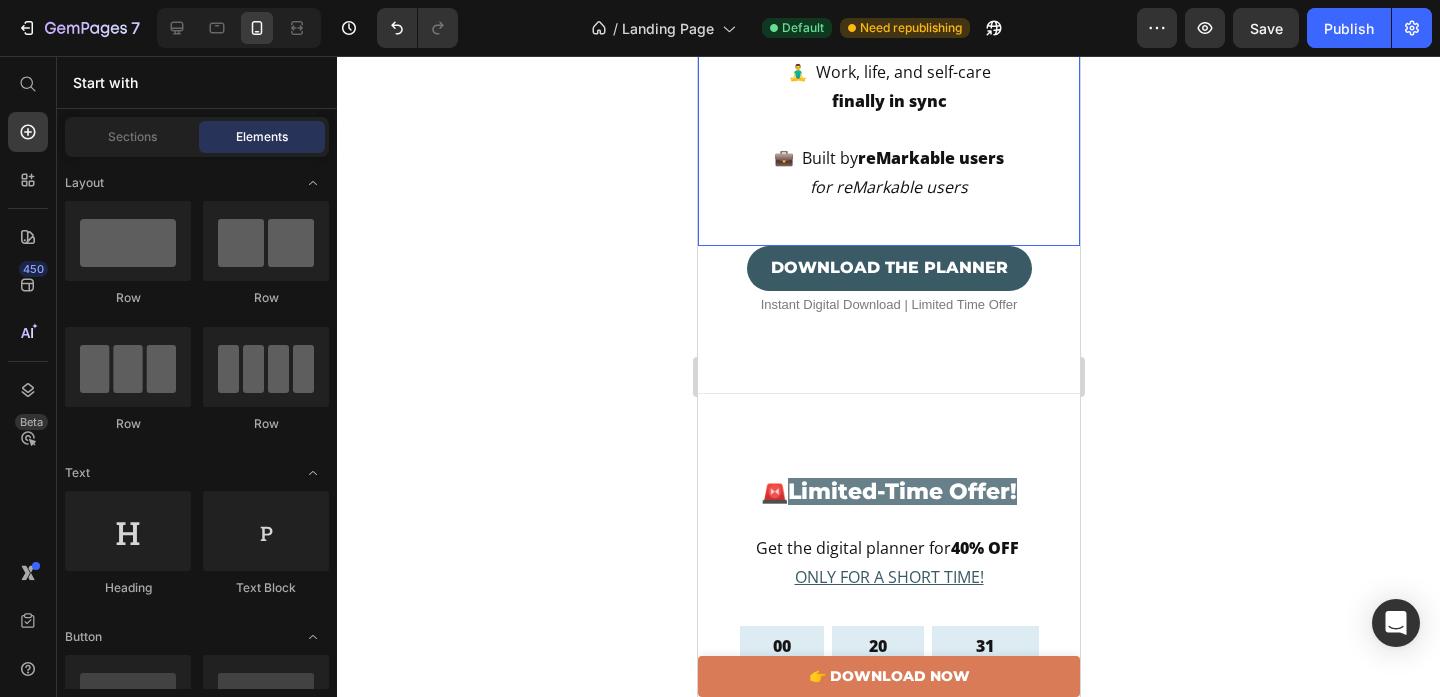 click on "THERE'S A BETTER WAY" at bounding box center [888, -562] 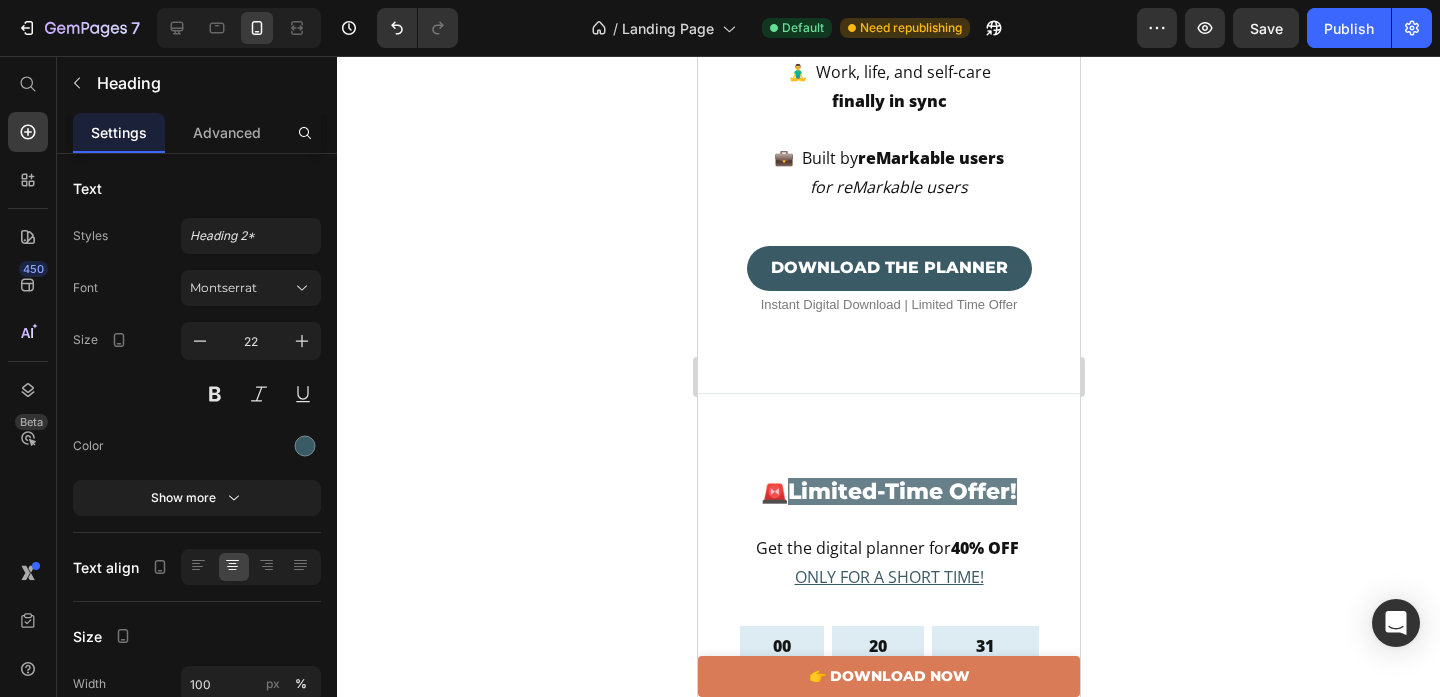 drag, startPoint x: 1038, startPoint y: 182, endPoint x: 739, endPoint y: 91, distance: 312.5412 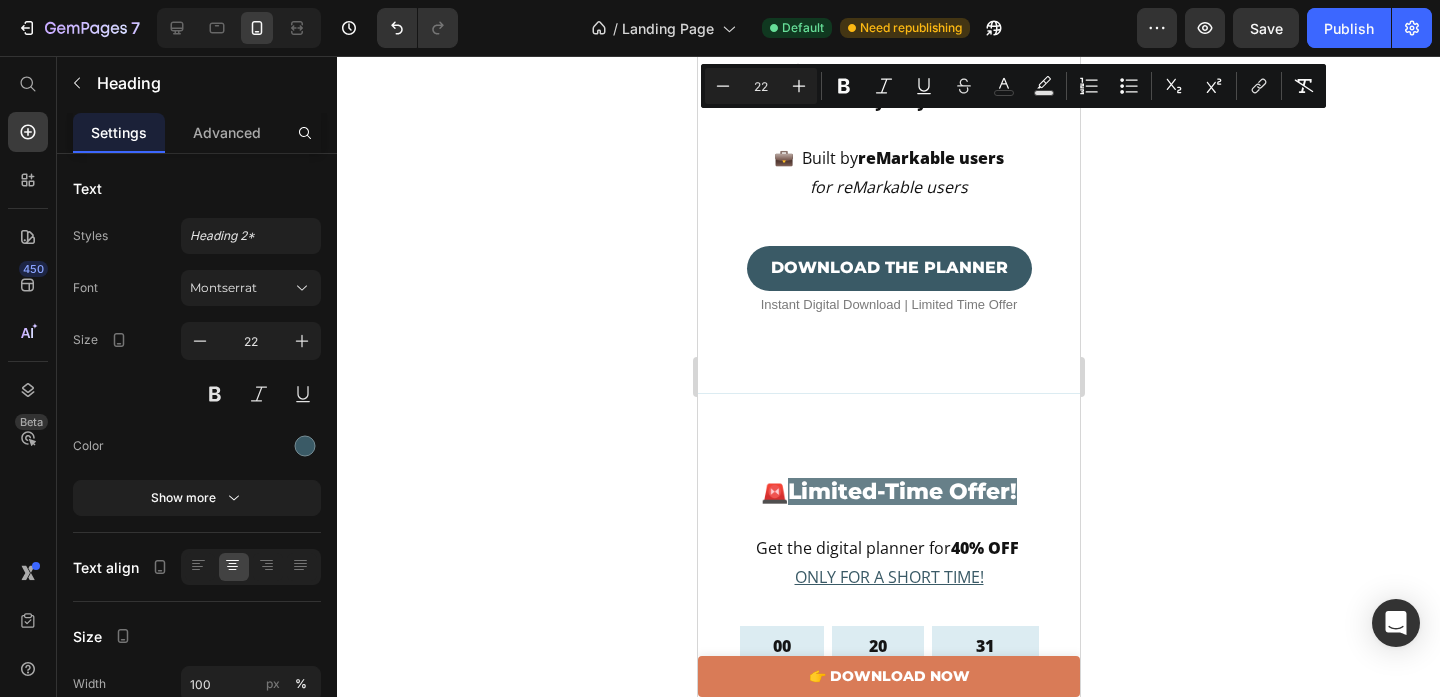 copy on "Still flipping pages and losing focus?  THERE'S A BETTER WAY" 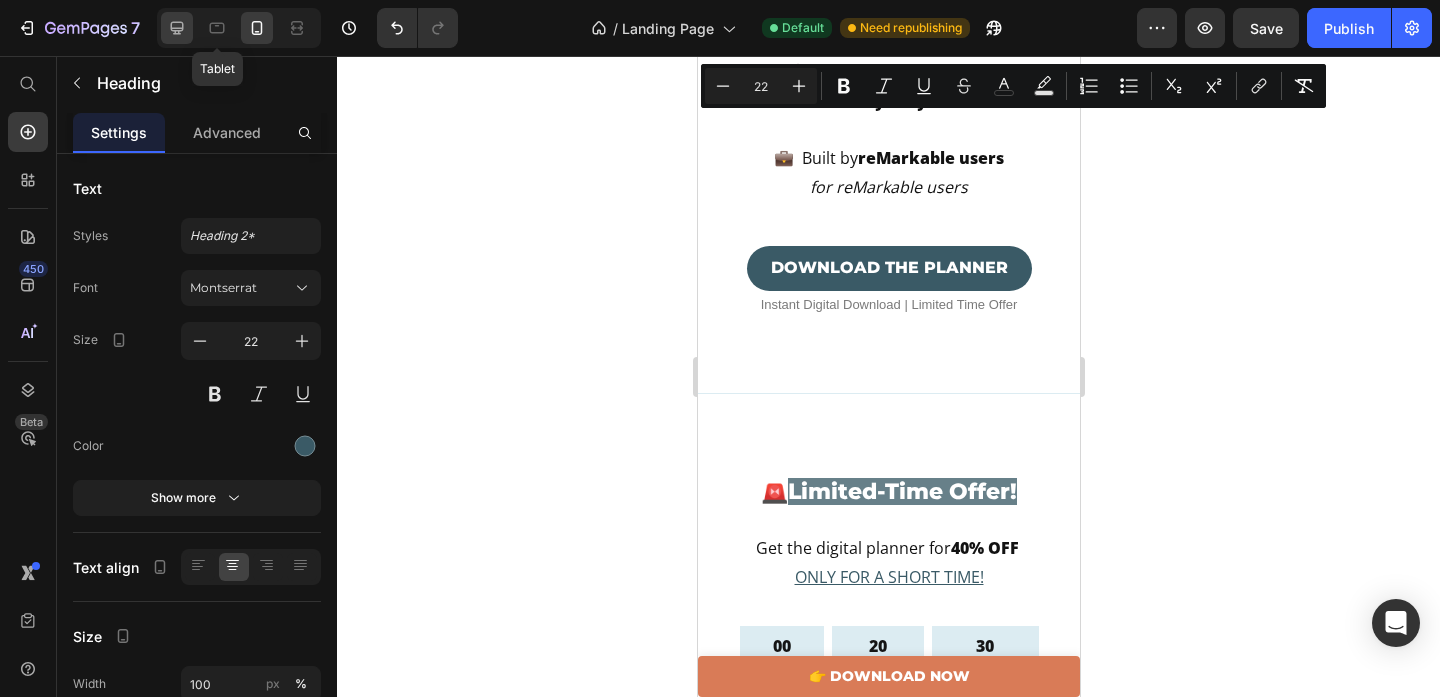 click 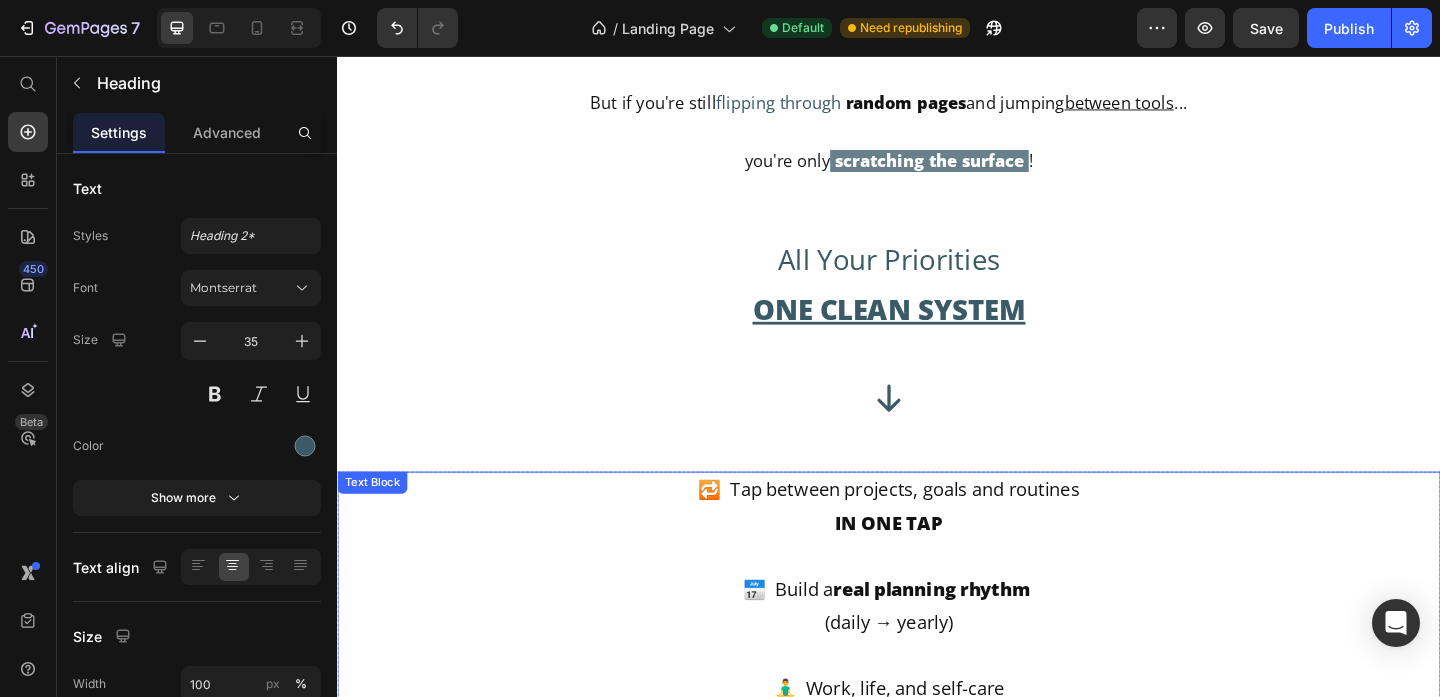 scroll, scrollTop: 1511, scrollLeft: 0, axis: vertical 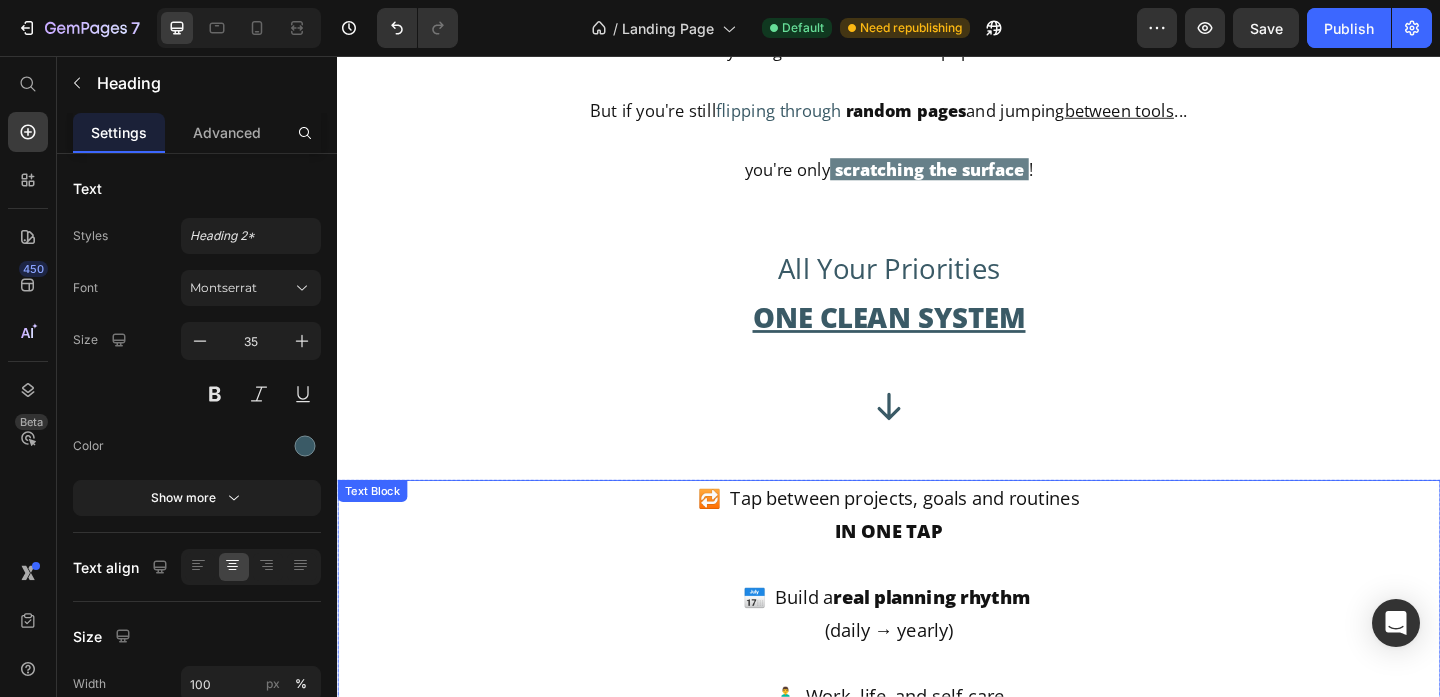 click on "FULL POTENTIAL" at bounding box center (937, -30) 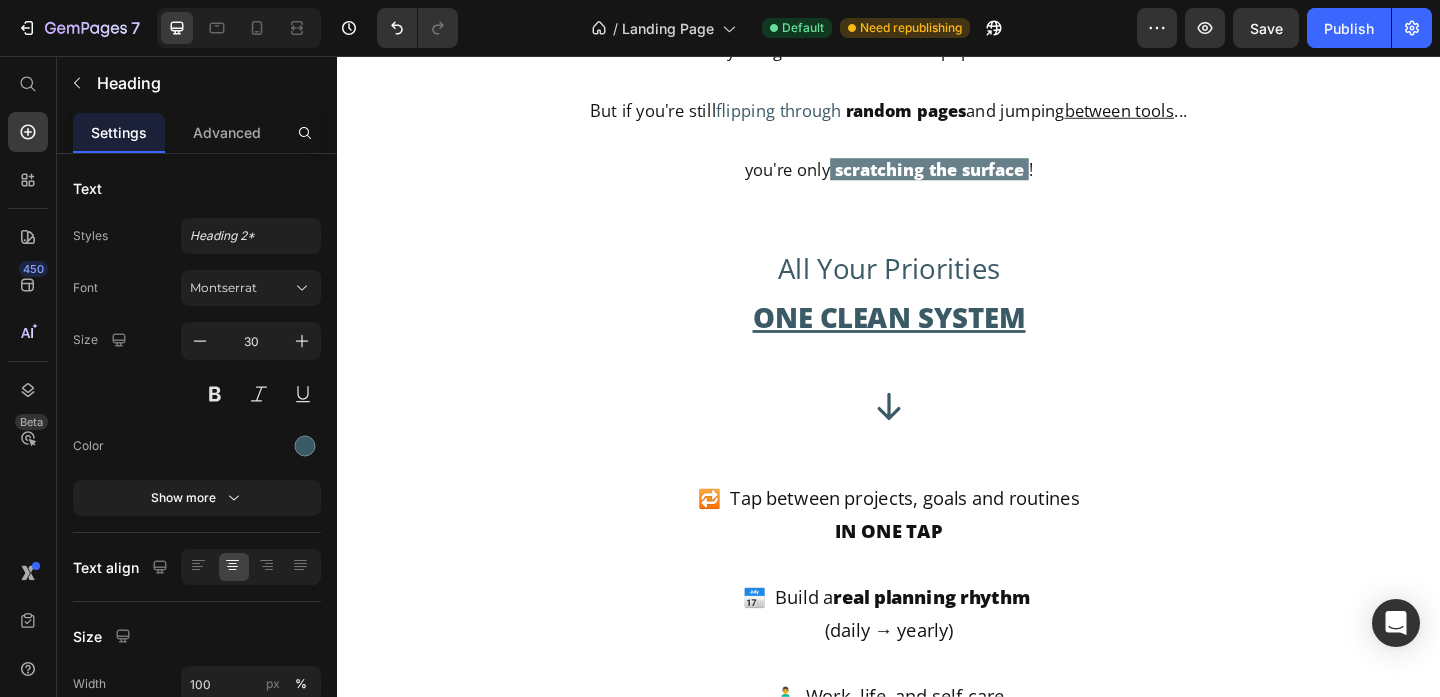 drag, startPoint x: 1101, startPoint y: 212, endPoint x: 622, endPoint y: 158, distance: 482.03424 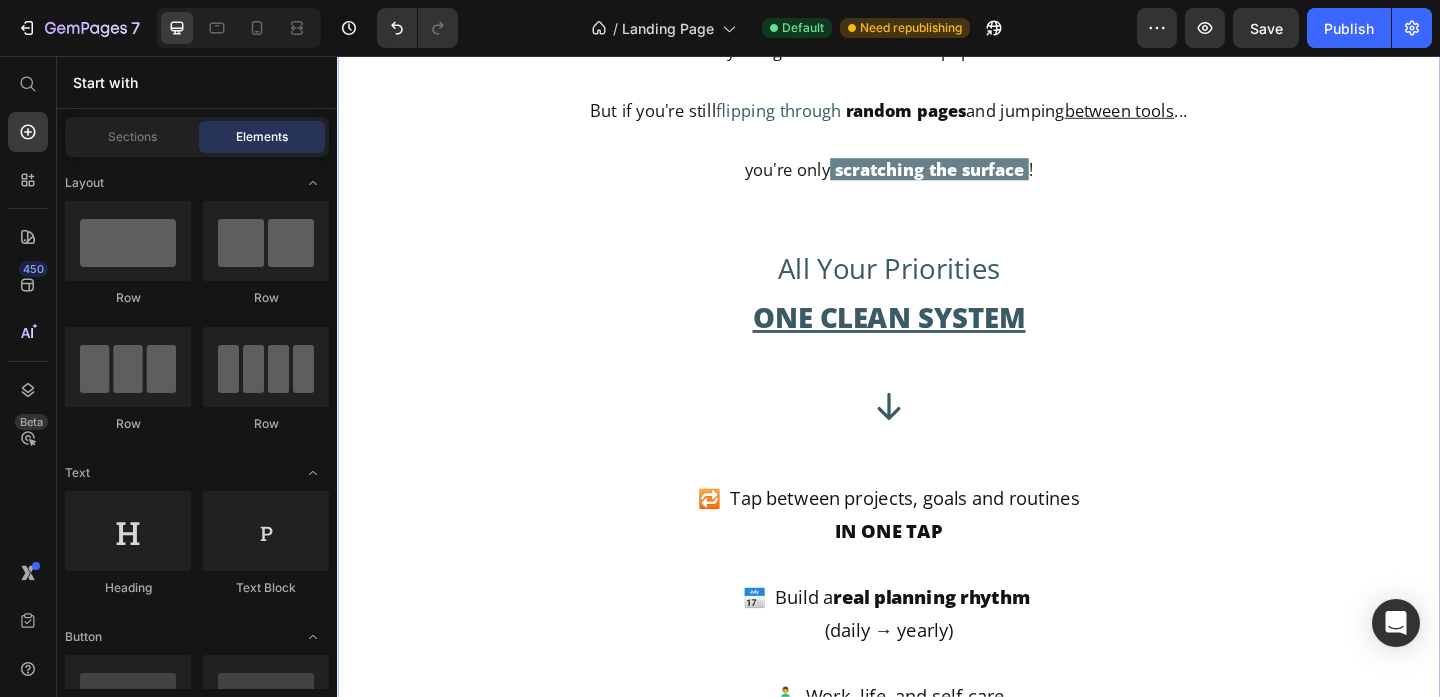 click on "Product Images Inkspira Ultimate Planner 2025+2026 Product Title €37,00 Product Price Row This product has only default variant Product Variants & Swatches 1 Product Quantity 👉 DOWNLOAD NOW Product Cart Button Row Product Sticky   GET THE PLANNER NOW Button Instant Digital Download | Limited Time Offer Text Block Row Row Section 4/25 Trusted by  professionals   who need more than  BLANK PAGES Heading Trusted by  professionals   who need more than  BLANK PAGES Heading Section 5/25 Image Row Image Row Row Image Row Row Row Section 6/25 Still flipping pages and losing focus?  THERE'S A BETTER WAY  Heading   32 Still flipping pages and losing focus?  THERE'S A BETTER WAY  Heading What if your planner  could do more  than  just hold notes ? Navigate between different sections  with just  ONE TAP No more  clutter . Just  clarity . Text Block All your priorities ONE CLEAN SYSTEM Text Block
Icon 🔁  Tap between projects, goals and routines  IN ONE TAP   📅  Build a" at bounding box center (937, 6904) 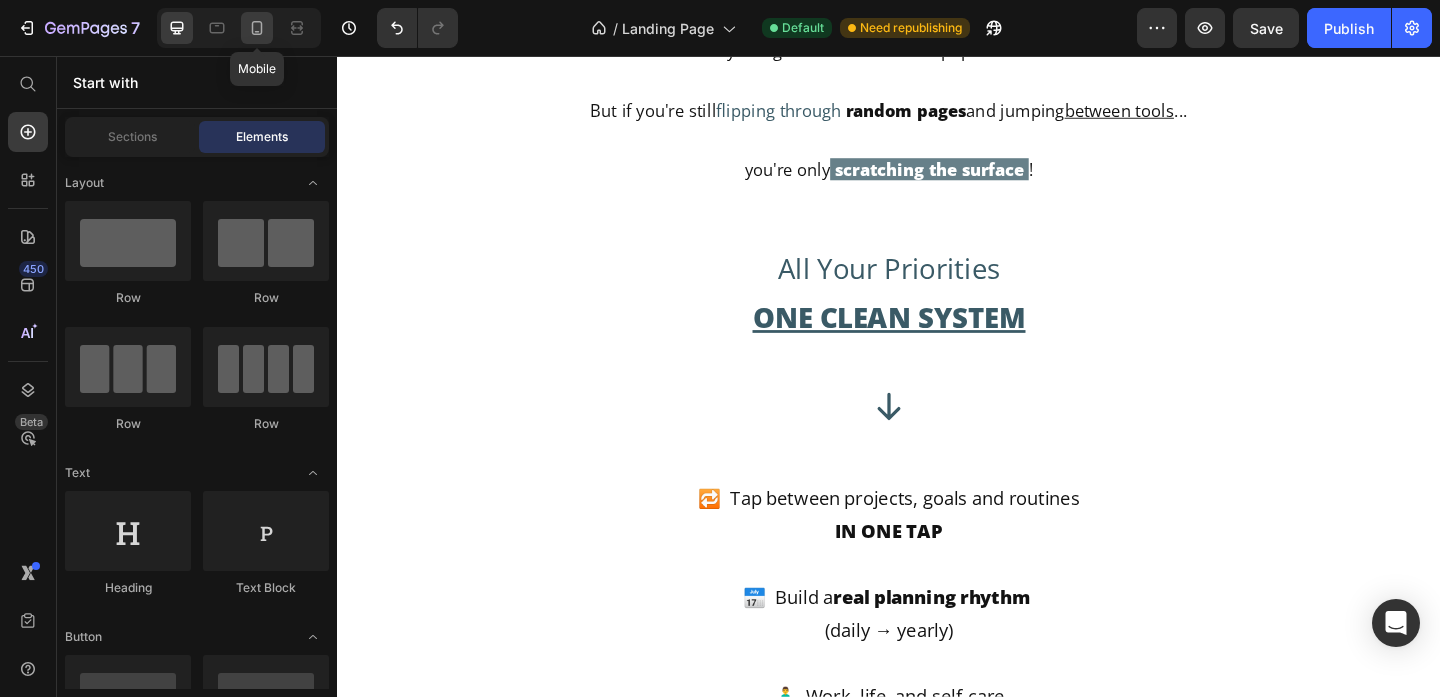 click 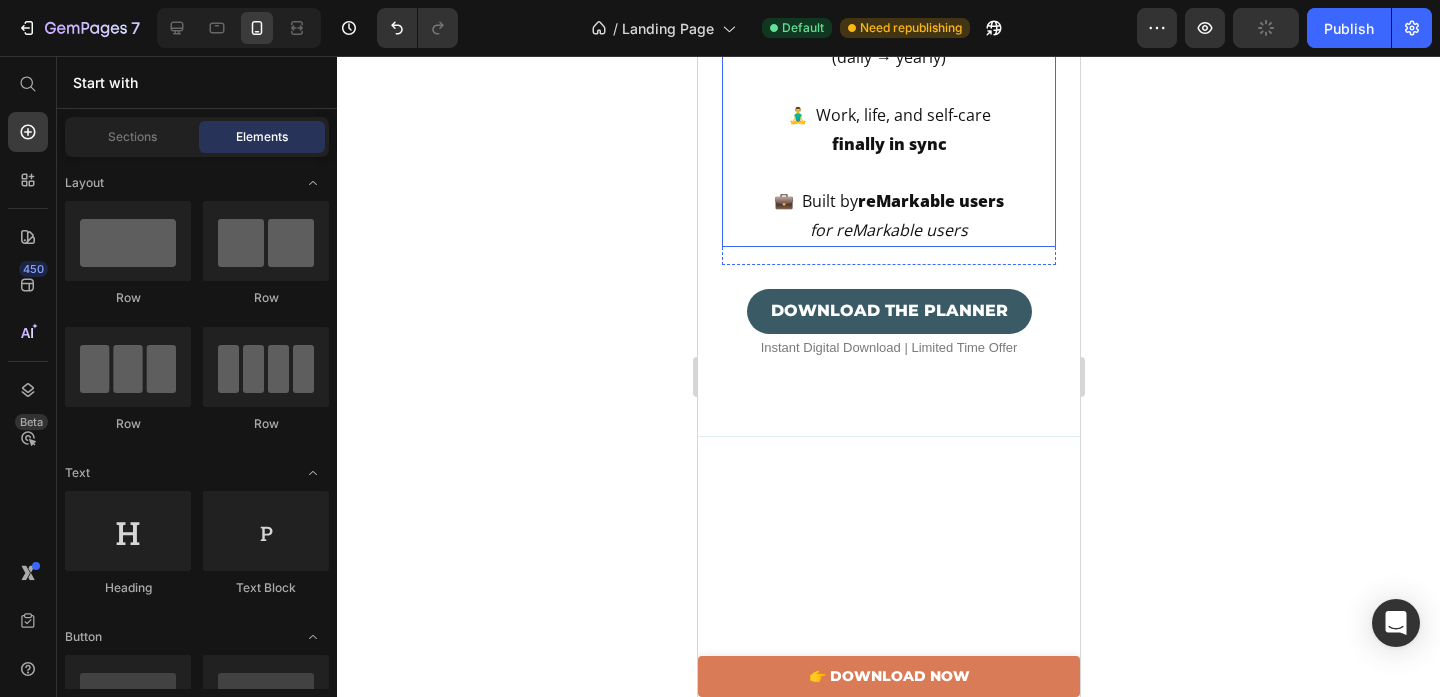 scroll, scrollTop: 2092, scrollLeft: 0, axis: vertical 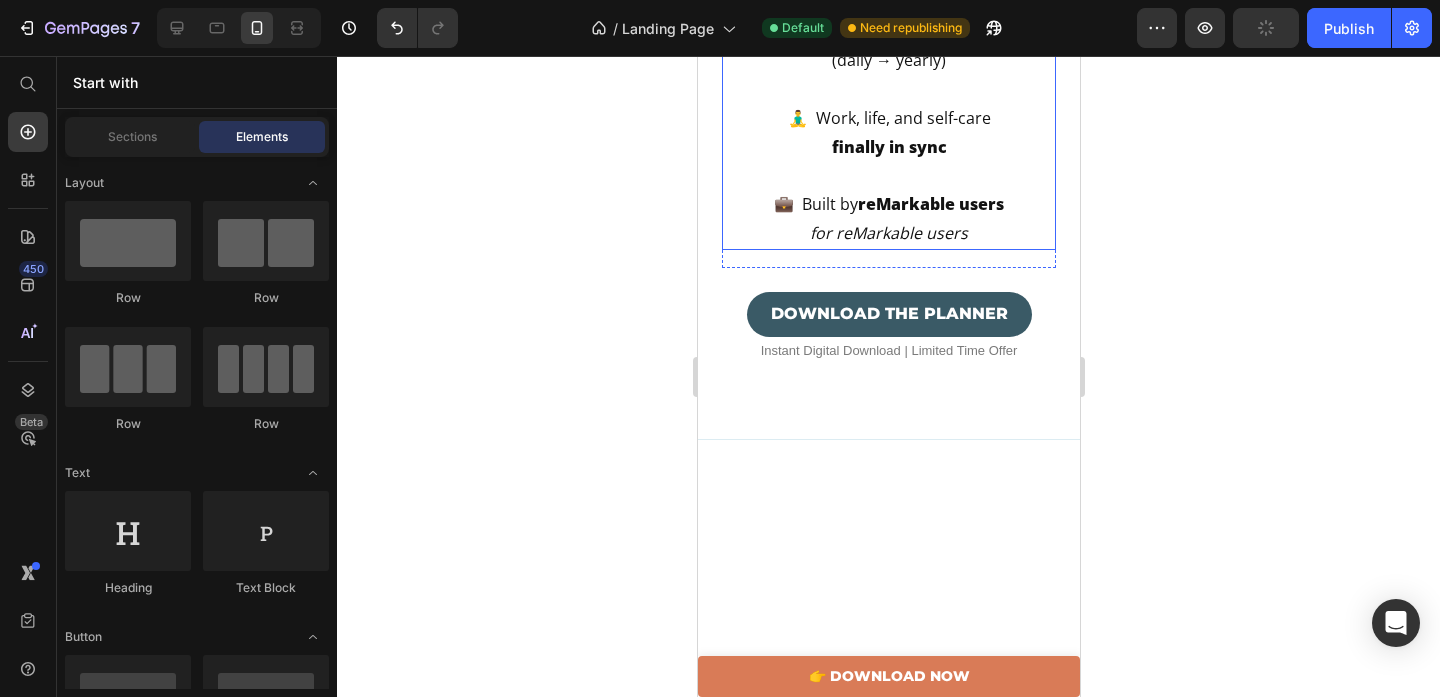 click on "ONE TAP" at bounding box center (920, -346) 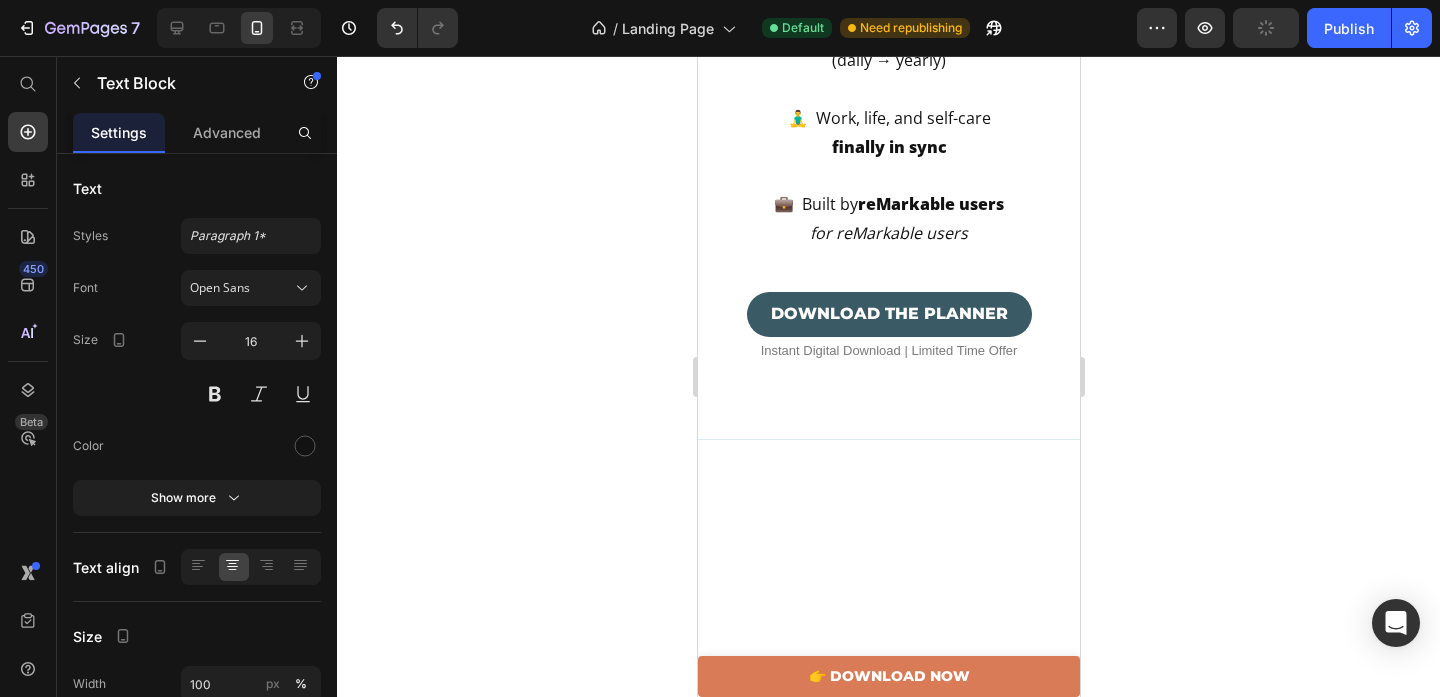 click on "ONE TAP" at bounding box center [920, -346] 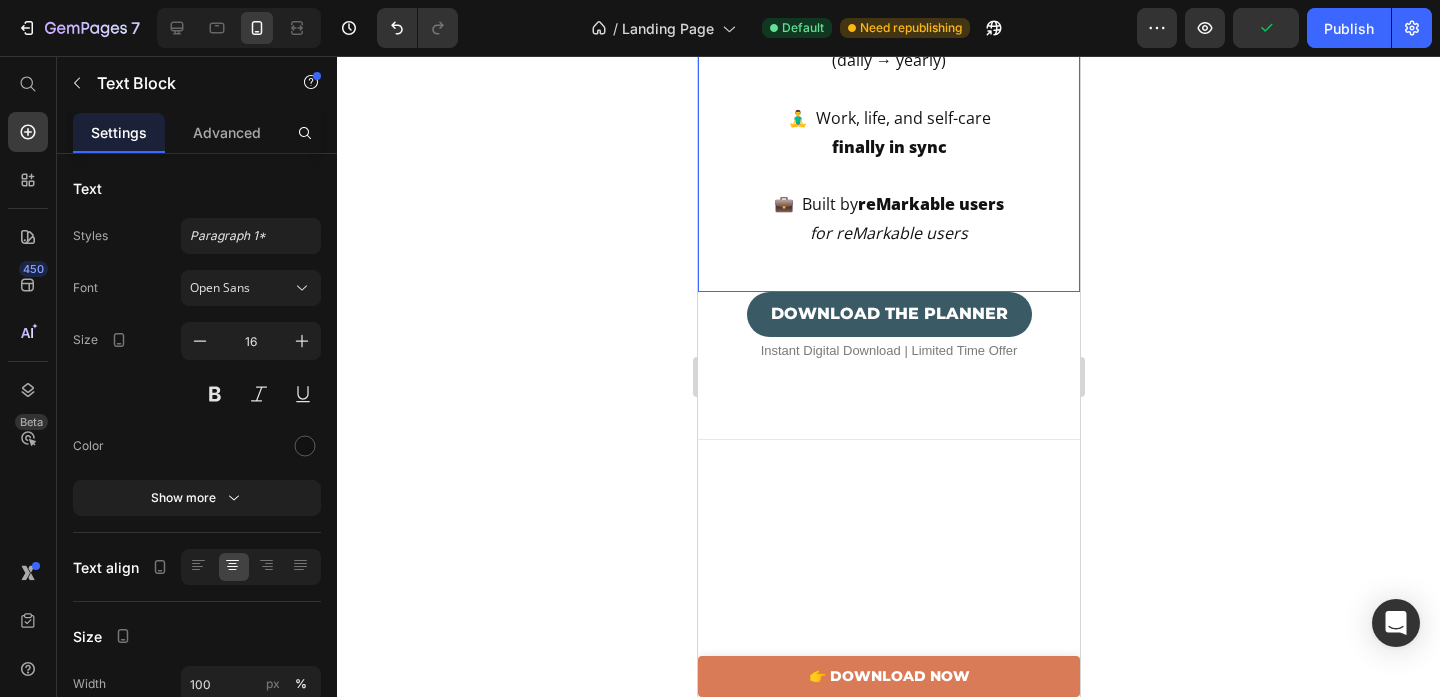 drag, startPoint x: 1003, startPoint y: 456, endPoint x: 712, endPoint y: 288, distance: 336.0134 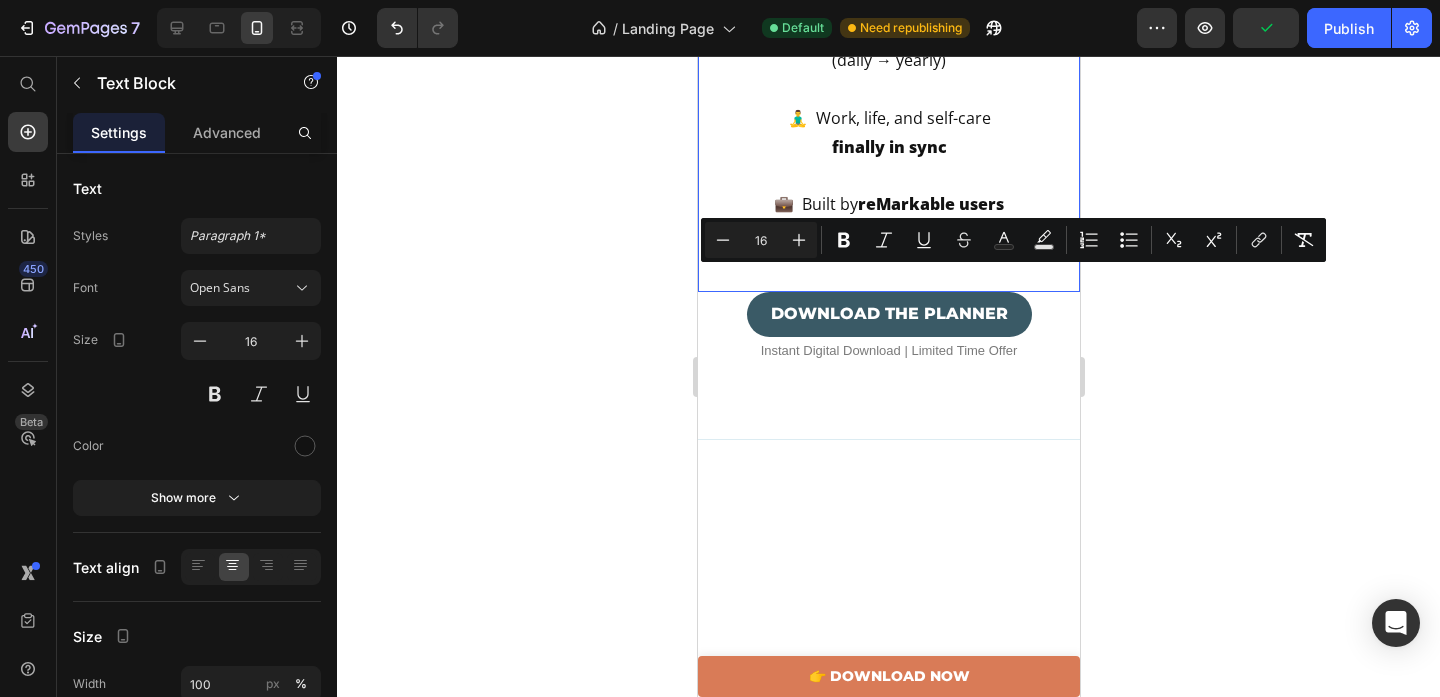 copy on "What if your planner  could do more  than  just hold notes ? Navigate between different sections  with just  ONE TAP No more  clutter . Just  clarity ." 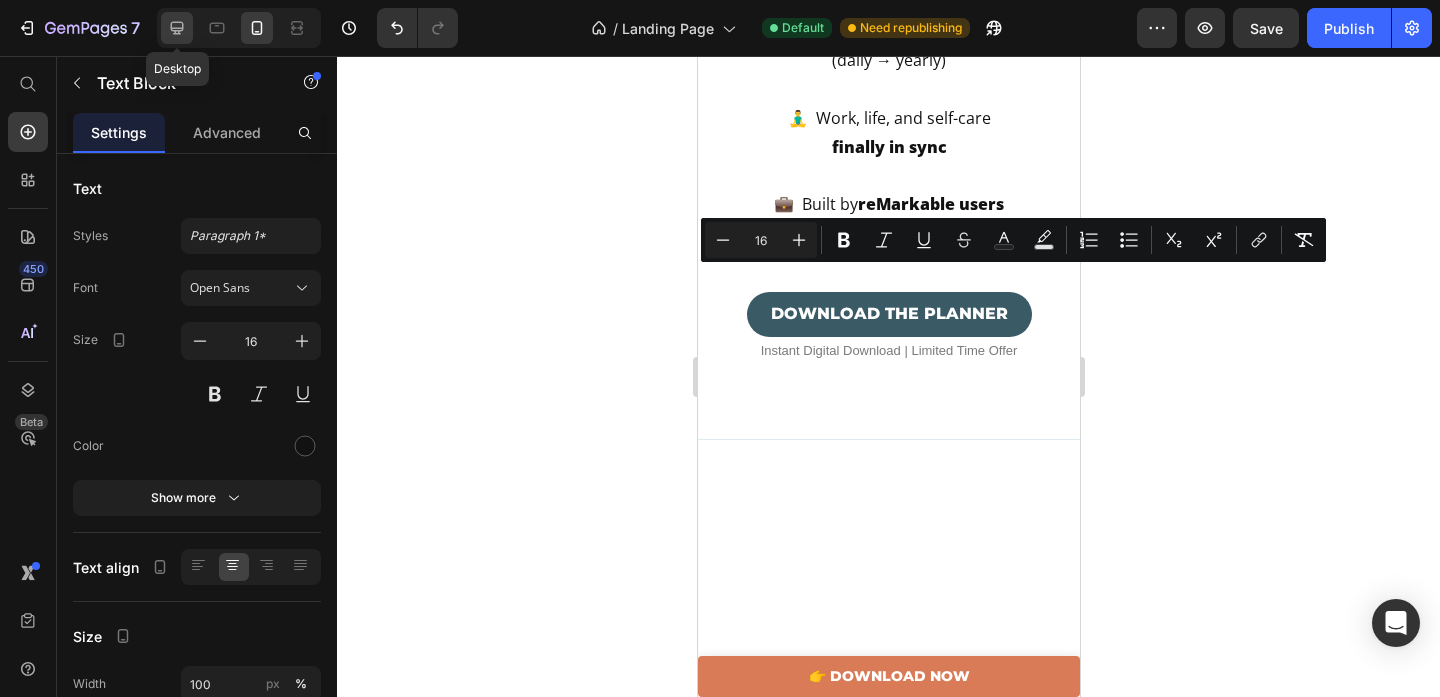 click 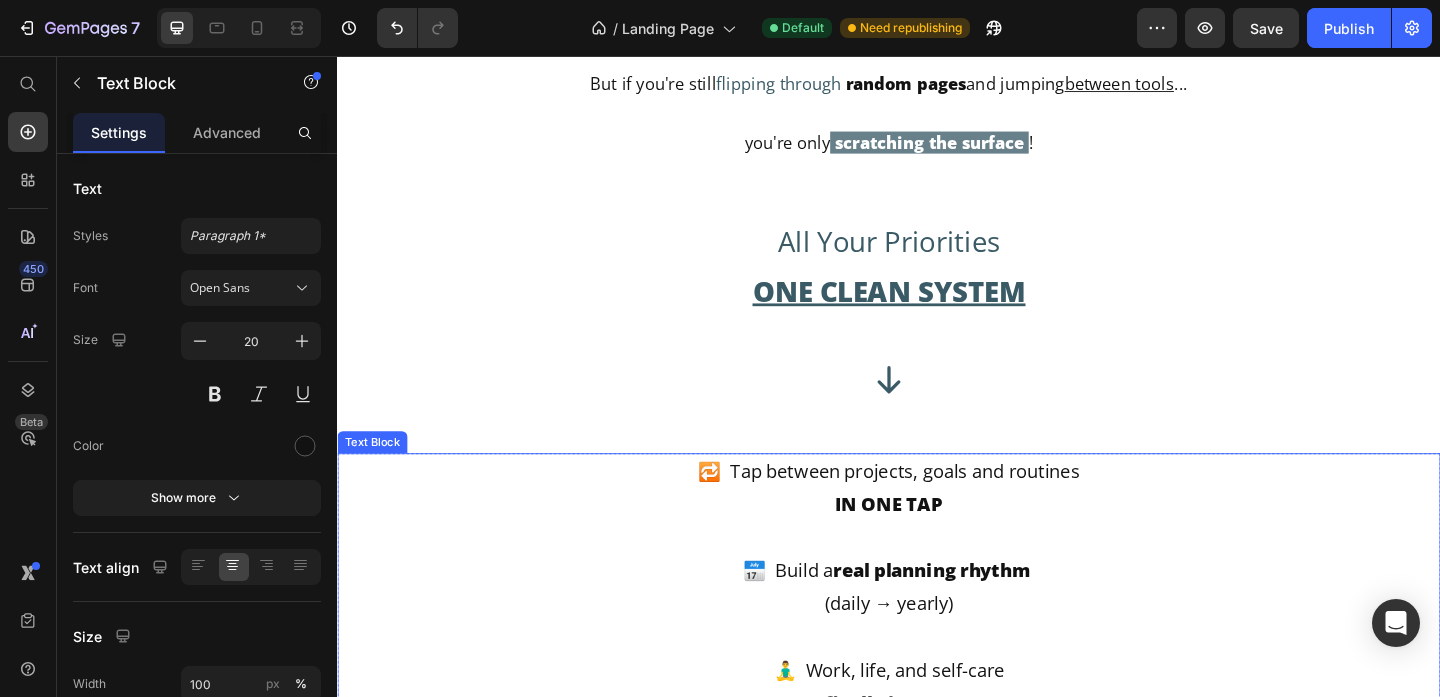 scroll, scrollTop: 1548, scrollLeft: 0, axis: vertical 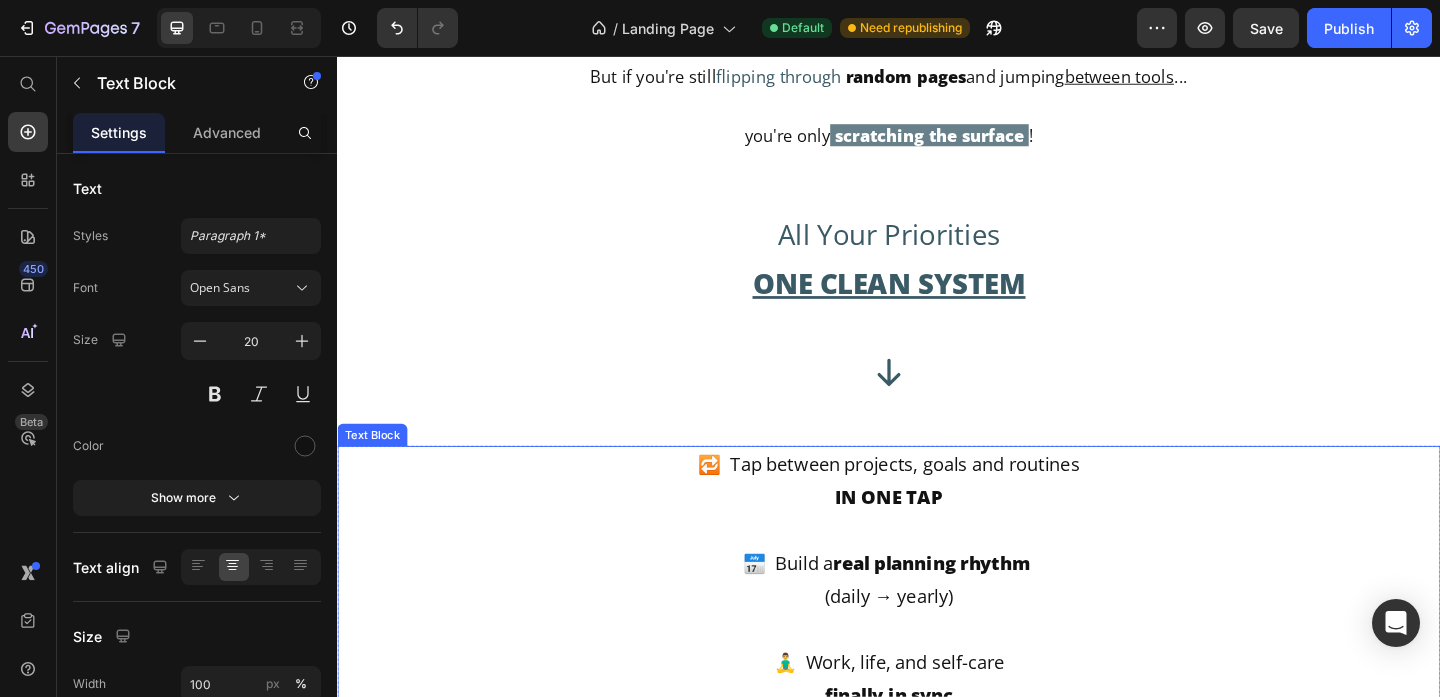 click on "But if you're still  flipping through   random pages  and jumping  between tools ..." at bounding box center [937, 61] 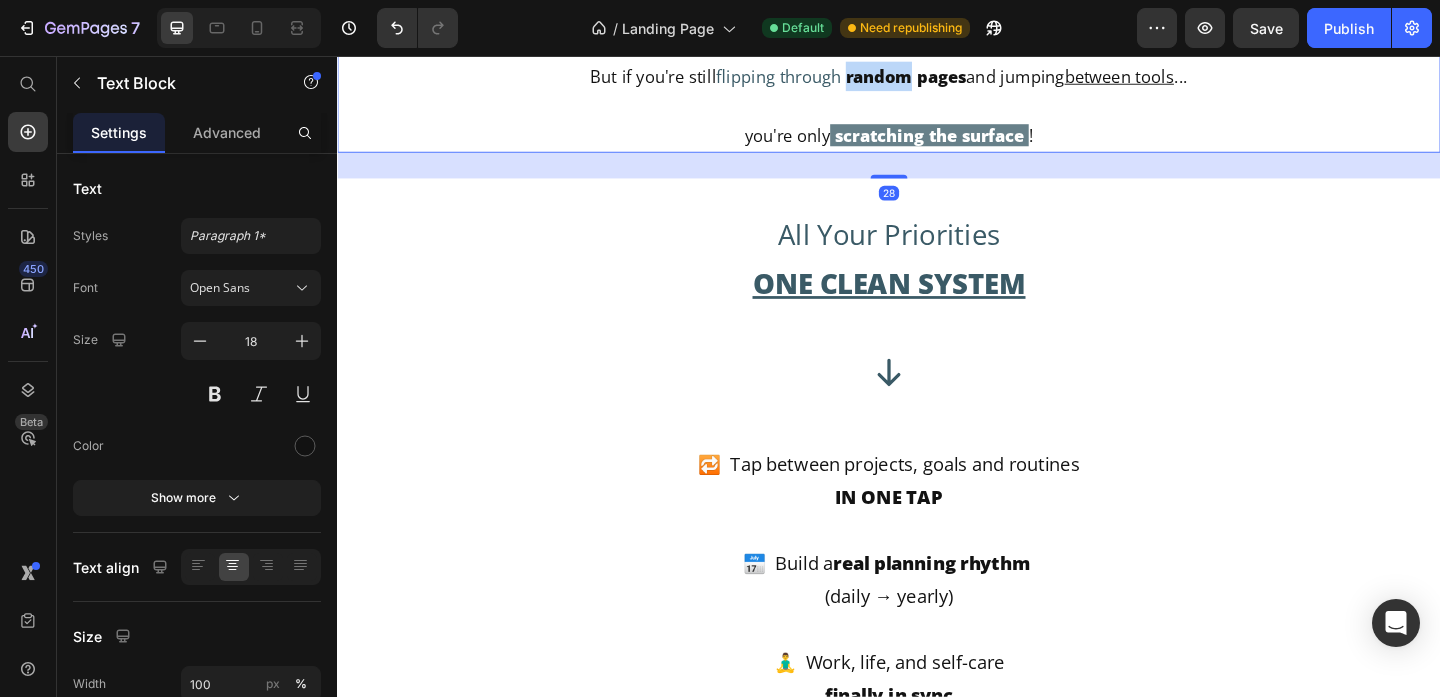 click on "But if you're still  flipping through   random pages  and jumping  between tools ..." at bounding box center (937, 61) 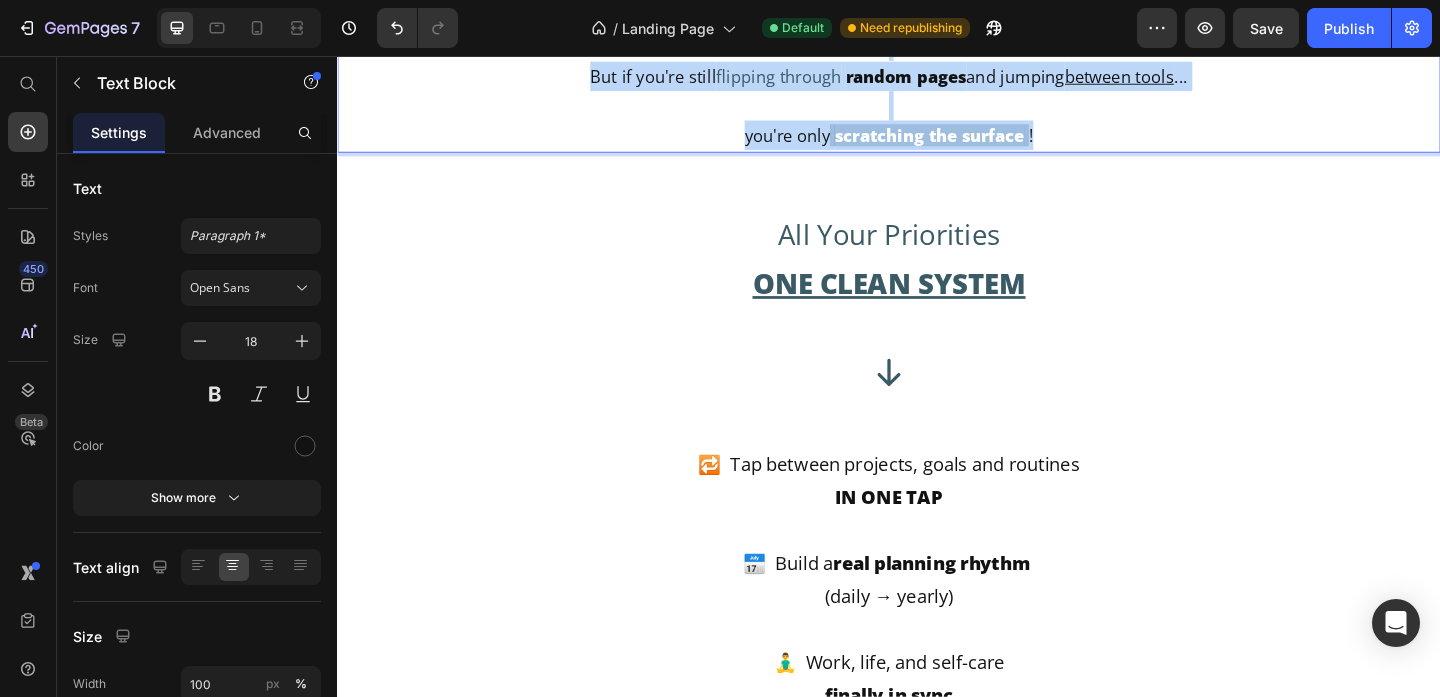 drag, startPoint x: 1123, startPoint y: 385, endPoint x: 631, endPoint y: 250, distance: 510.18527 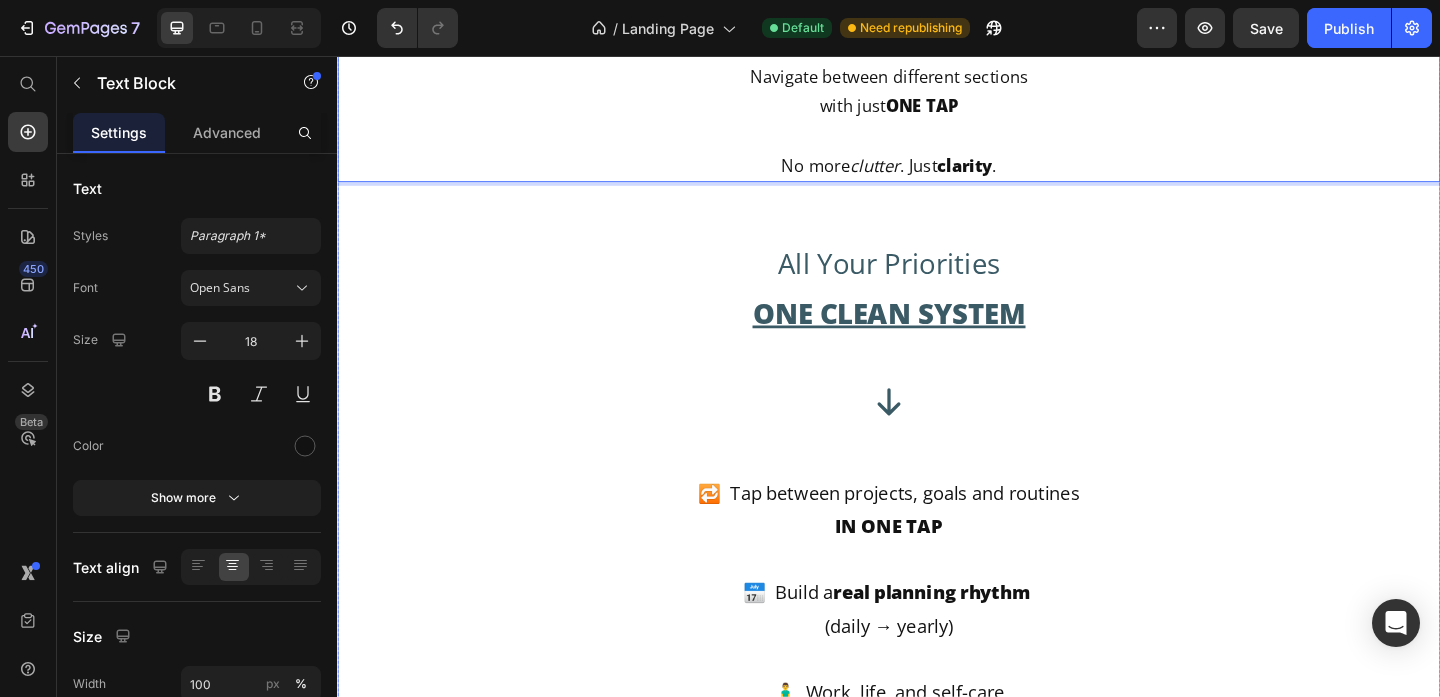 click on "Still flipping pages and losing focus?  THERE'S A BETTER WAY  Heading Still flipping pages and losing focus?  THERE'S A BETTER WAY  Heading What if your planner  could do more  than  just hold notes ? Navigate between different sections  with just  ONE TAP No more  clutter . Just  clarity . Text Block All your priorities ONE CLEAN SYSTEM Text Block
Icon 🔁  Tap between projects, goals and routines  IN ONE TAP   📅  Build a  real planning rhythm   (daily → yearly)   🧘‍♂️  Work, life, and self-care  finally in sync   💼  Built by  reMarkable users for reMarkable users Text Block 🔁  Tap between projects, goals and routines  IN ONE TAP   📅  Build a  real planning rhythm   (daily → yearly)   🧘‍♂️  Work, life, and self-care  finally in sync   💼  Built by  reMarkable users for reMarkable users Text Block Row 🔁  Tap between projects, goals and routines  IN ONE TAP   📅  Build a  real planning rhythm   (daily → yearly)     Row ? ." at bounding box center [937, 416] 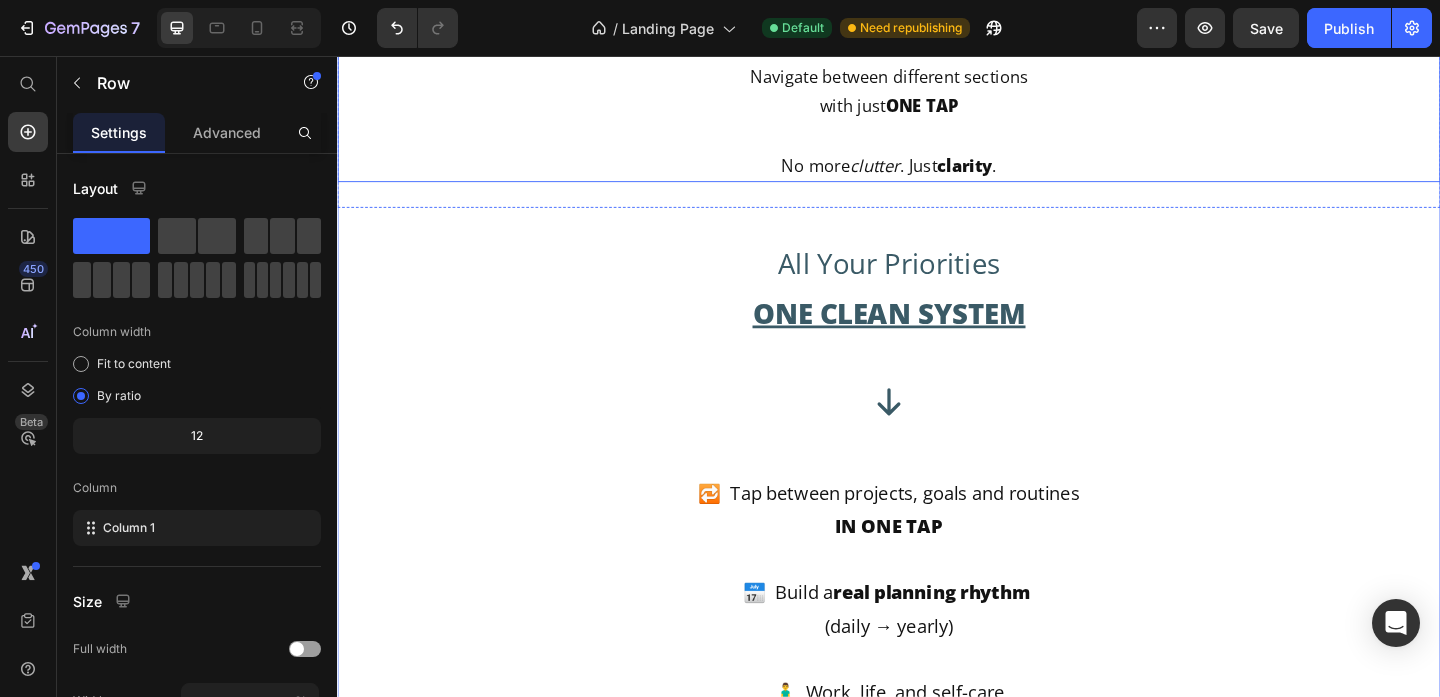 click on "No more  clutter . Just  clarity ." at bounding box center (937, 158) 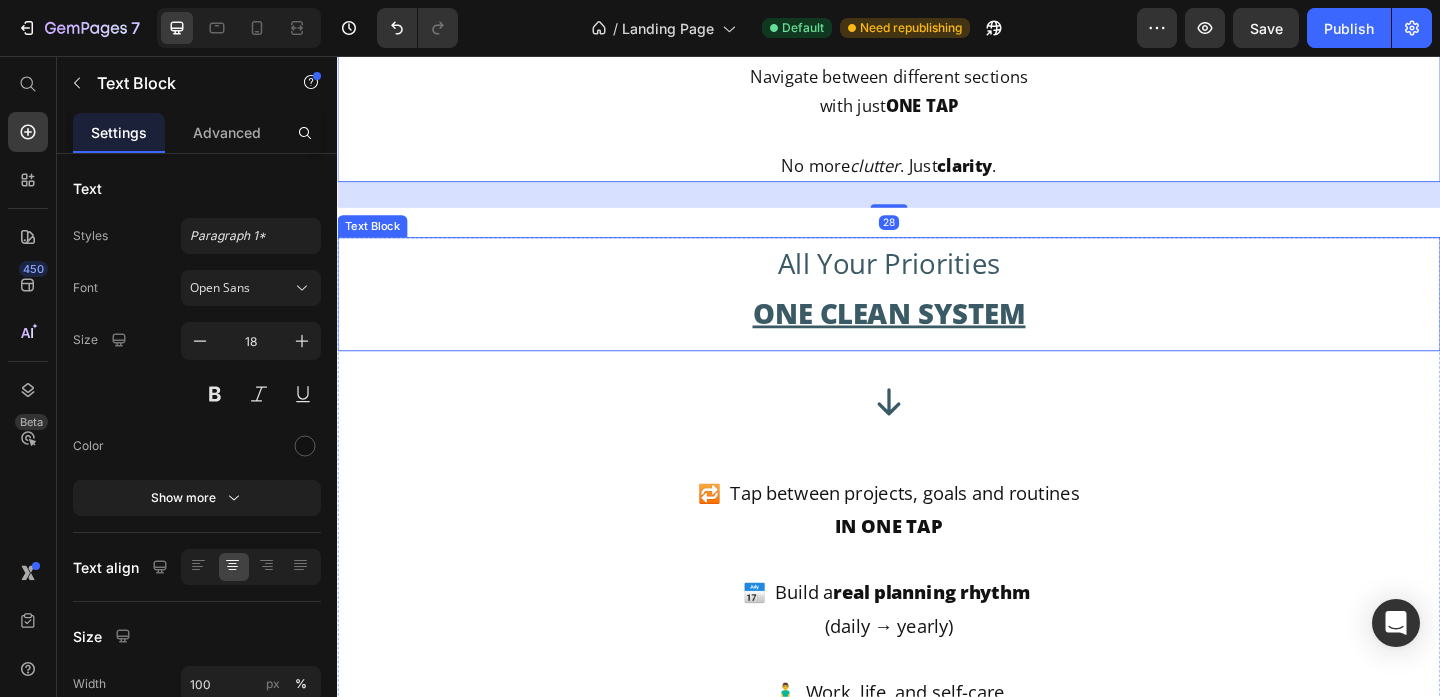click on "All your priorities" at bounding box center [937, 282] 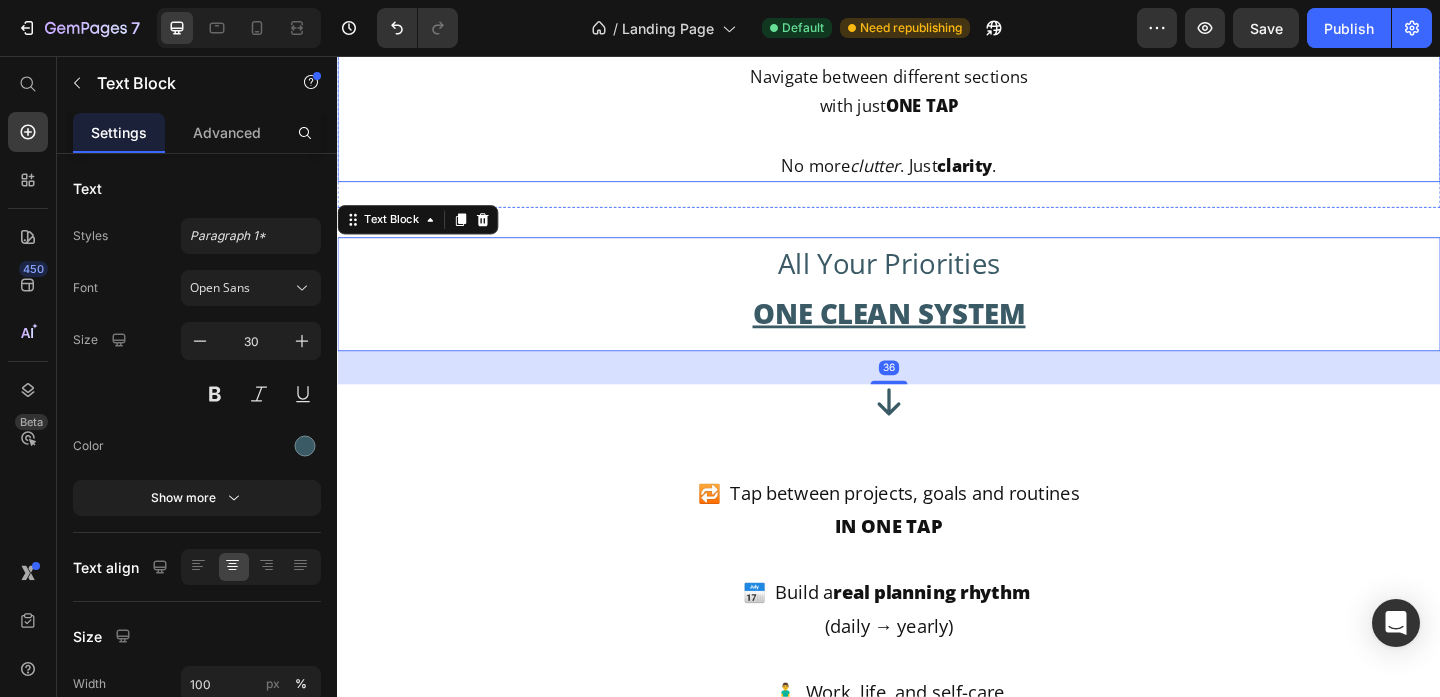 click on "with just  ONE TAP" at bounding box center (937, 110) 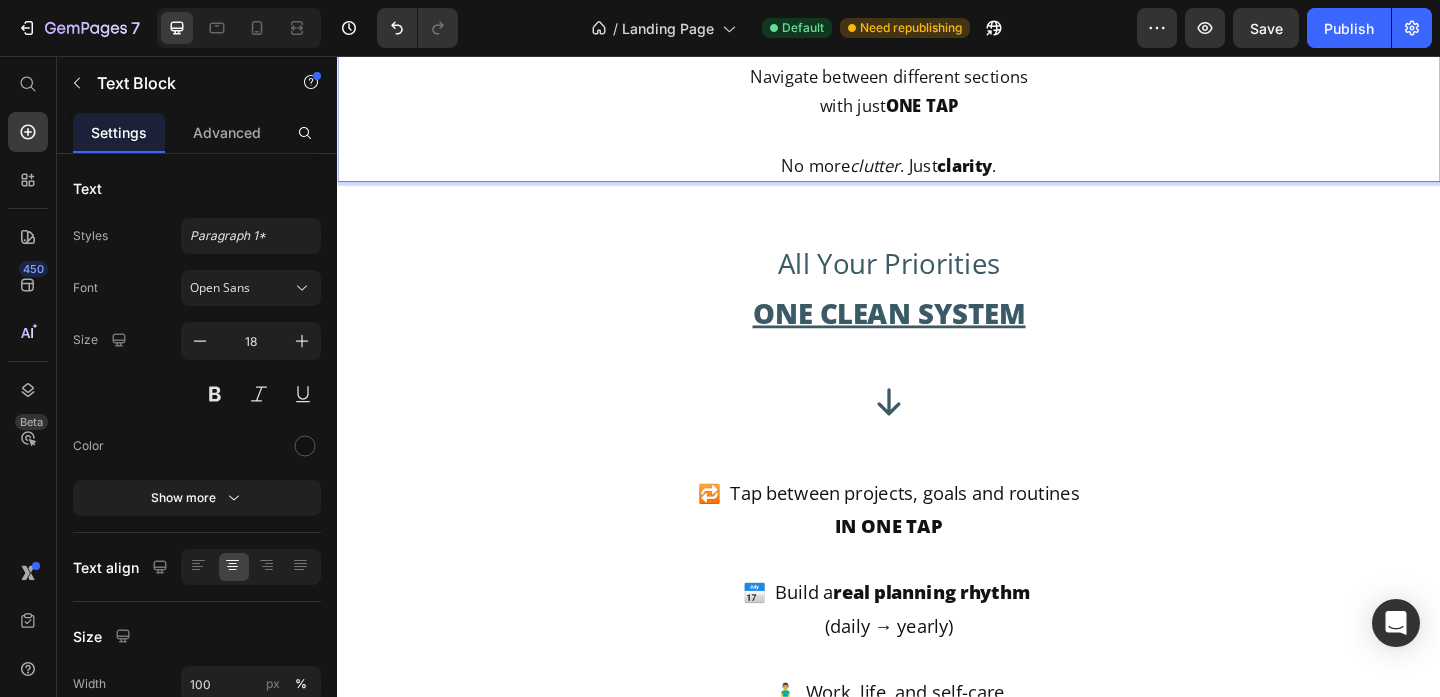 click on "clarity" at bounding box center [1020, 175] 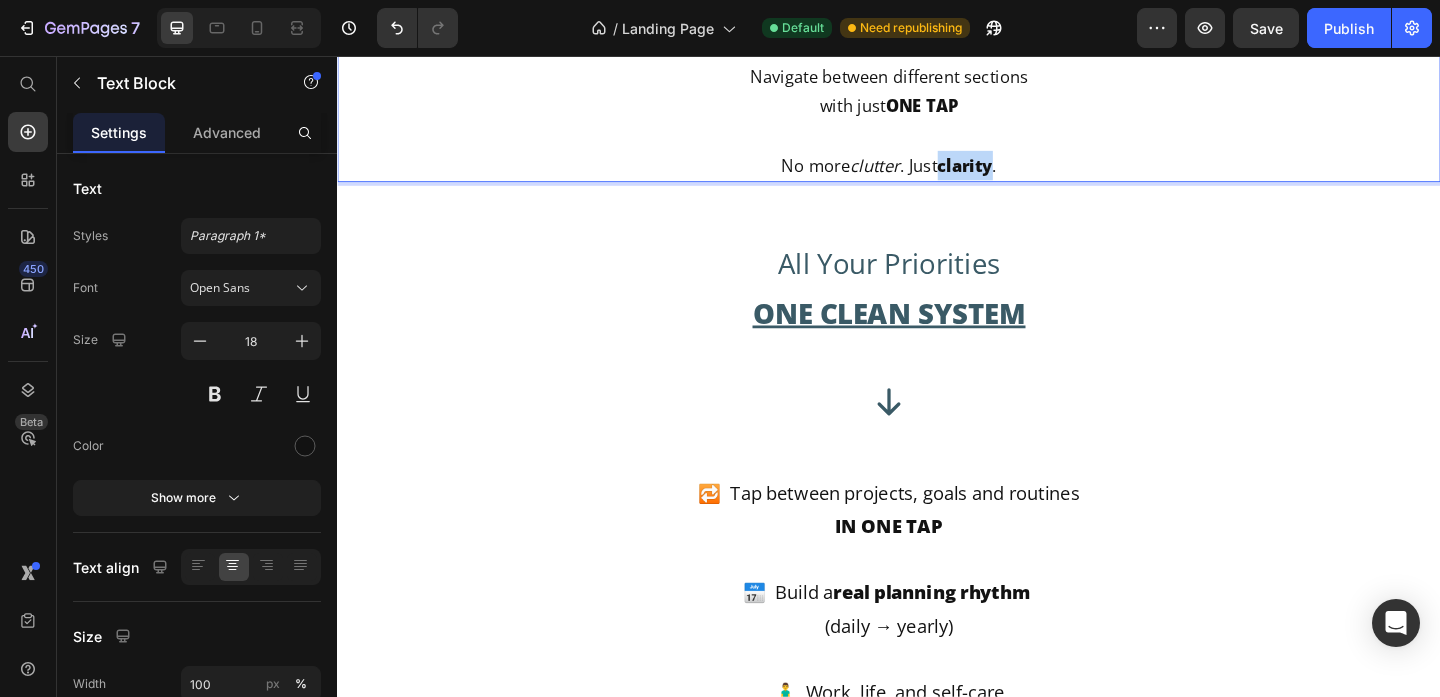 click on "clarity" at bounding box center (1020, 175) 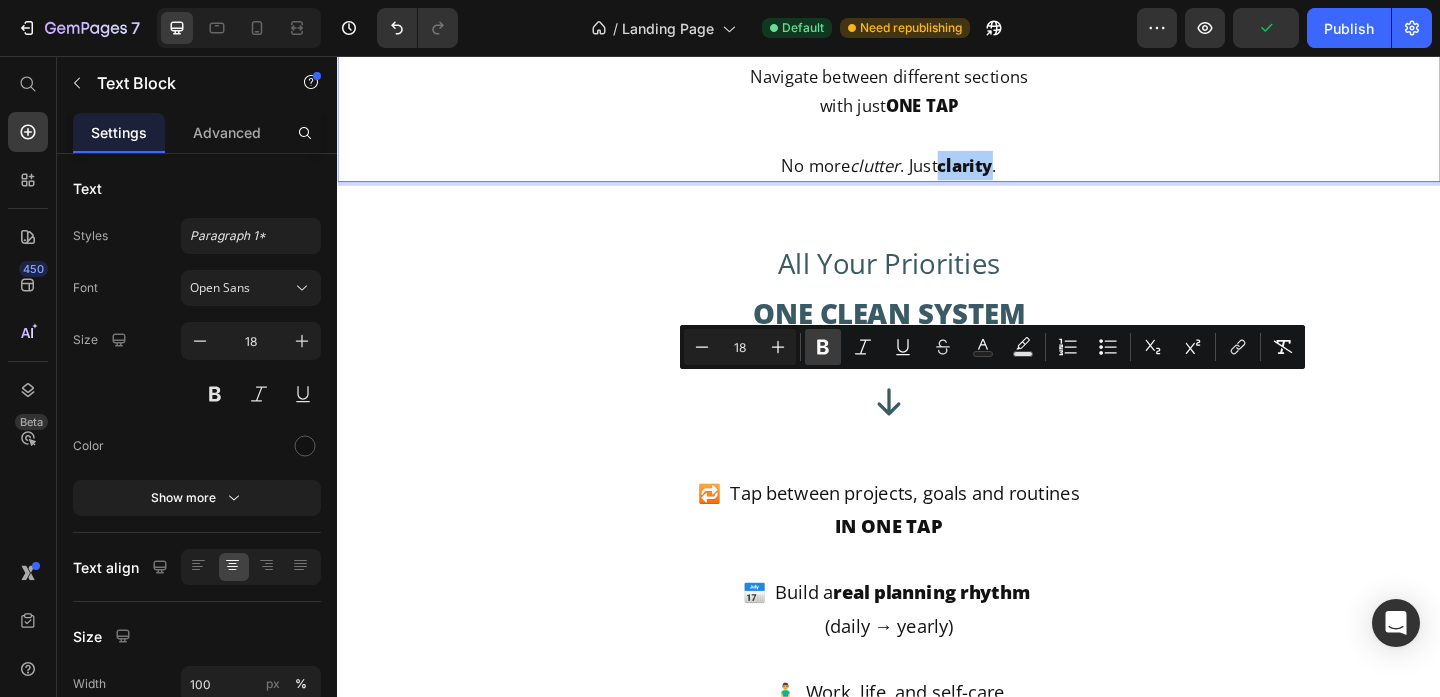 click 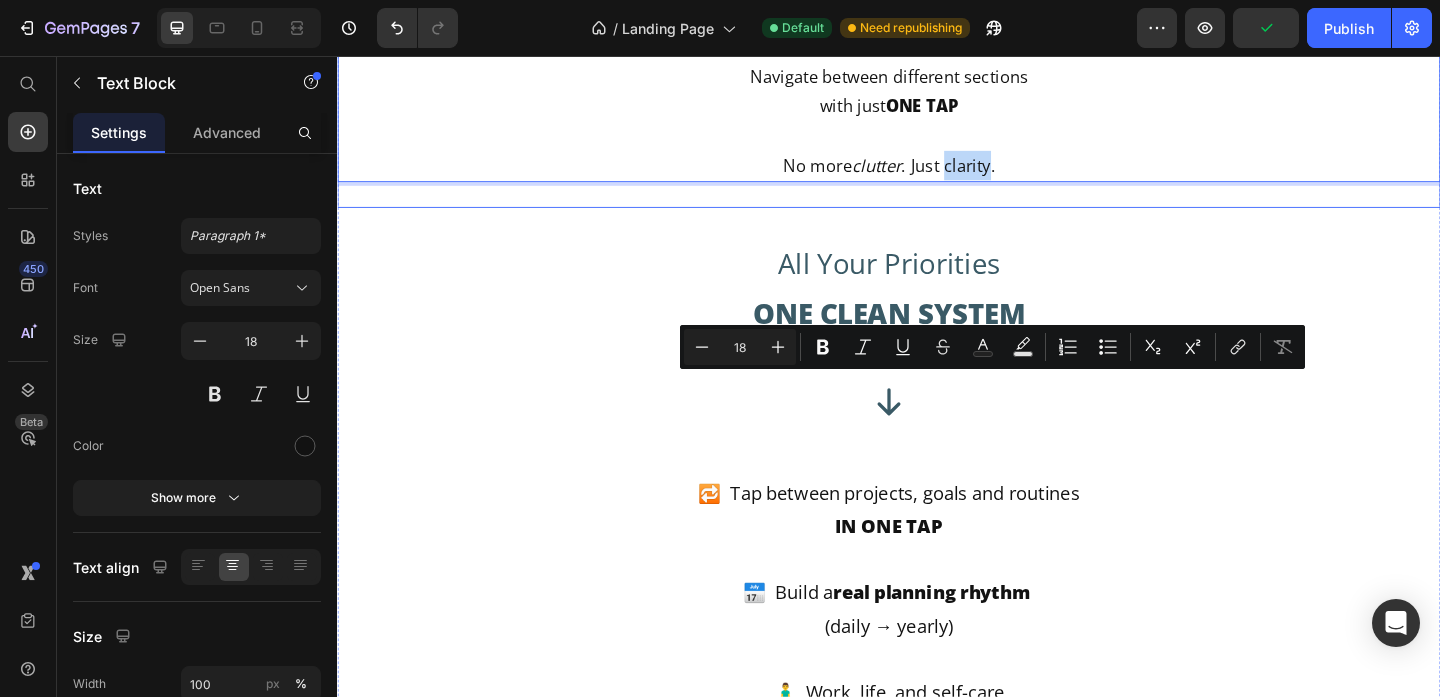 click on "Still flipping pages and losing focus?  THERE'S A BETTER WAY  Heading Still flipping pages and losing focus?  THERE'S A BETTER WAY  Heading What if your planner  could do more  than  just hold notes ? Navigate between different sections  with just  ONE TAP No more  clutter . Just  clarity . Text Block All your priorities ONE CLEAN SYSTEM Text Block
Icon 🔁  Tap between projects, goals and routines  IN ONE TAP   📅  Build a  real planning rhythm   (daily → yearly)   🧘‍♂️  Work, life, and self-care  finally in sync   💼  Built by  reMarkable users for reMarkable users Text Block 🔁  Tap between projects, goals and routines  IN ONE TAP   📅  Build a  real planning rhythm   (daily → yearly)   🧘‍♂️  Work, life, and self-care  finally in sync   💼  Built by  reMarkable users for reMarkable users Text Block Row 🔁  Tap between projects, goals and routines  IN ONE TAP   📅  Build a  real planning rhythm   (daily → yearly)     Row ?" at bounding box center (937, 36) 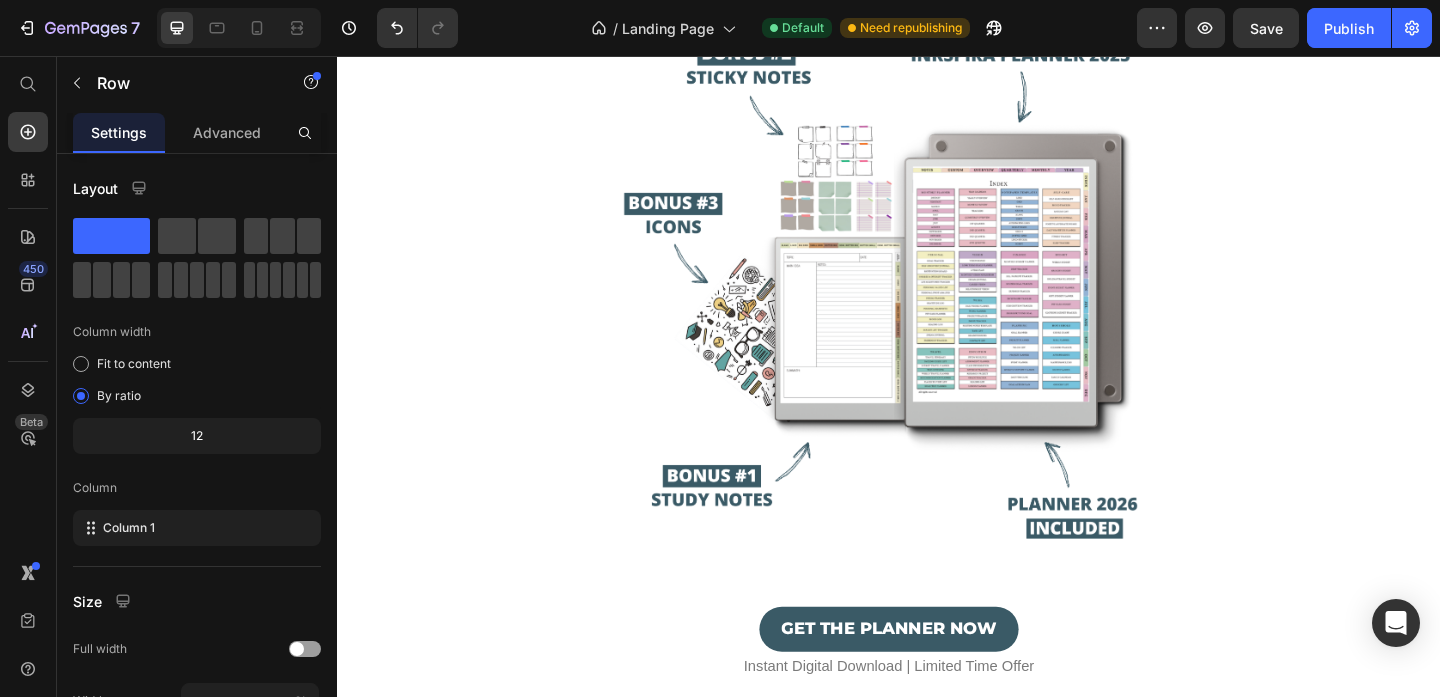 scroll, scrollTop: 1027, scrollLeft: 0, axis: vertical 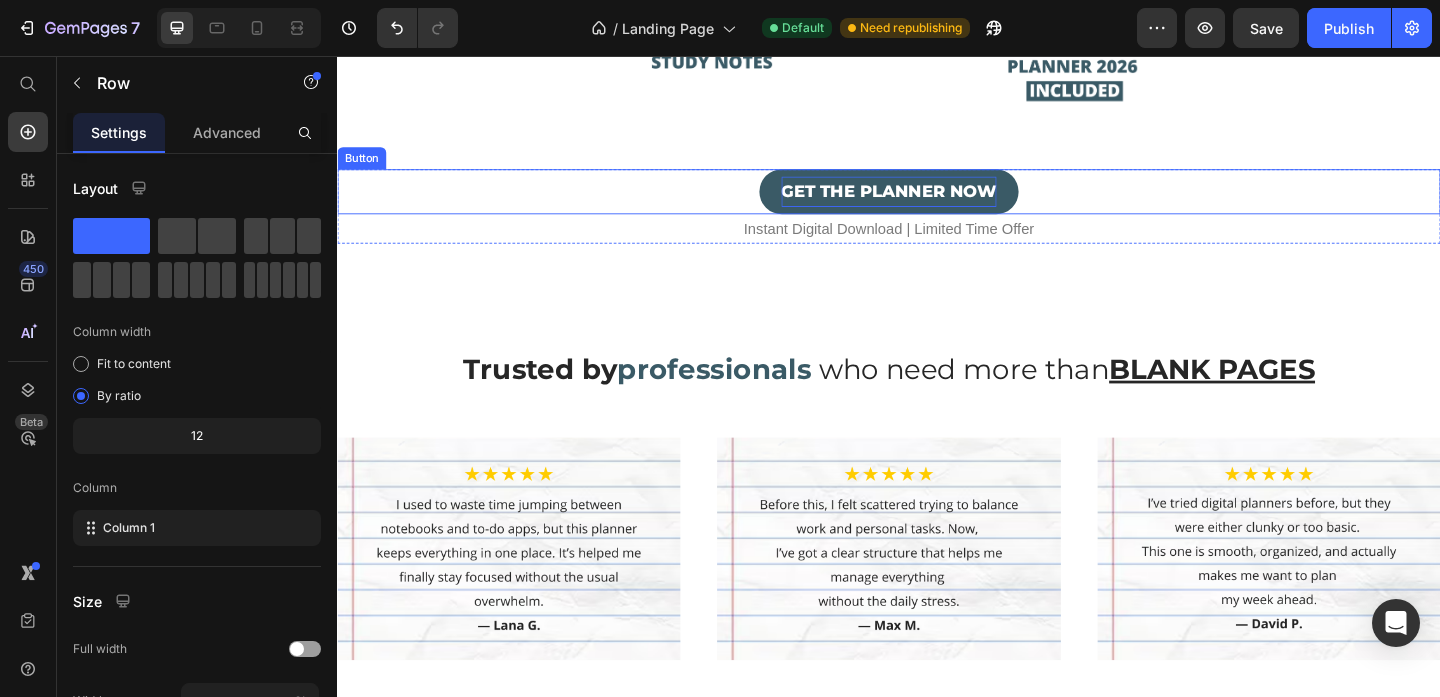 click on "GET THE PLANNER NOW" at bounding box center [937, 203] 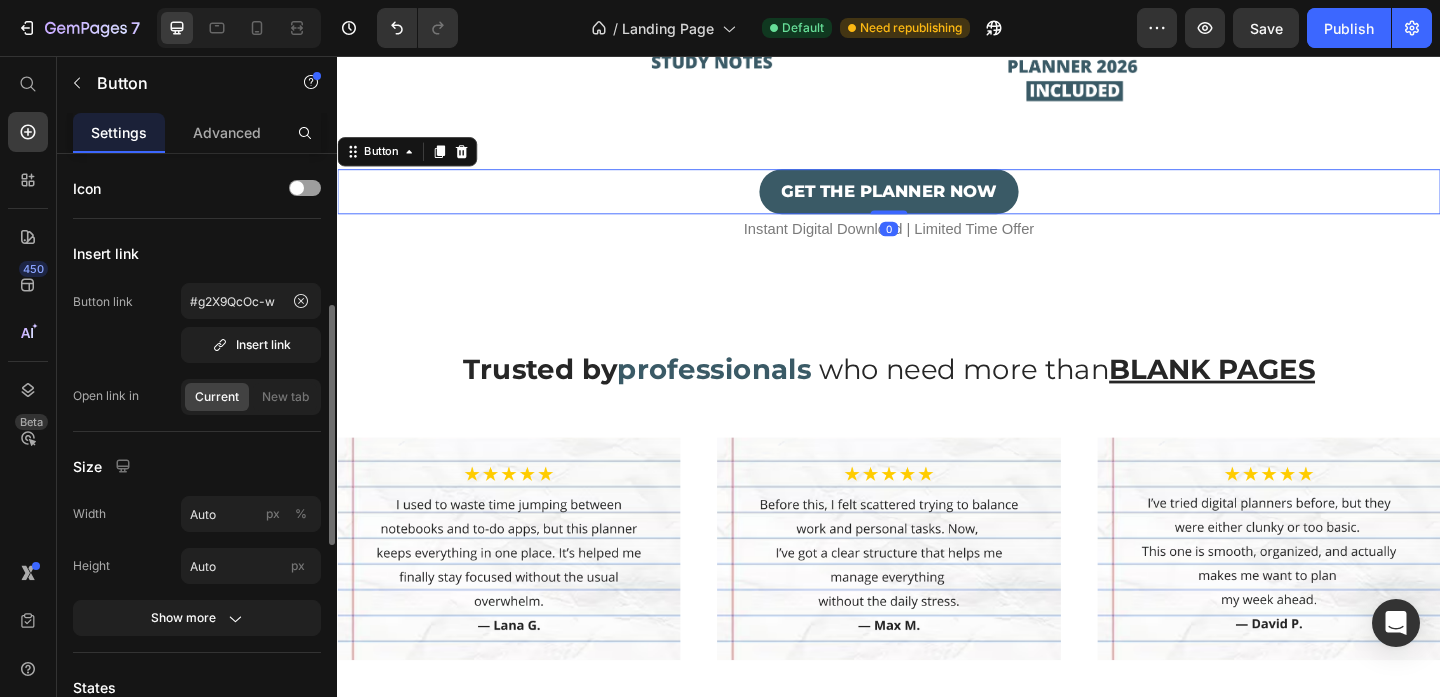 scroll, scrollTop: 464, scrollLeft: 0, axis: vertical 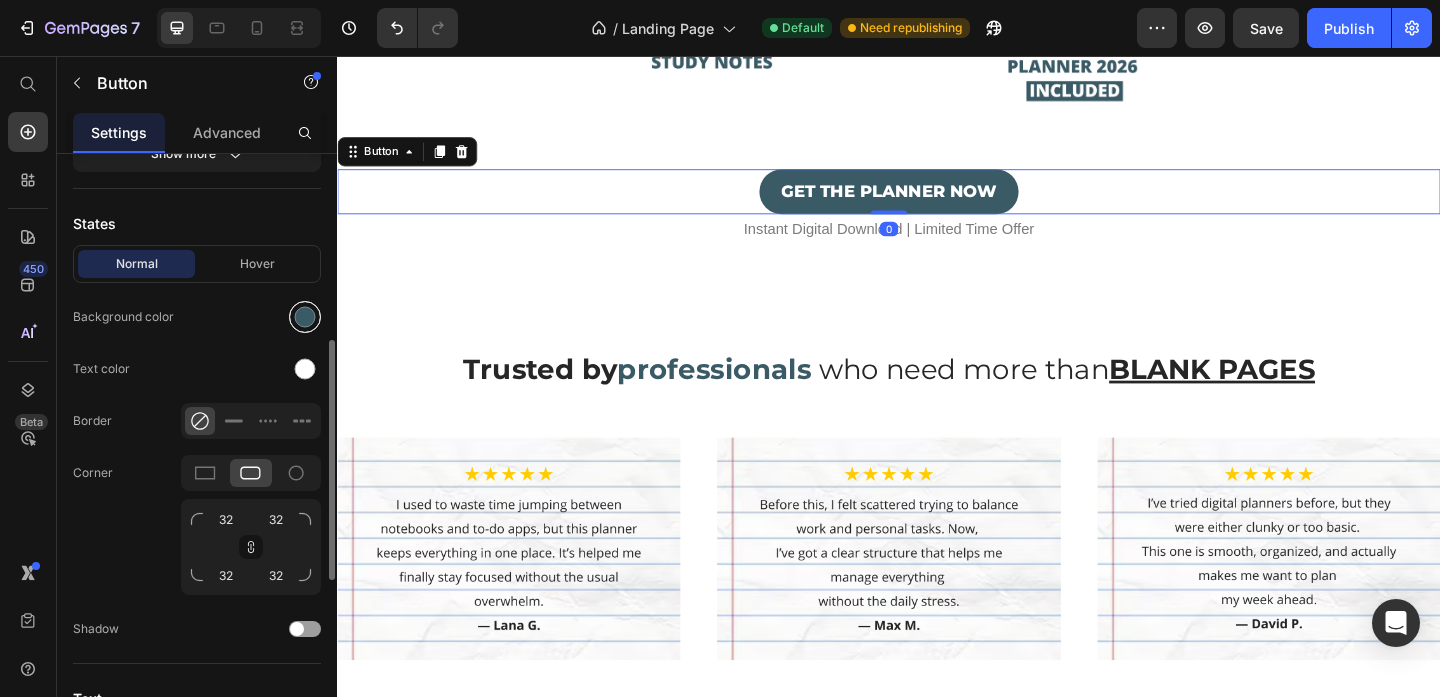 click at bounding box center [305, 317] 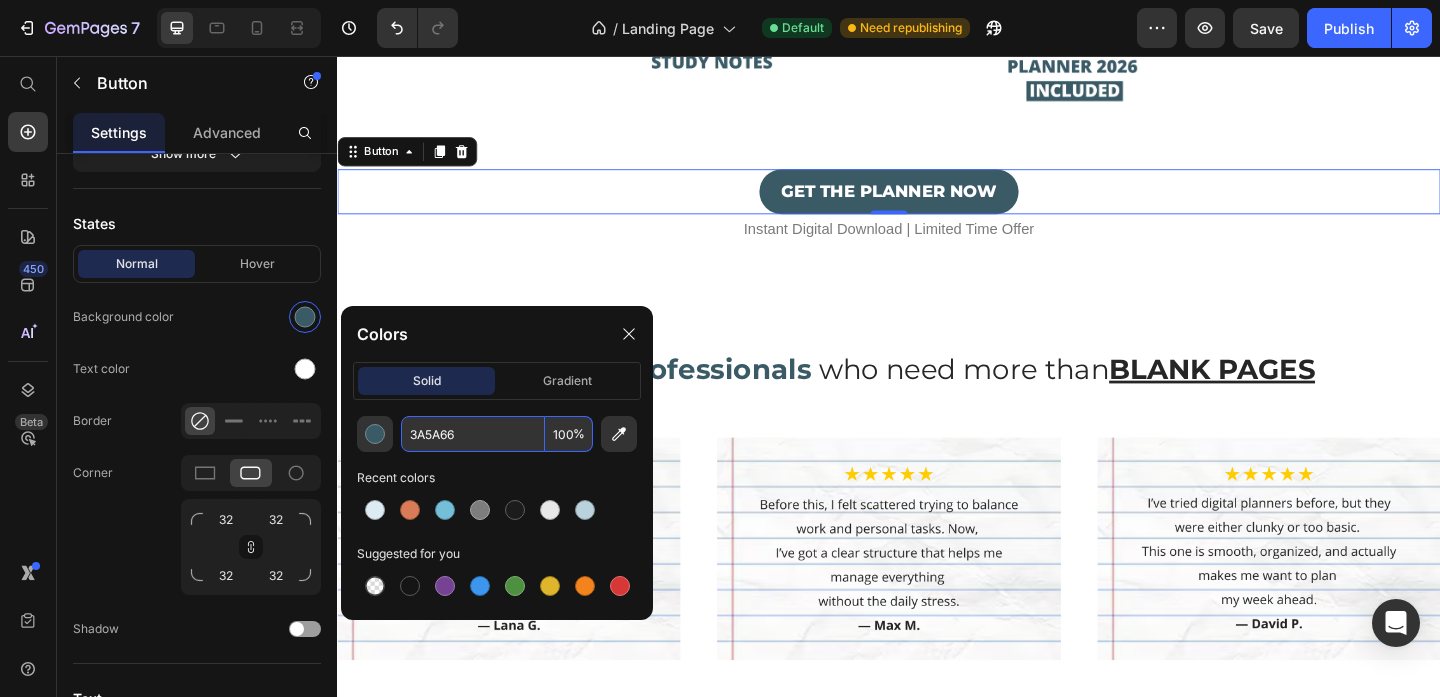 click on "3A5A66" at bounding box center (473, 434) 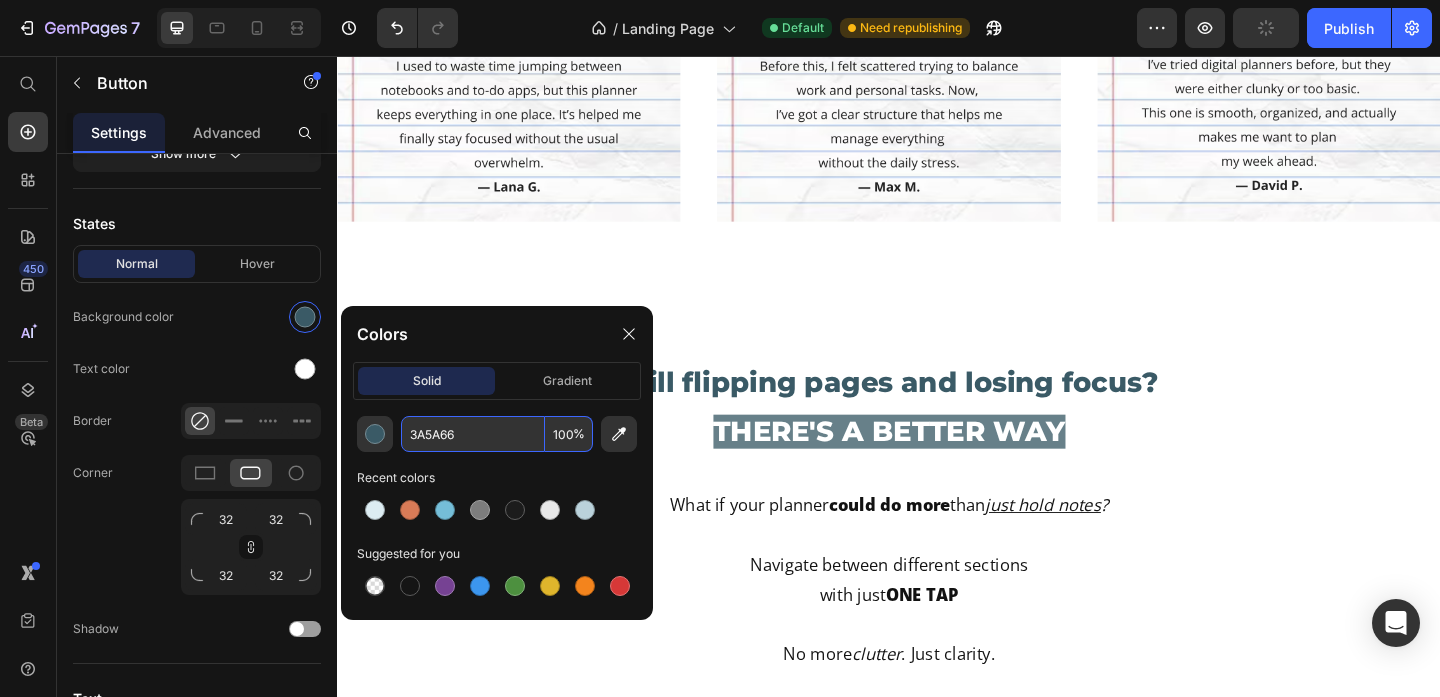 scroll, scrollTop: 1713, scrollLeft: 0, axis: vertical 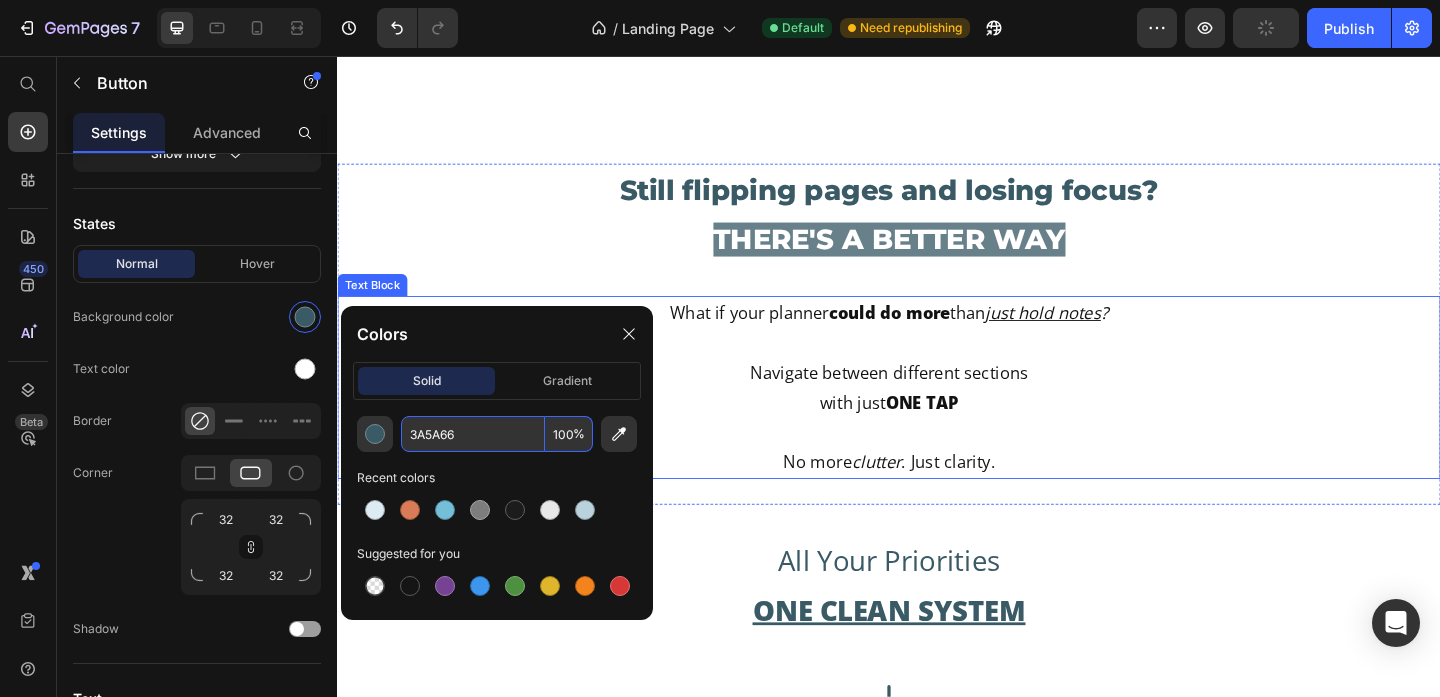drag, startPoint x: 960, startPoint y: 466, endPoint x: 969, endPoint y: 499, distance: 34.20526 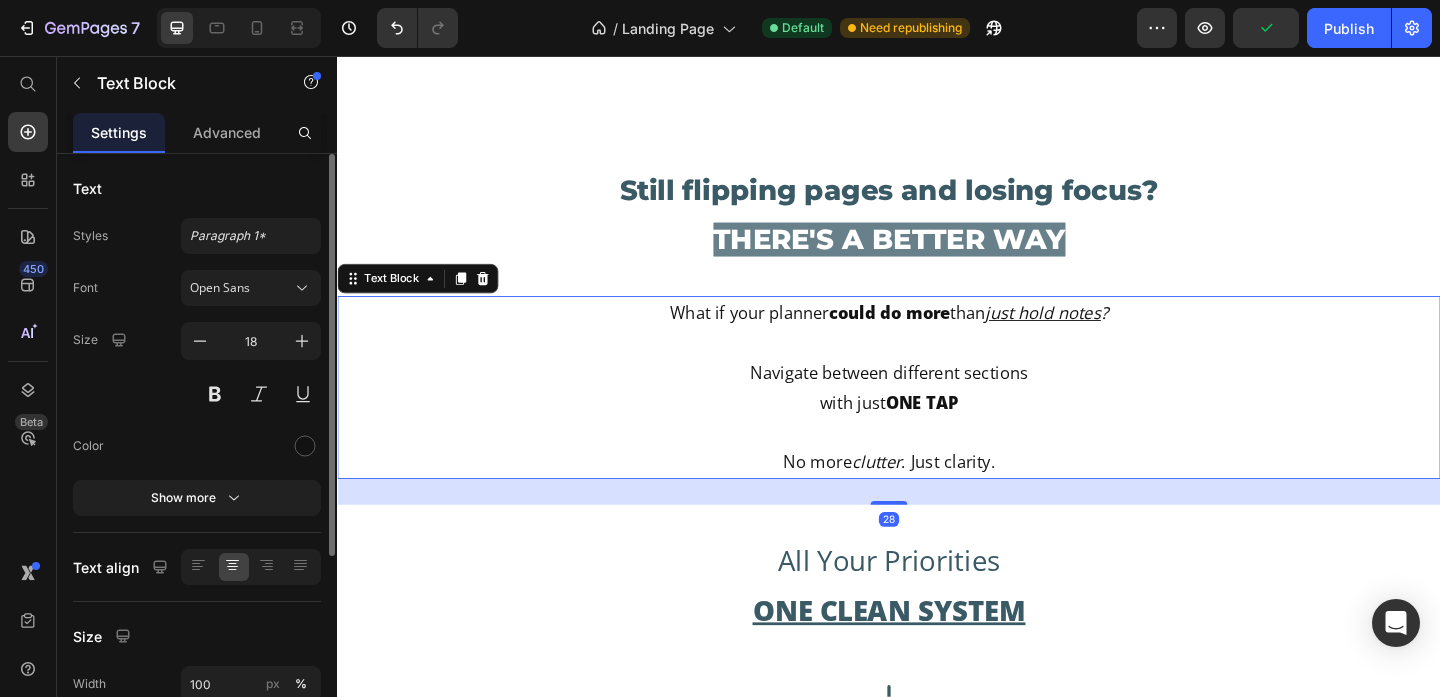 click on "No more  clutter . Just clarity." at bounding box center (937, 481) 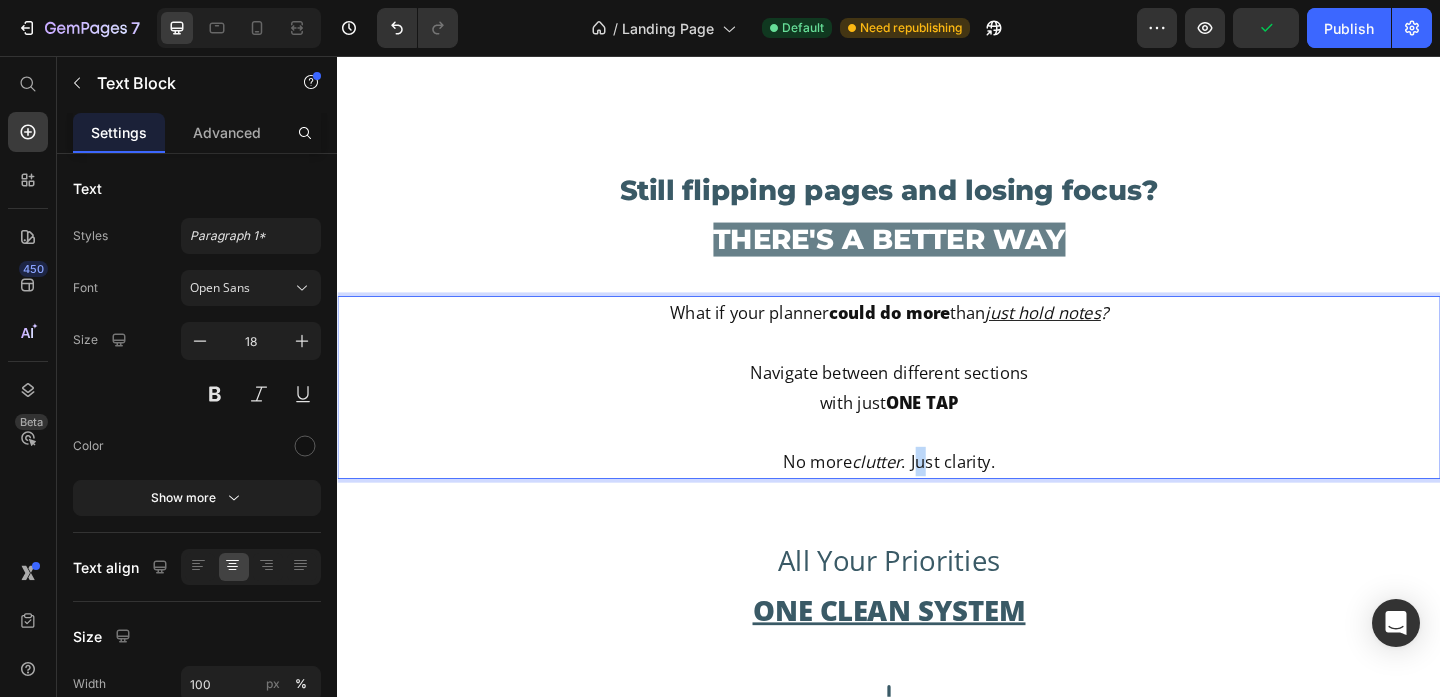 click on "No more  clutter . Just clarity." at bounding box center (937, 481) 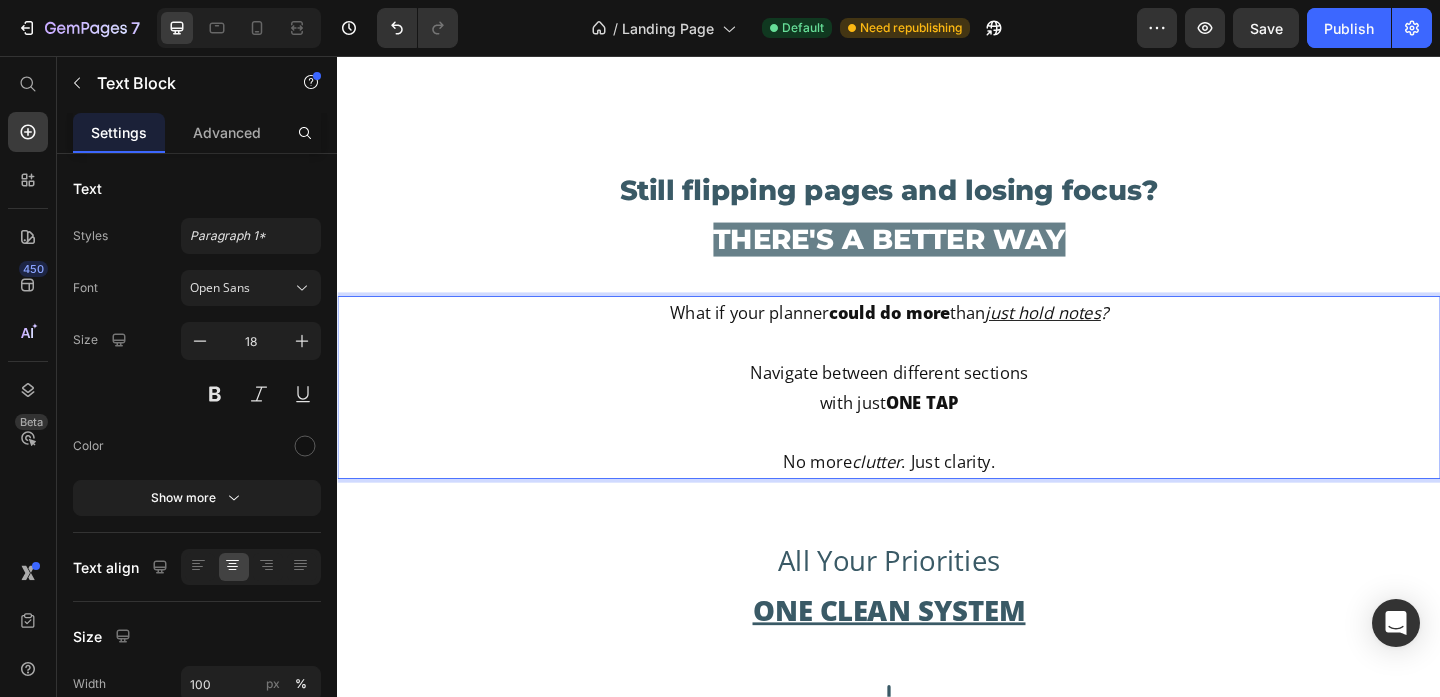 click on "No more  clutter . Just clarity." at bounding box center (937, 481) 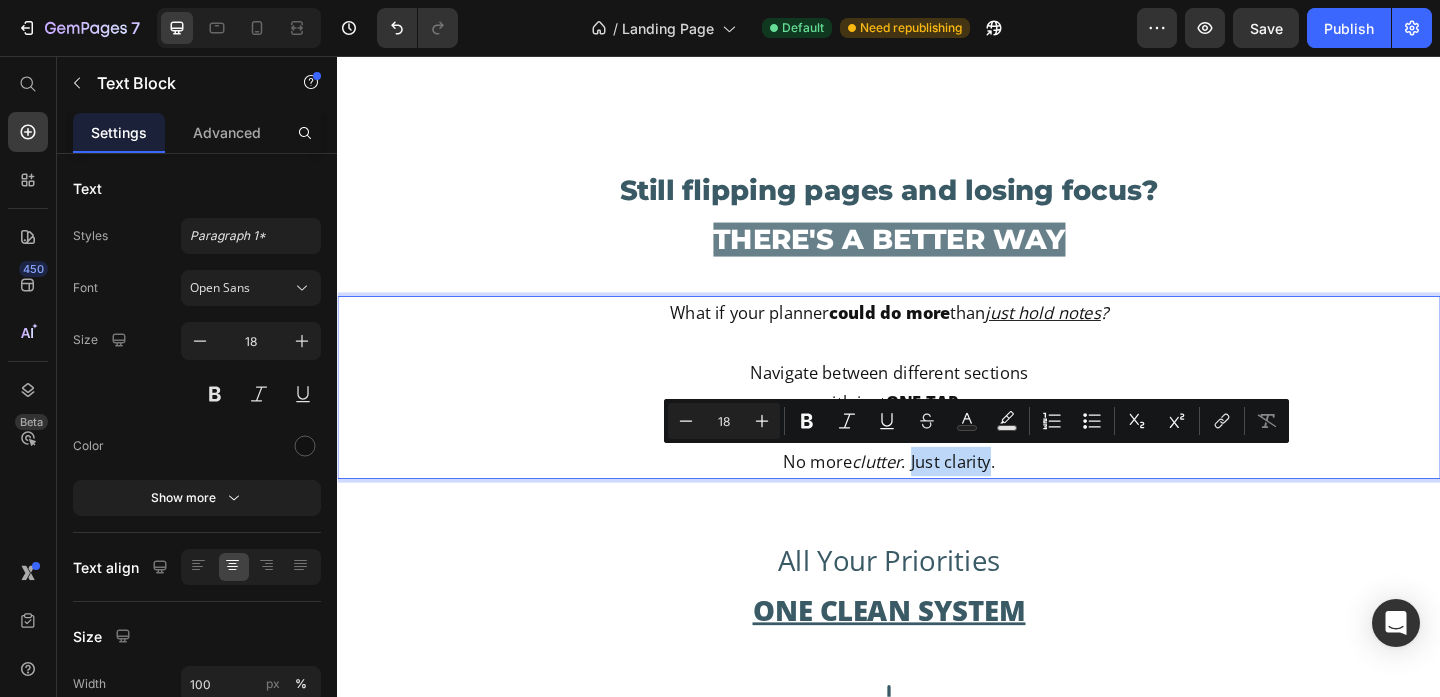 drag, startPoint x: 961, startPoint y: 500, endPoint x: 1049, endPoint y: 501, distance: 88.005684 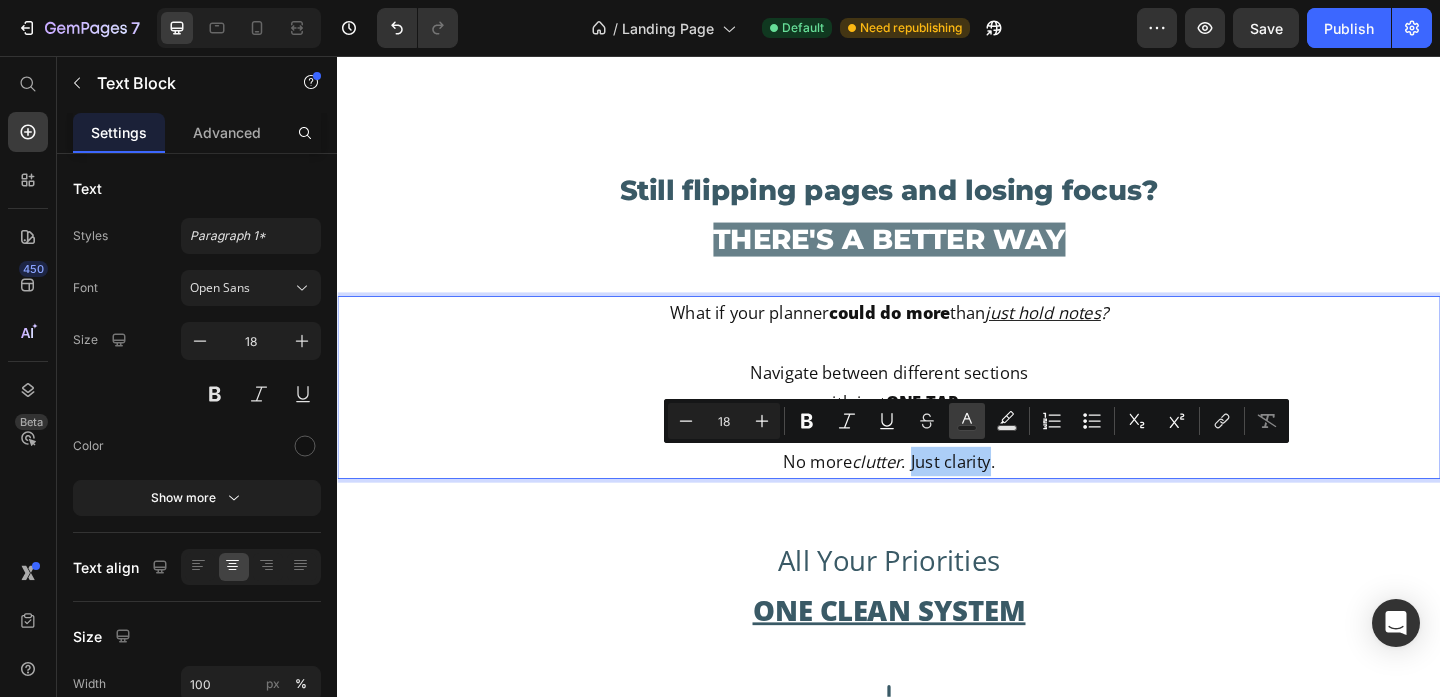 click 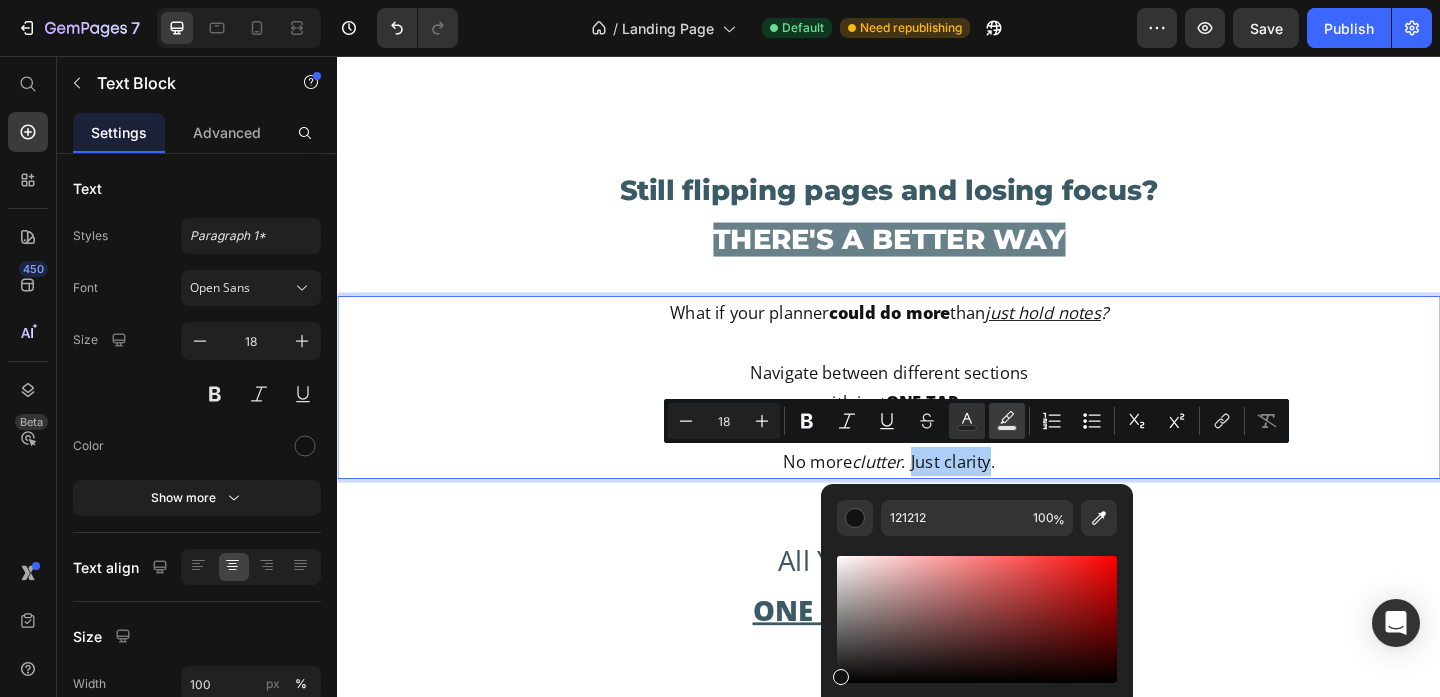 click 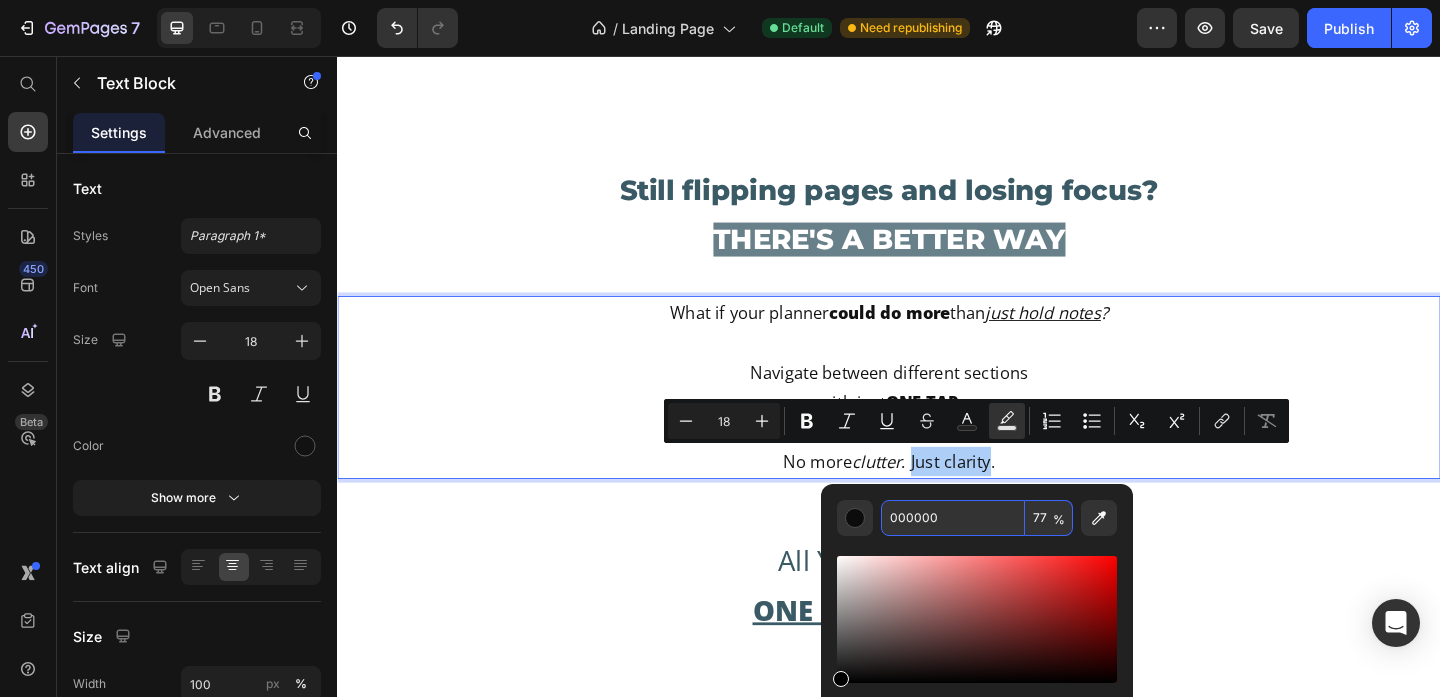 click on "000000" at bounding box center [953, 518] 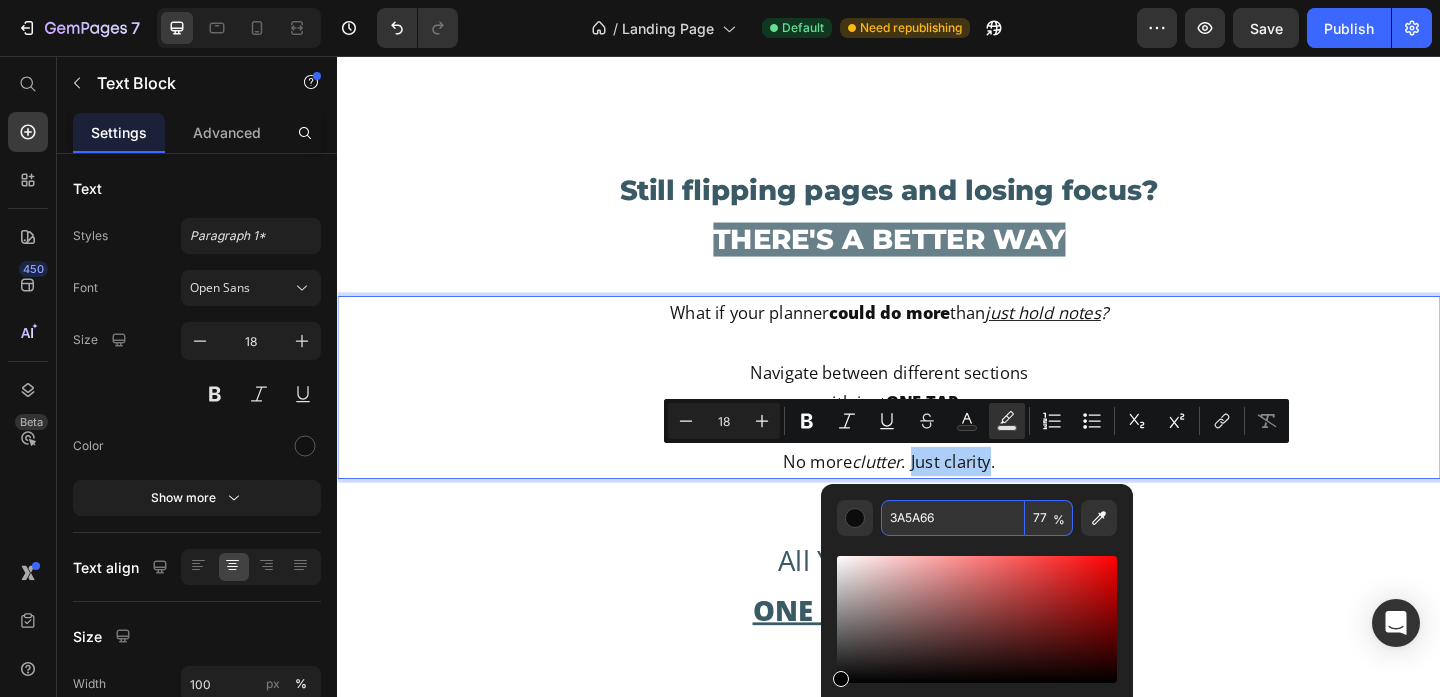 type on "3A5A66" 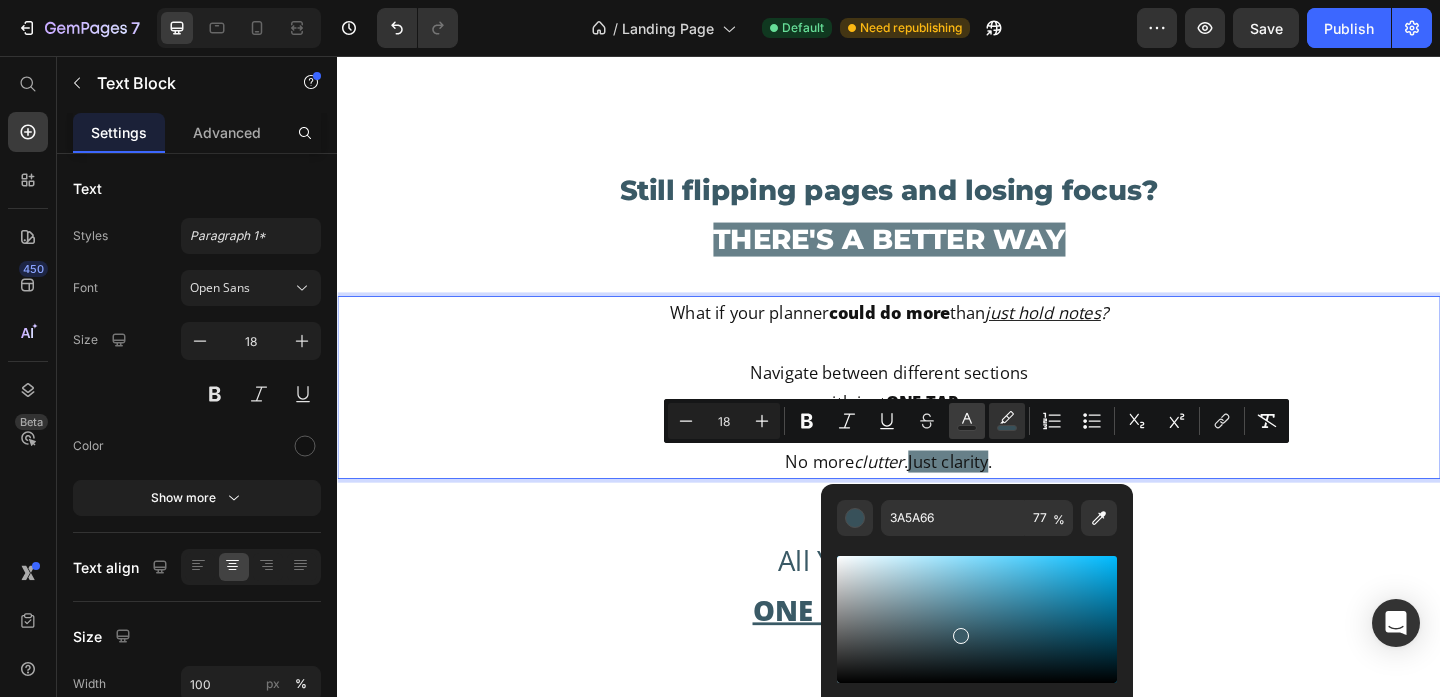 click 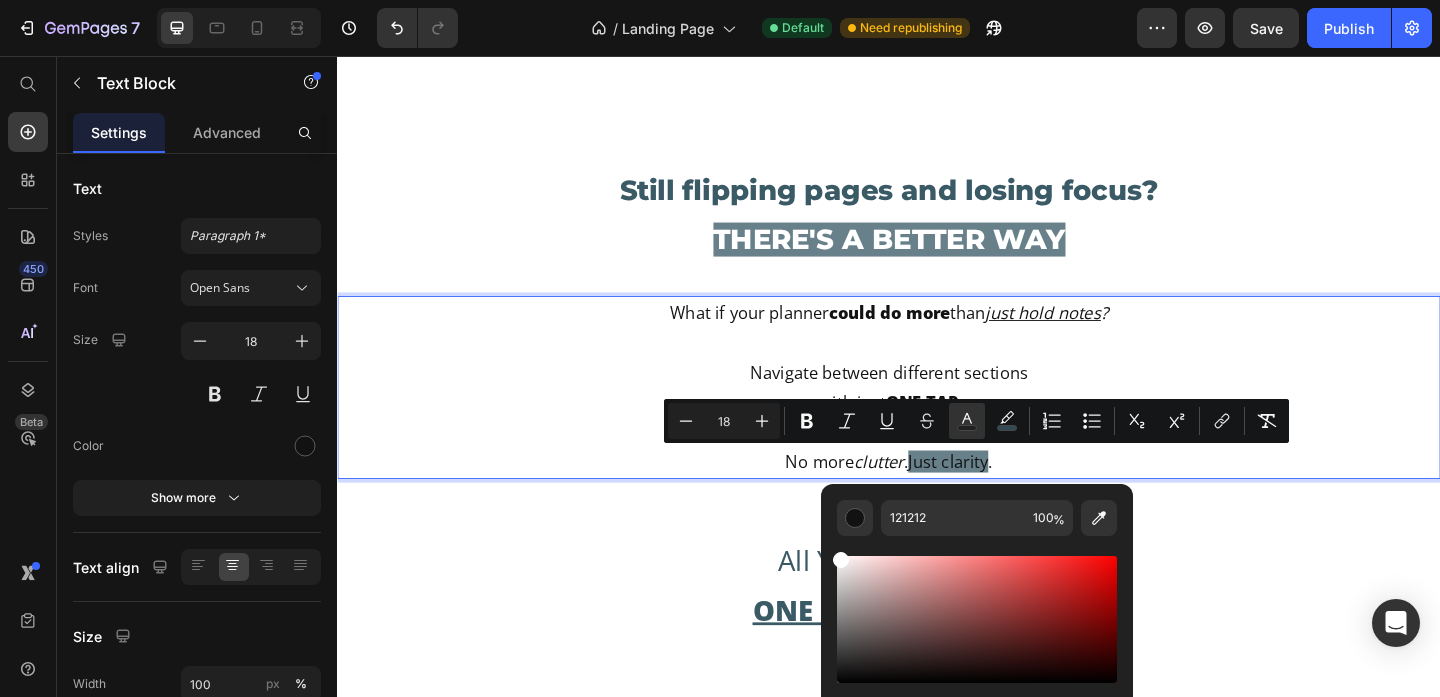 drag, startPoint x: 866, startPoint y: 614, endPoint x: 823, endPoint y: 512, distance: 110.69327 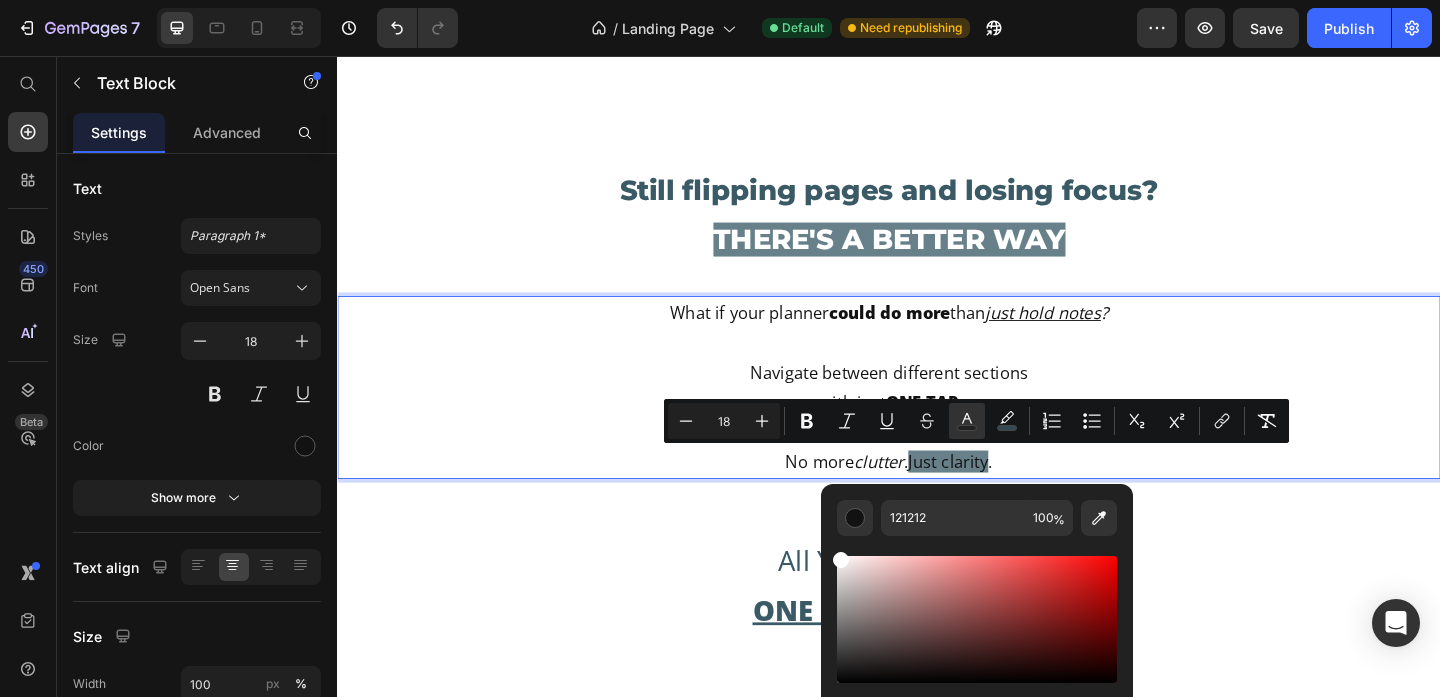 type on "FFFFFF" 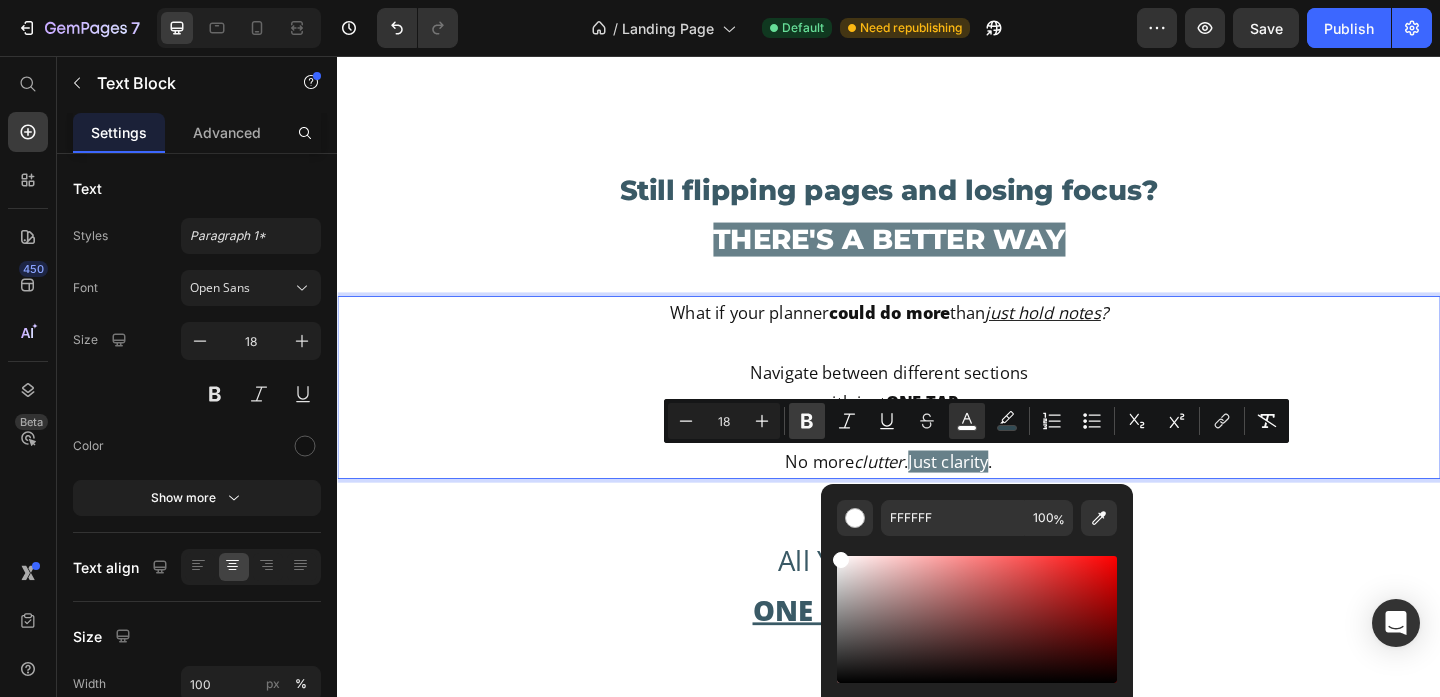 click 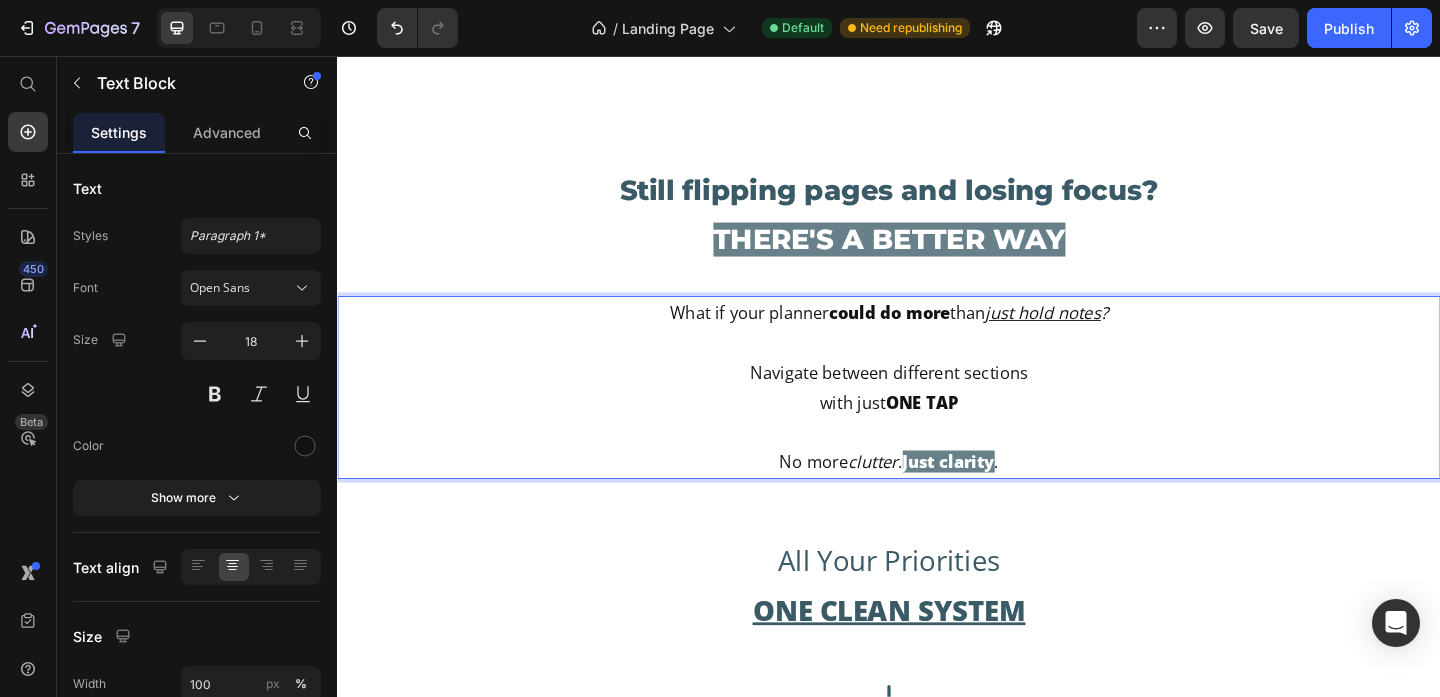 click on "No more  clutter .  Just clarity ." at bounding box center (937, 481) 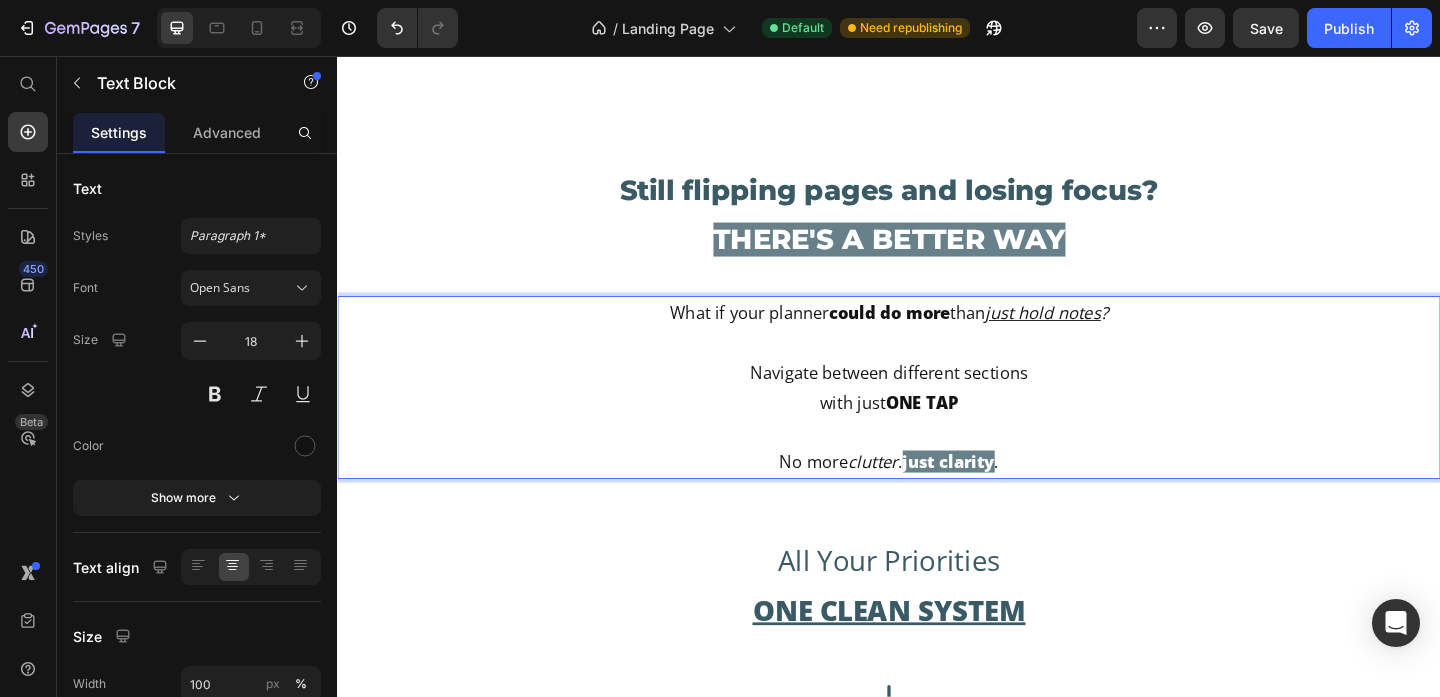 click on "just clarity" at bounding box center [1002, 497] 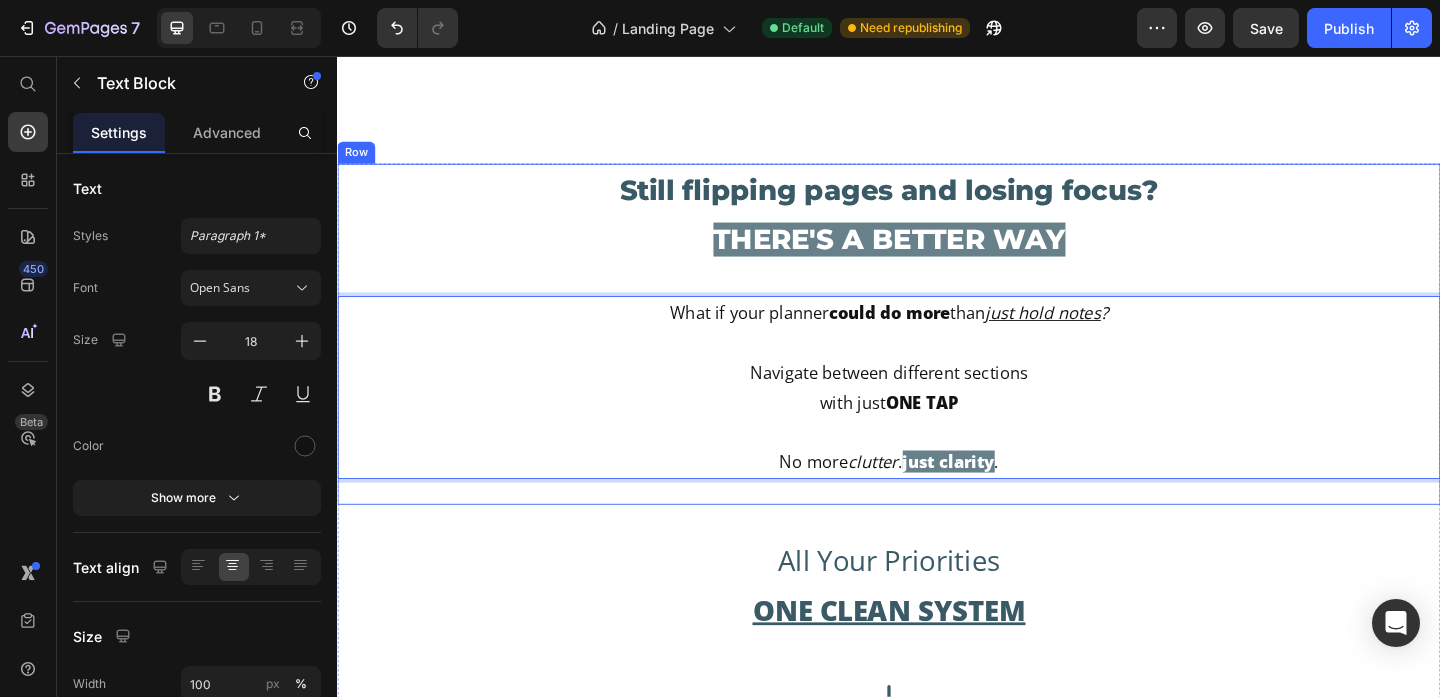 click on "Still flipping pages and losing focus?  THERE'S A BETTER WAY  Heading Still flipping pages and losing focus?  THERE'S A BETTER WAY  Heading What if your planner  could do more  than  just hold notes ? Navigate between different sections  with just  ONE TAP No more  clutter . Just  clarity . Text Block All your priorities ONE CLEAN SYSTEM Text Block
Icon 🔁  Tap between projects, goals and routines  IN ONE TAP   📅  Build a  real planning rhythm   (daily → yearly)   🧘‍♂️  Work, life, and self-care  finally in sync   💼  Built by  reMarkable users for reMarkable users Text Block 🔁  Tap between projects, goals and routines  IN ONE TAP   📅  Build a  real planning rhythm   (daily → yearly)   🧘‍♂️  Work, life, and self-care  finally in sync   💼  Built by  reMarkable users for reMarkable users Text Block Row 🔁  Tap between projects, goals and routines  IN ONE TAP   📅  Build a  real planning rhythm   (daily → yearly)     Row ? ." at bounding box center (937, 738) 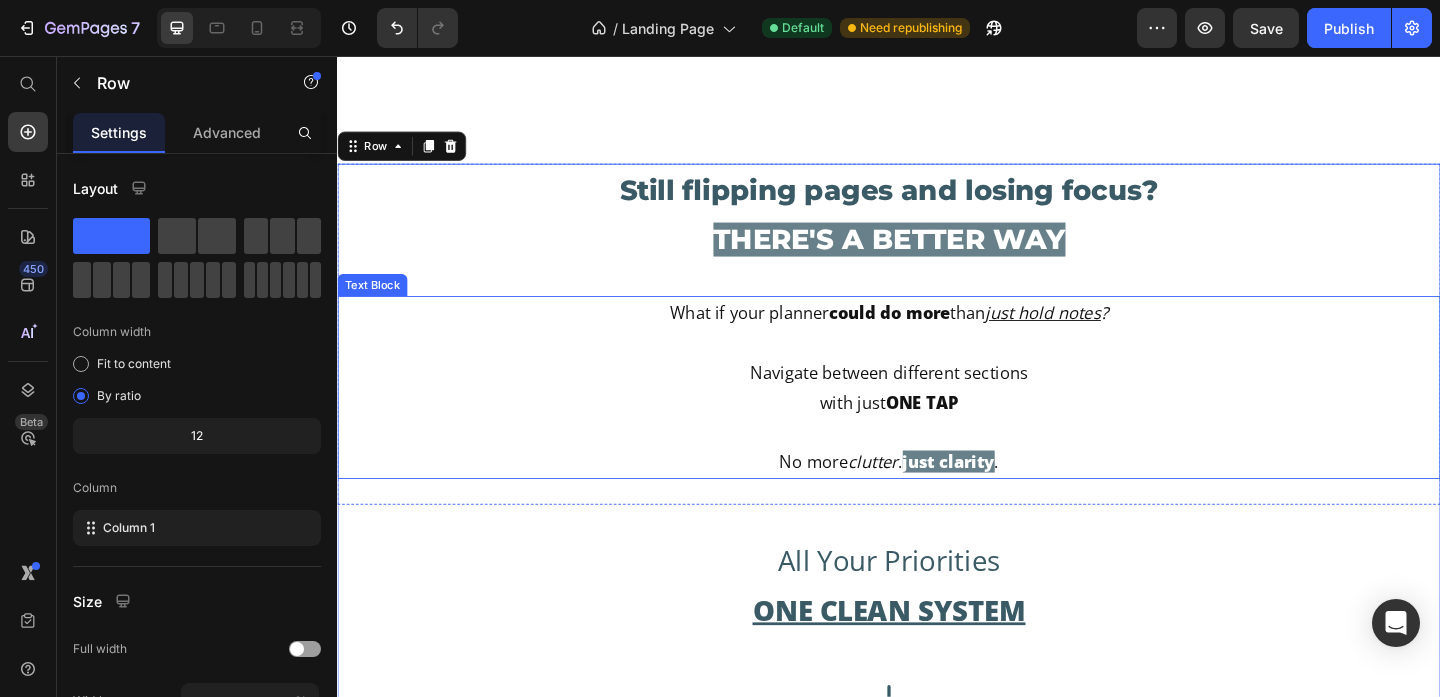 click on "just clarity" at bounding box center [1002, 497] 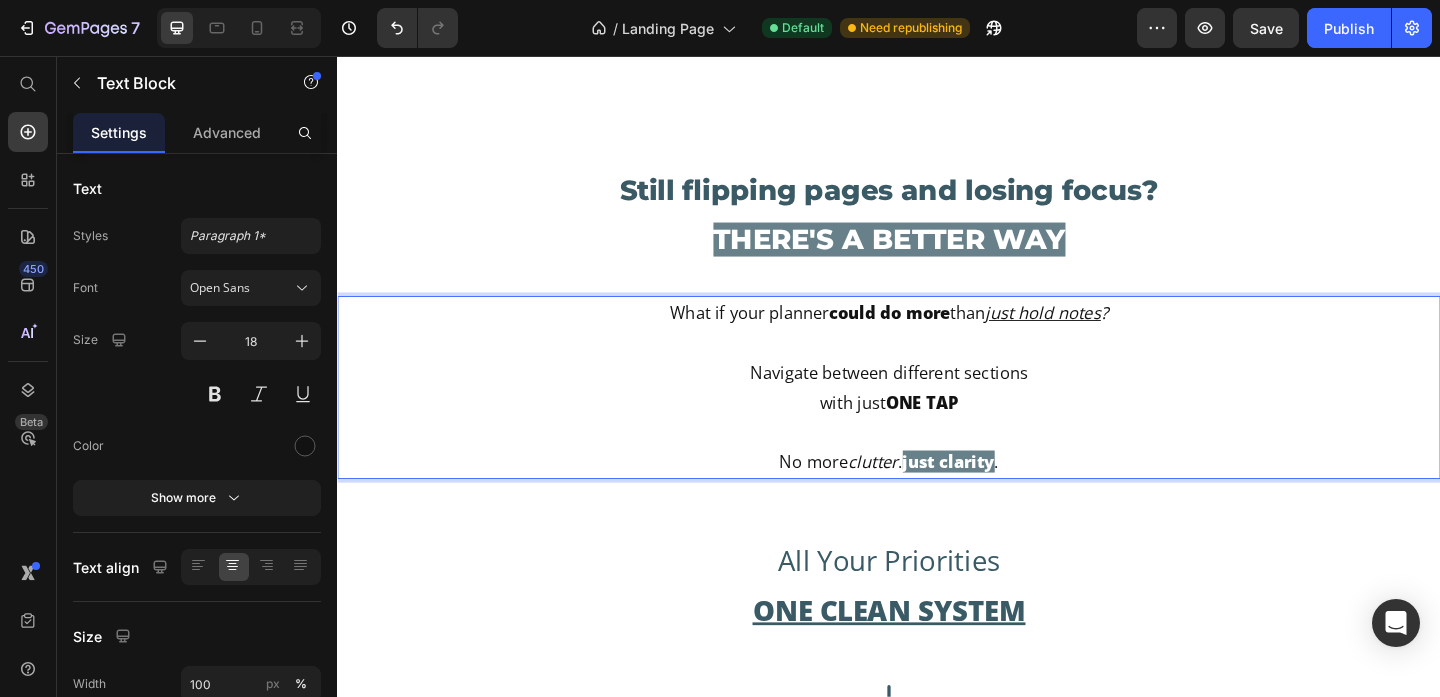 click on "just clarity" at bounding box center (1002, 497) 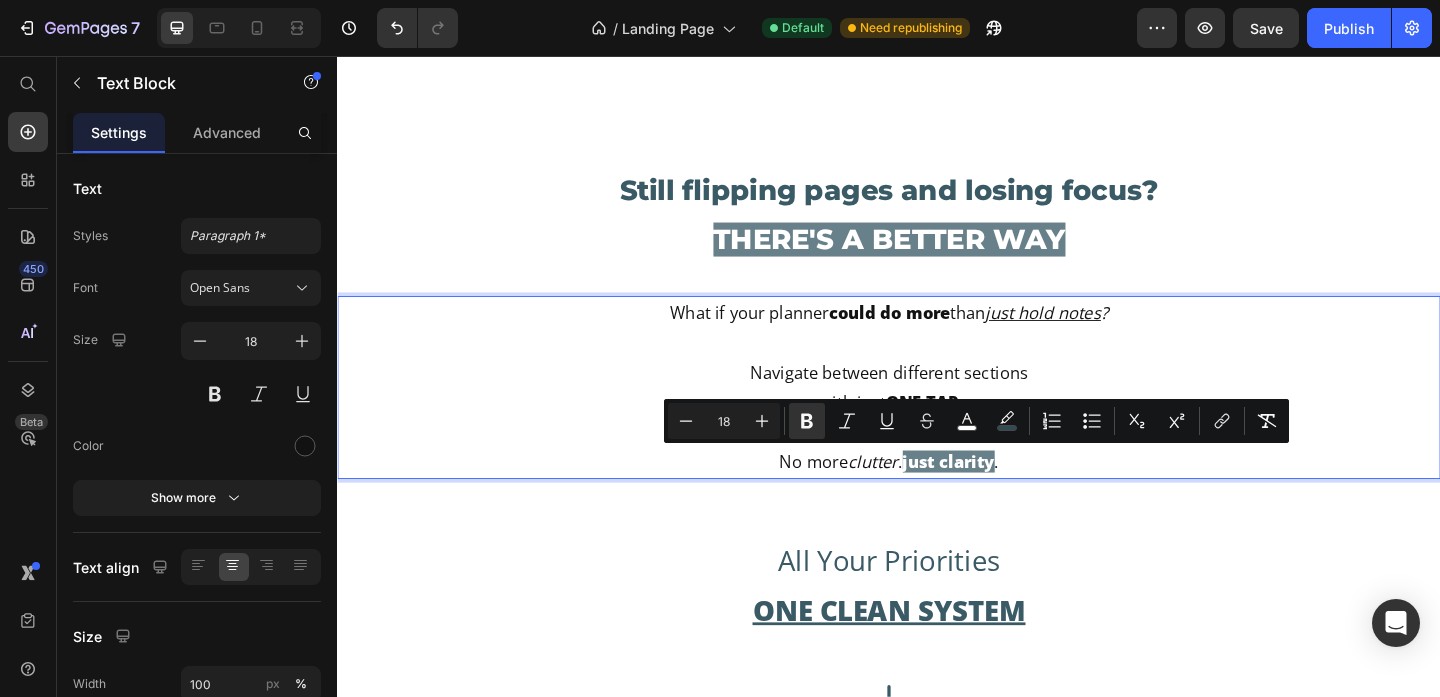 drag, startPoint x: 949, startPoint y: 497, endPoint x: 1059, endPoint y: 502, distance: 110.11358 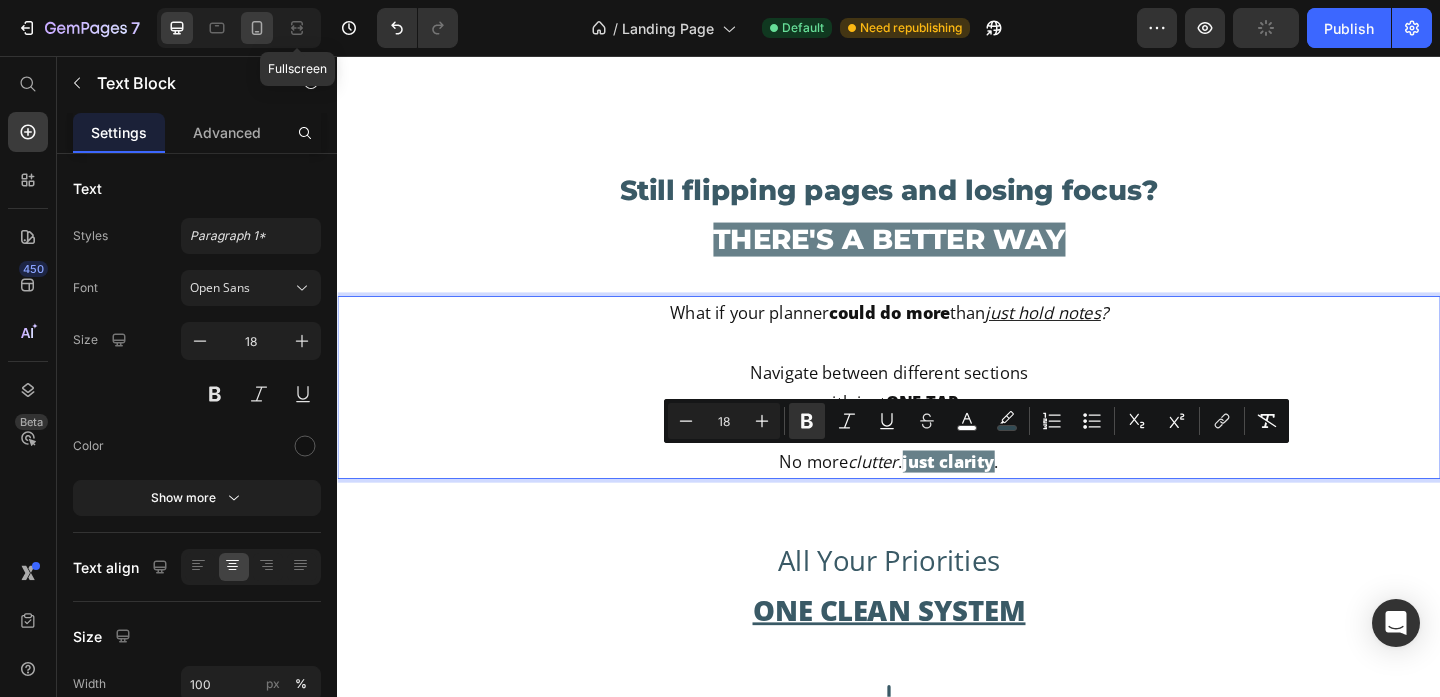 click 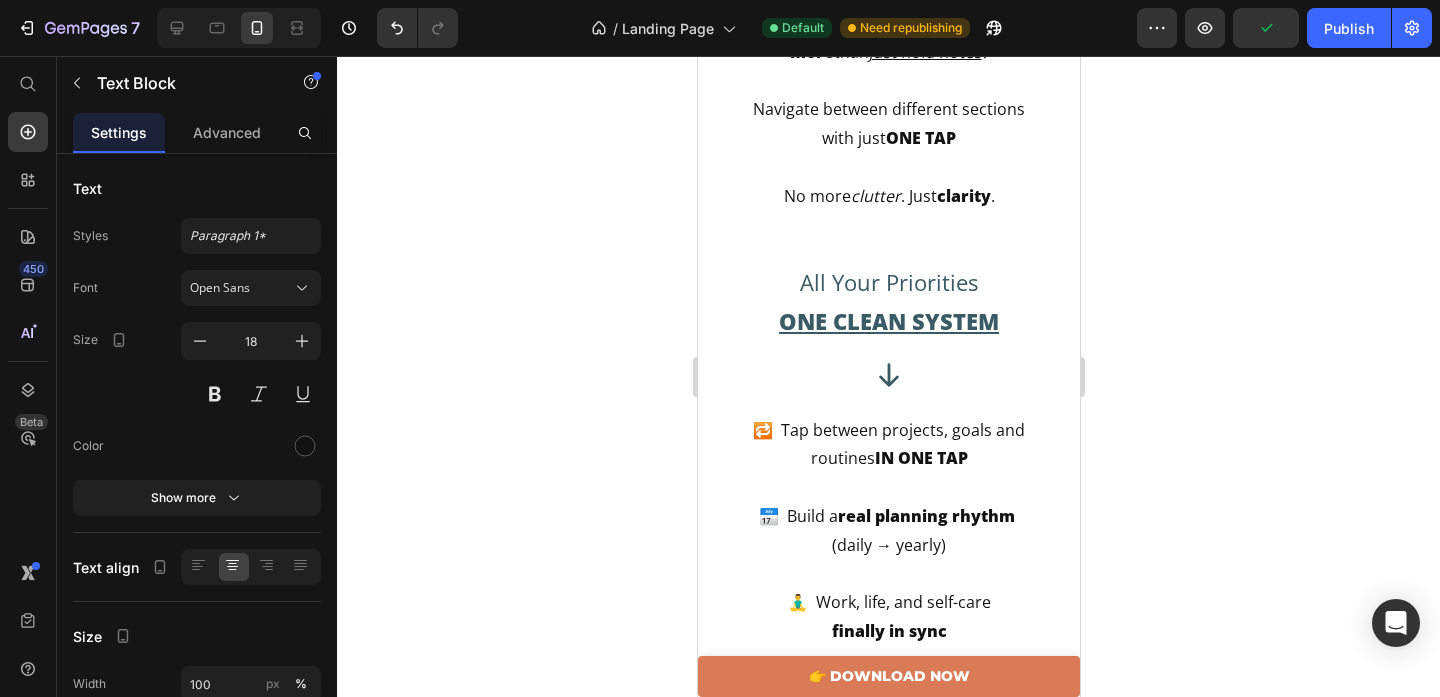scroll, scrollTop: 2328, scrollLeft: 0, axis: vertical 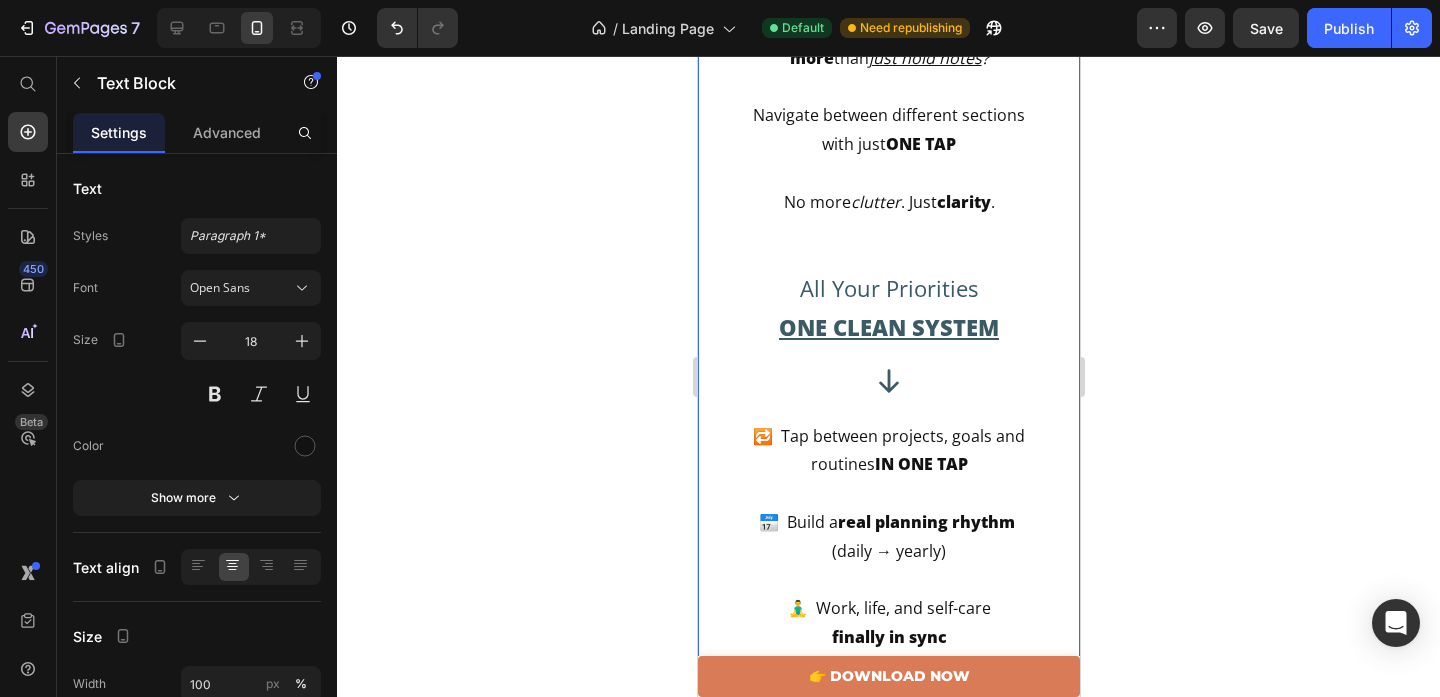 click on "No more  clutter . Just  clarity ." at bounding box center (888, 188) 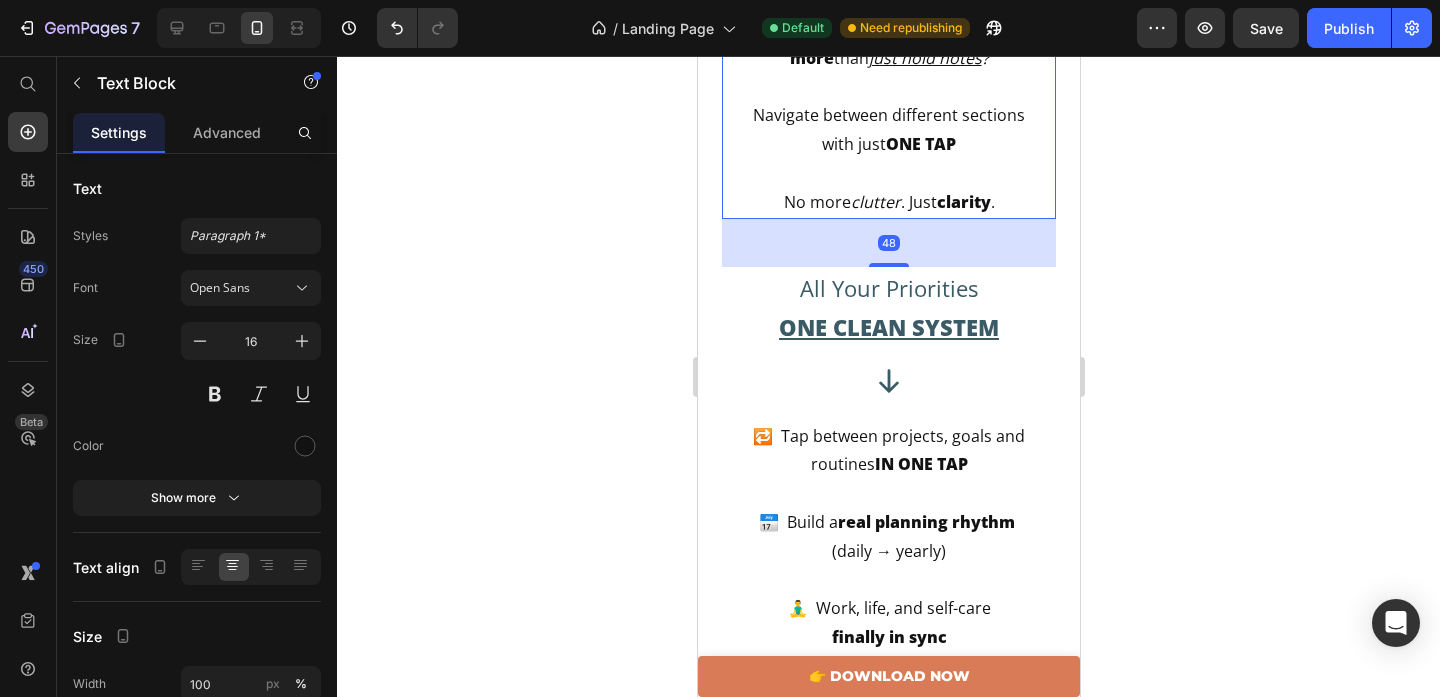 click on "No more  clutter . Just  clarity ." at bounding box center [888, 188] 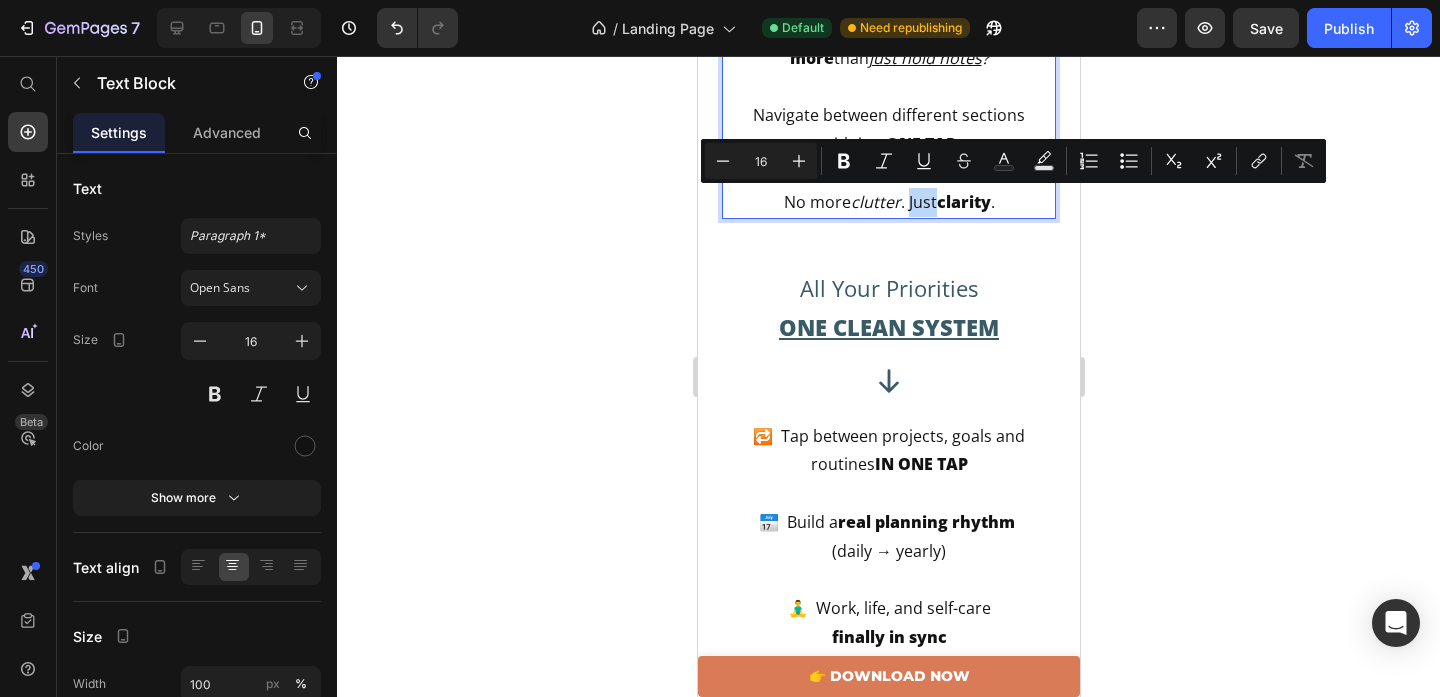 click on "No more  clutter . Just  clarity ." at bounding box center (888, 188) 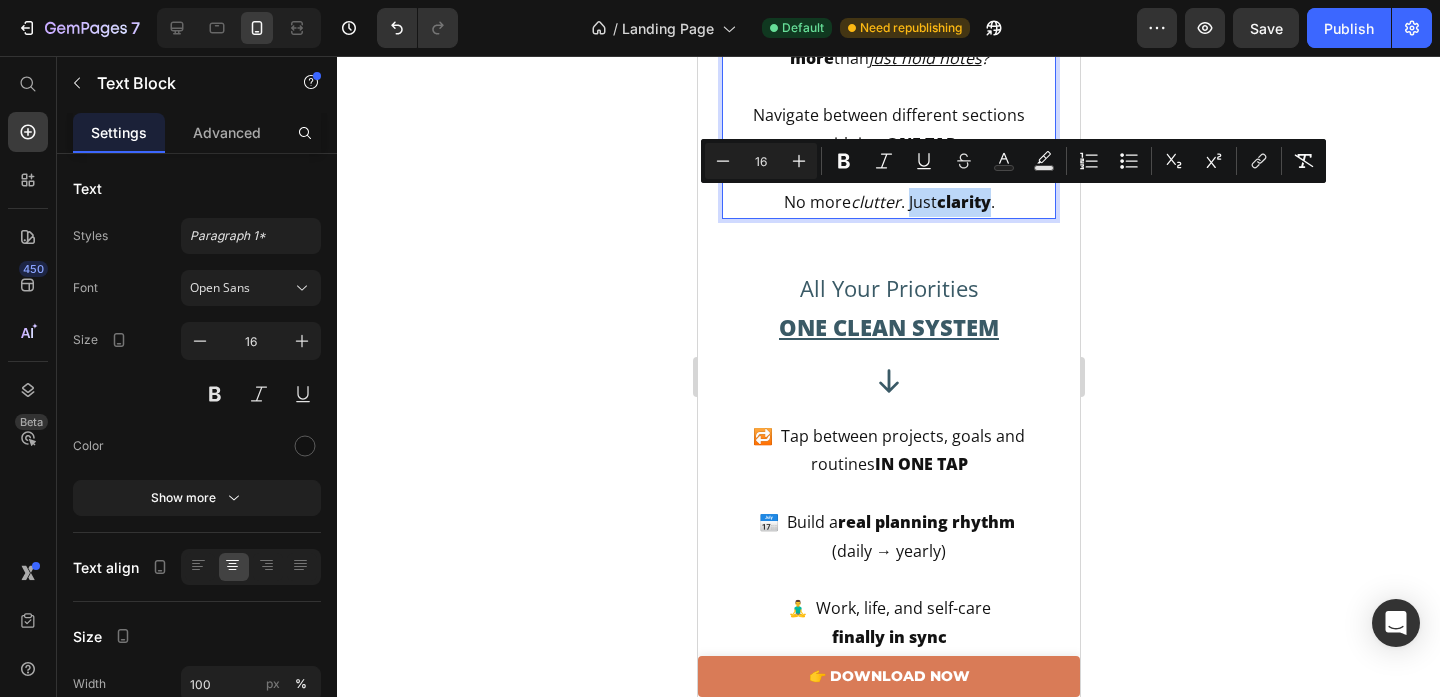 drag, startPoint x: 908, startPoint y: 200, endPoint x: 991, endPoint y: 210, distance: 83.60024 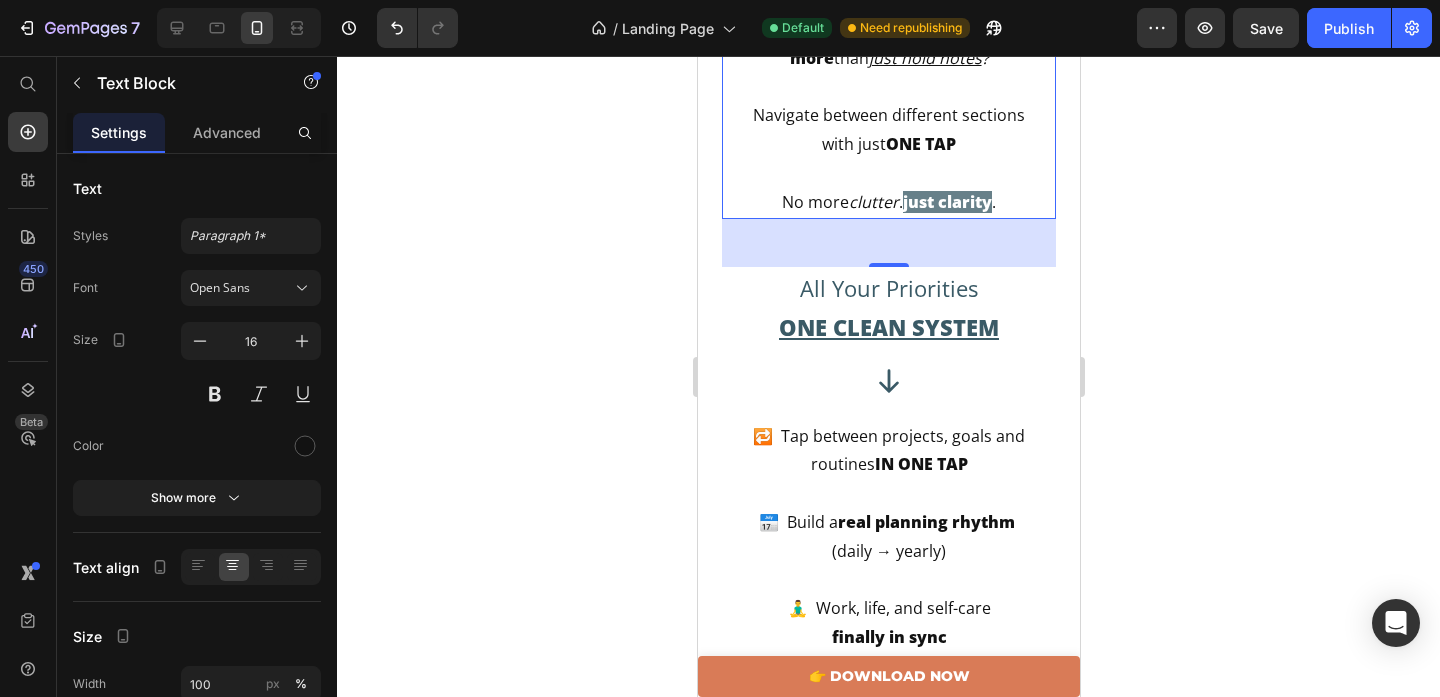 click 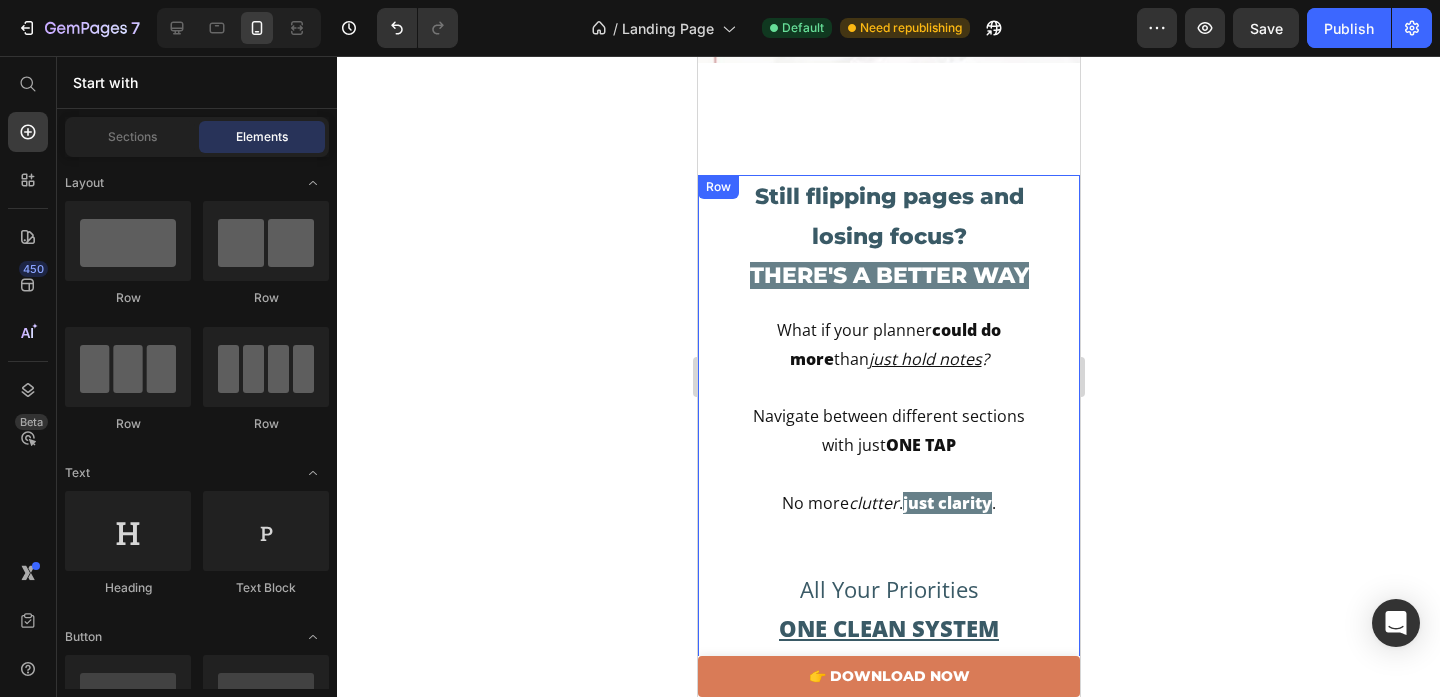 scroll, scrollTop: 2021, scrollLeft: 0, axis: vertical 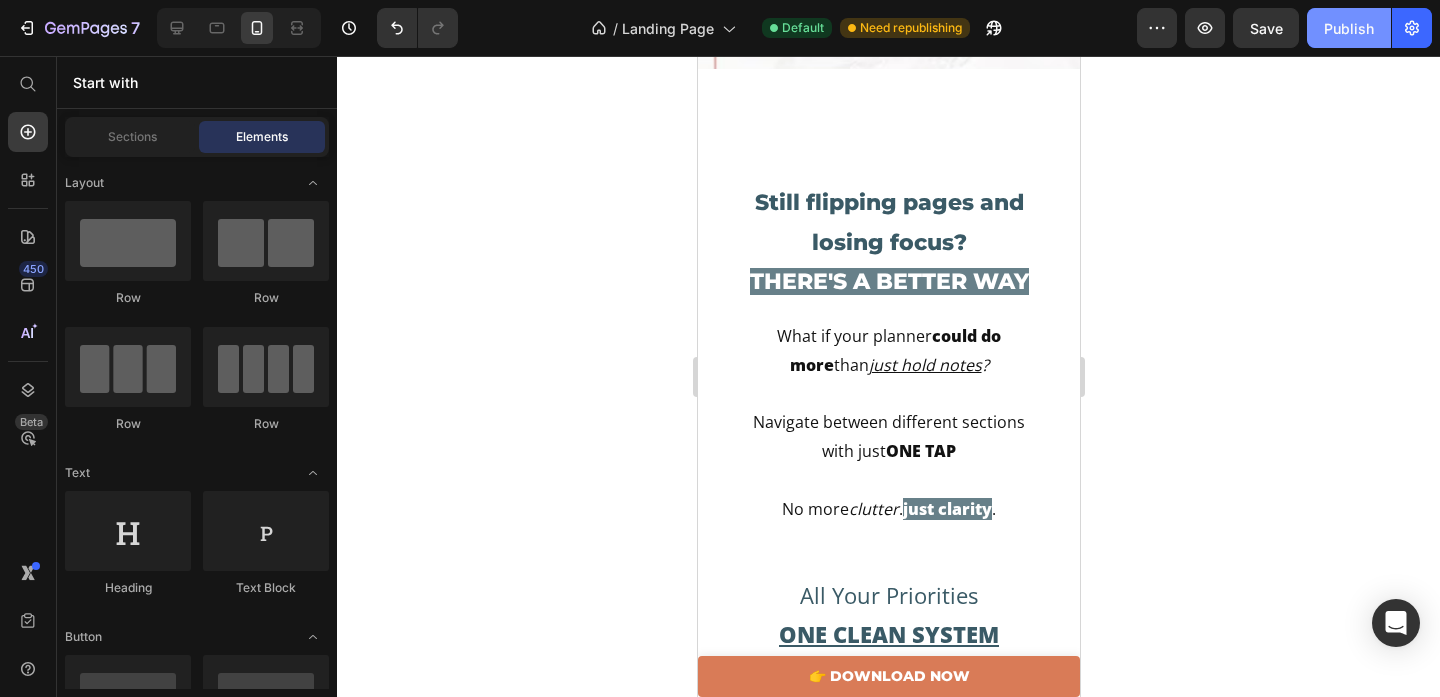click on "Publish" 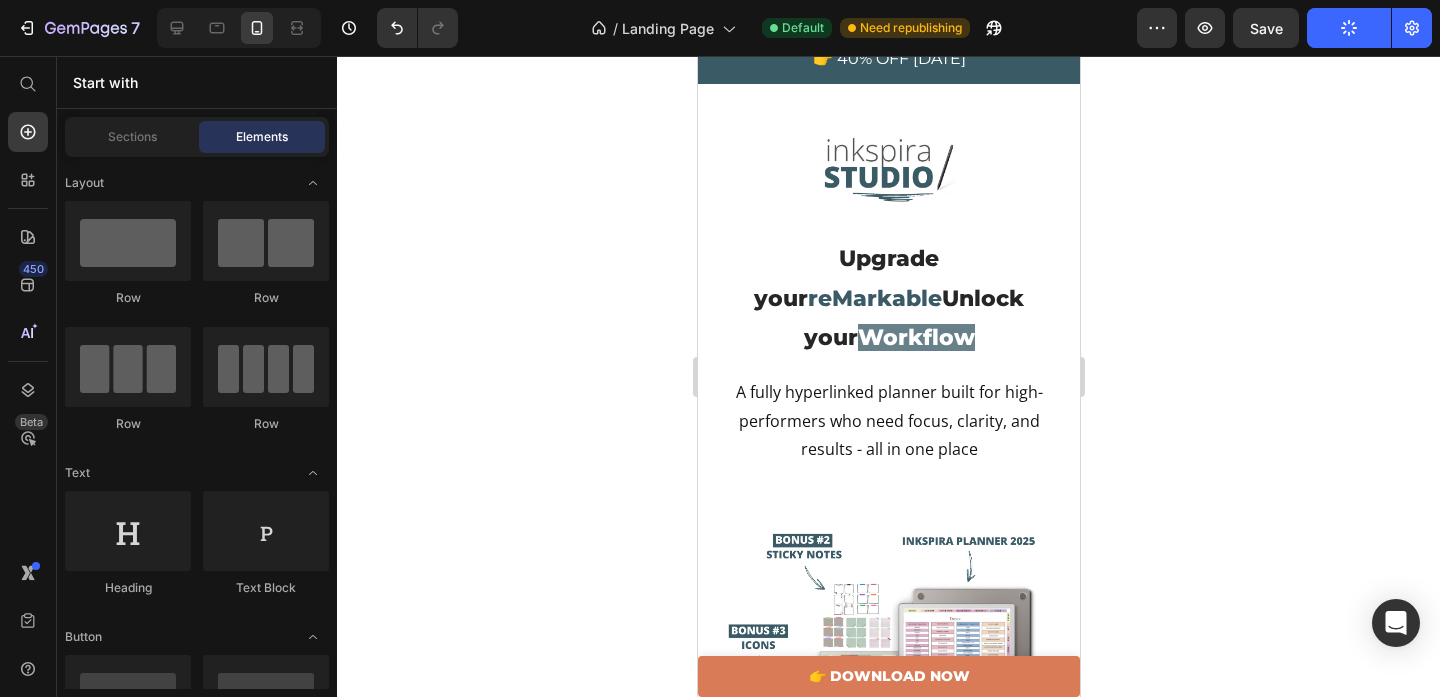 scroll, scrollTop: 0, scrollLeft: 0, axis: both 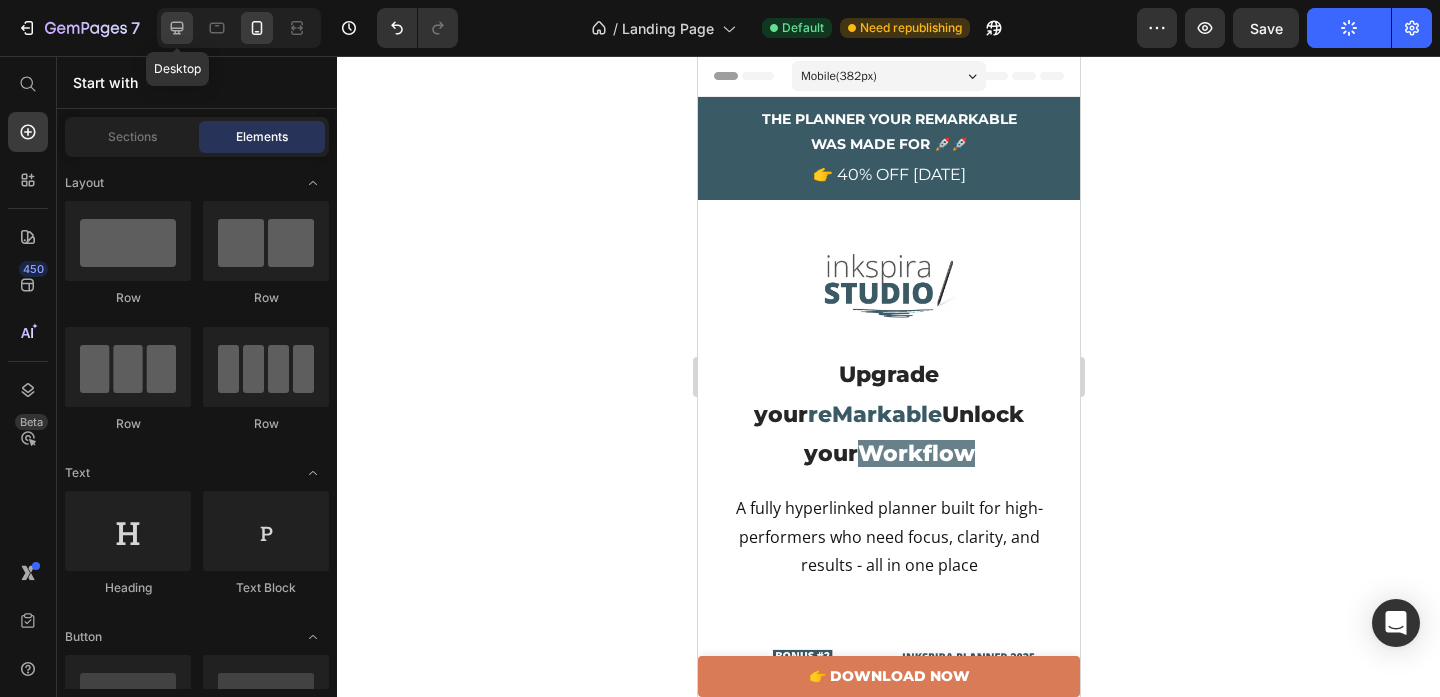 click 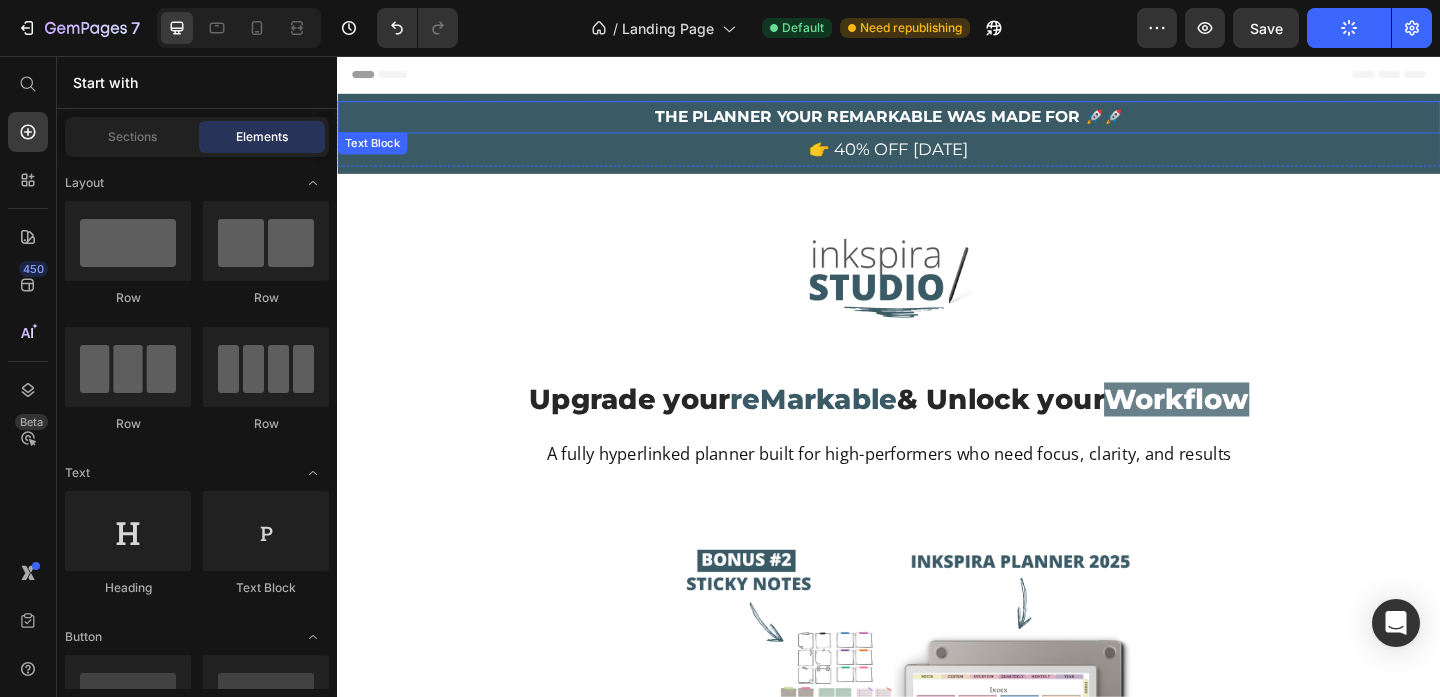 click on "The planner your reMarkable was made for 🚀🚀" at bounding box center [937, 122] 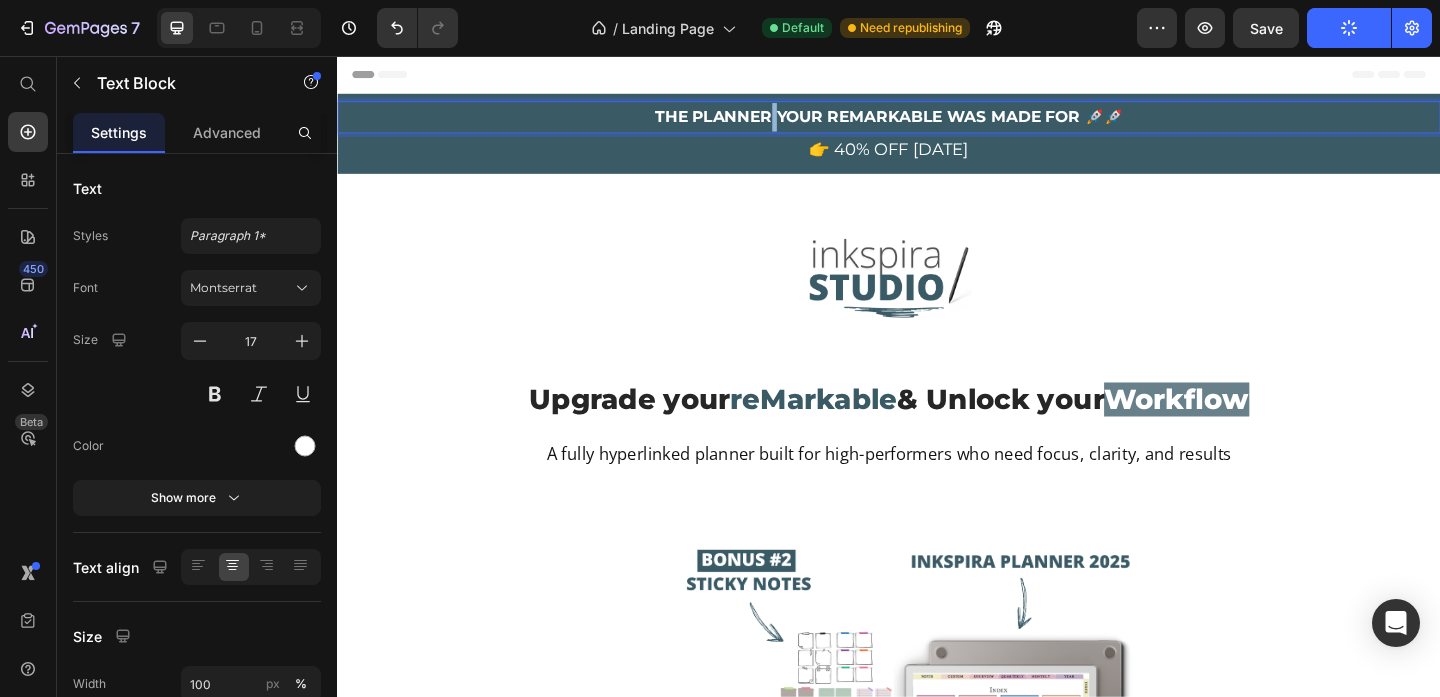 click on "The planner your reMarkable was made for 🚀🚀" at bounding box center [937, 122] 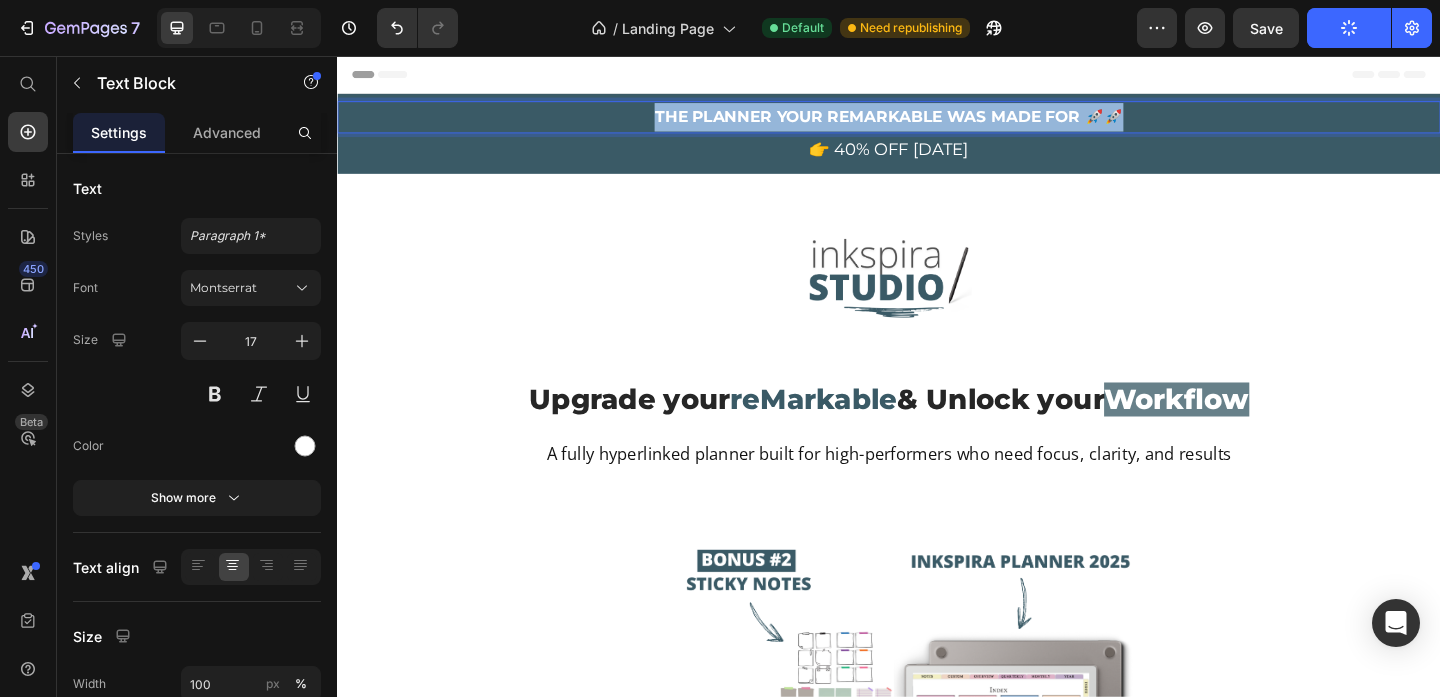 click on "The planner your reMarkable was made for 🚀🚀" at bounding box center (937, 122) 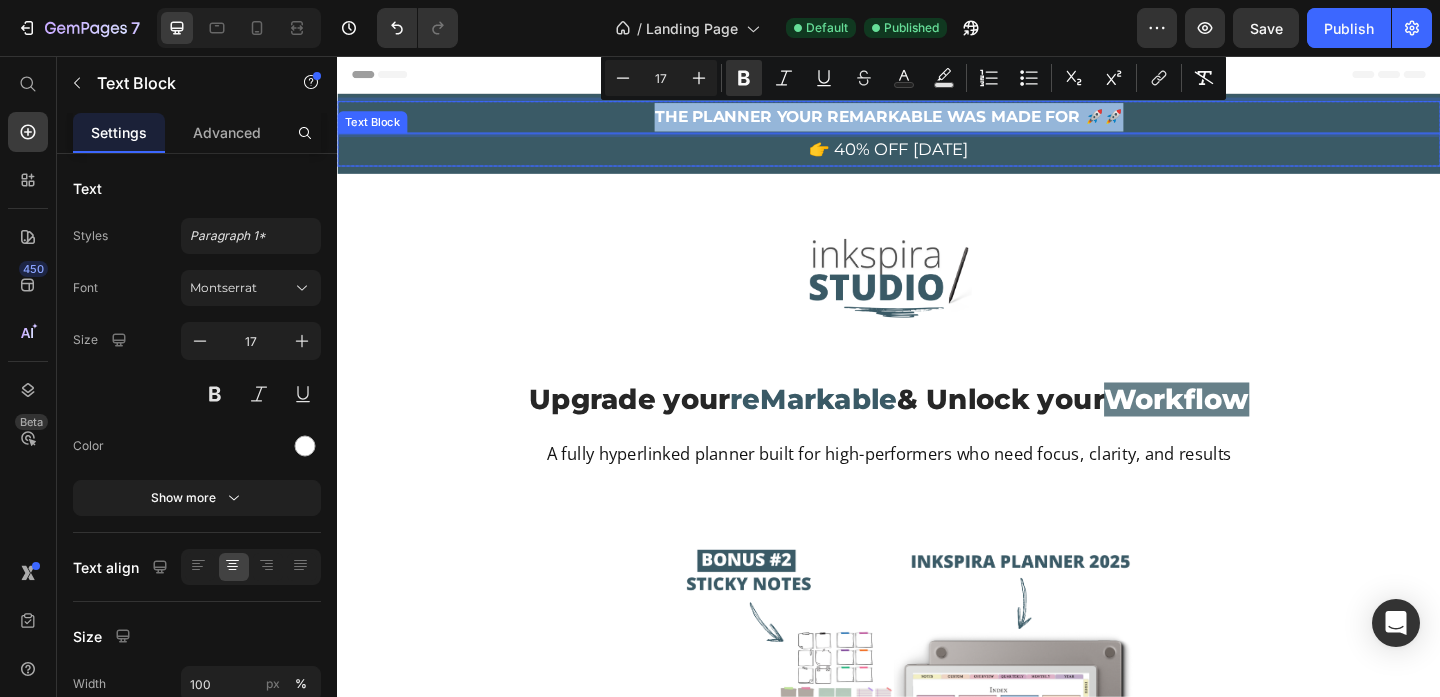 click on "👉 40% OFF [DATE]" at bounding box center (937, 158) 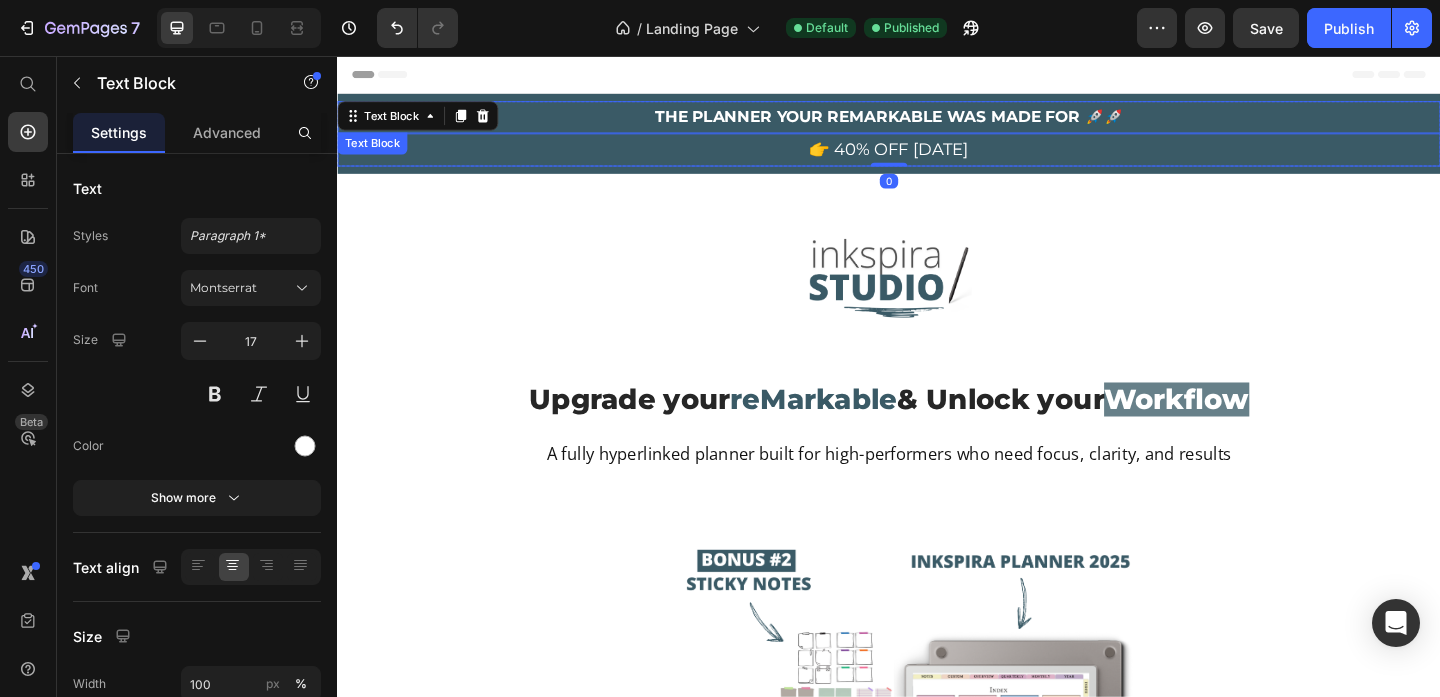 click on "The planner your reMarkable was made for 🚀🚀" at bounding box center (937, 122) 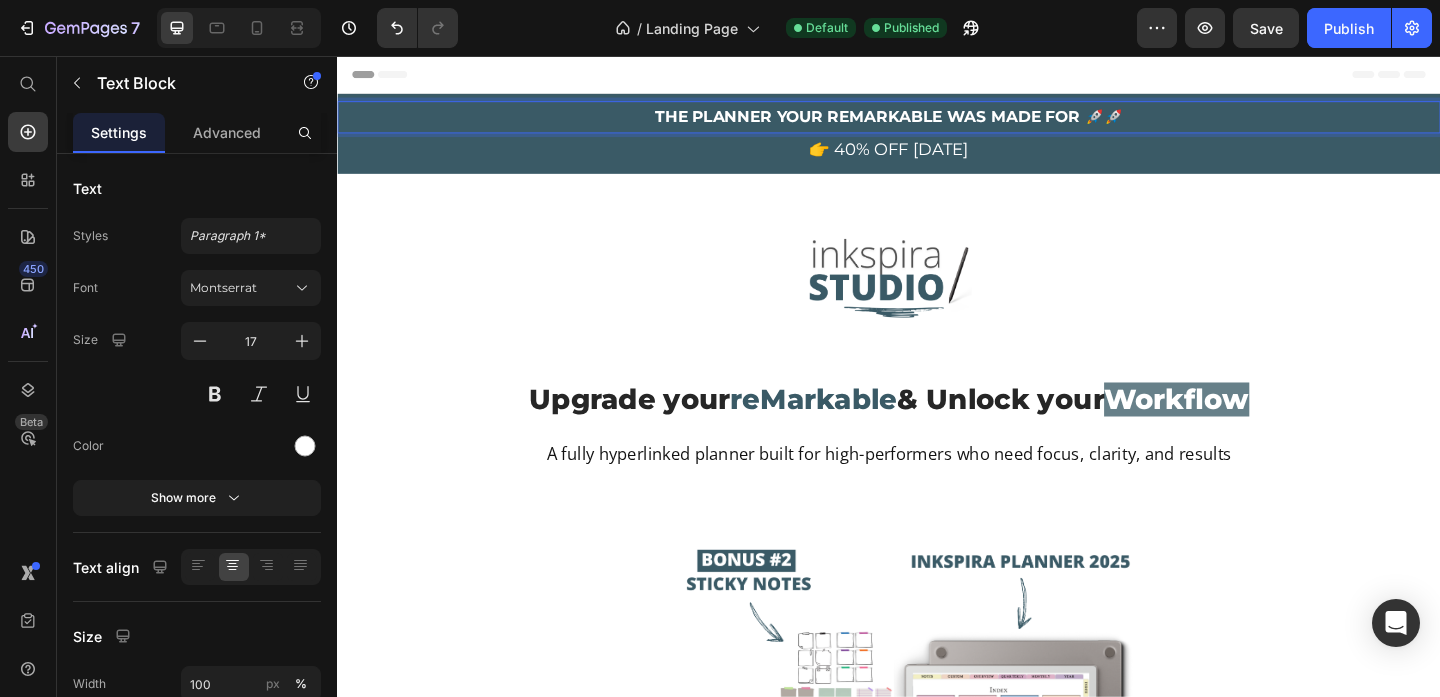 click on "The planner your reMarkable was made for 🚀🚀" at bounding box center (937, 122) 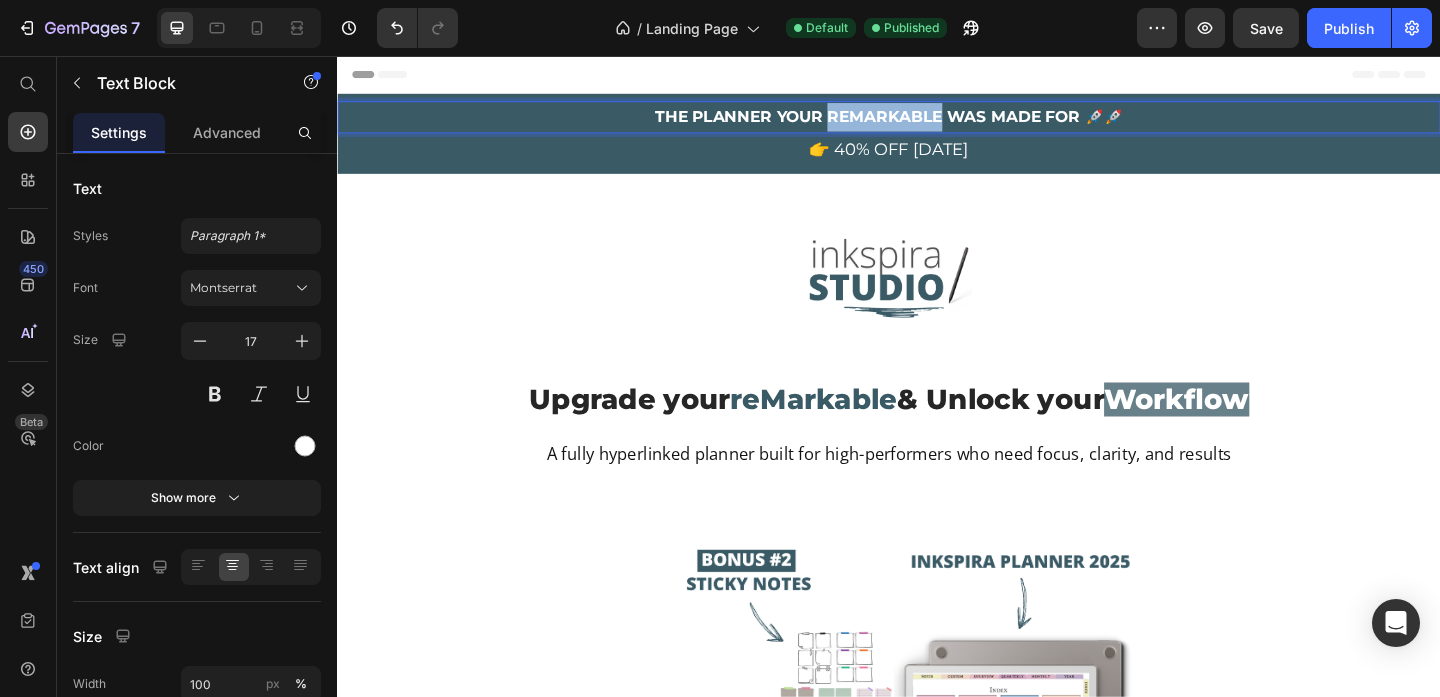 click on "The planner your reMarkable was made for 🚀🚀" at bounding box center (937, 122) 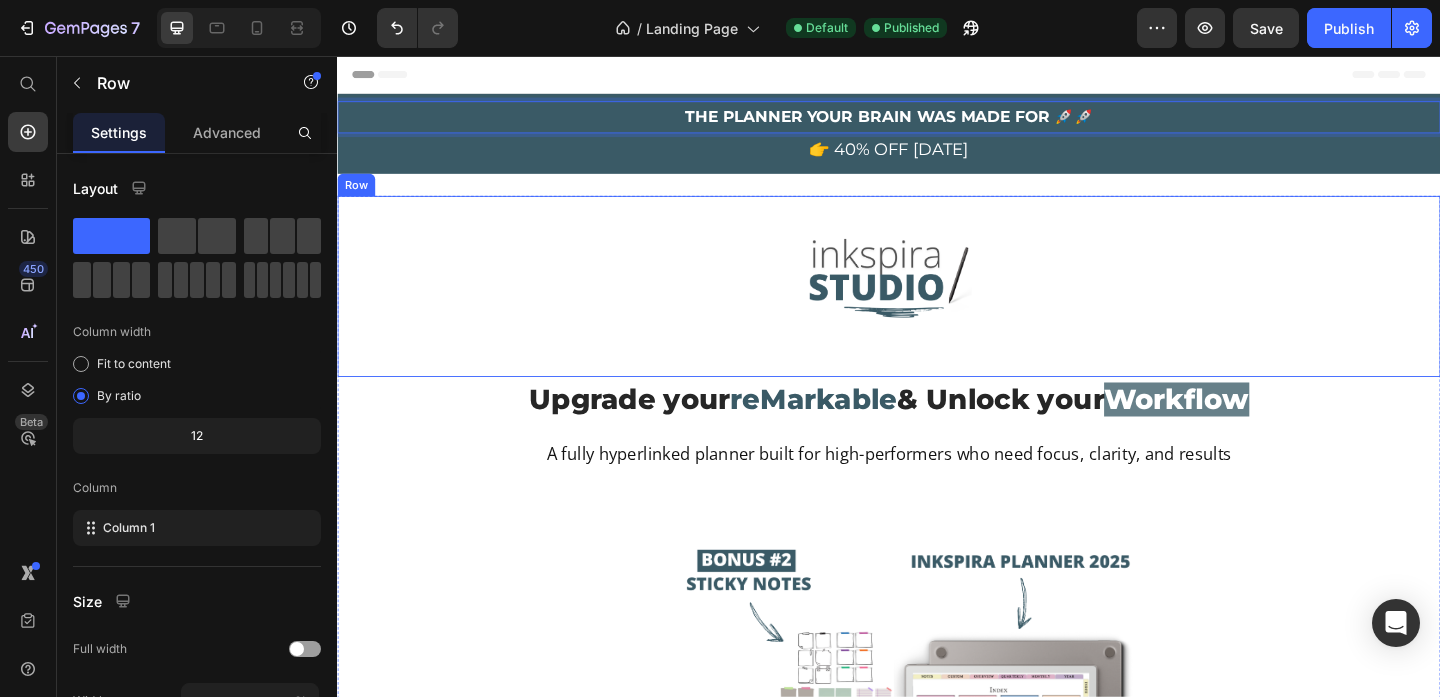 click on "Image Row" at bounding box center [937, 306] 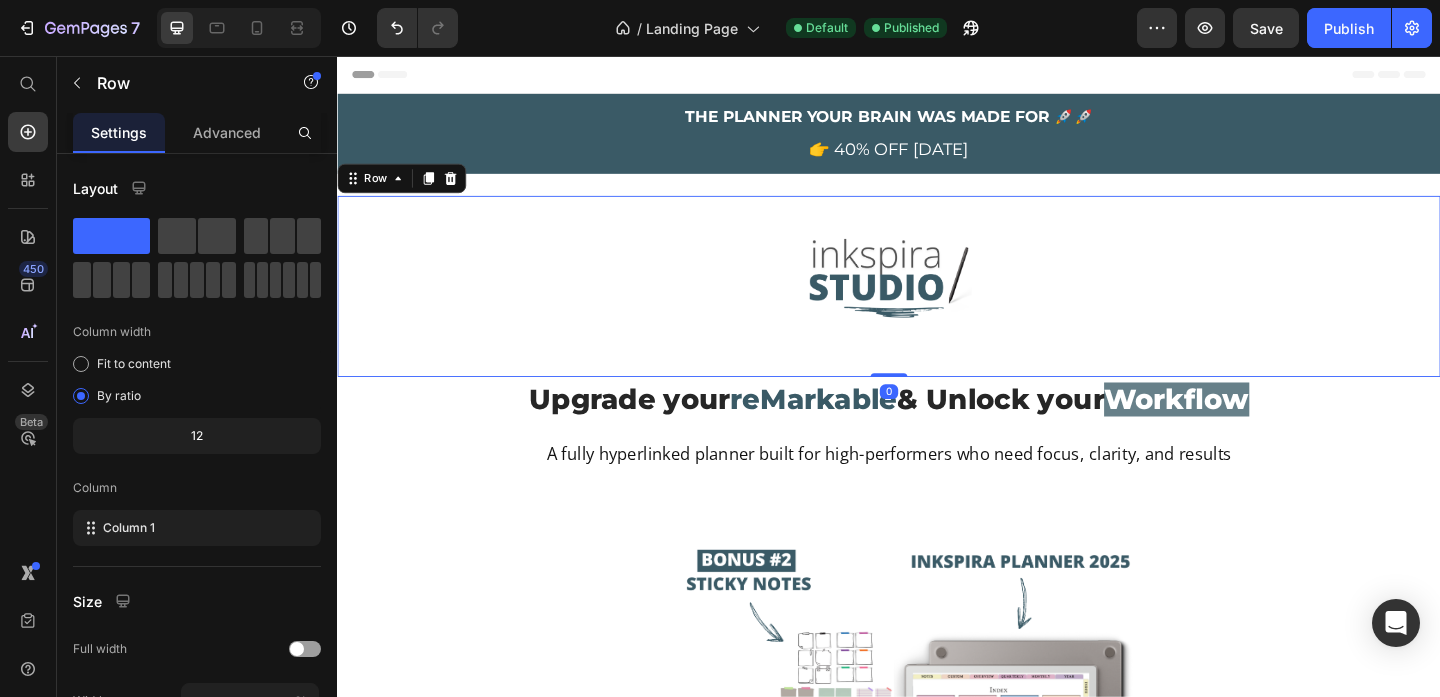 click on "Product Images Inkspira Ultimate Planner 2025+2026 Product Title €37,00 Product Price Row This product has only default variant Product Variants & Swatches 1 Product Quantity 👉 DOWNLOAD NOW Product Cart Button Row Product Sticky The planner your reMarkable  was made for 🚀🚀 Text Block 👉 40% OFF [DATE] Text Block Row Row The planner your BRAIN was made for 🚀🚀 Text Block 👉 40% OFF [DATE] Text Block Row Row Section 2/25 Image Row Row   0 Upgrade your  reMarkable  Unlock your   Workflow  Heading Upgrade your  reMarkable  & Unlock your   Workflow  Heading A fully hyperlinked planner built for high-performers who need focus, clarity, and results - all in one place Text Block A fully hyperlinked planner built for high-performers who need focus, clarity, and results Text Block Row Image Row Row Section 3/25   GET THE PLANNER NOW Button Instant Digital Download | Limited Time Offer Text Block Row Row Section 4/25 🚨   Limited-Time Offer!  Heading Get the digital planner for  40% OFF   00" at bounding box center (937, 9025) 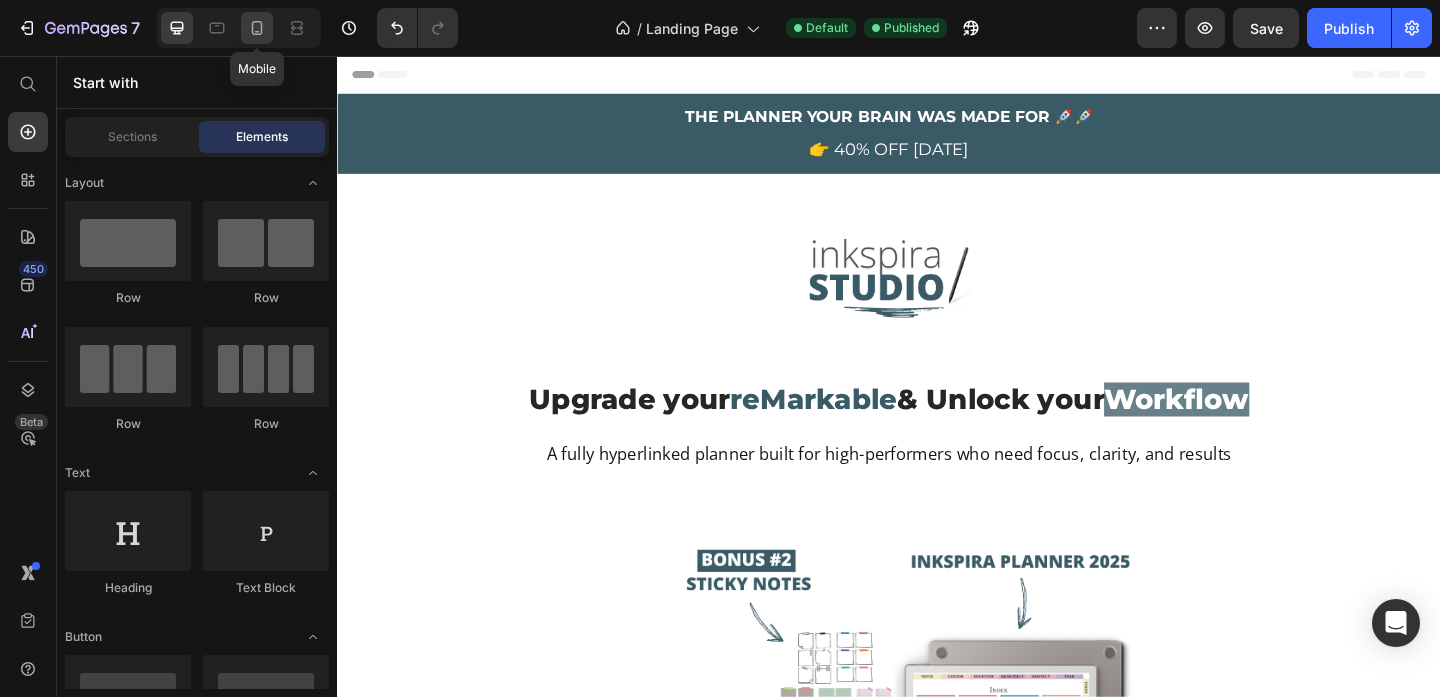 click 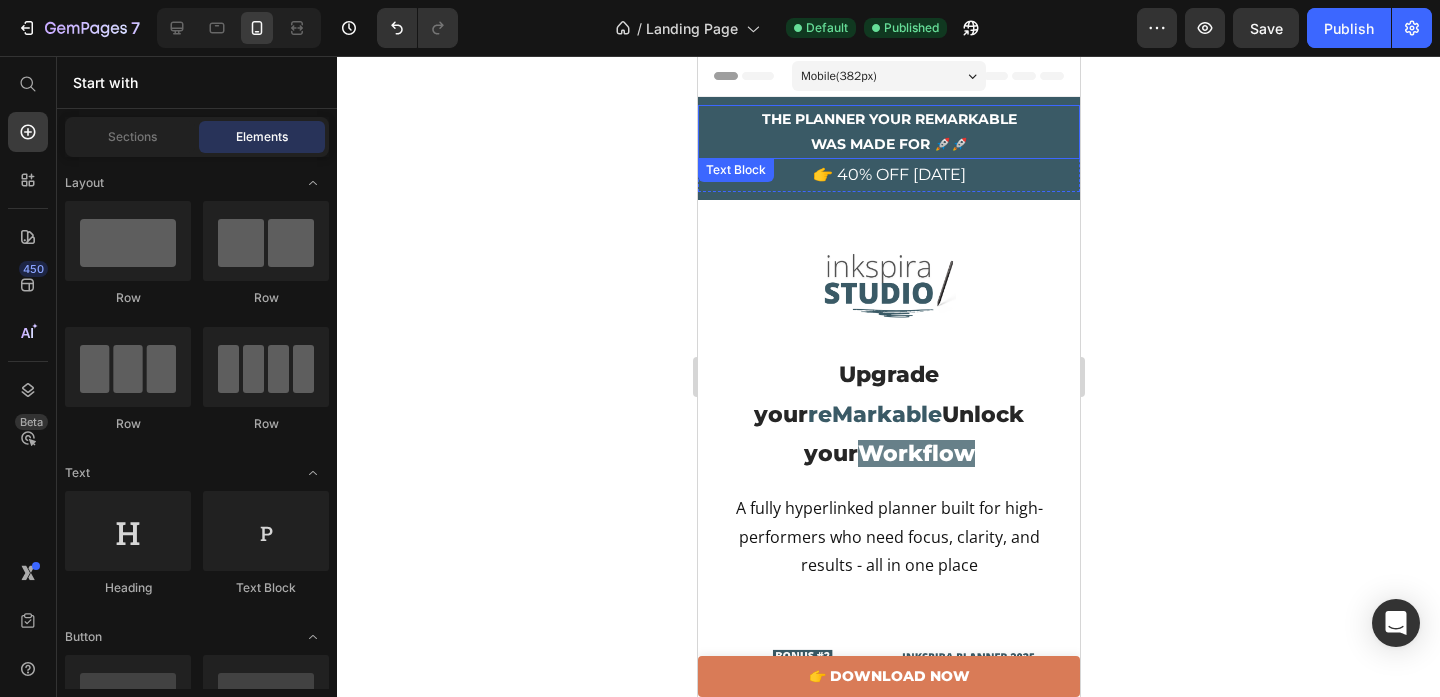 click on "The planner your reMarkable" at bounding box center (888, 119) 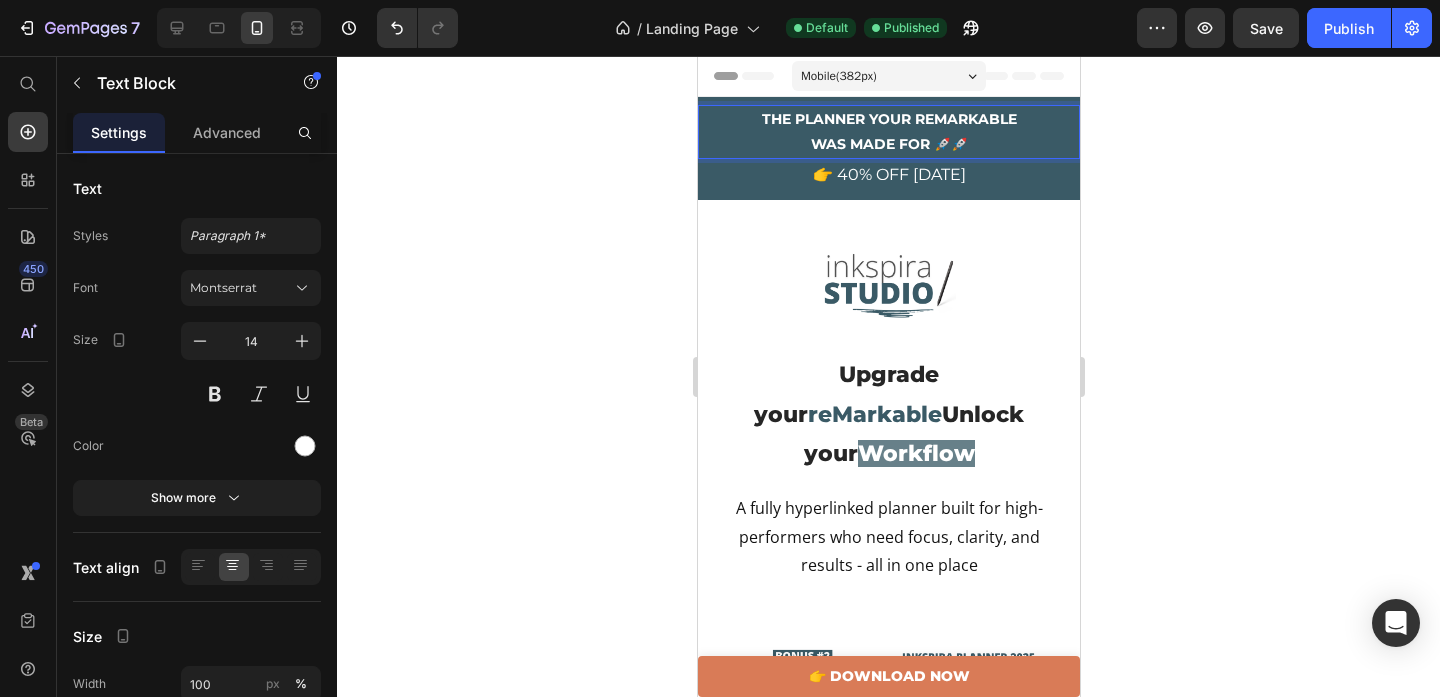 click on "The planner your reMarkable" at bounding box center (888, 119) 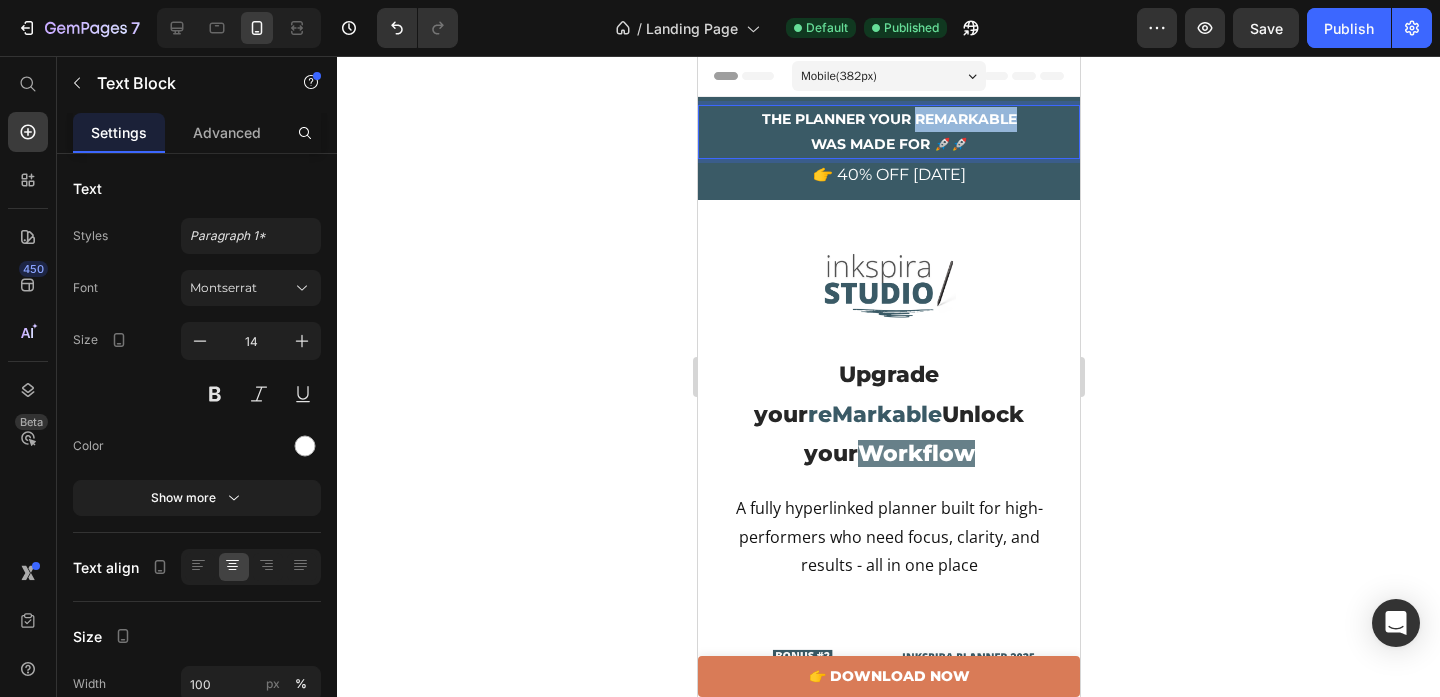 click on "The planner your reMarkable" at bounding box center (888, 119) 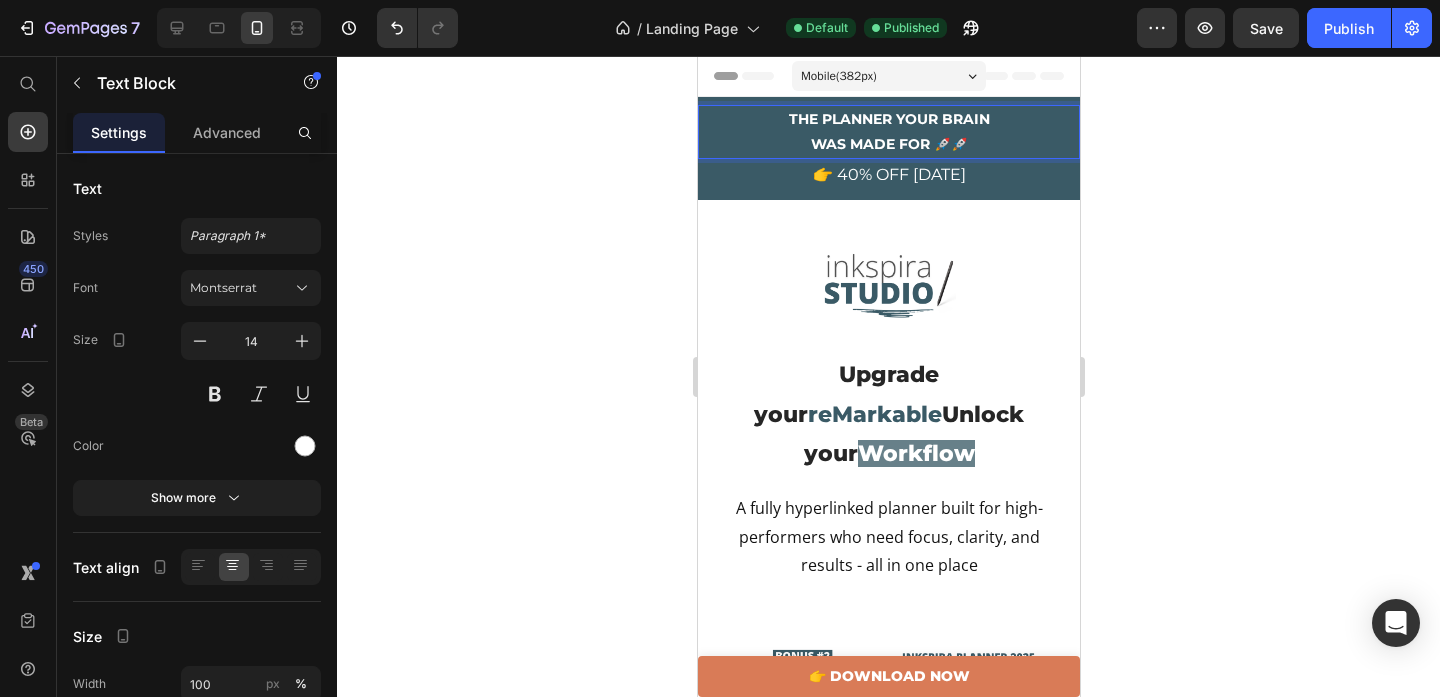 click 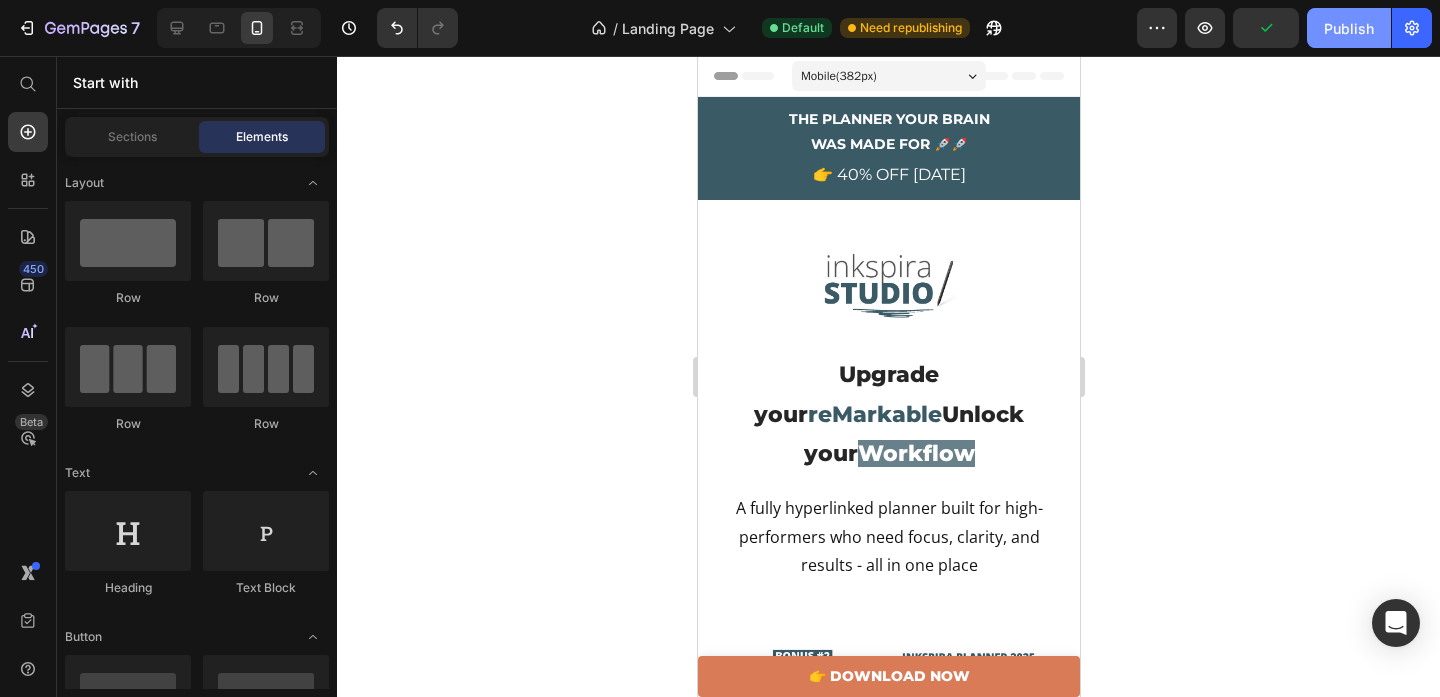 click on "Publish" 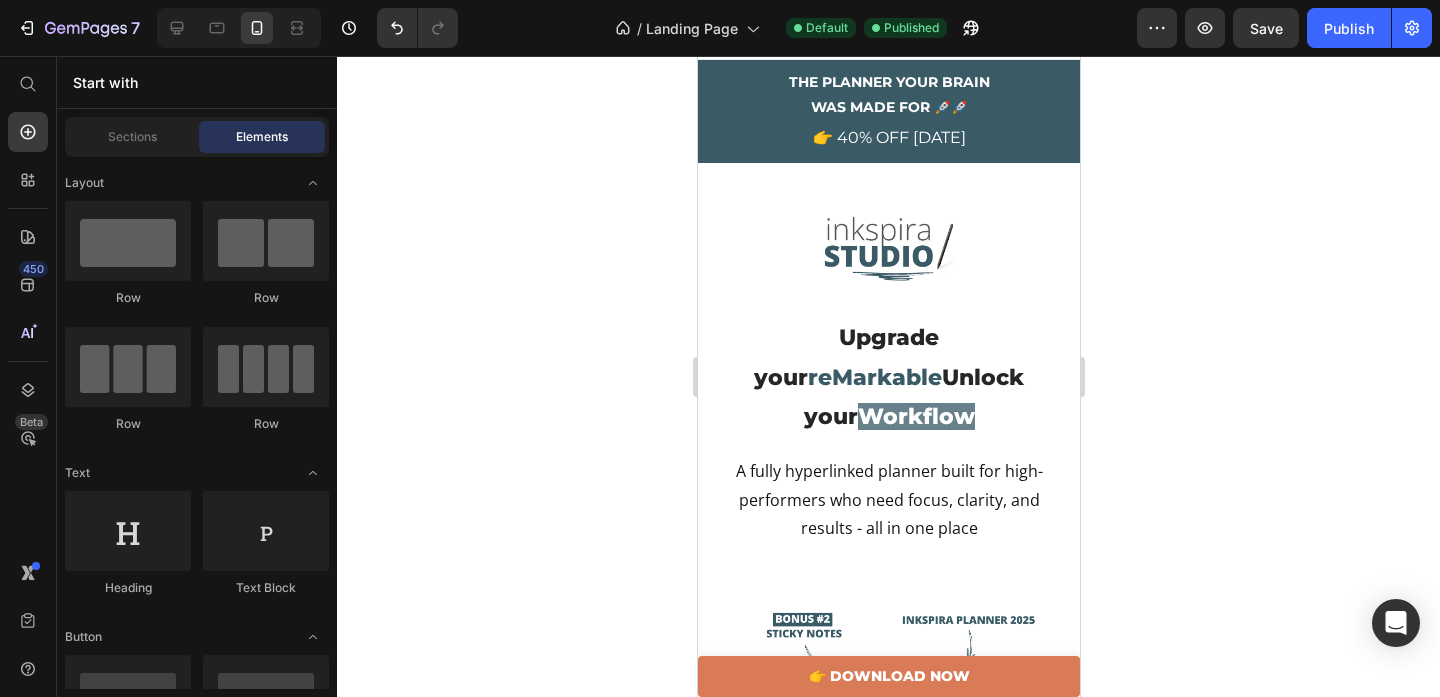scroll, scrollTop: 0, scrollLeft: 0, axis: both 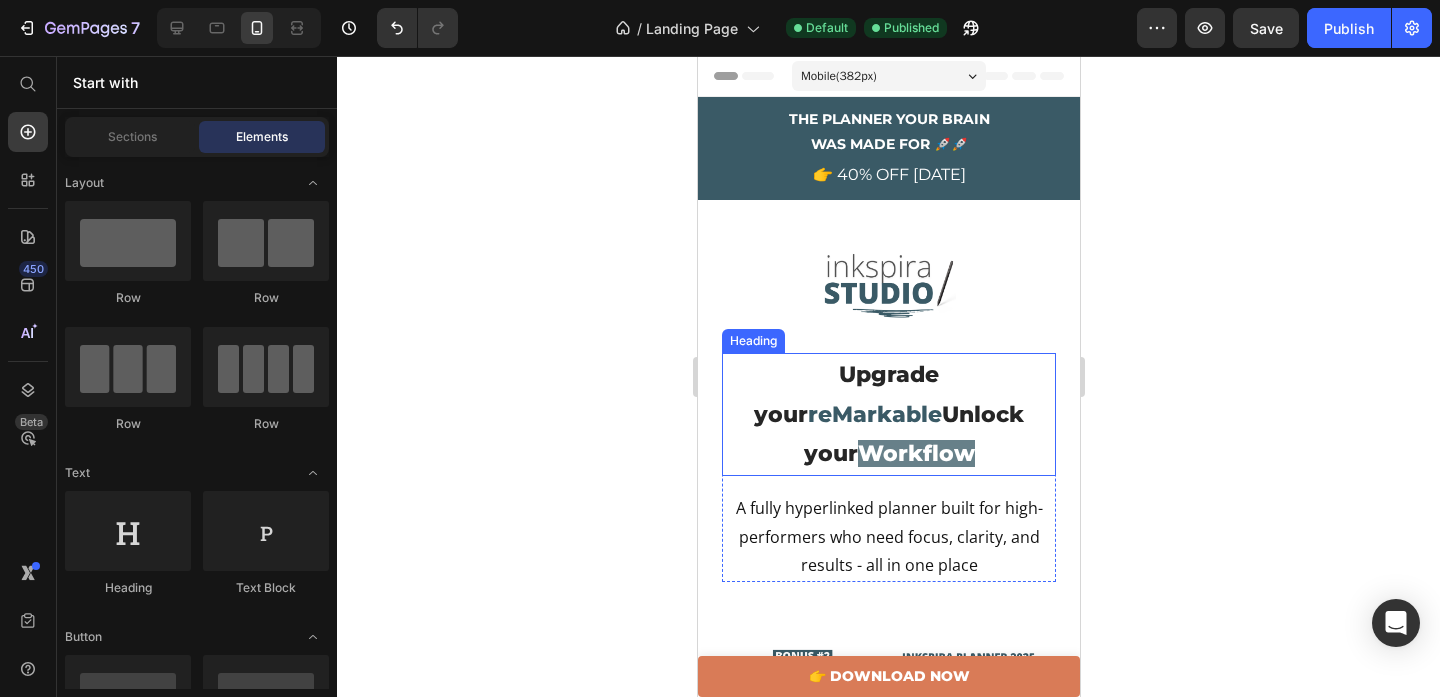 click on "Upgrade your  reMarkable  Unlock your   Workflow" at bounding box center [888, 414] 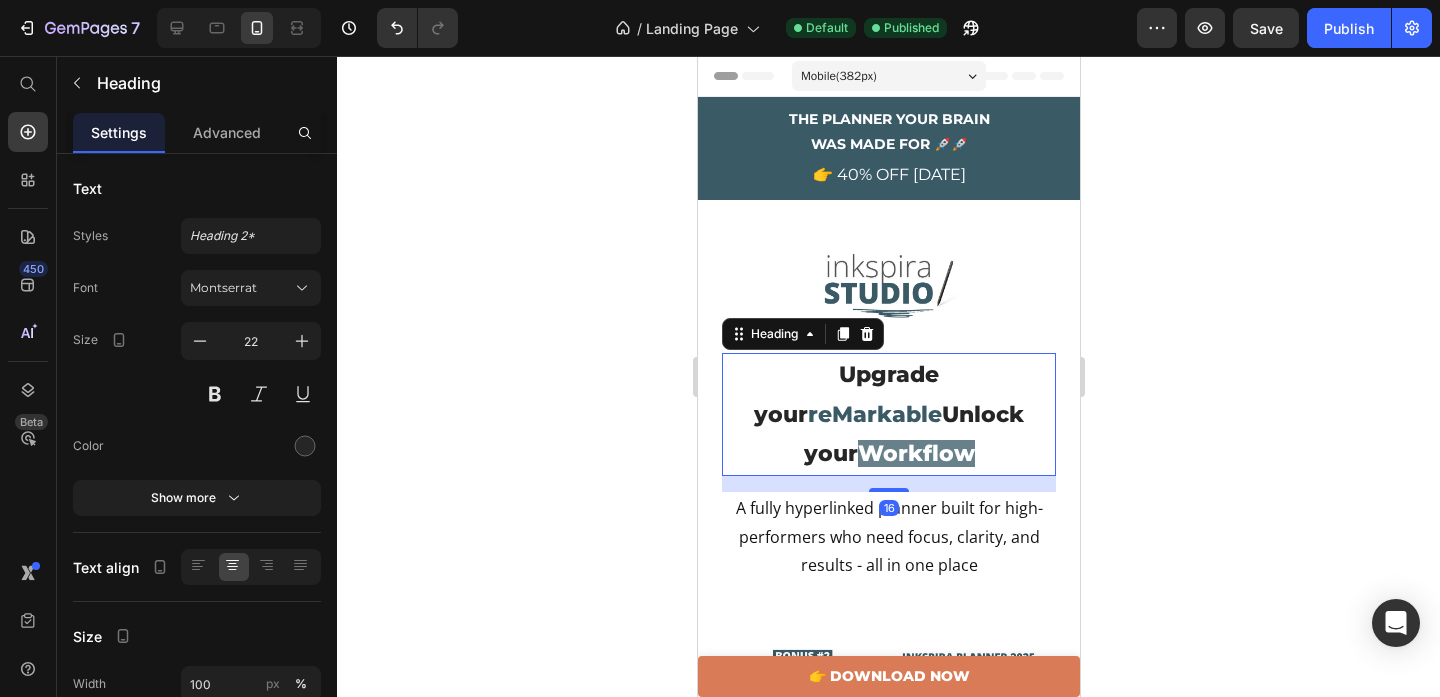 click on "Upgrade your  reMarkable  Unlock your   Workflow" at bounding box center [888, 414] 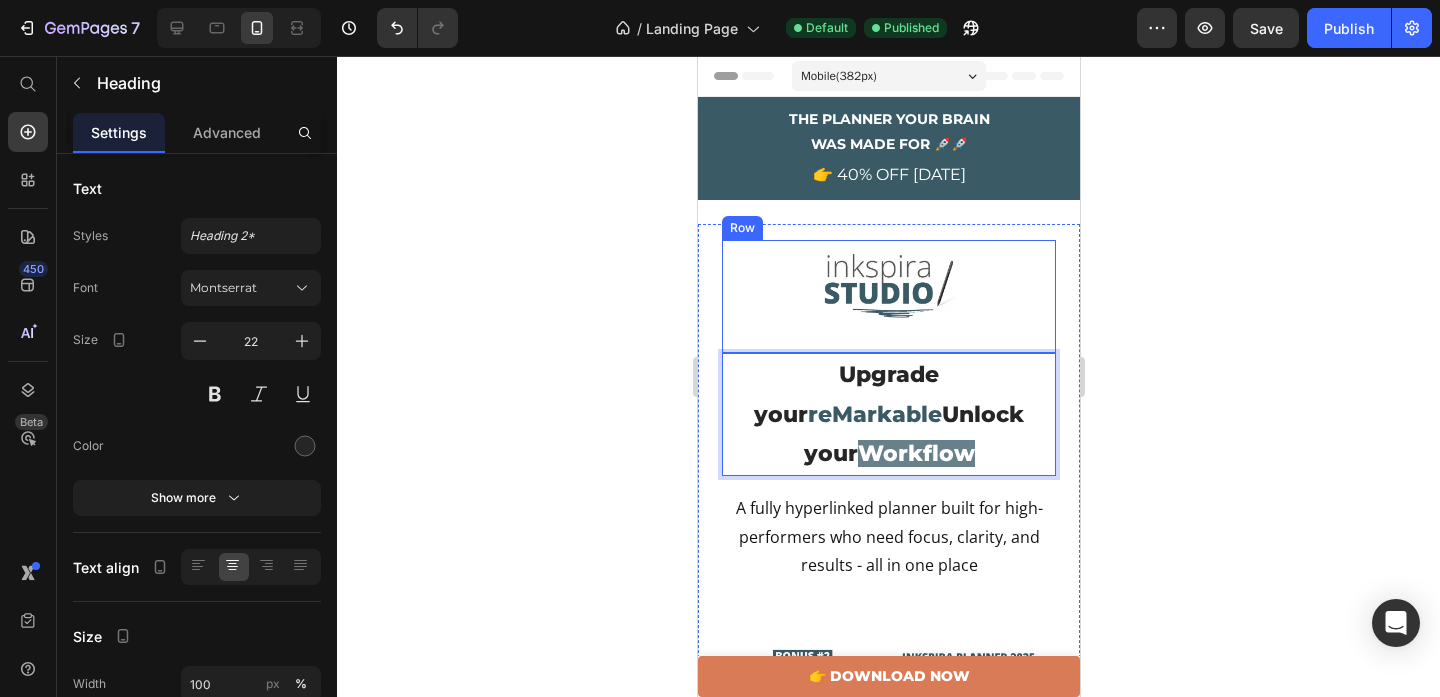 drag, startPoint x: 1036, startPoint y: 419, endPoint x: 731, endPoint y: 336, distance: 316.09177 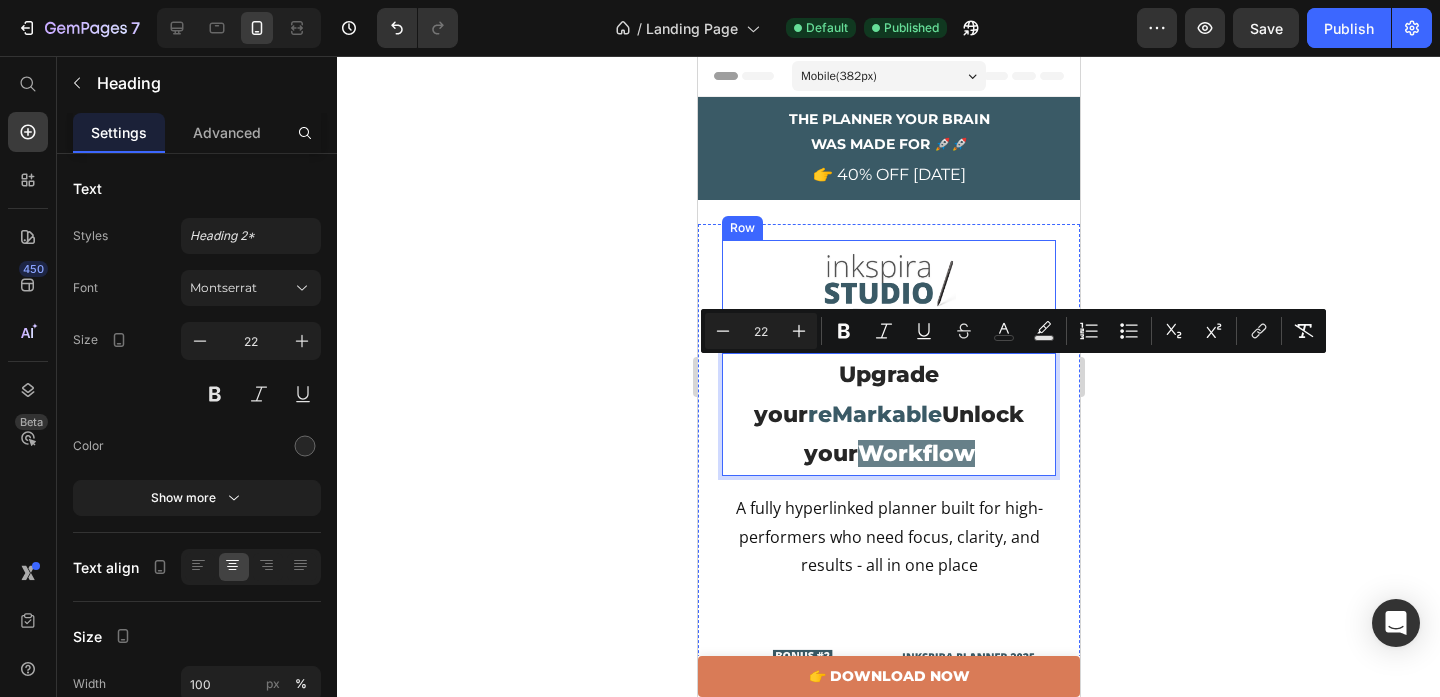 copy on "Upgrade your  reMarkable  Unlock your   Workflow" 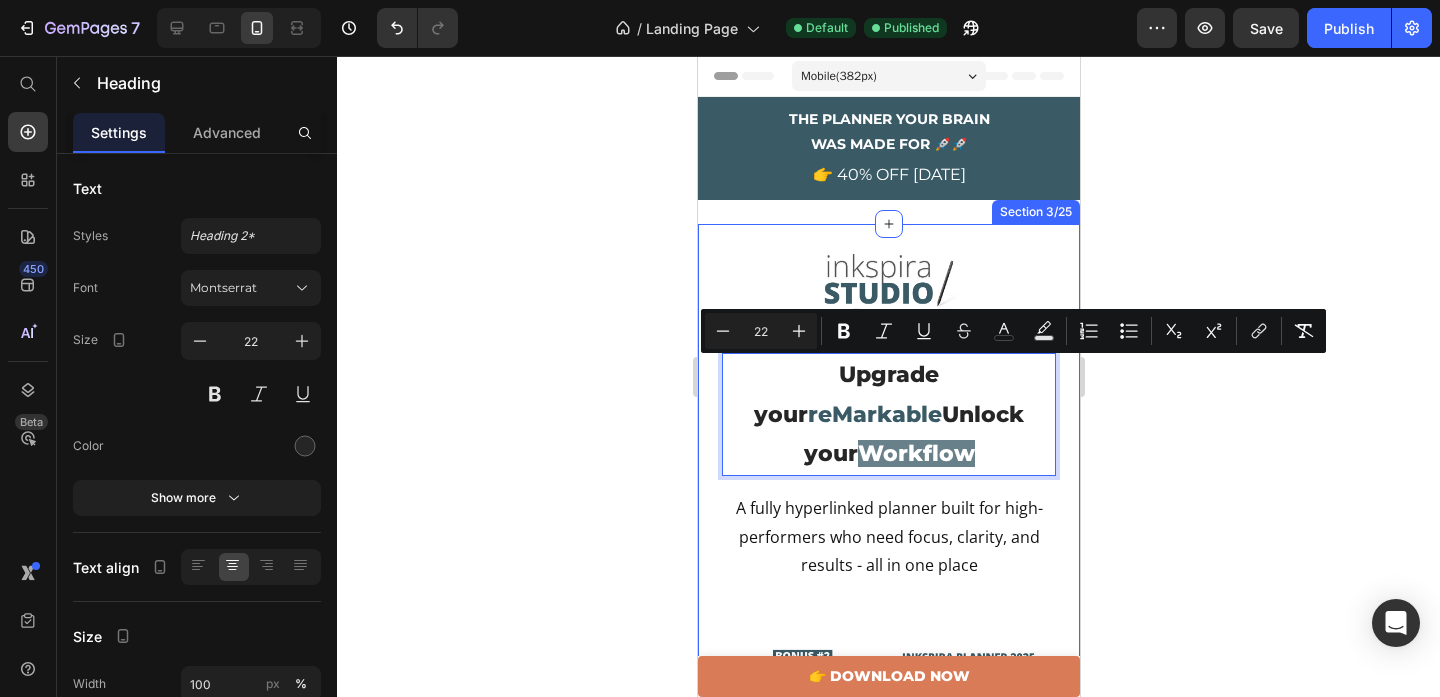 click on "Image Row Row Upgrade your  reMarkable  Unlock your   Workflow  Heading   16 Upgrade your  reMarkable  & Unlock your   Workflow  Heading A fully hyperlinked planner built for high-performers who need focus, clarity, and results - all in one place Text Block A fully hyperlinked planner built for high-performers who need focus, clarity, and results Text Block Row Image Row Row Section 3/25" at bounding box center [888, 604] 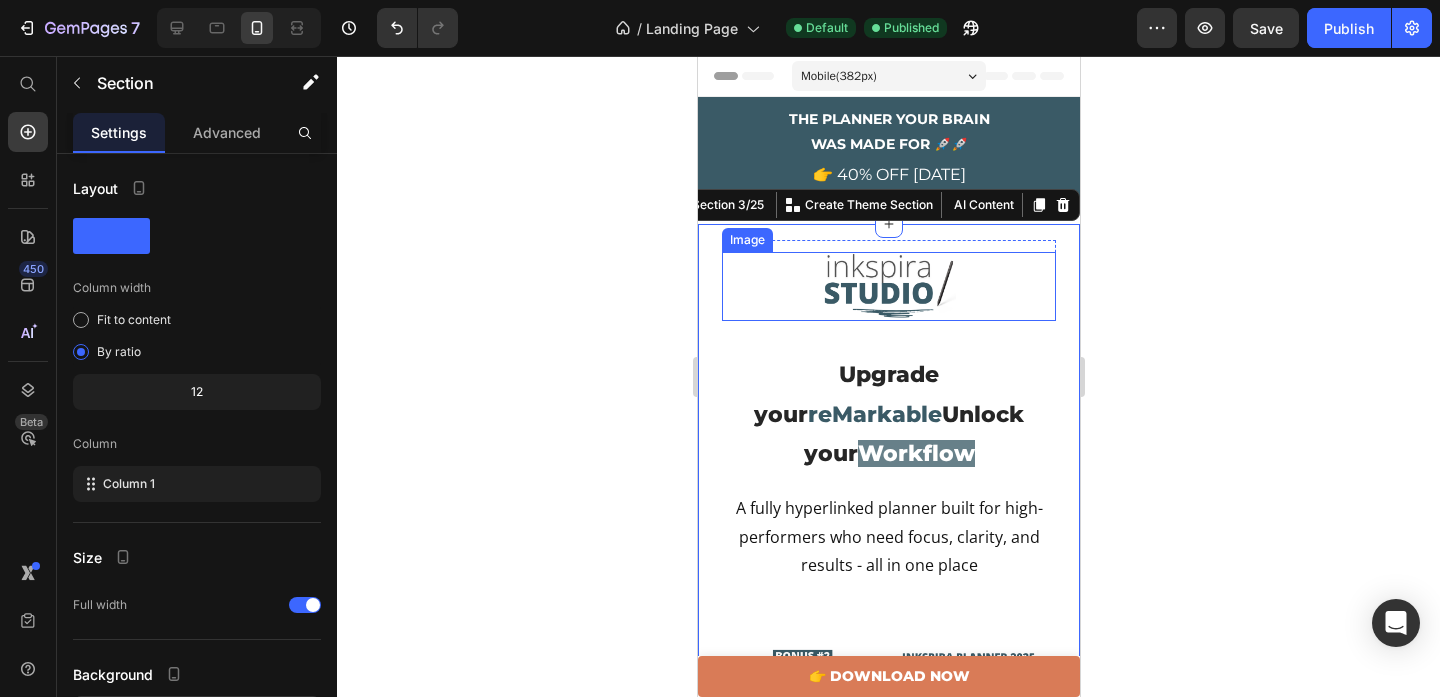 click 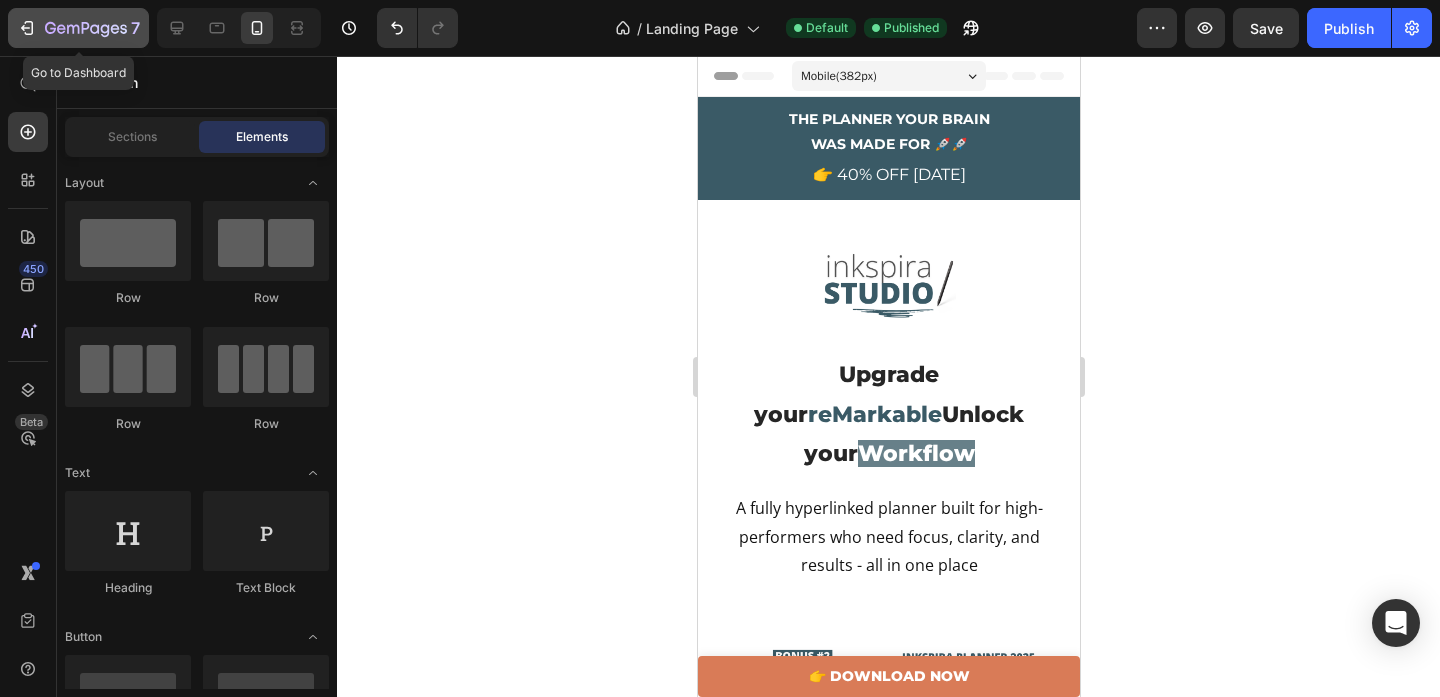 click on "7" 